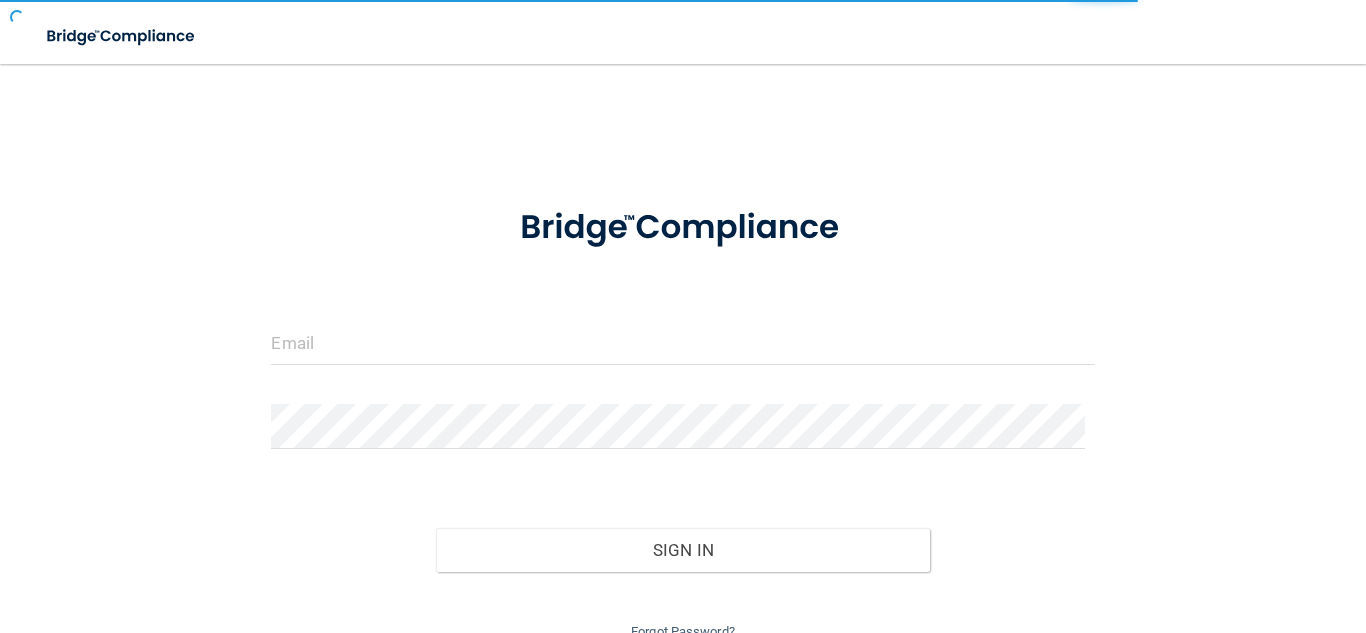 scroll, scrollTop: 0, scrollLeft: 0, axis: both 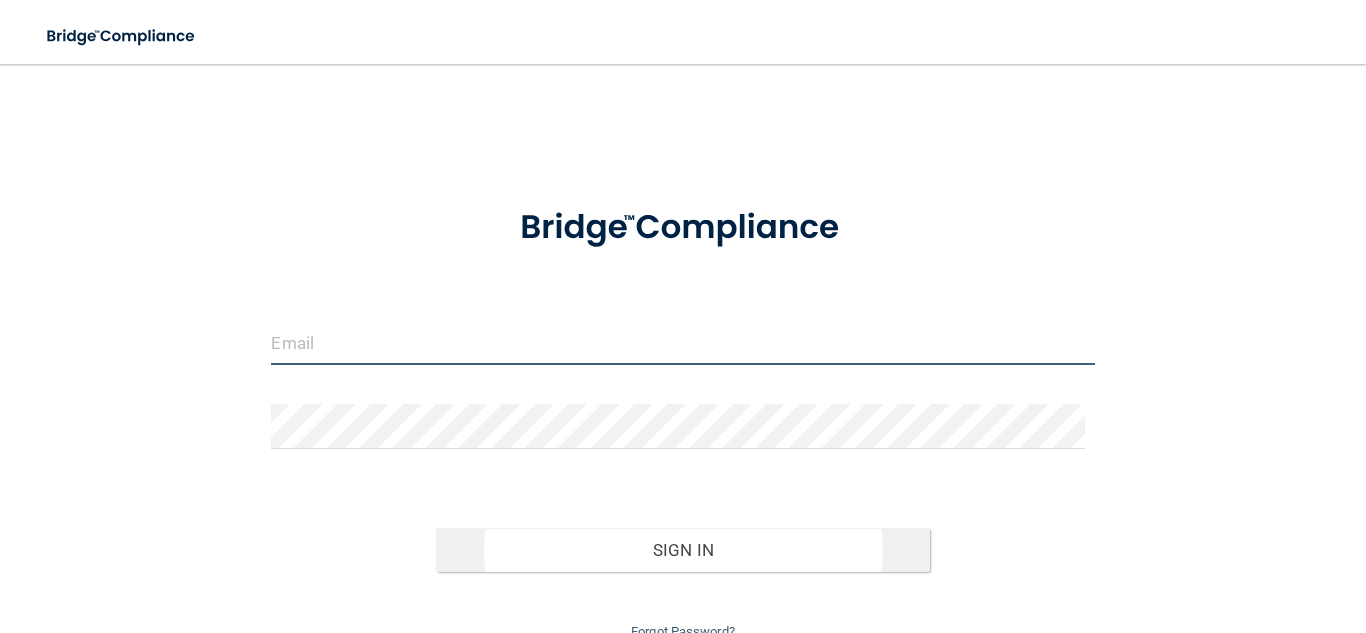 type on "[EMAIL]" 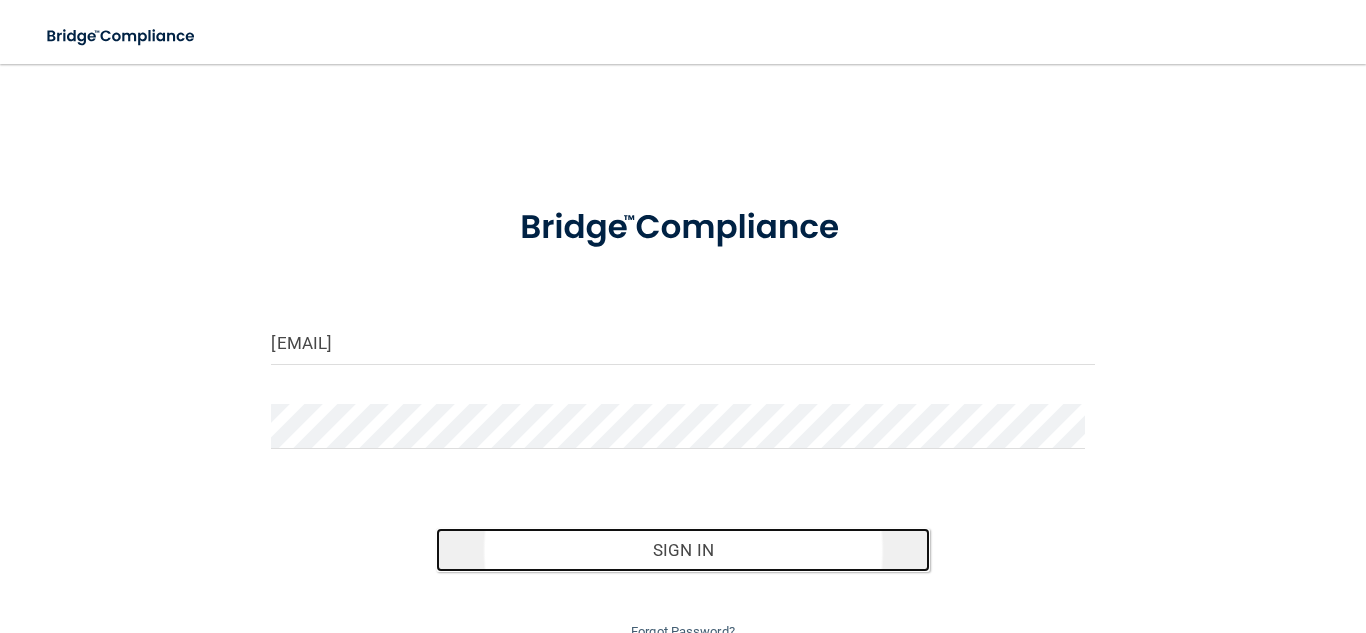 click on "Sign In" at bounding box center [683, 550] 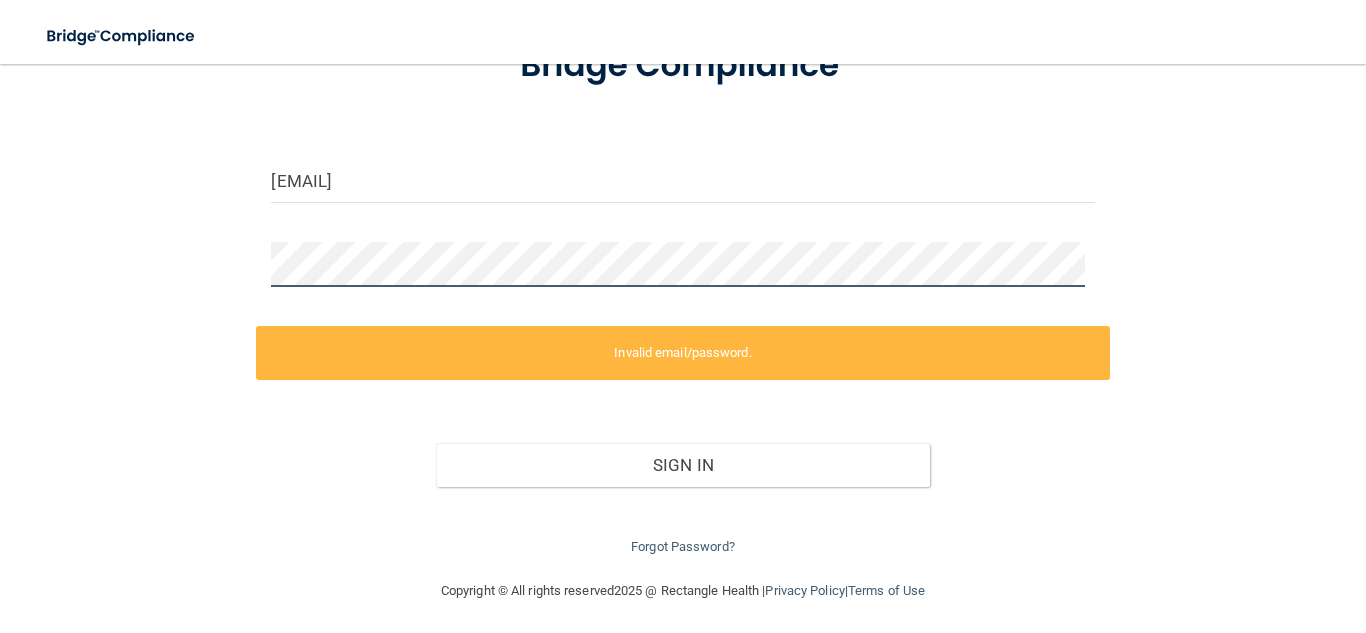 scroll, scrollTop: 167, scrollLeft: 0, axis: vertical 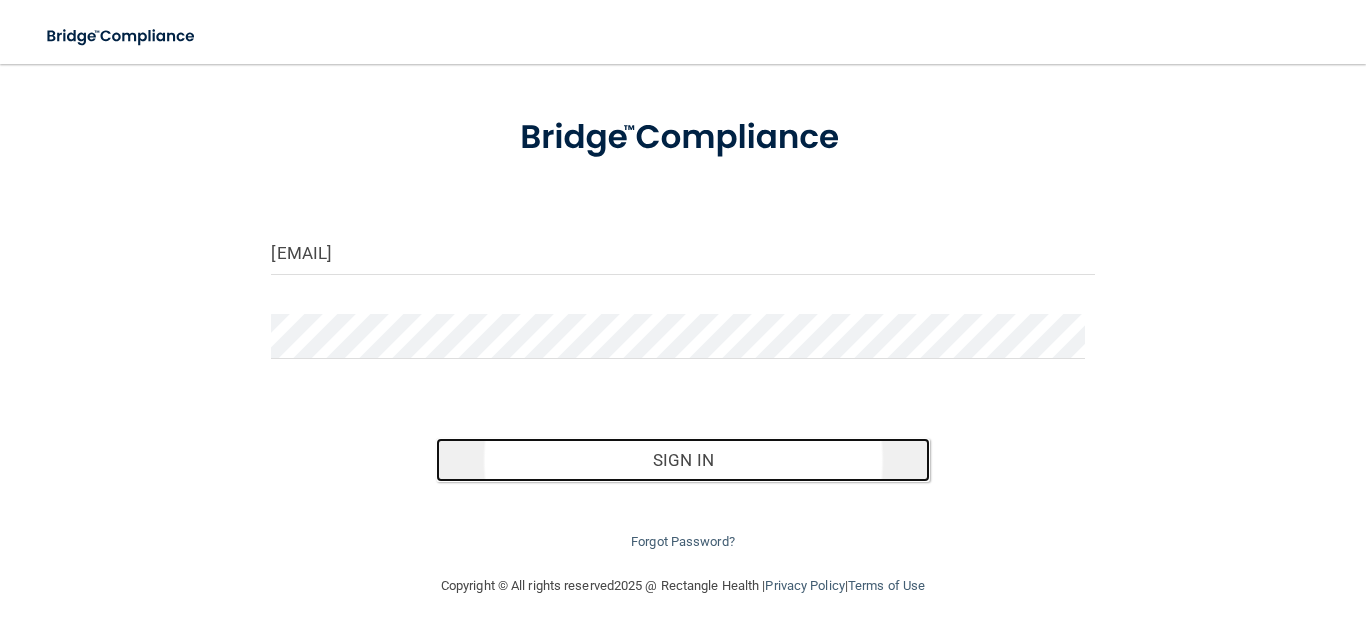 click on "Sign In" at bounding box center [683, 460] 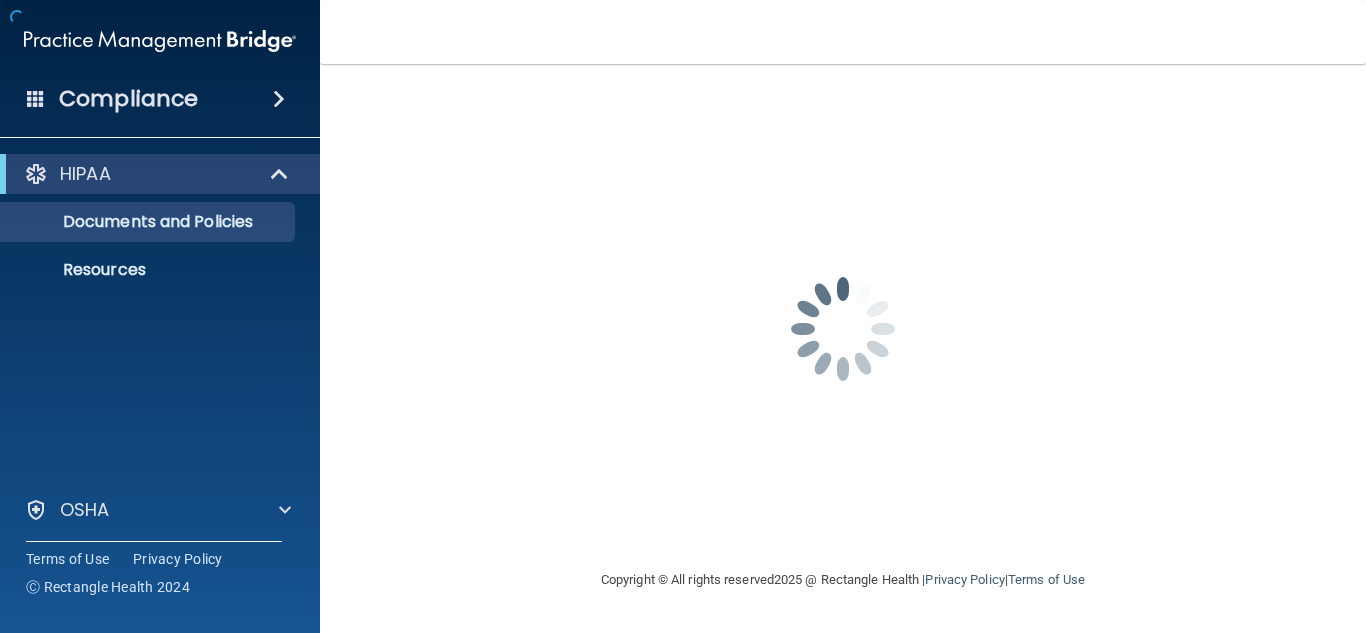 scroll, scrollTop: 0, scrollLeft: 0, axis: both 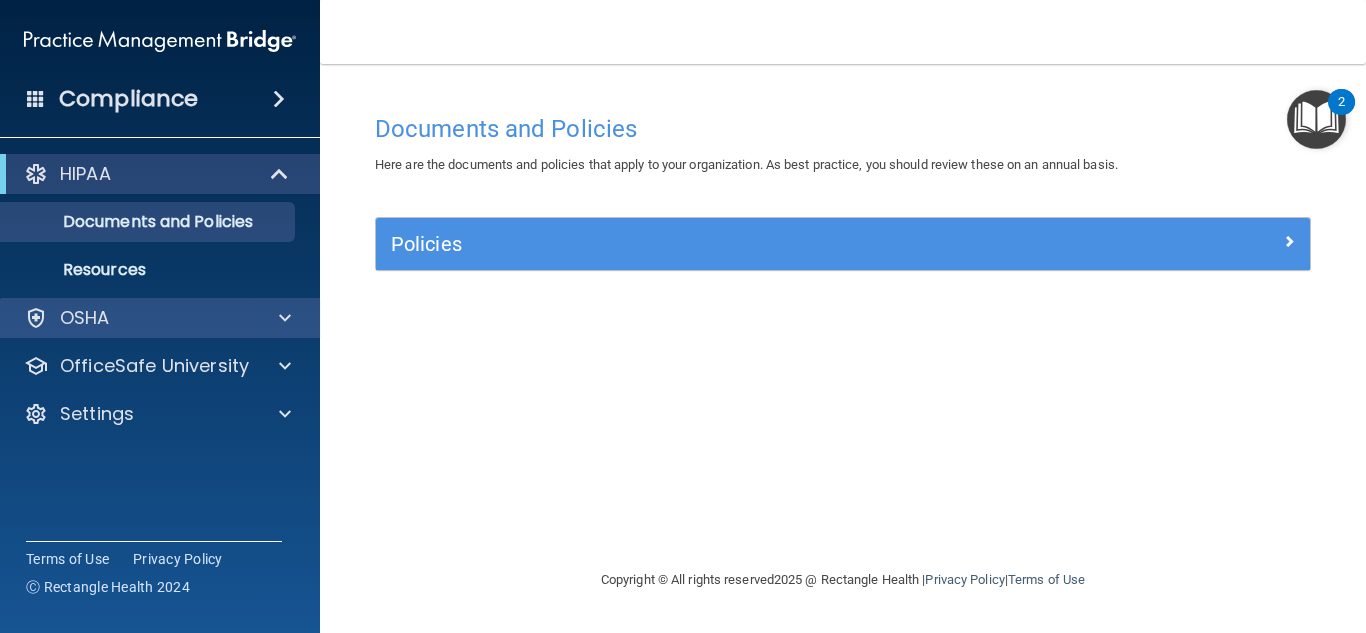 click on "OSHA" at bounding box center [160, 318] 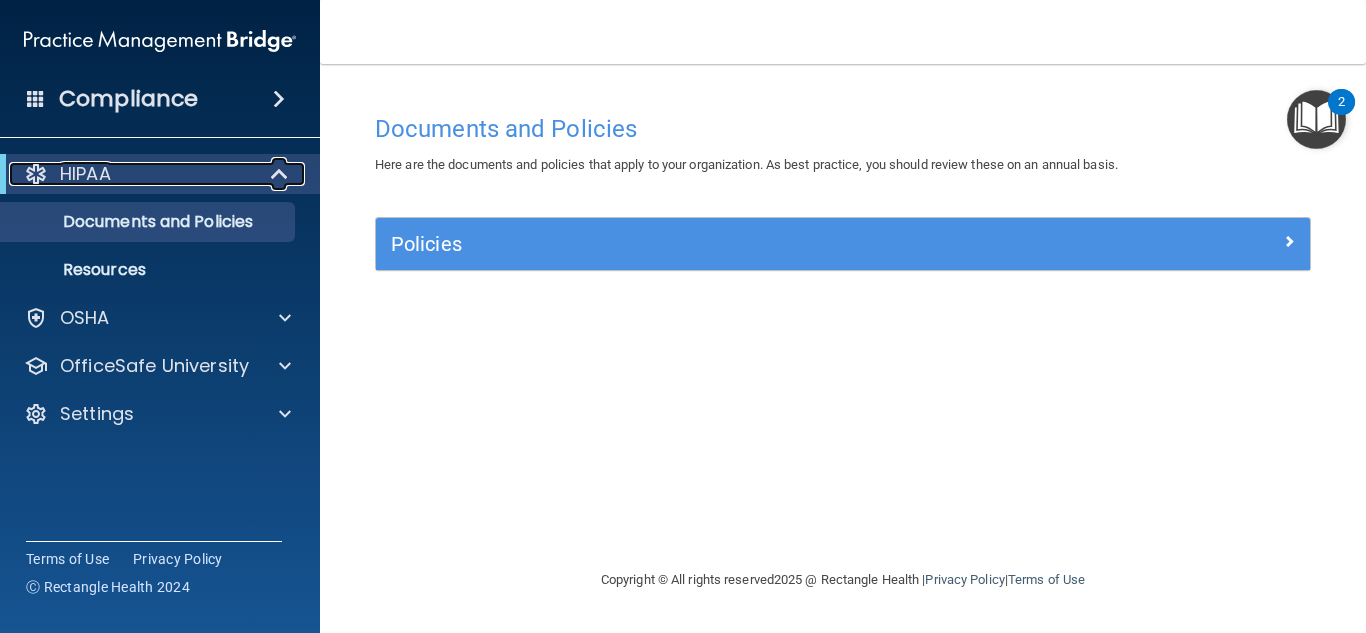 click at bounding box center [281, 174] 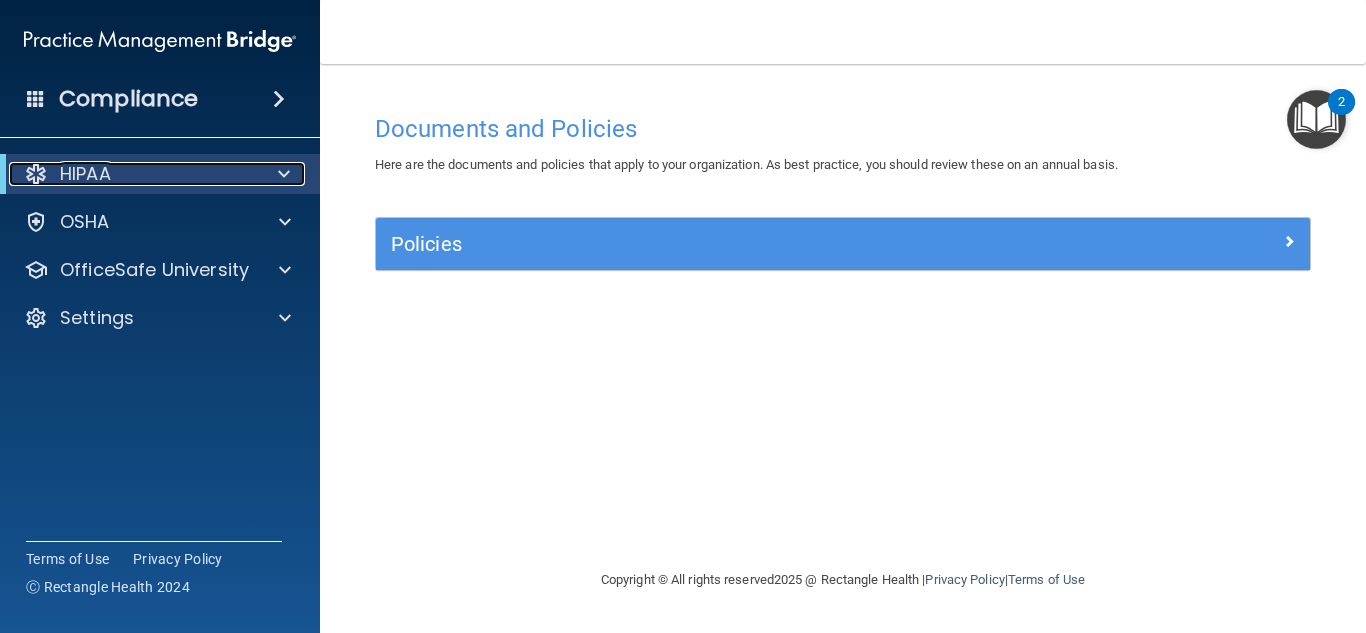 click at bounding box center (280, 174) 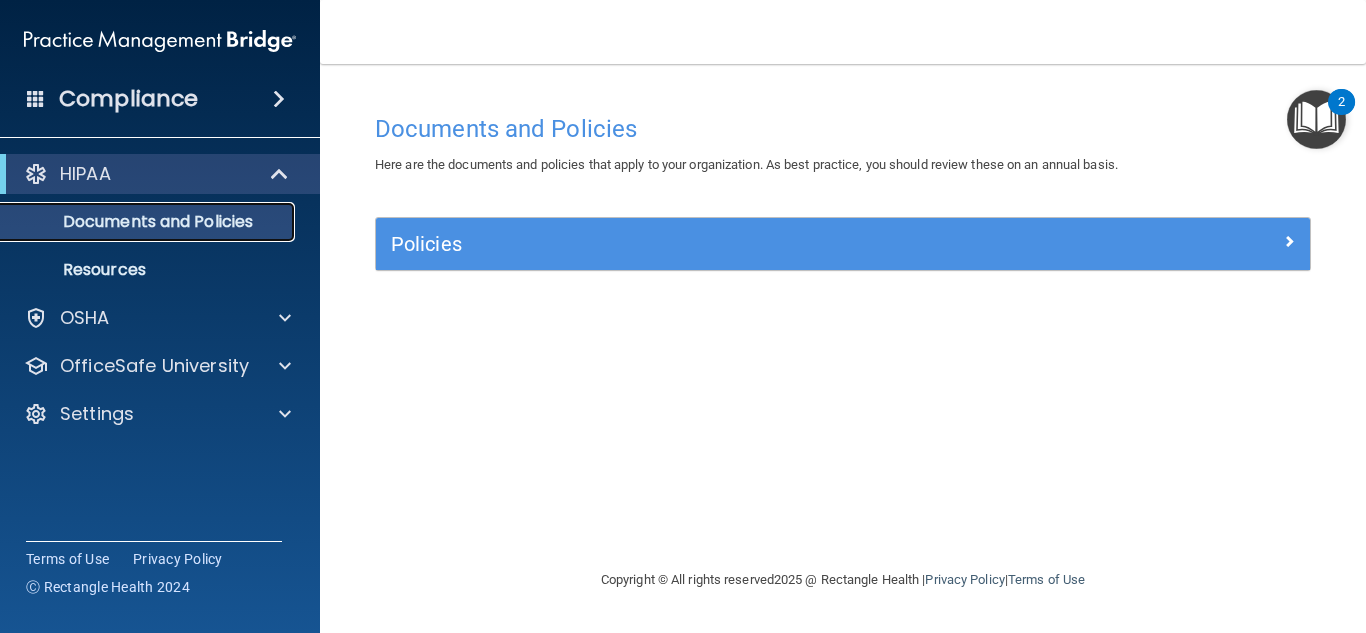 click on "Documents and Policies" at bounding box center [149, 222] 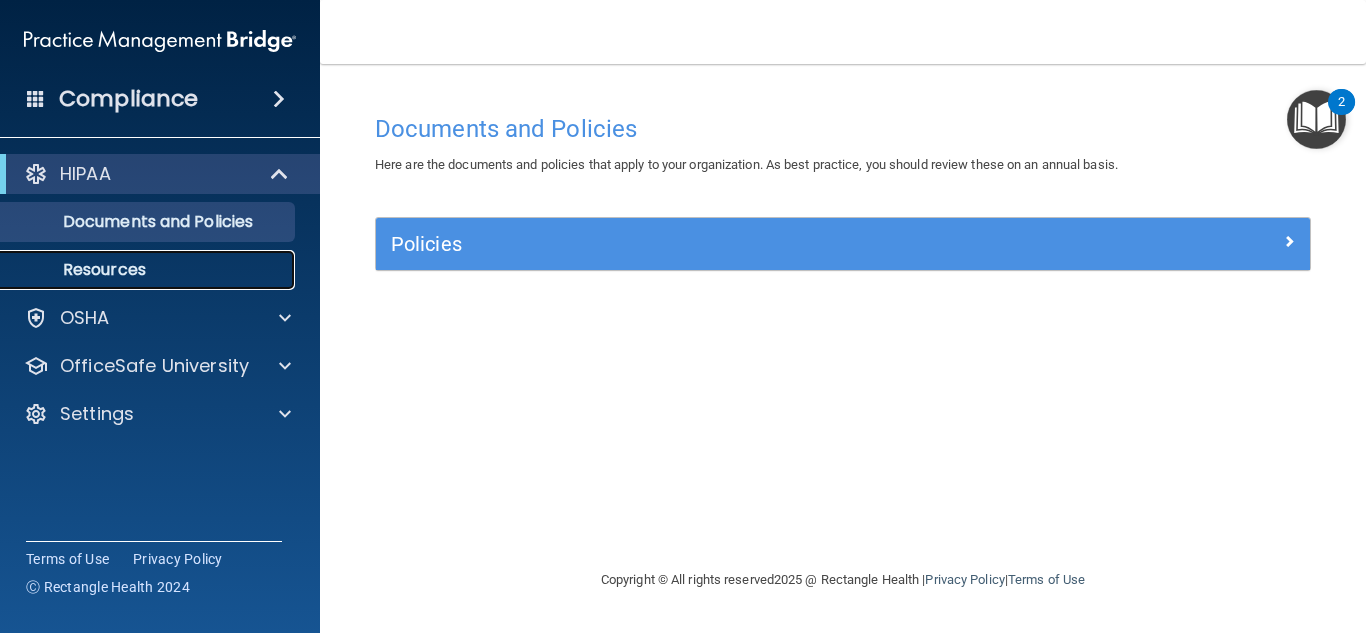 click on "Resources" at bounding box center (149, 270) 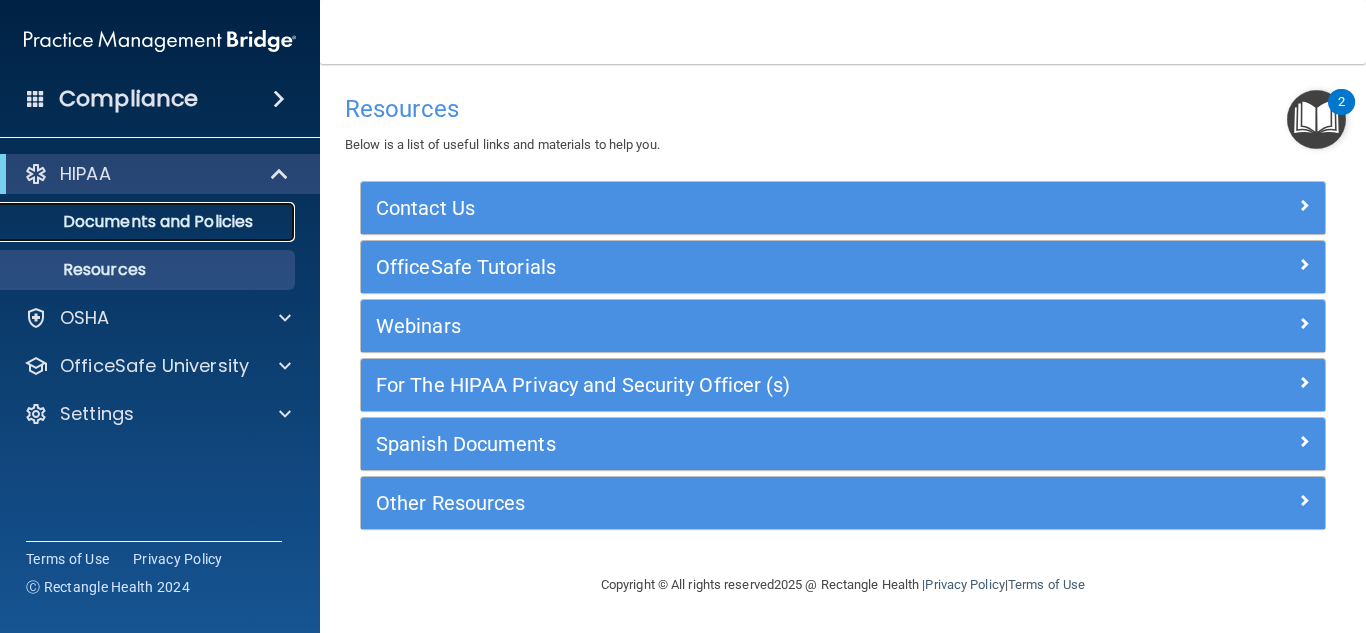 click on "Documents and Policies" at bounding box center [149, 222] 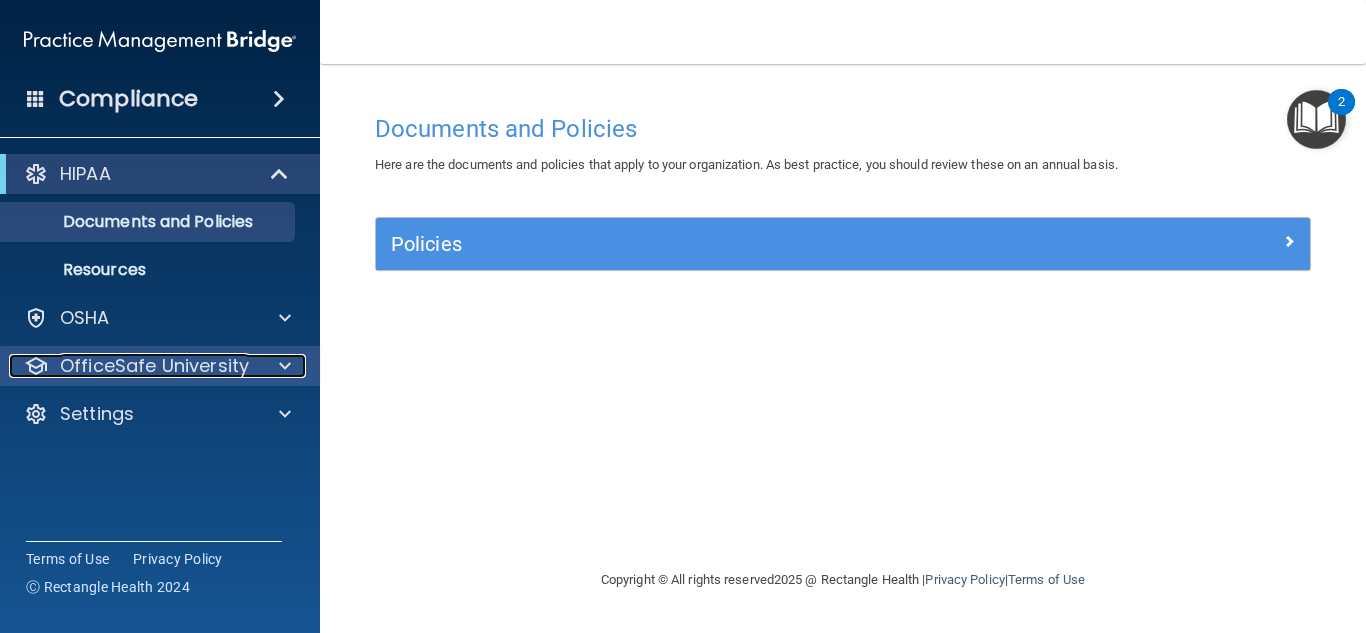 click on "OfficeSafe University" at bounding box center [154, 366] 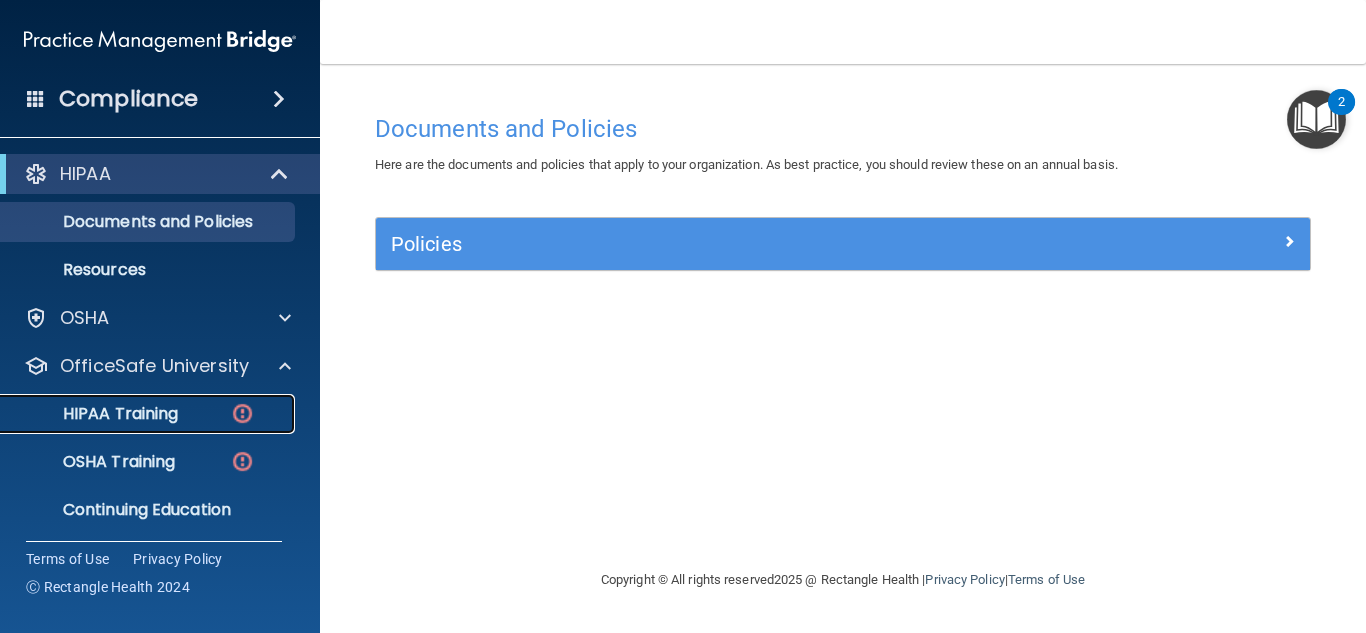 click on "HIPAA Training" at bounding box center (137, 414) 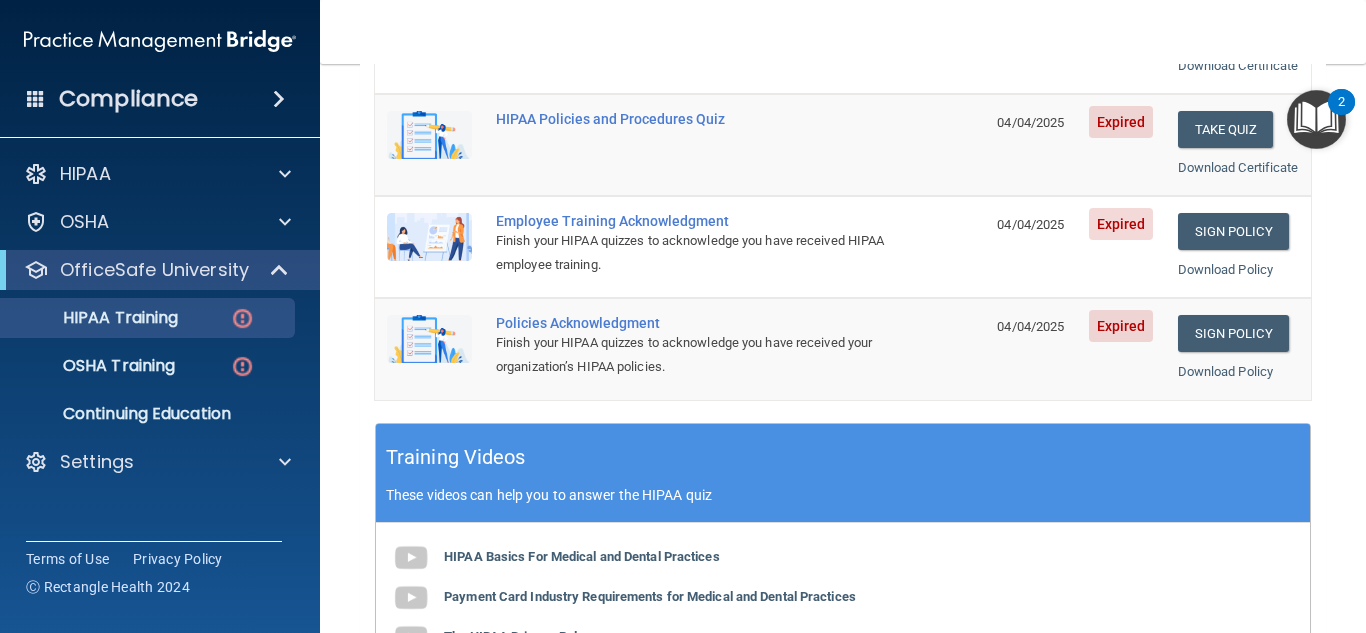 scroll, scrollTop: 500, scrollLeft: 0, axis: vertical 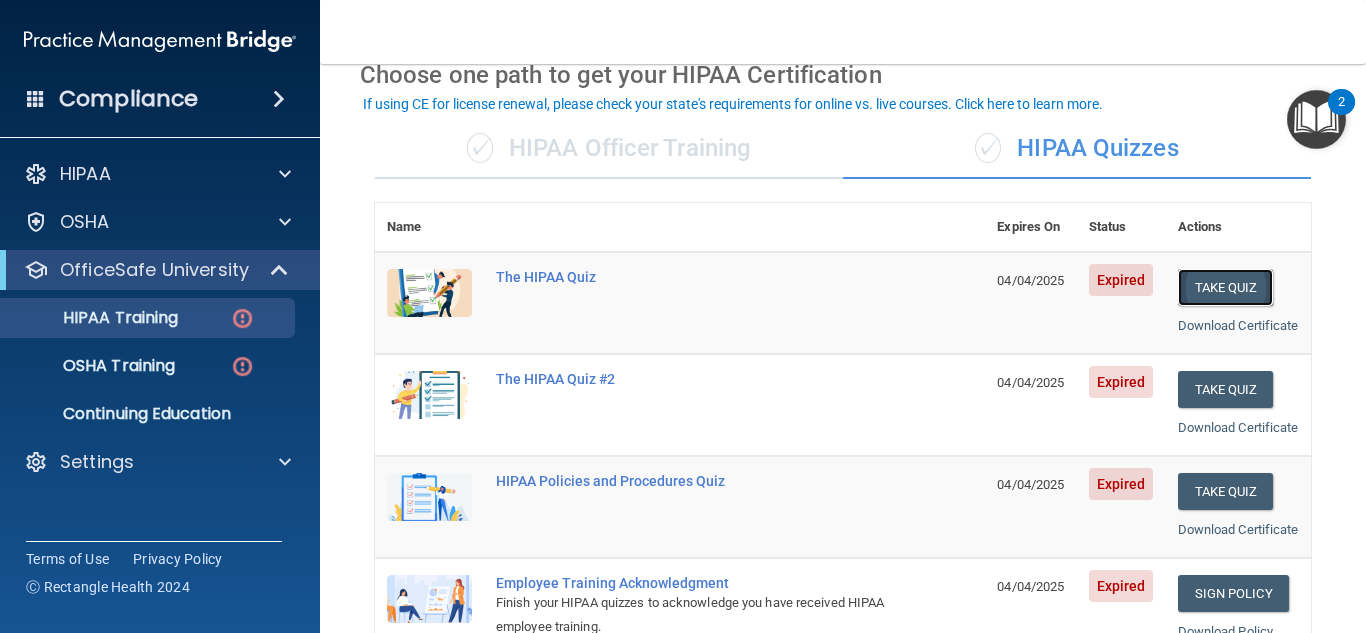 click on "Take Quiz" at bounding box center (1226, 287) 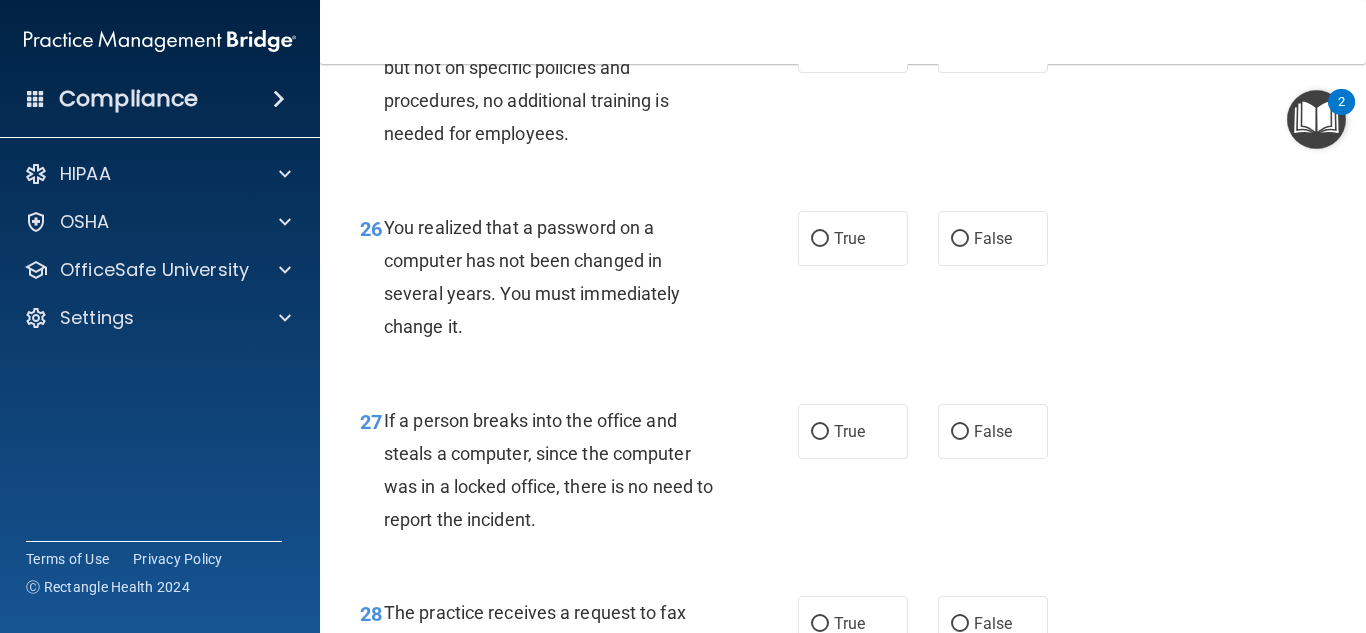 scroll, scrollTop: 4817, scrollLeft: 0, axis: vertical 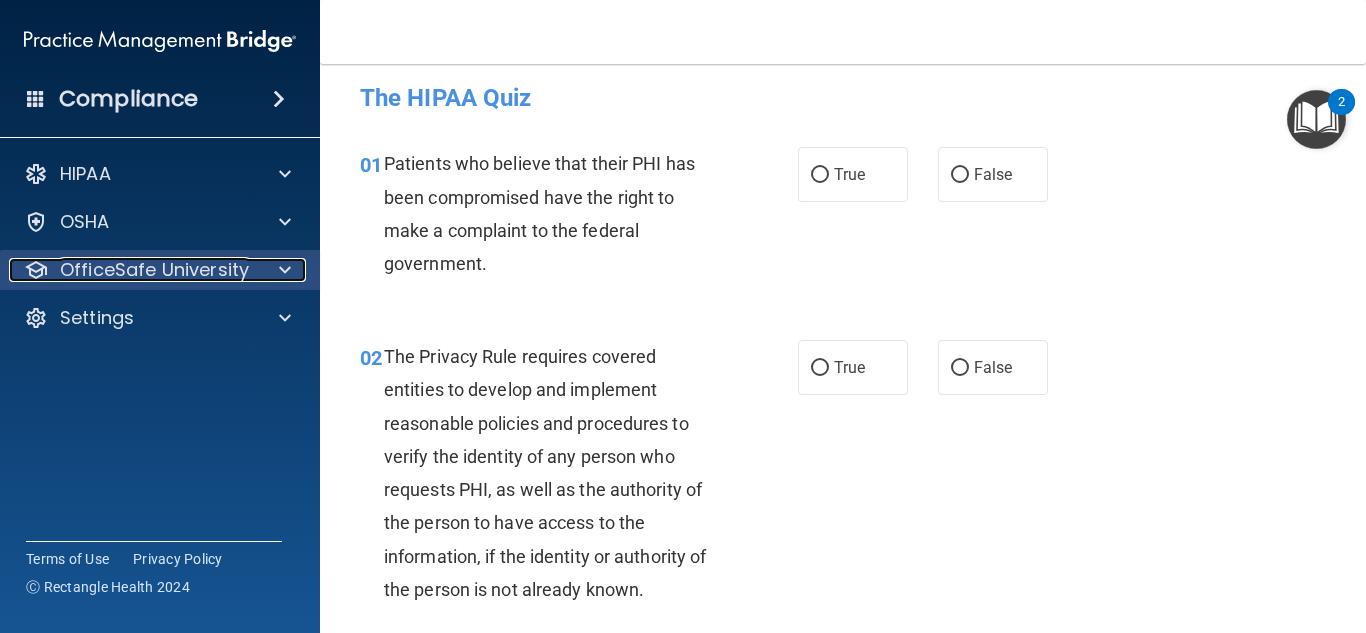 click on "OfficeSafe University" at bounding box center [154, 270] 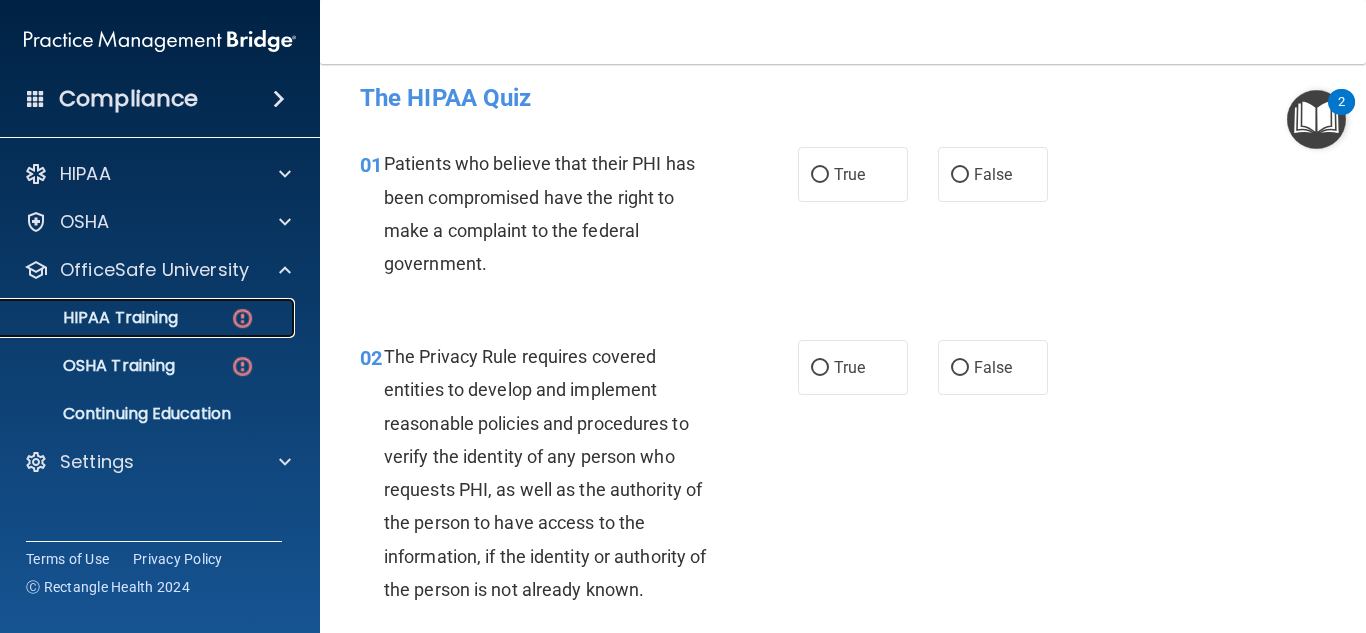 click on "HIPAA Training" at bounding box center (95, 318) 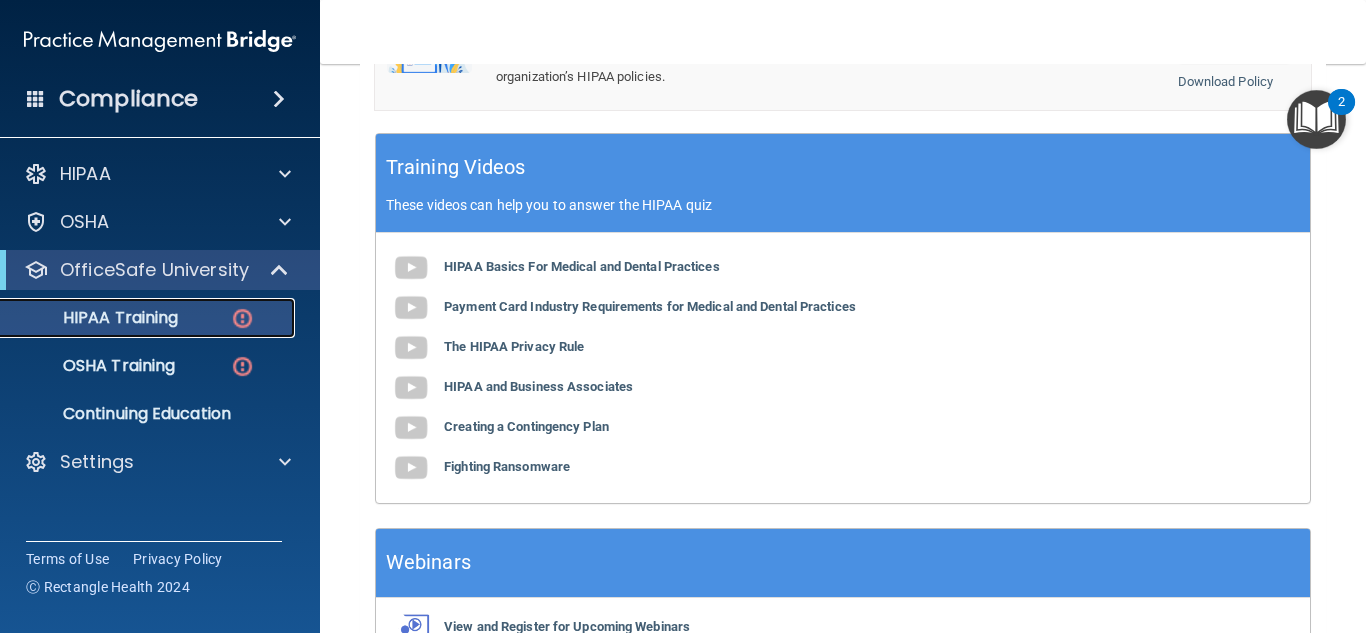 scroll, scrollTop: 745, scrollLeft: 0, axis: vertical 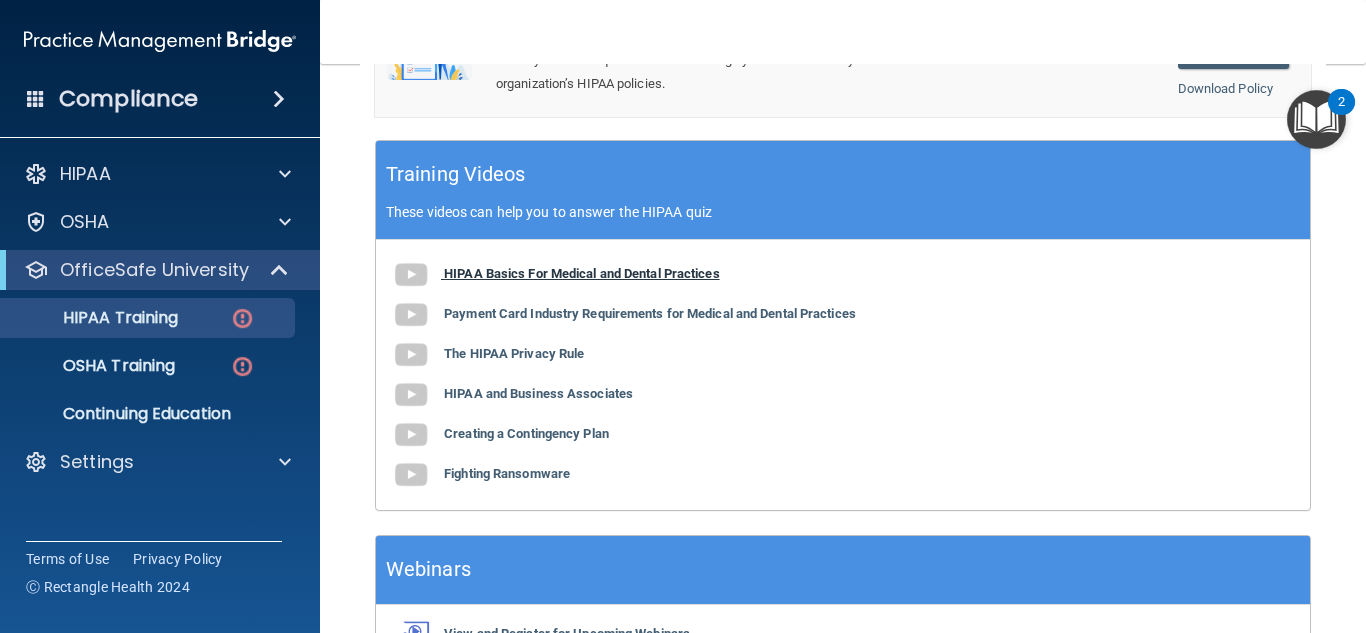 click on "HIPAA Basics For Medical and Dental Practices" at bounding box center [582, 273] 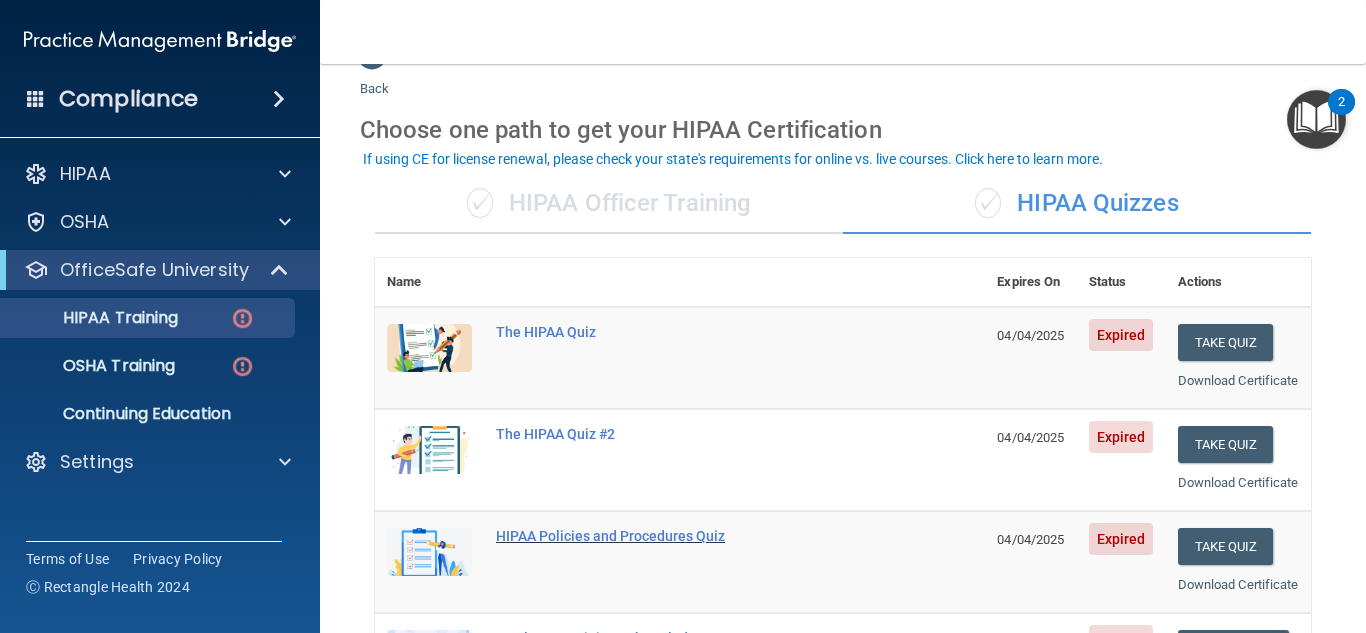 scroll, scrollTop: 145, scrollLeft: 0, axis: vertical 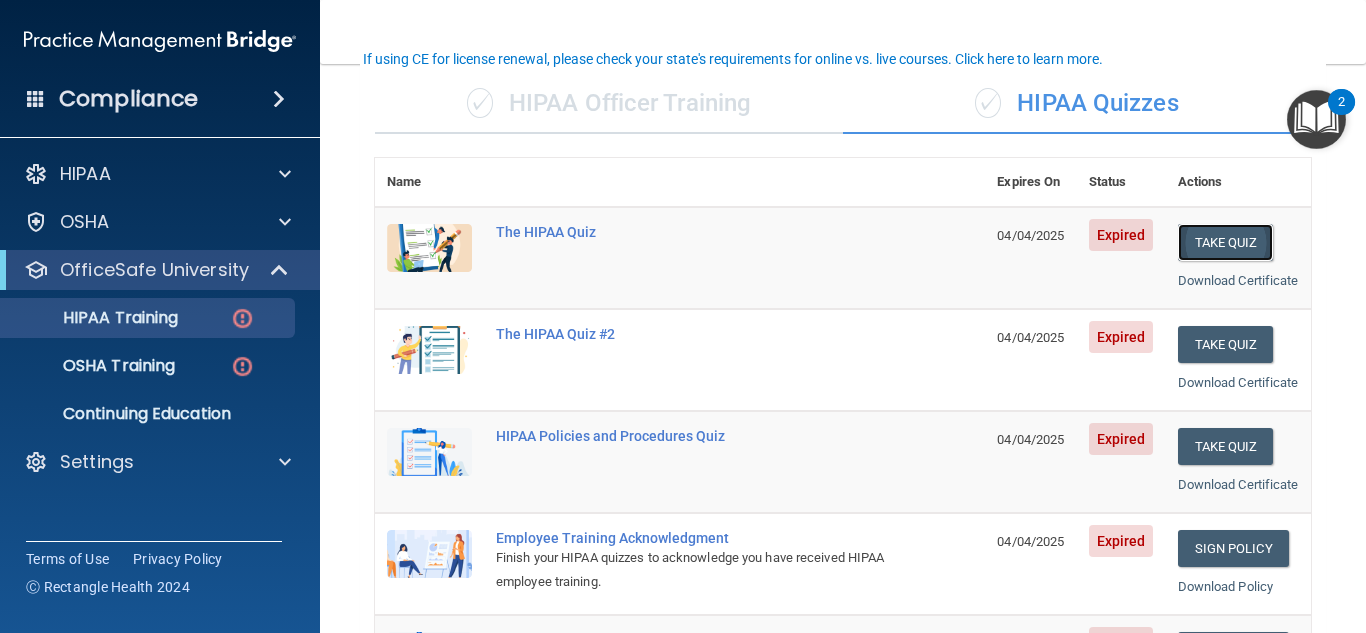 click on "Take Quiz" at bounding box center (1226, 242) 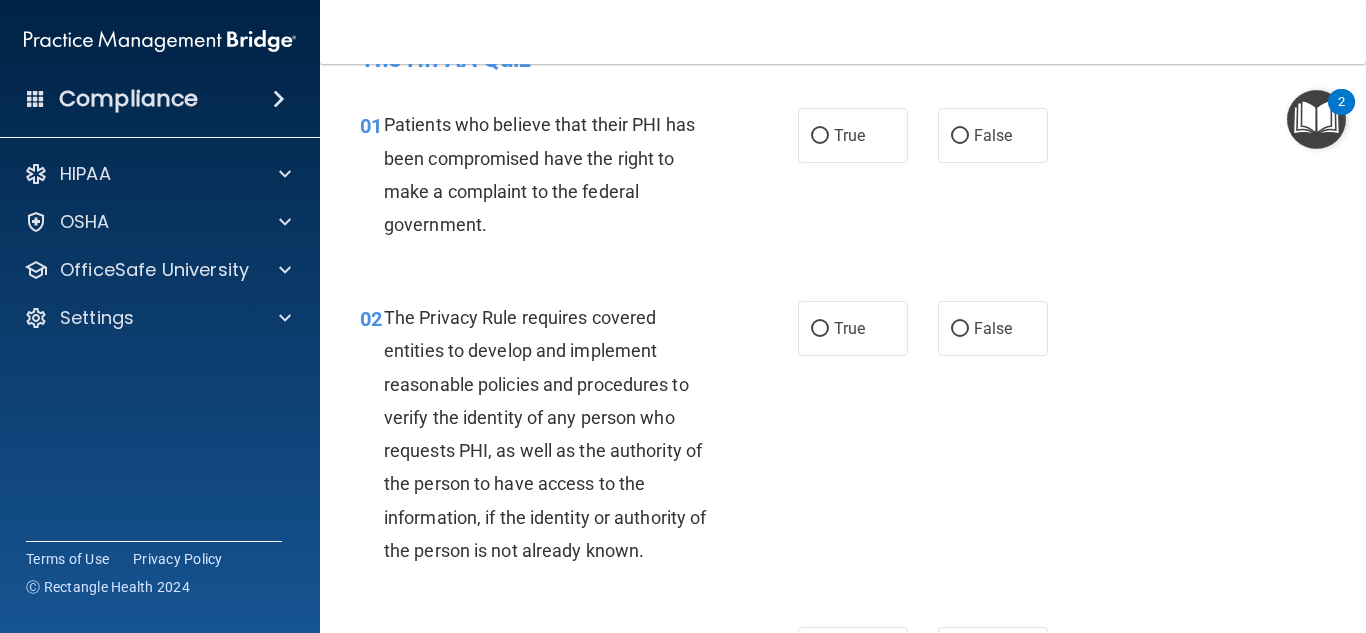 scroll, scrollTop: 0, scrollLeft: 0, axis: both 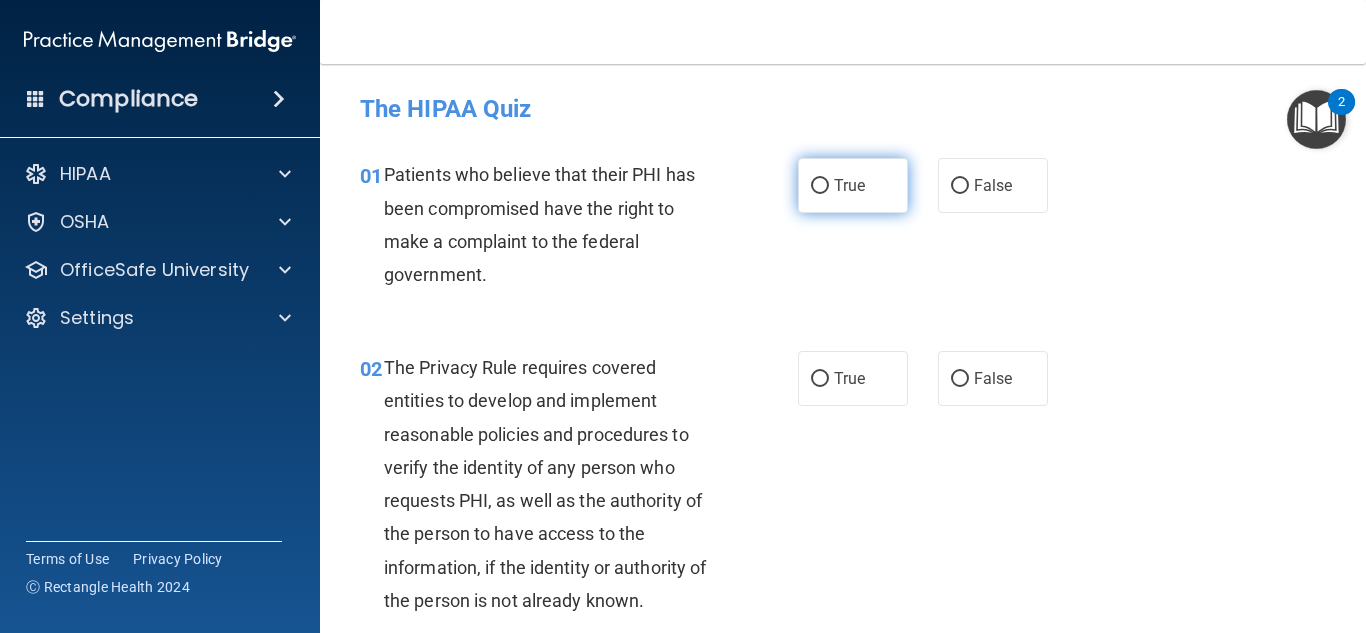 click on "True" at bounding box center [853, 185] 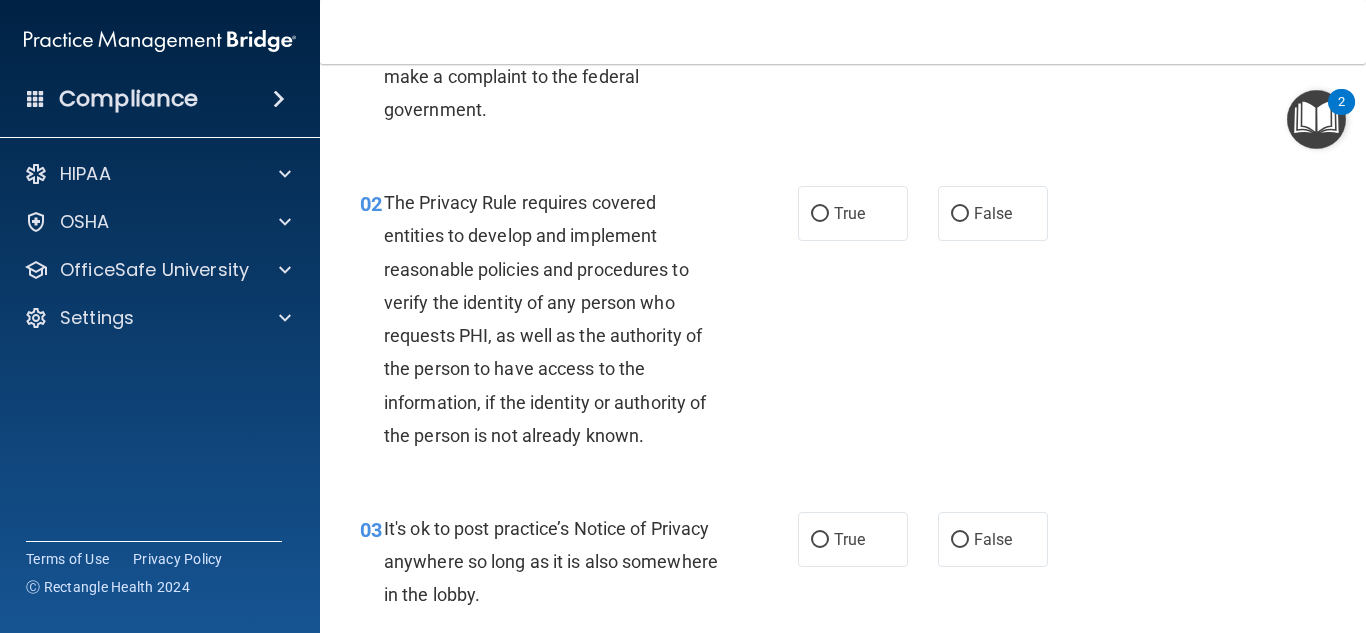 scroll, scrollTop: 200, scrollLeft: 0, axis: vertical 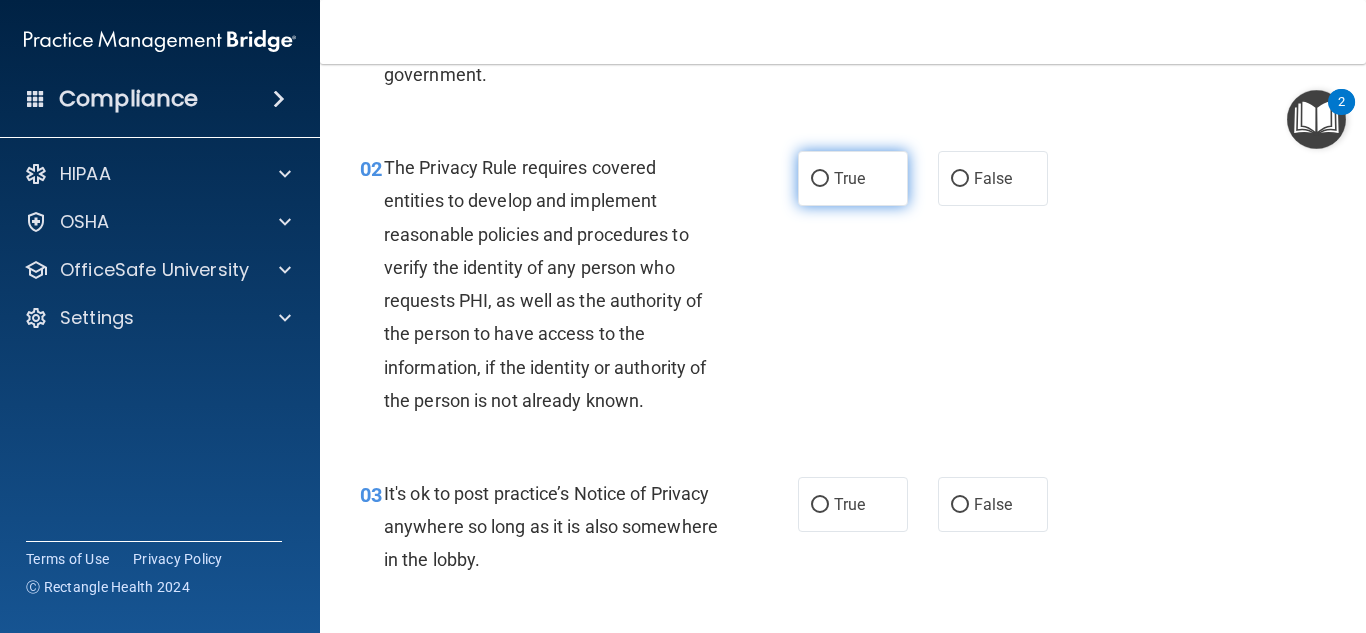 click on "True" at bounding box center [849, 178] 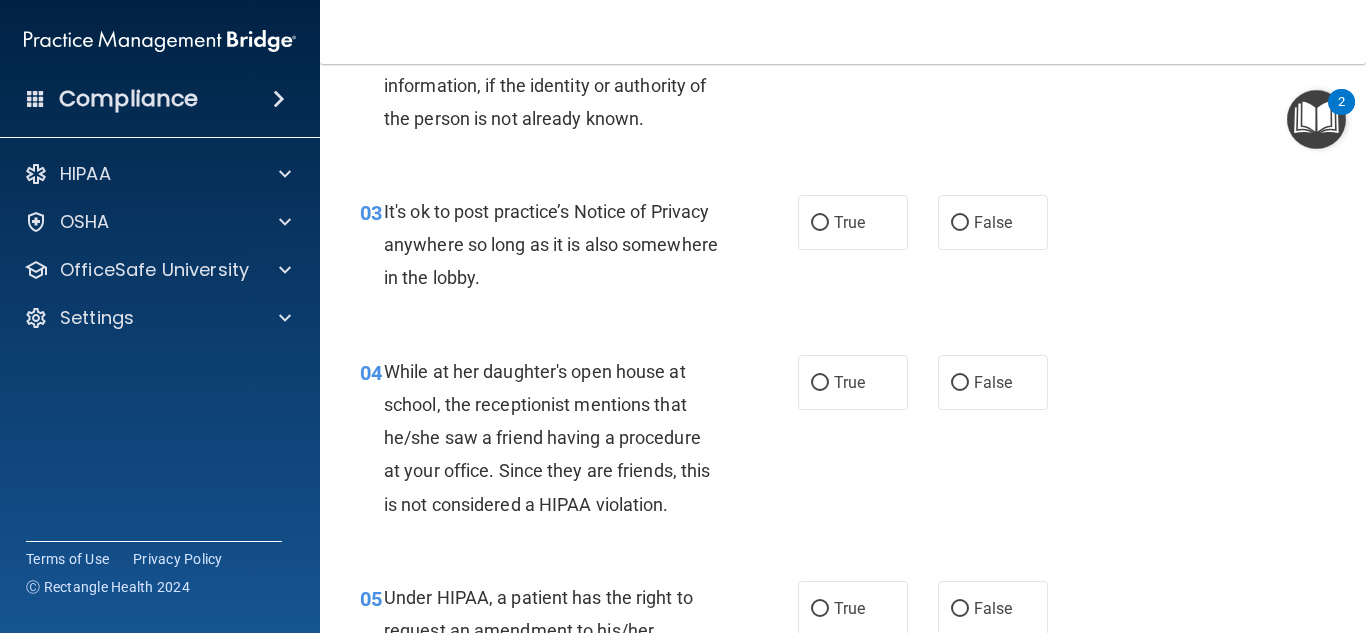 scroll, scrollTop: 500, scrollLeft: 0, axis: vertical 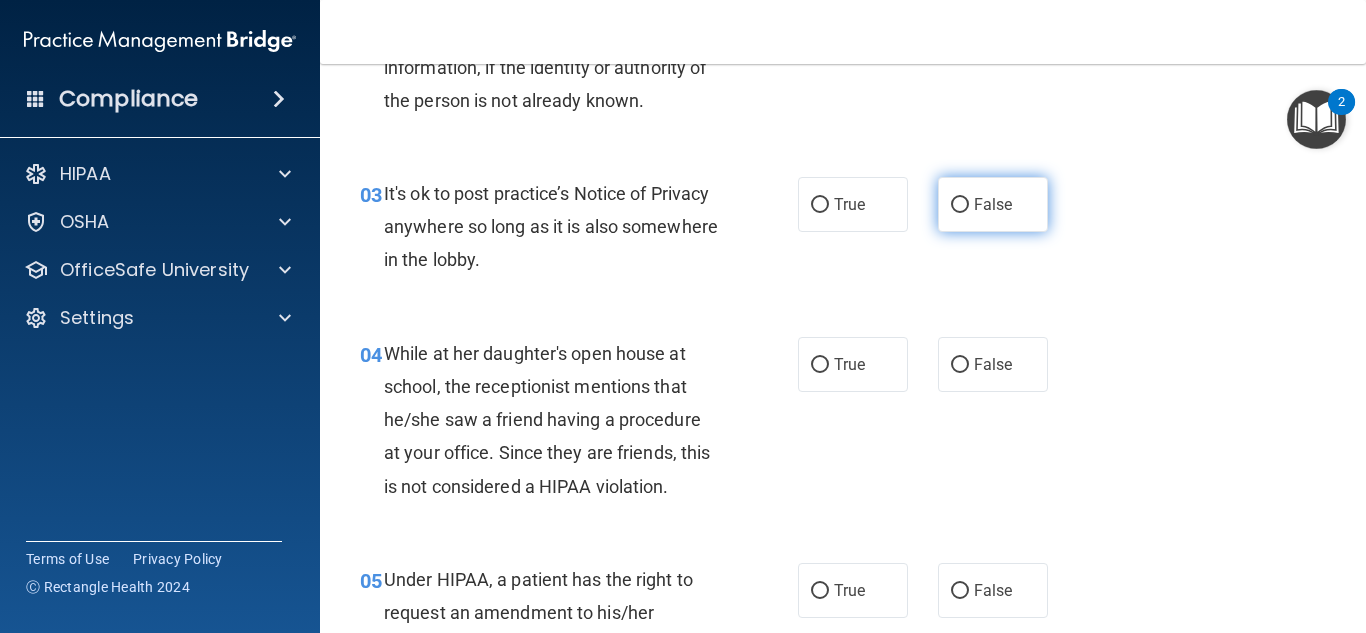click on "False" at bounding box center (993, 204) 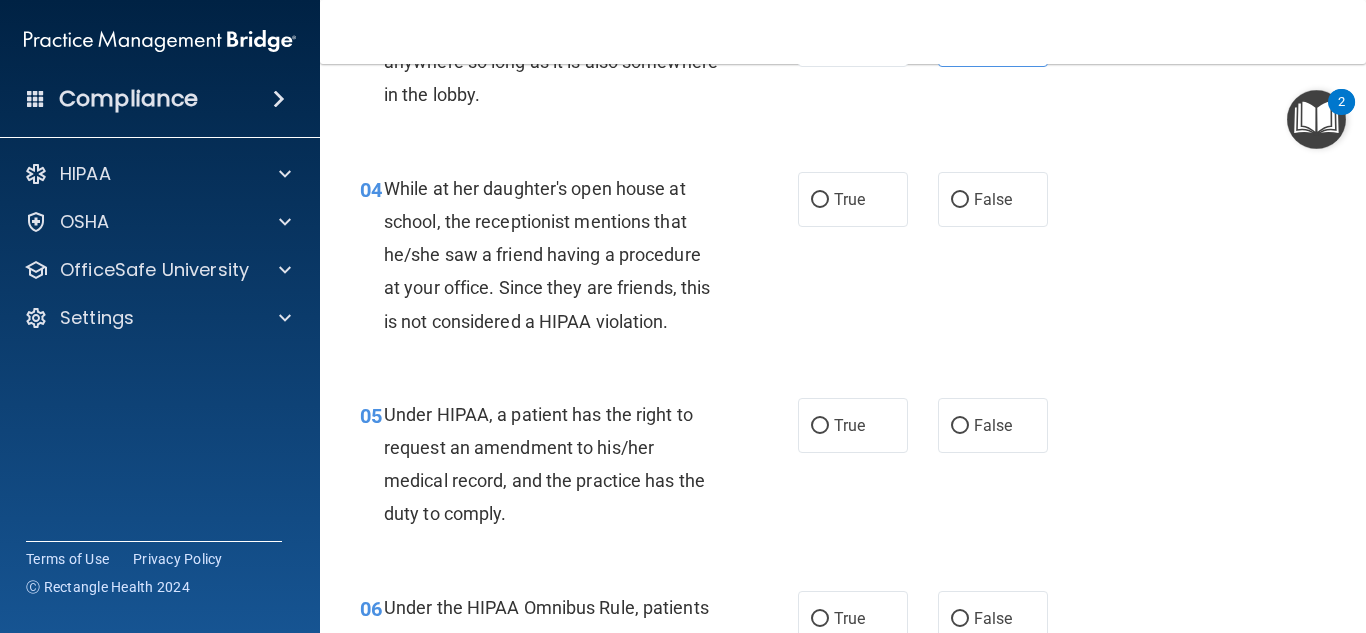 scroll, scrollTop: 700, scrollLeft: 0, axis: vertical 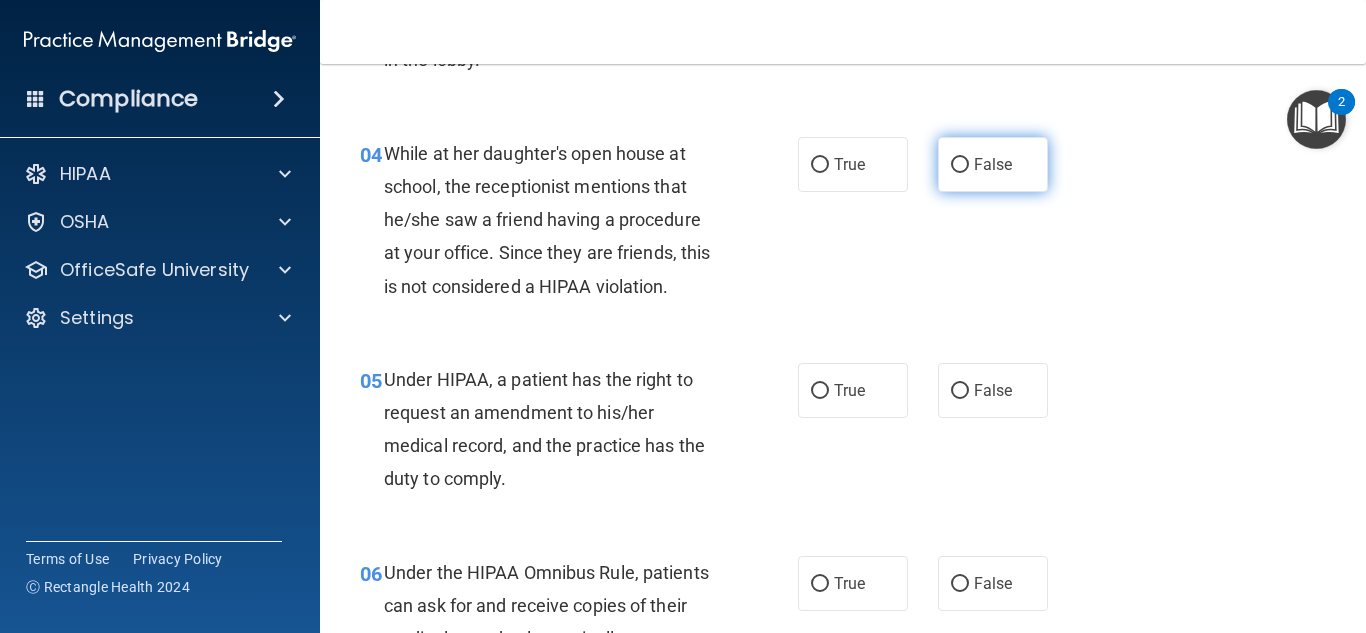 click on "False" at bounding box center (993, 164) 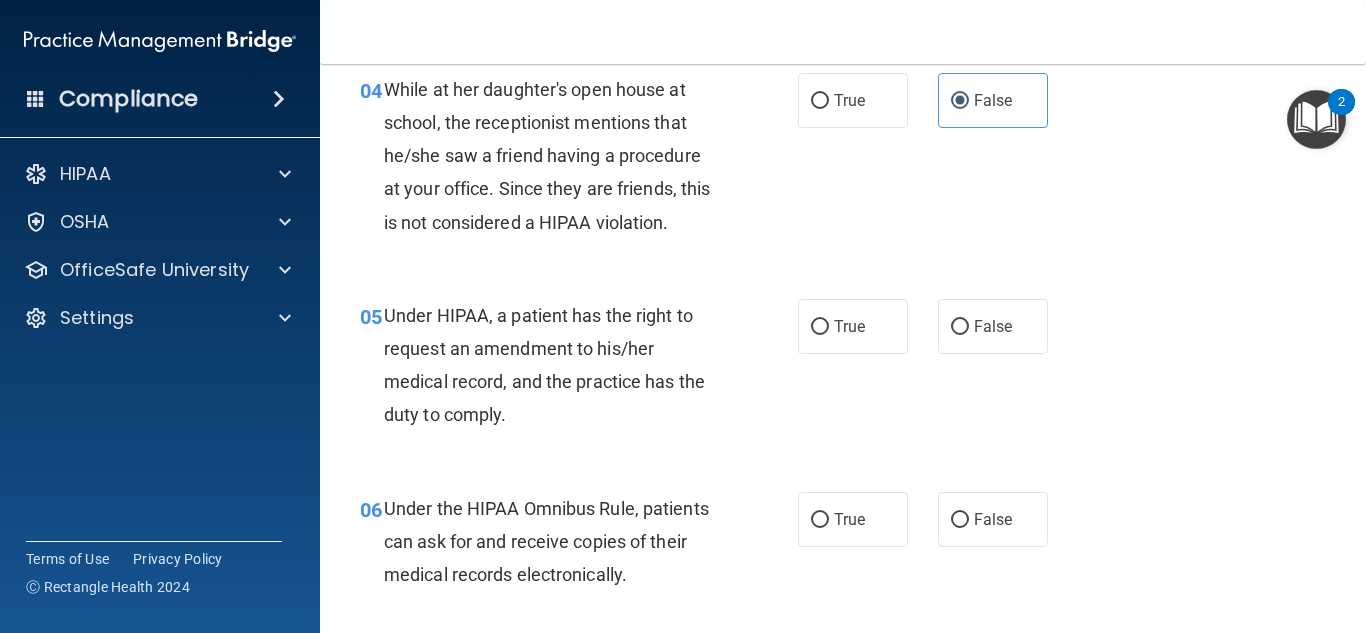 scroll, scrollTop: 800, scrollLeft: 0, axis: vertical 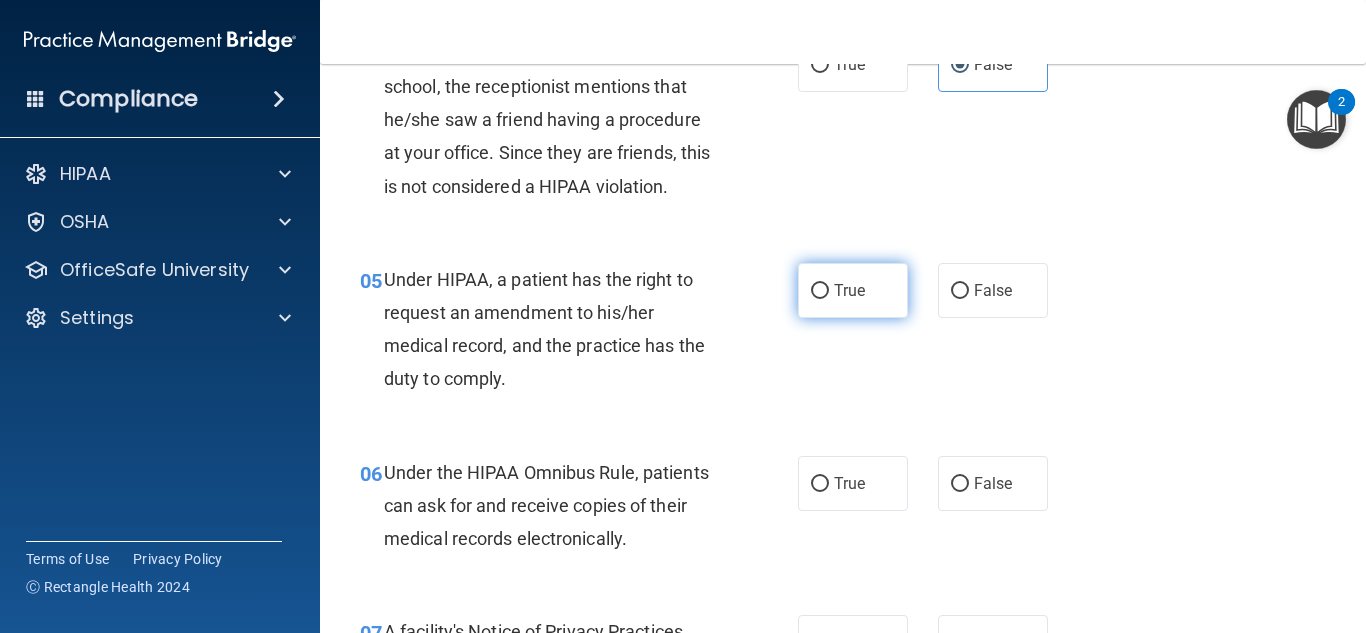 click on "True" at bounding box center [849, 290] 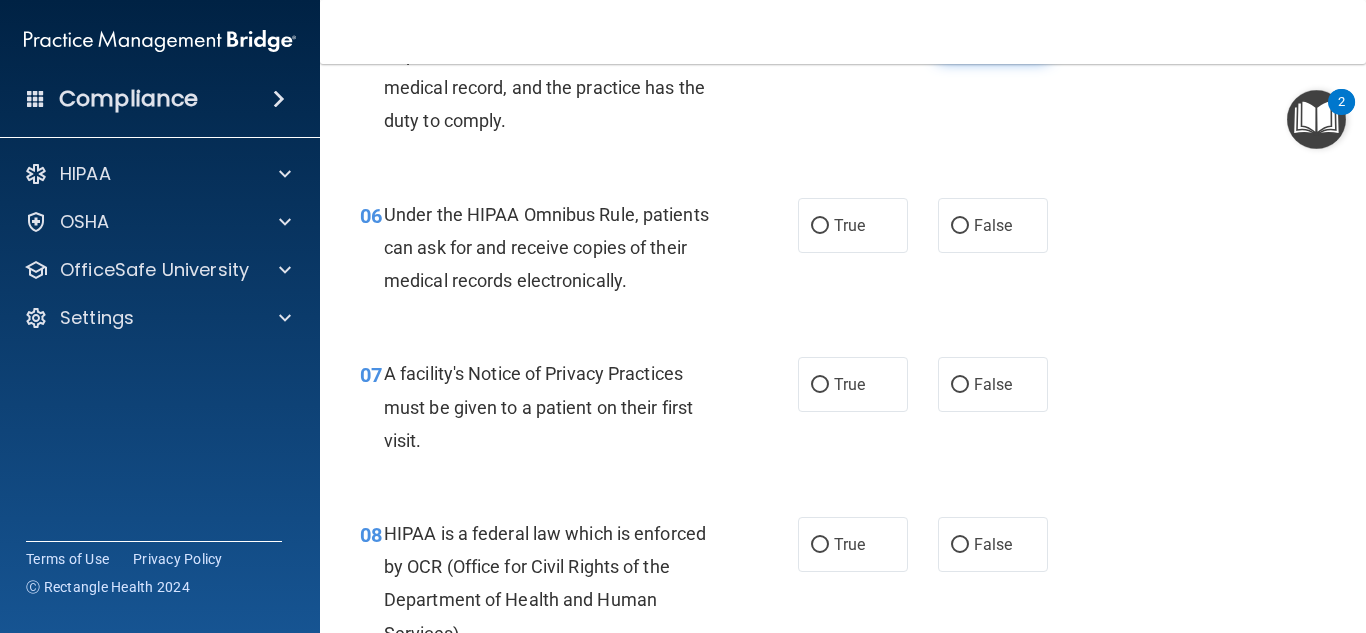 scroll, scrollTop: 1100, scrollLeft: 0, axis: vertical 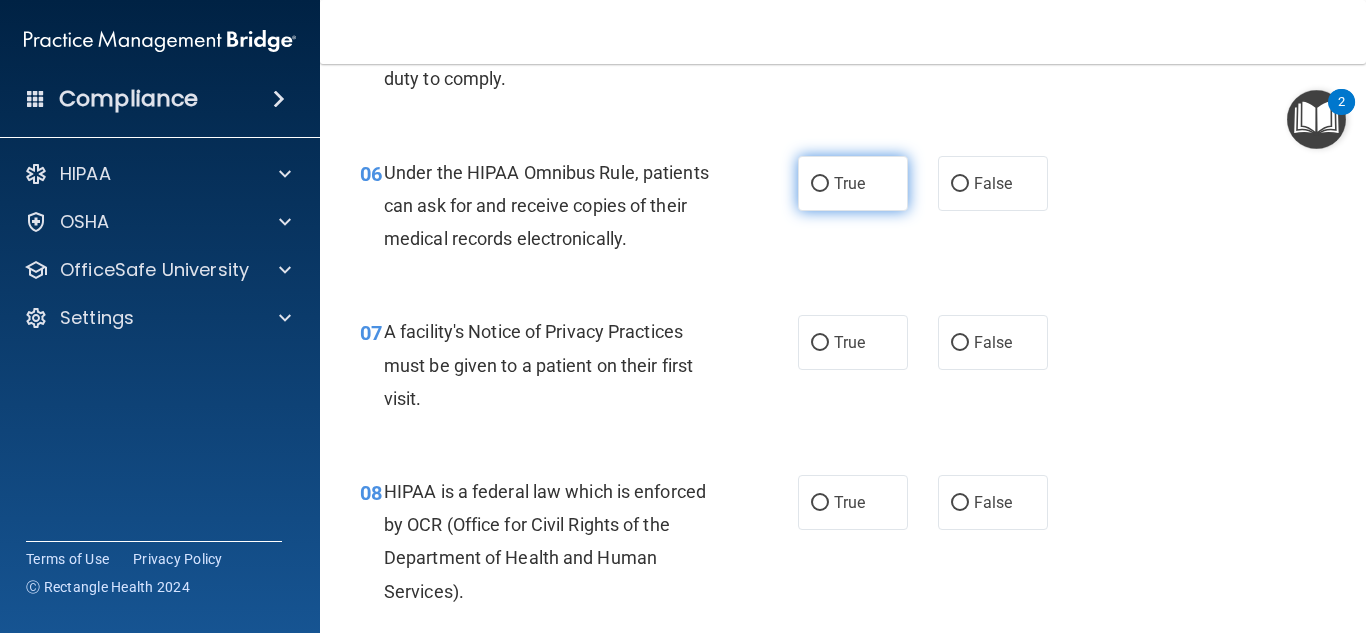 click on "True" at bounding box center (853, 183) 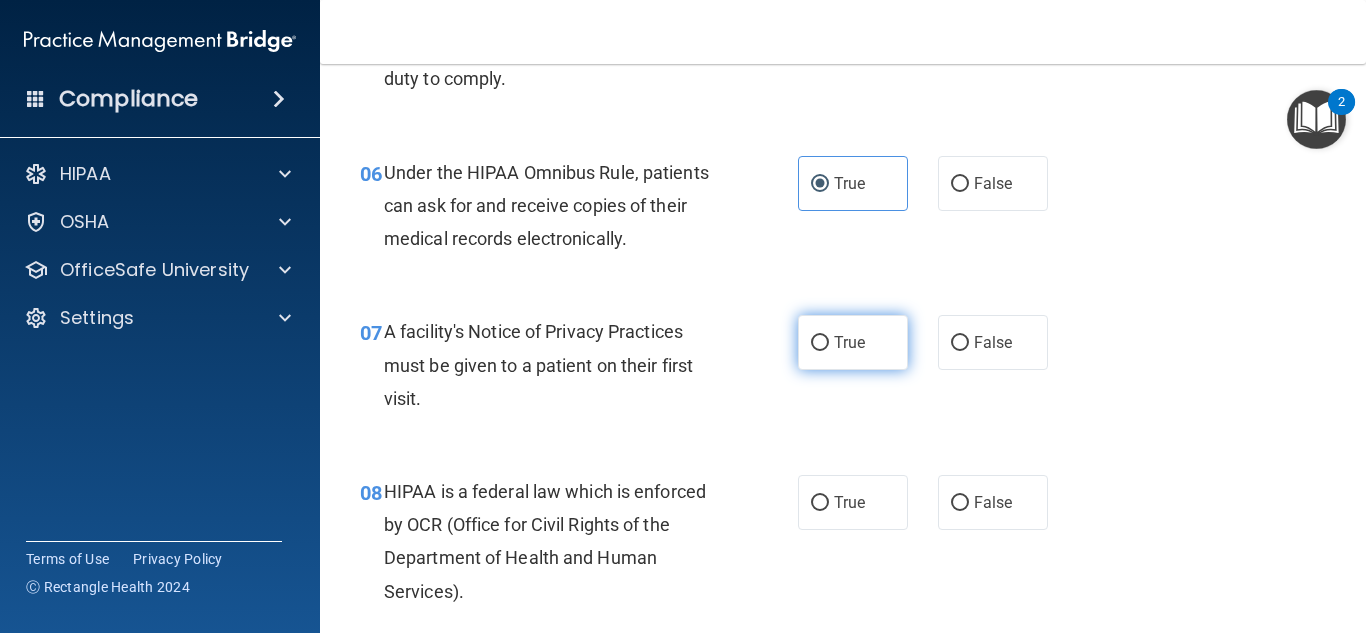 click on "True" at bounding box center (853, 342) 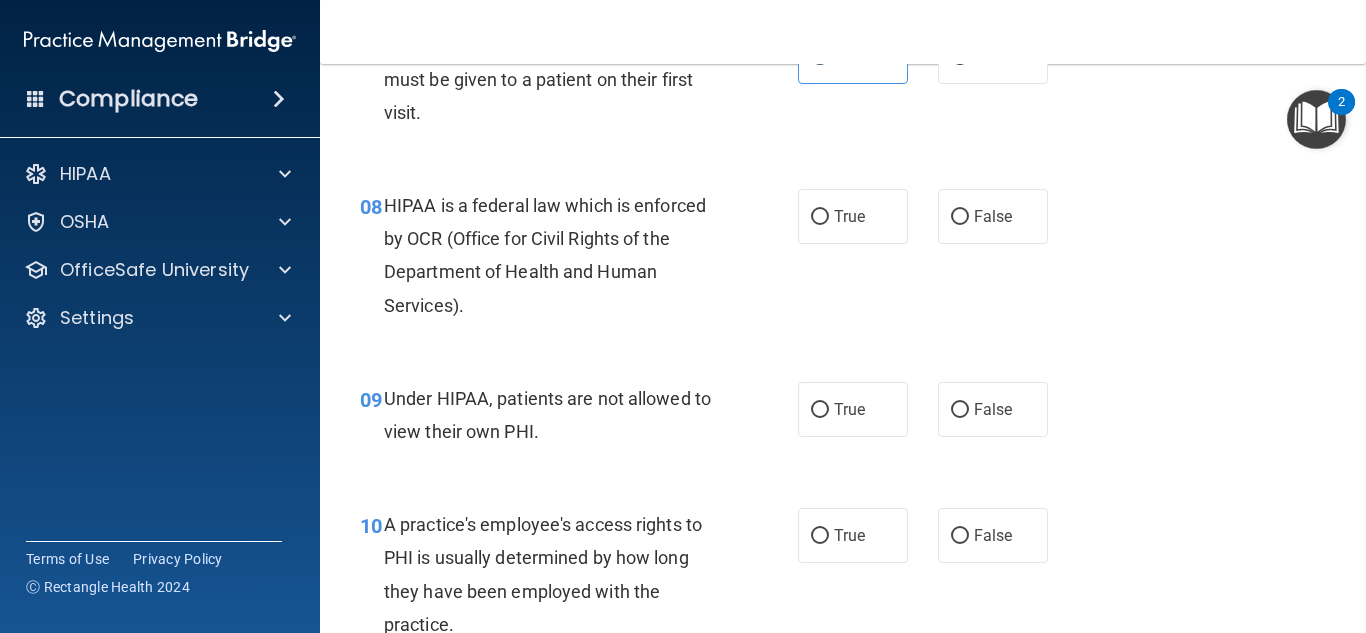 scroll, scrollTop: 1400, scrollLeft: 0, axis: vertical 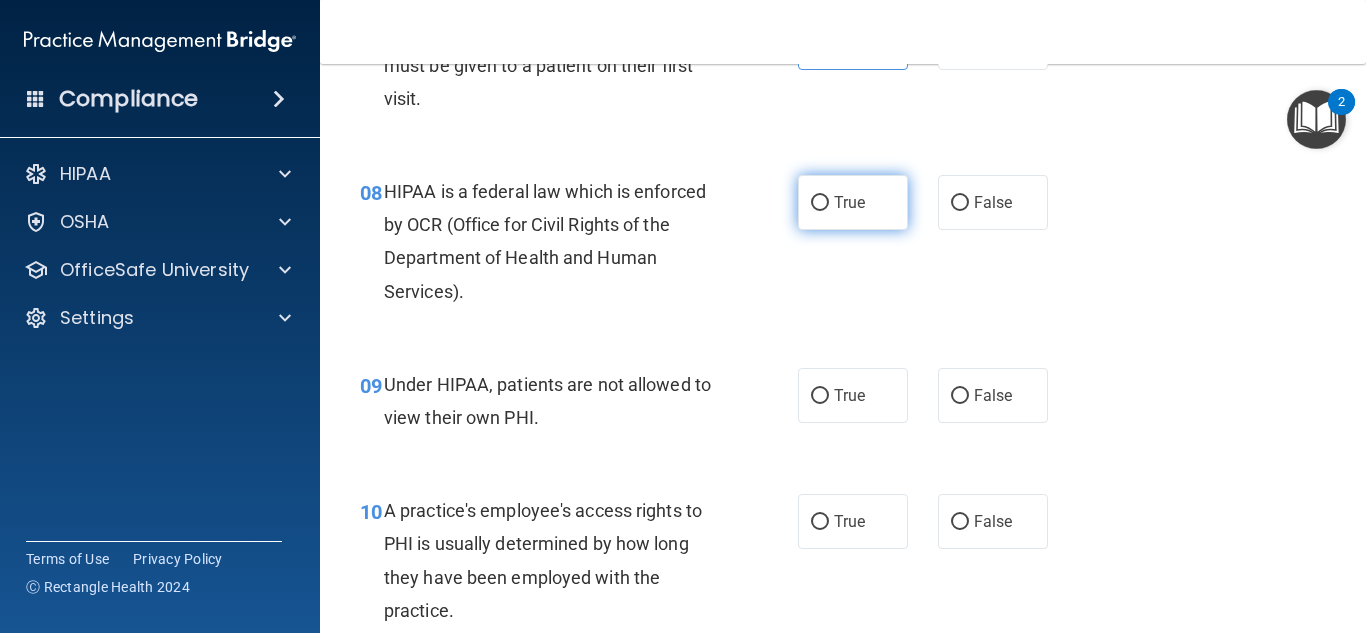 click on "True" at bounding box center [853, 202] 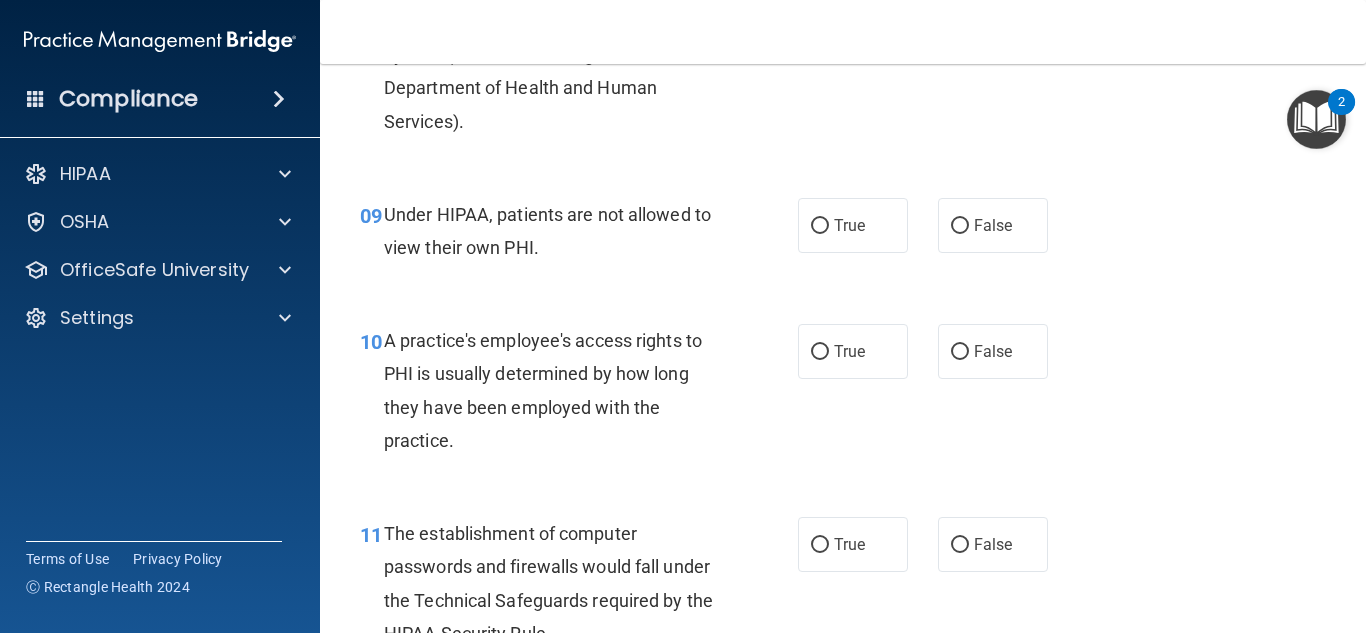 scroll, scrollTop: 1600, scrollLeft: 0, axis: vertical 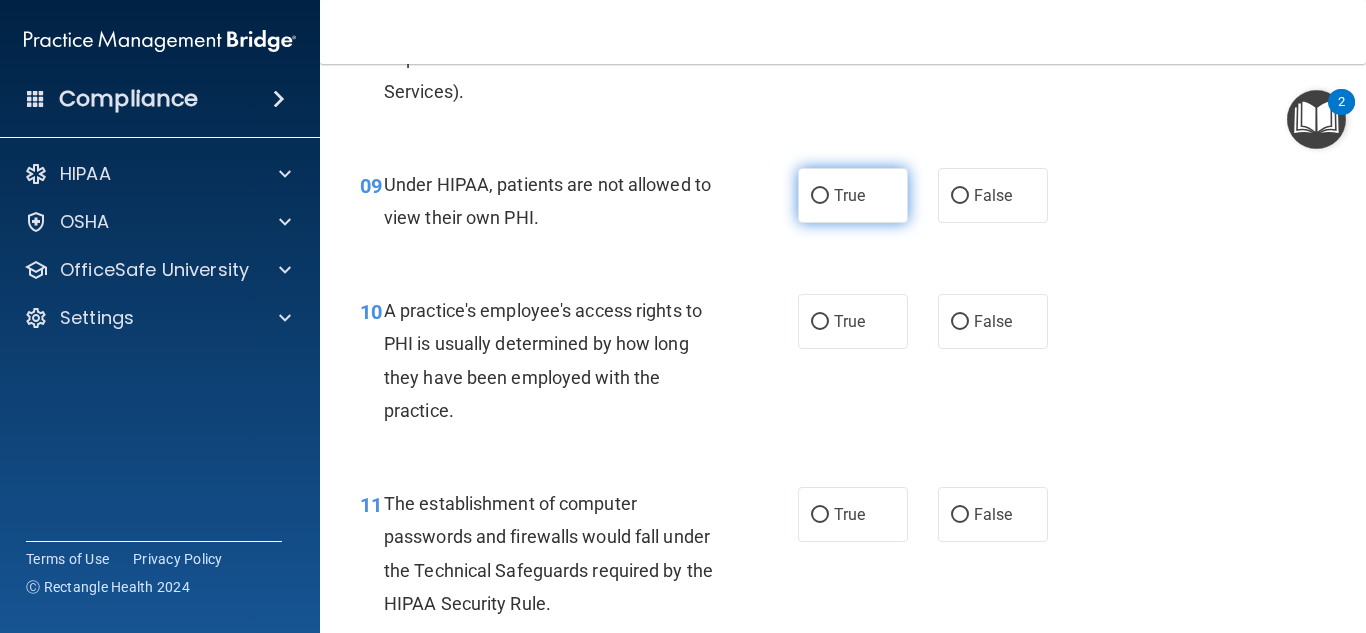 click on "True" at bounding box center [849, 195] 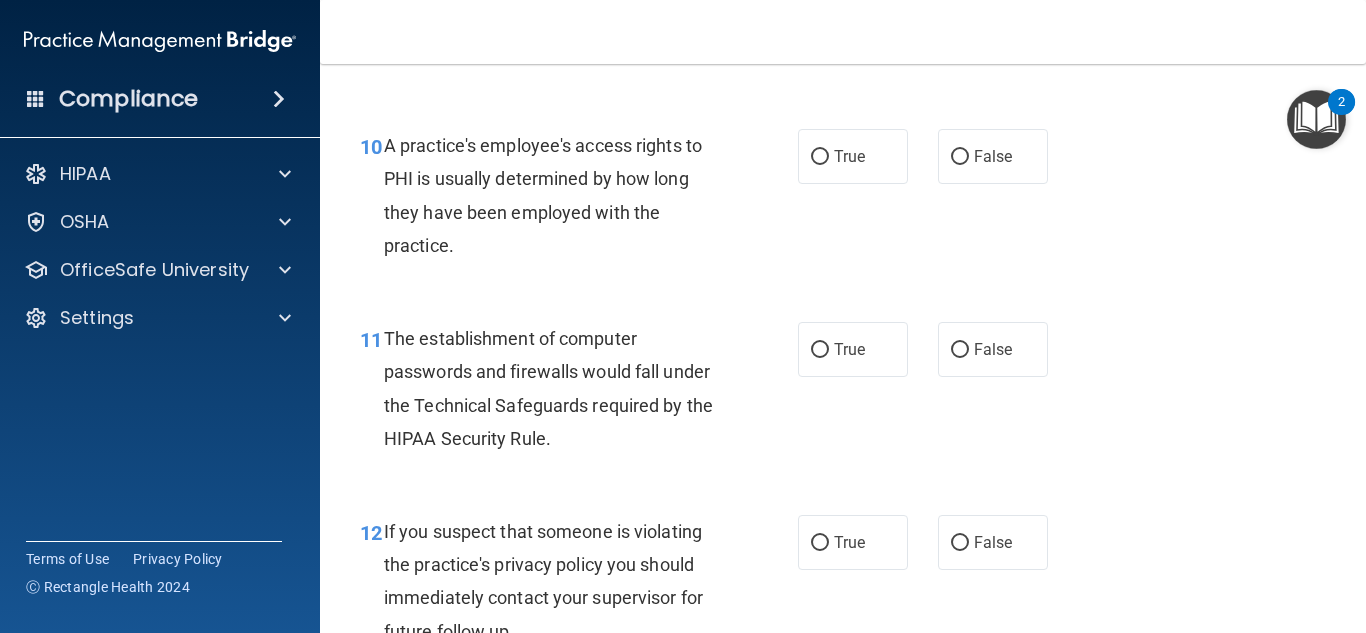 scroll, scrollTop: 1800, scrollLeft: 0, axis: vertical 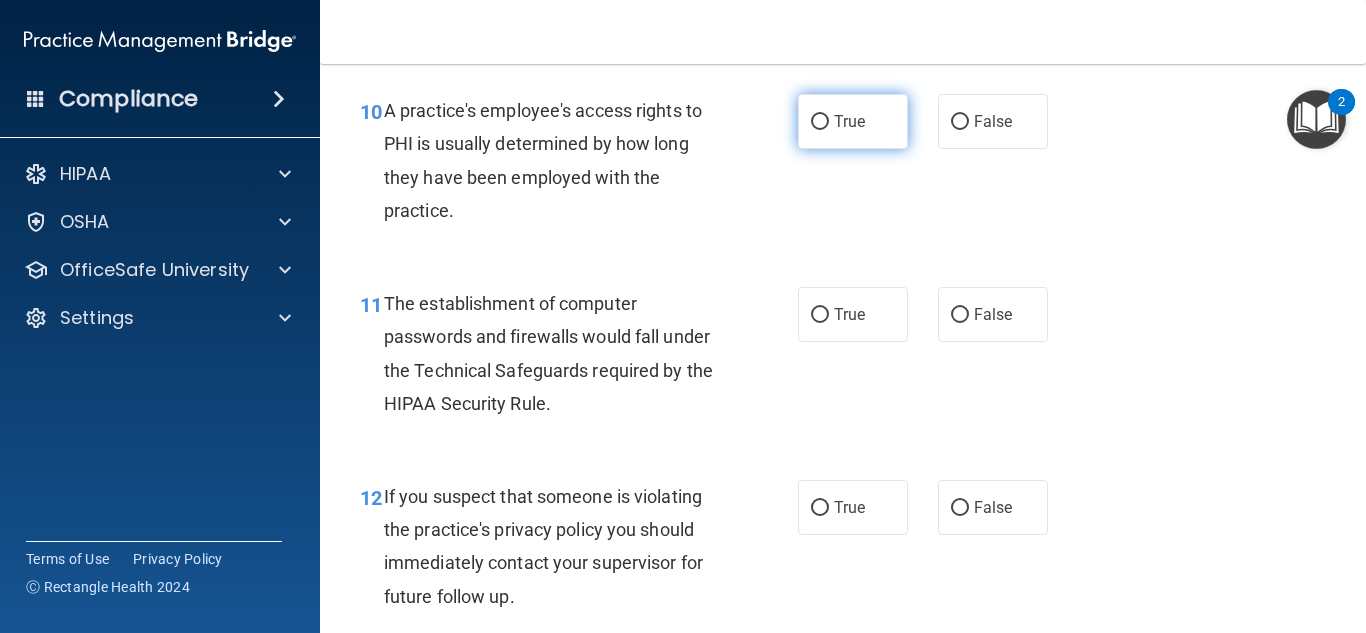 click on "True" at bounding box center [849, 121] 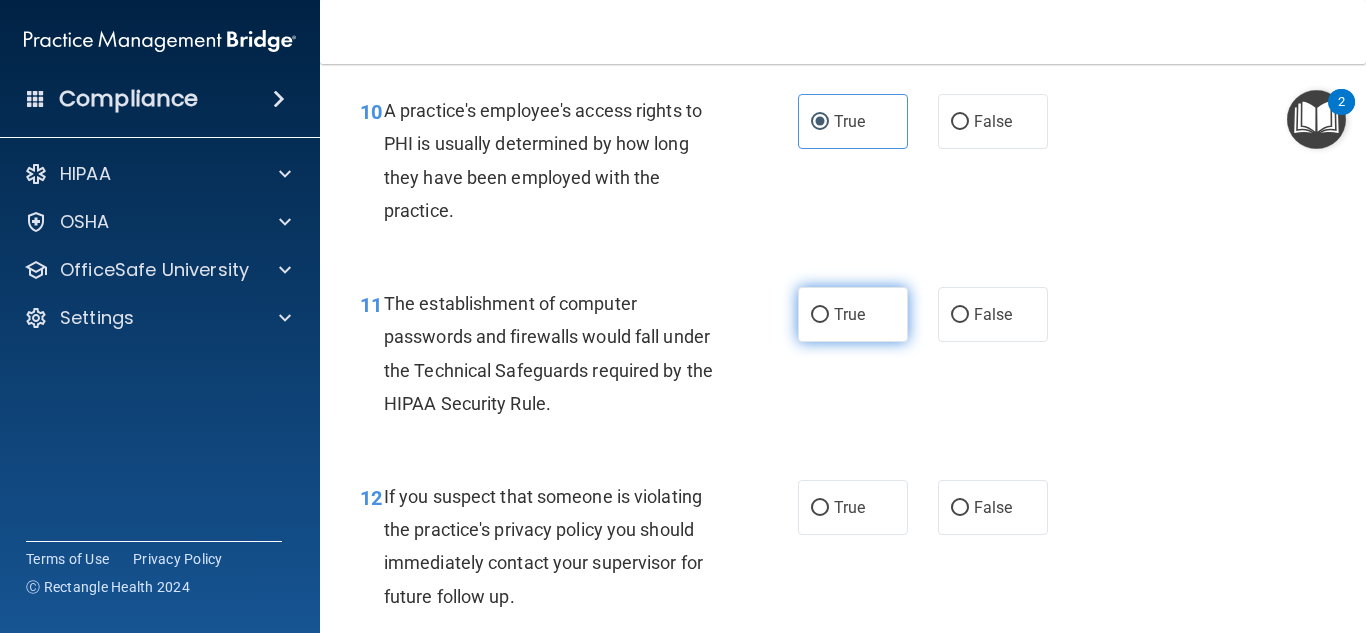click on "True" at bounding box center [849, 314] 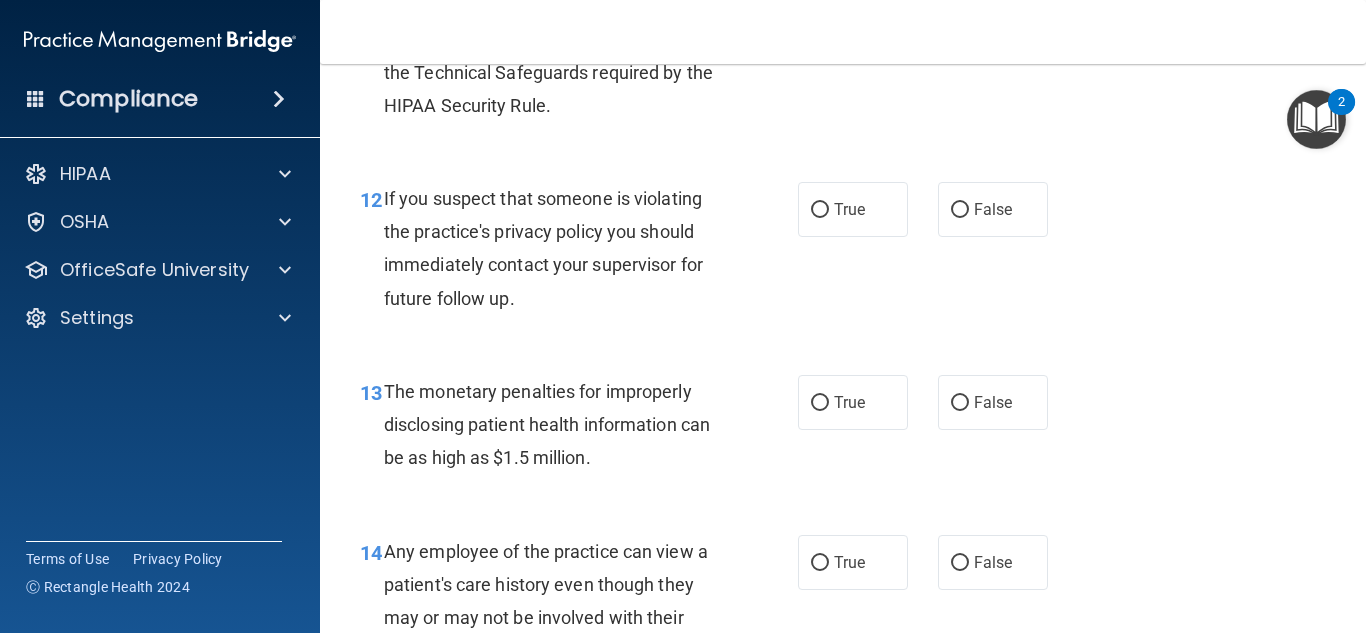 scroll, scrollTop: 2100, scrollLeft: 0, axis: vertical 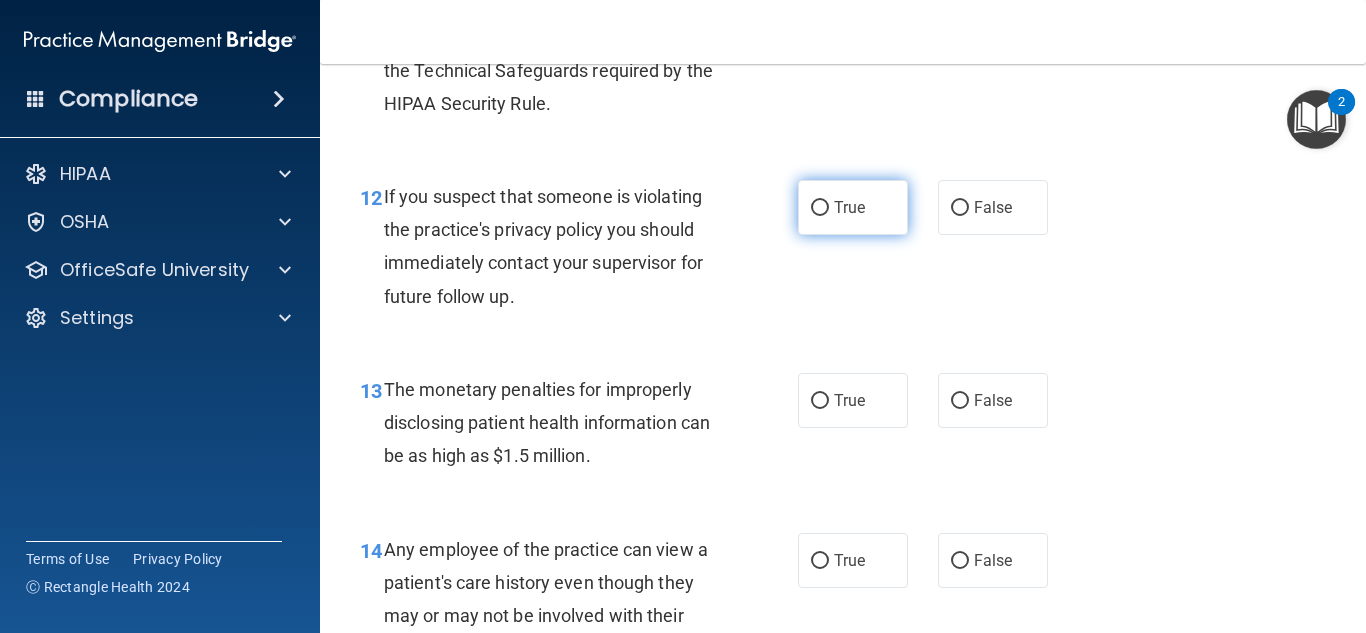 click on "True" at bounding box center [853, 207] 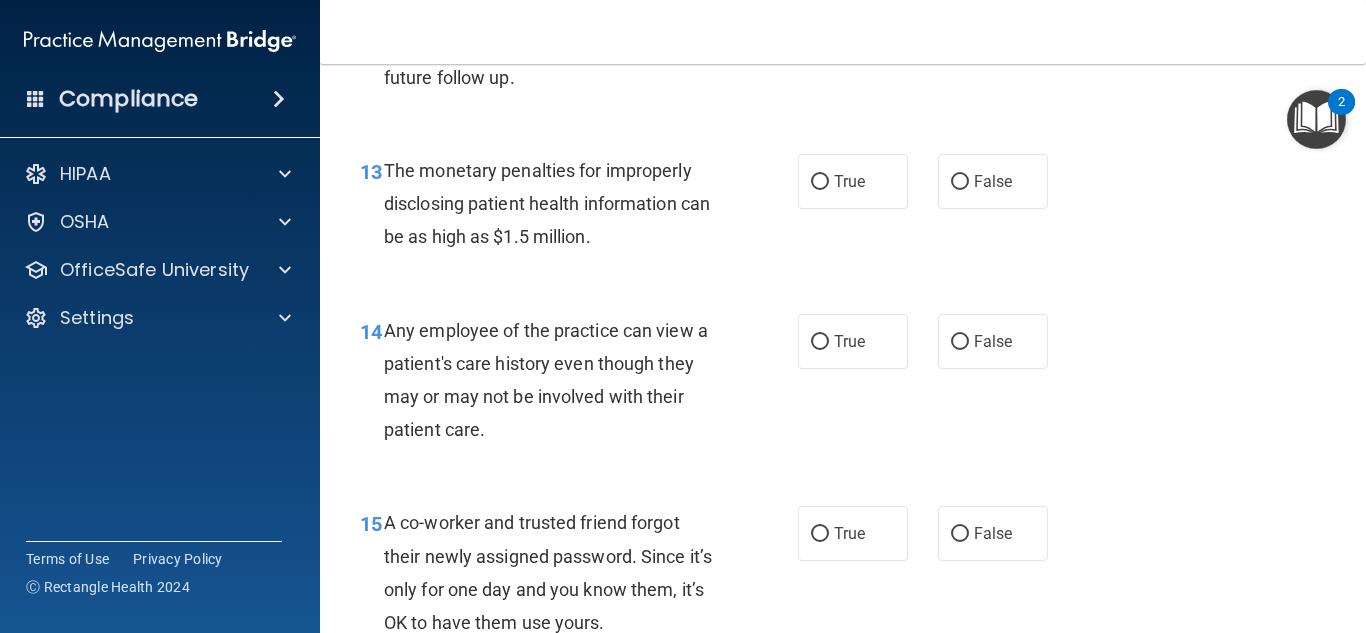 scroll, scrollTop: 2400, scrollLeft: 0, axis: vertical 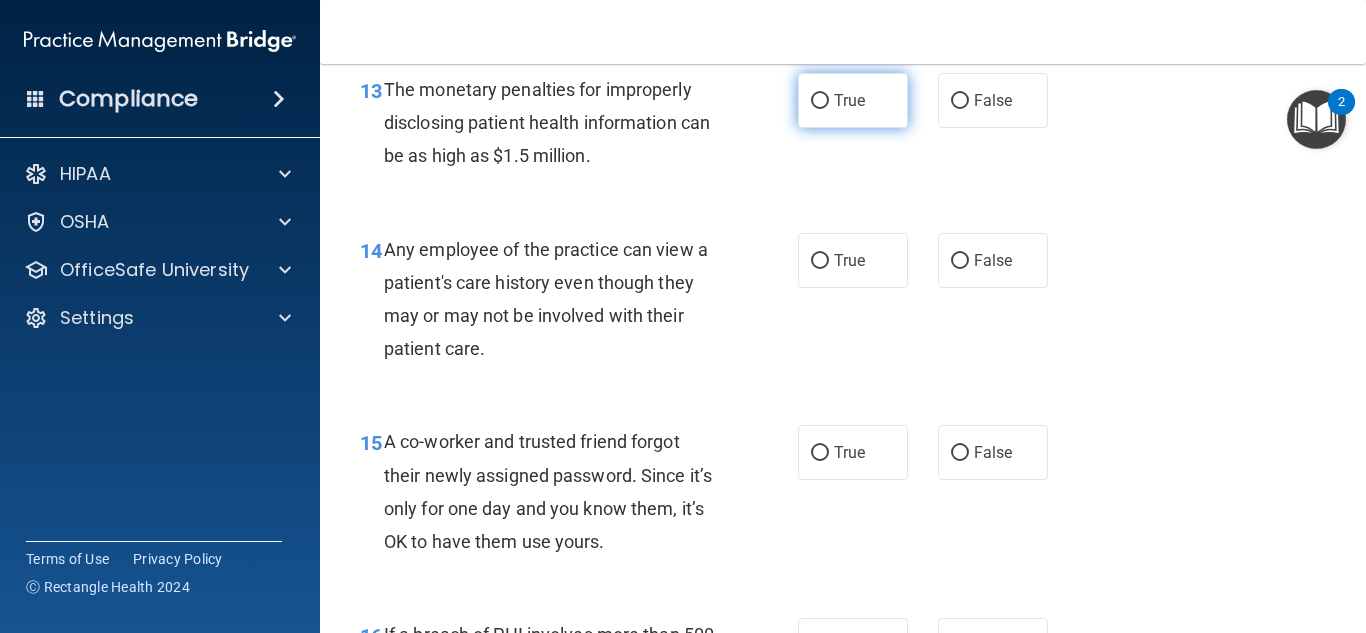 click on "True" at bounding box center (849, 100) 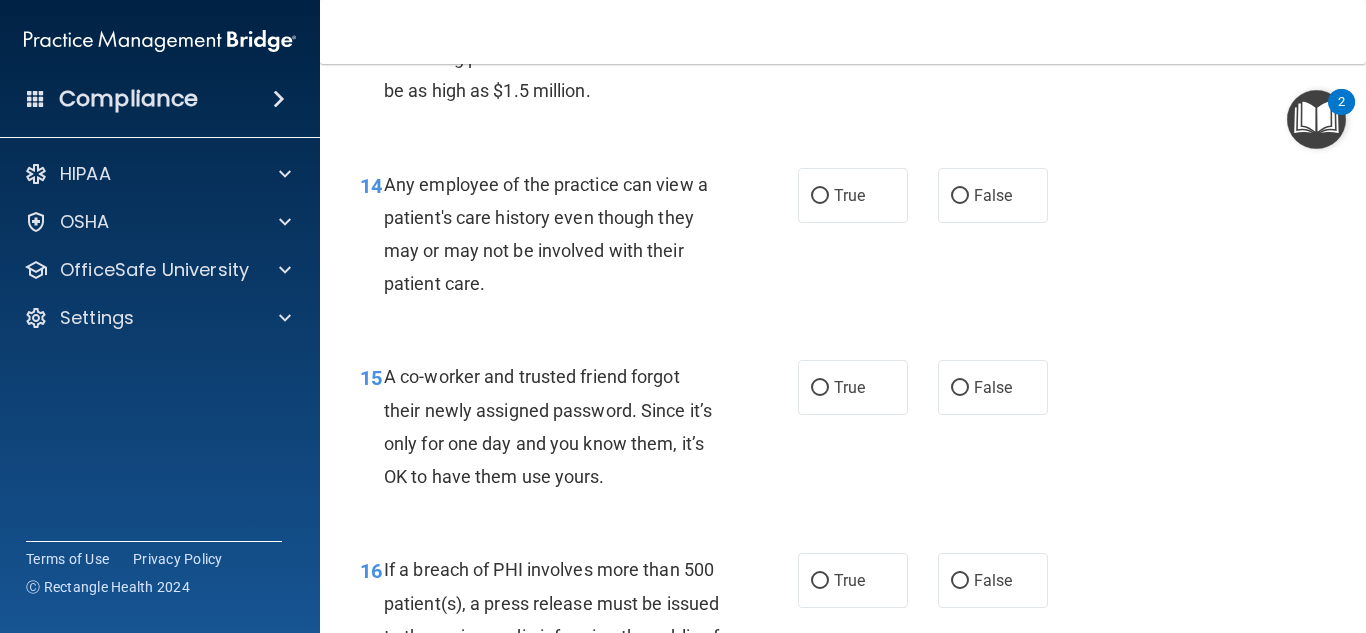 scroll, scrollTop: 2500, scrollLeft: 0, axis: vertical 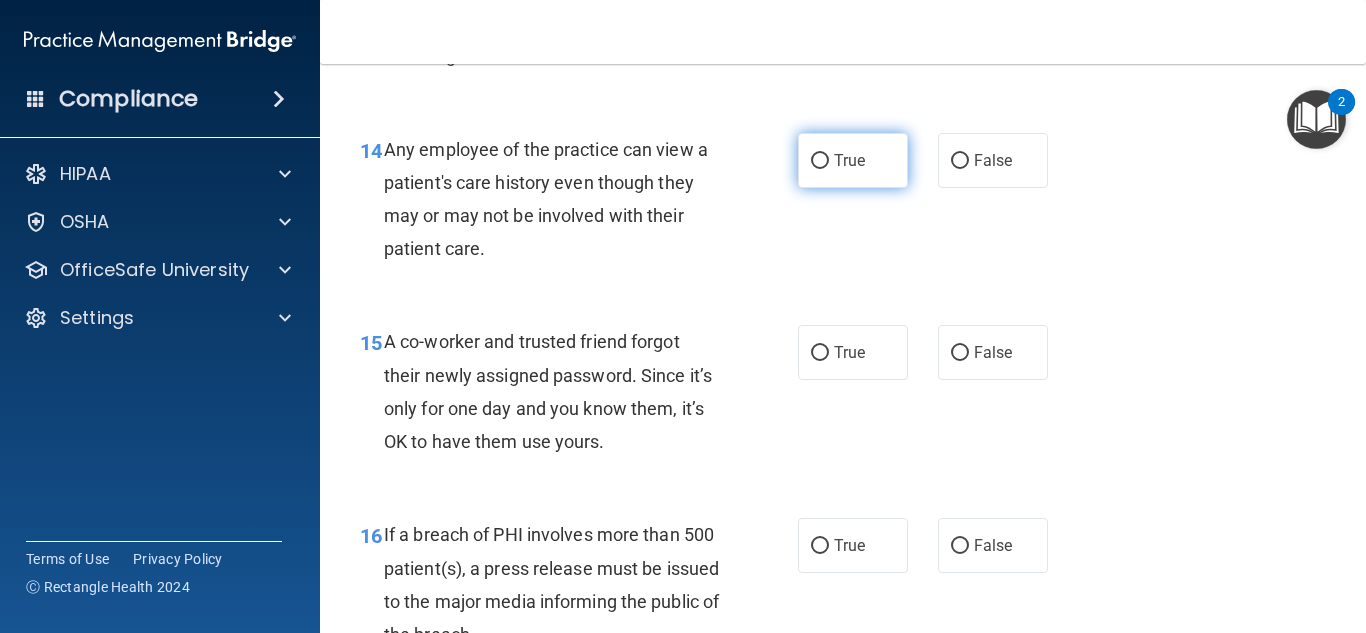 click on "True" at bounding box center [849, 160] 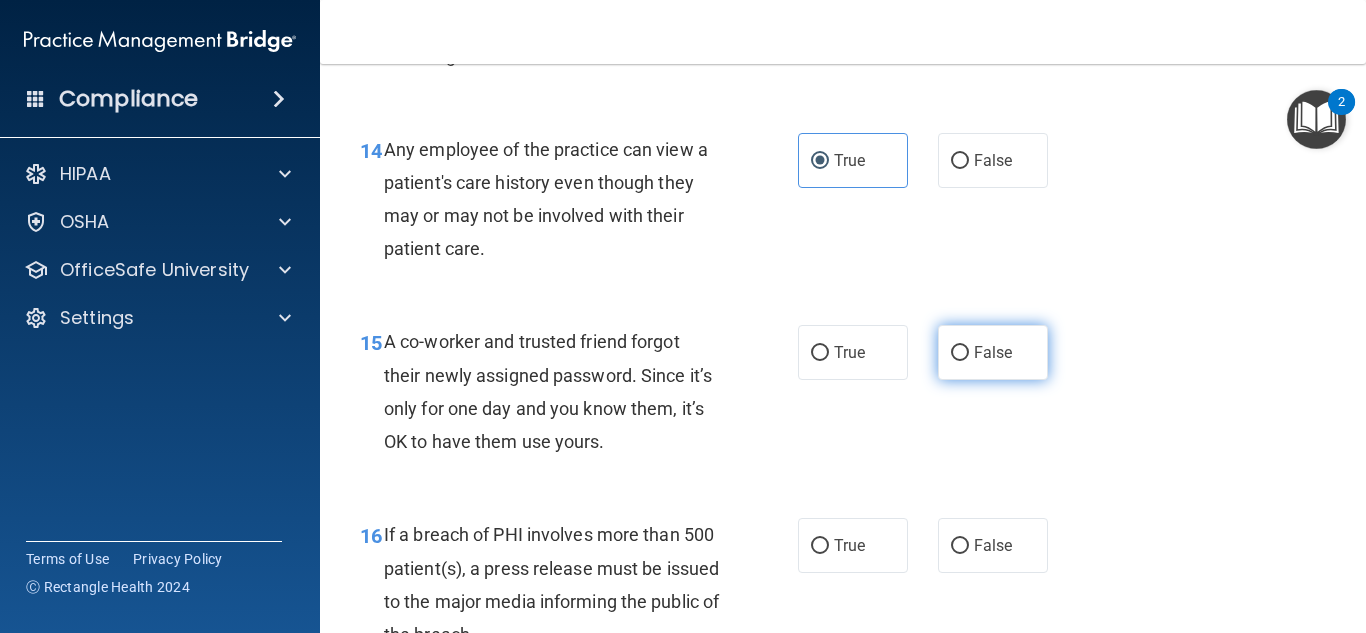 click on "False" at bounding box center (993, 352) 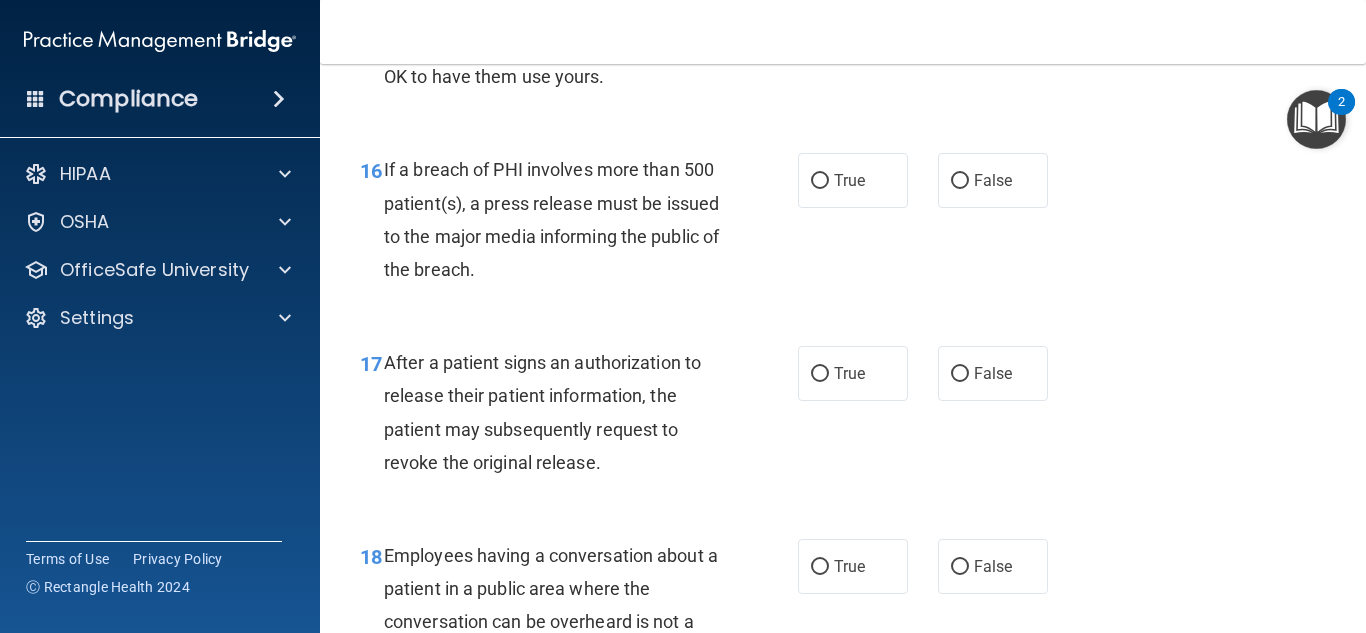 scroll, scrollTop: 2900, scrollLeft: 0, axis: vertical 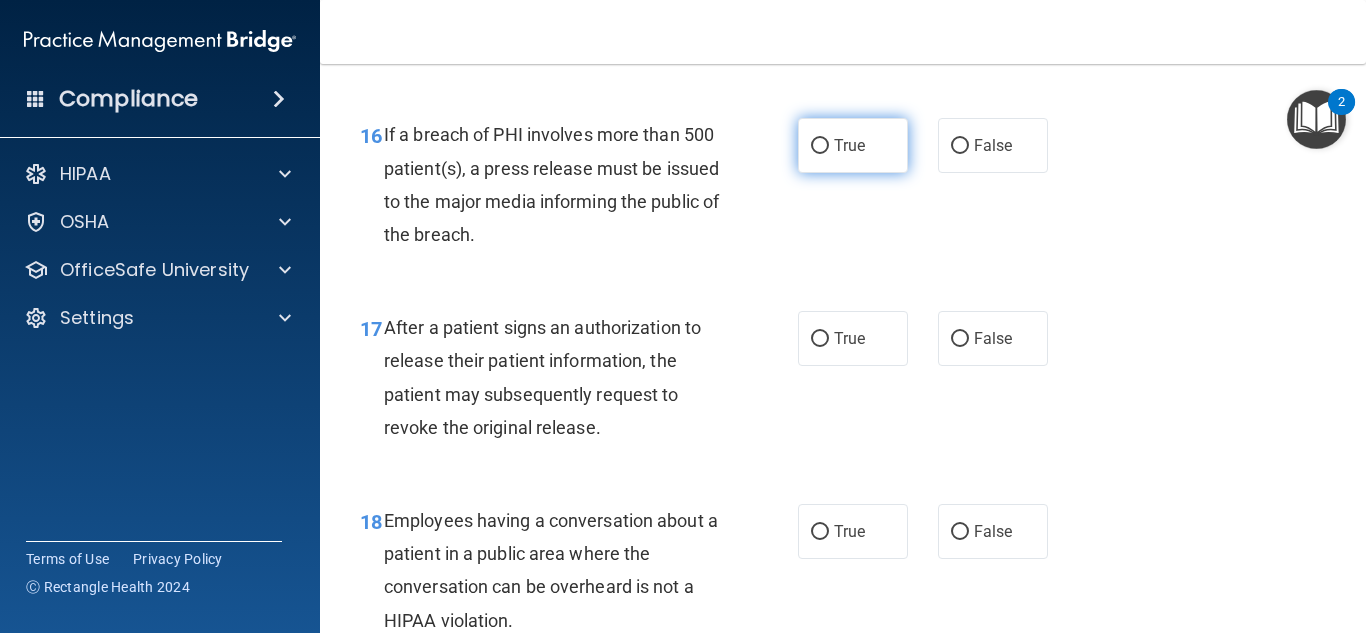 drag, startPoint x: 870, startPoint y: 155, endPoint x: 848, endPoint y: 171, distance: 27.202942 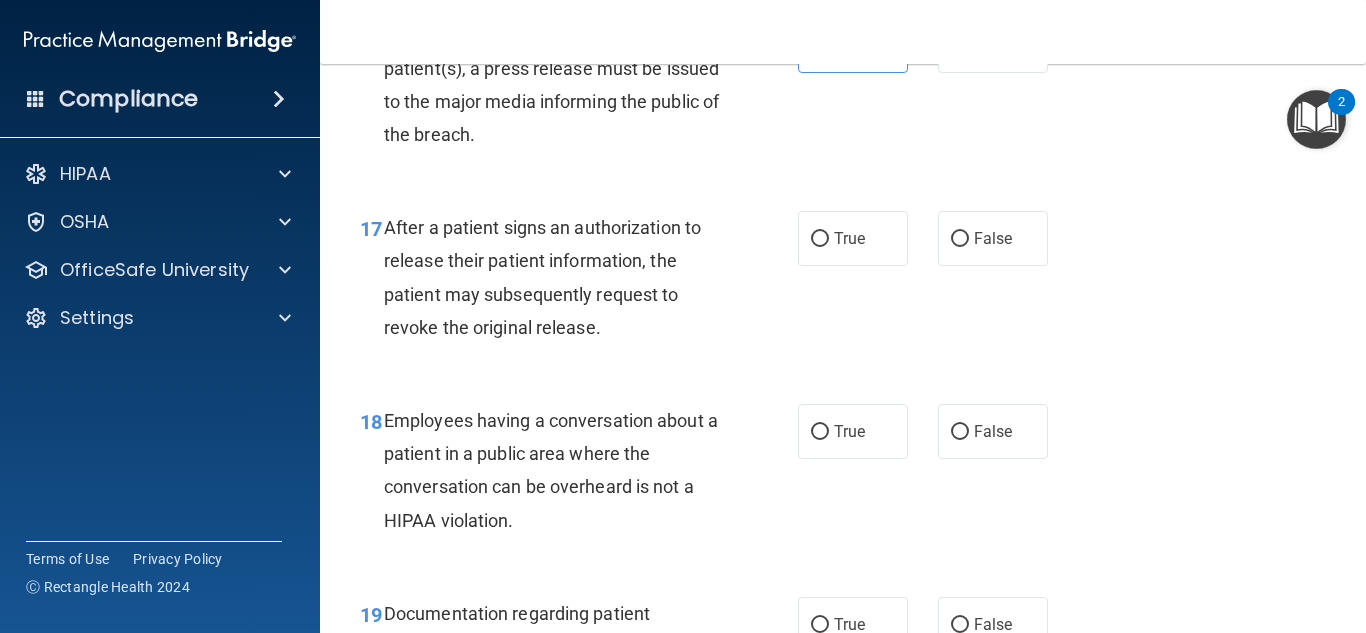scroll, scrollTop: 2900, scrollLeft: 0, axis: vertical 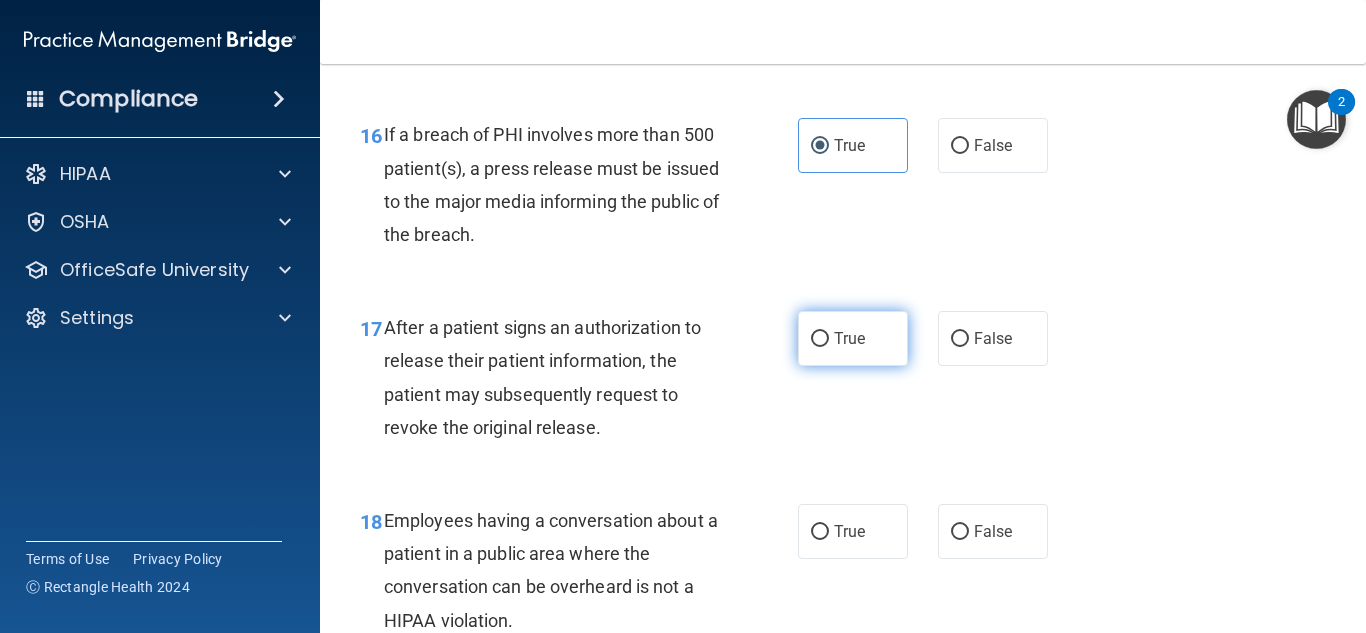 click on "True" at bounding box center [849, 338] 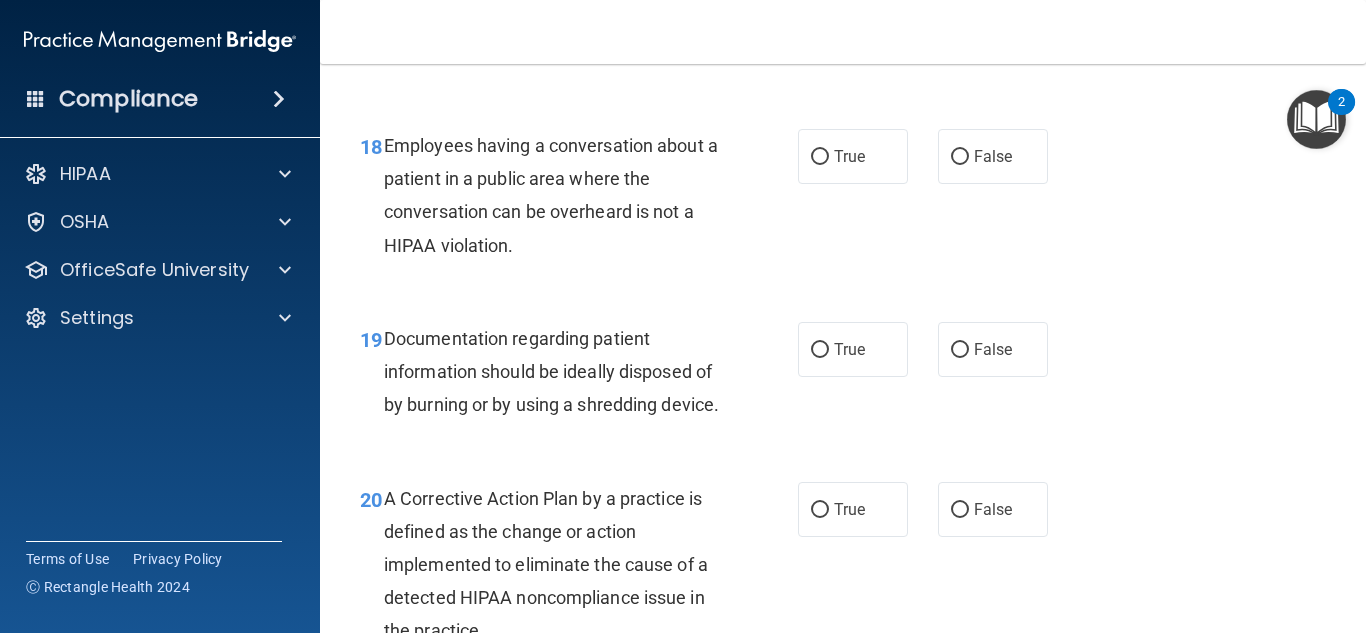 scroll, scrollTop: 3300, scrollLeft: 0, axis: vertical 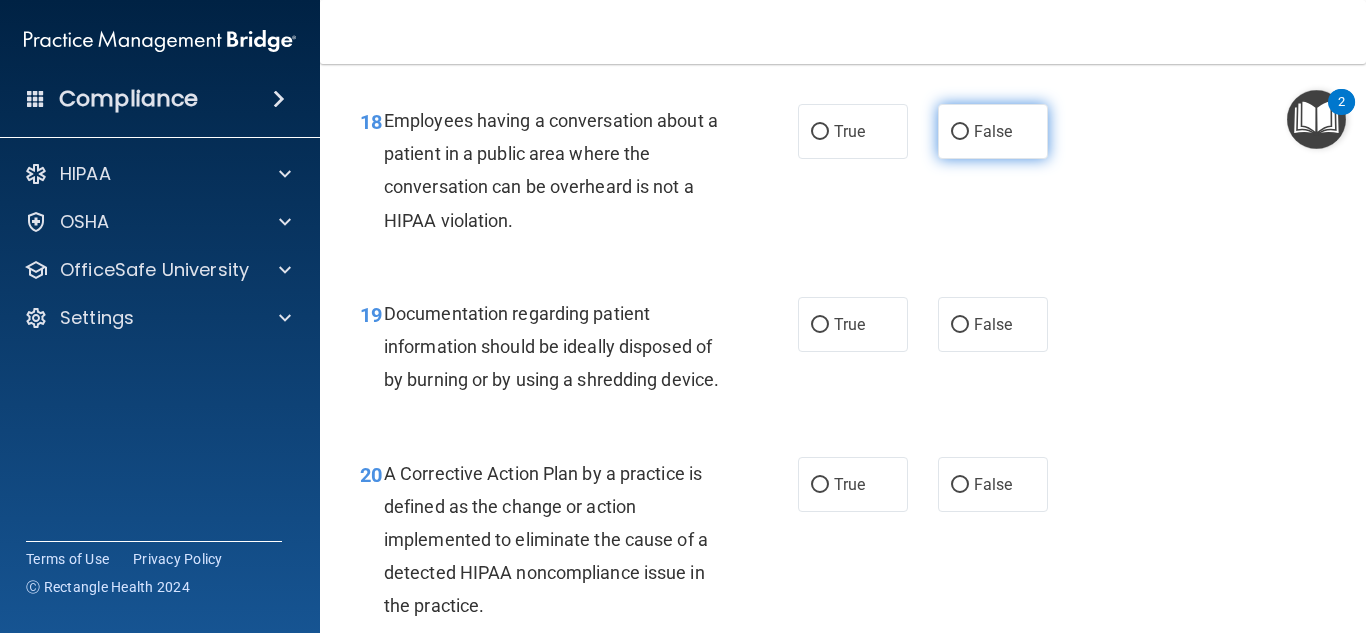 click on "False" at bounding box center [993, 131] 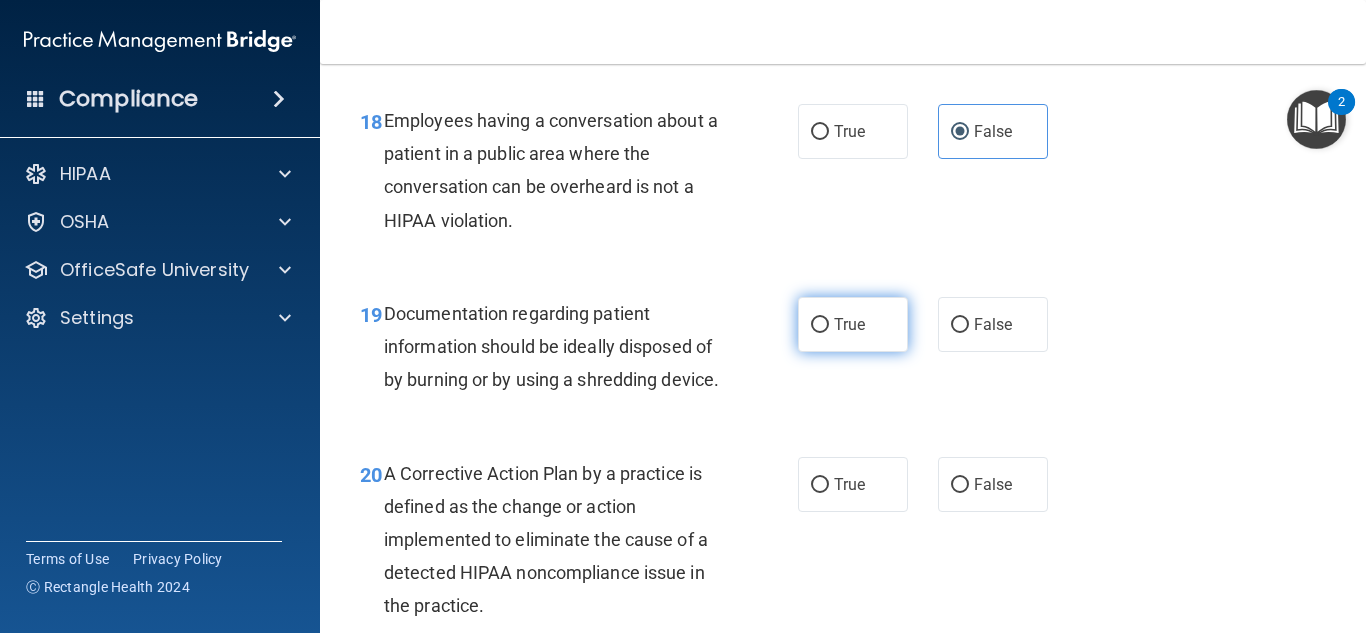 click on "True" at bounding box center (853, 324) 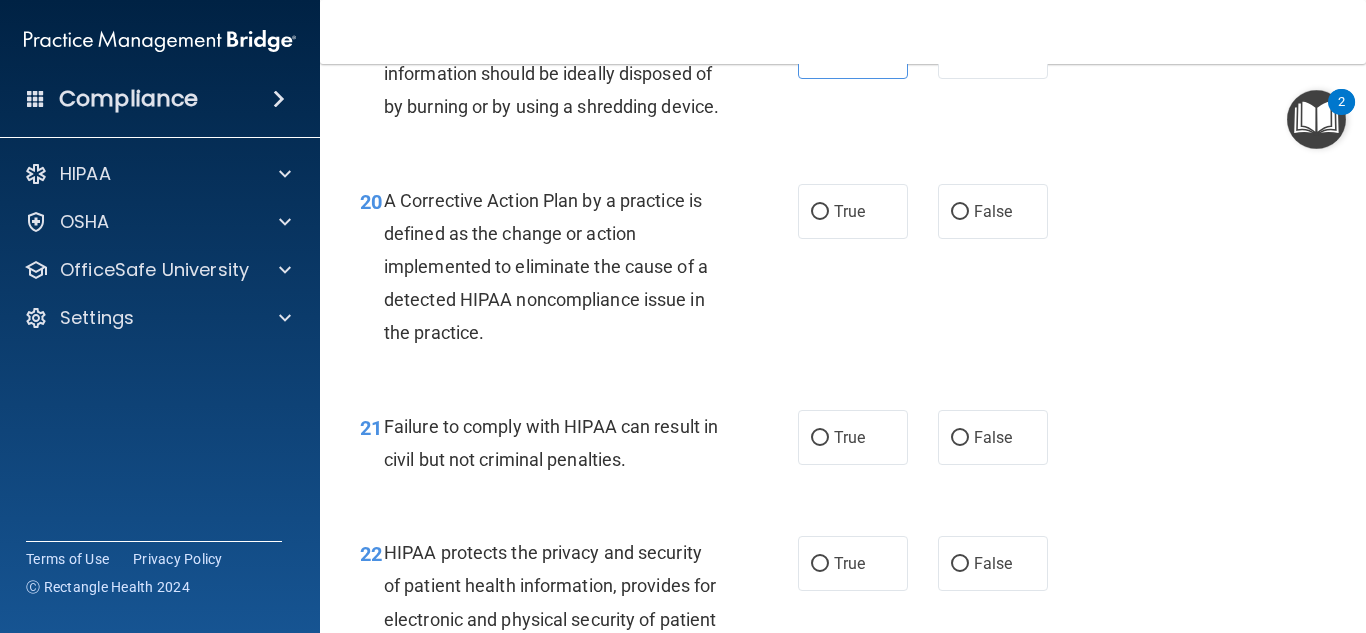 scroll, scrollTop: 3600, scrollLeft: 0, axis: vertical 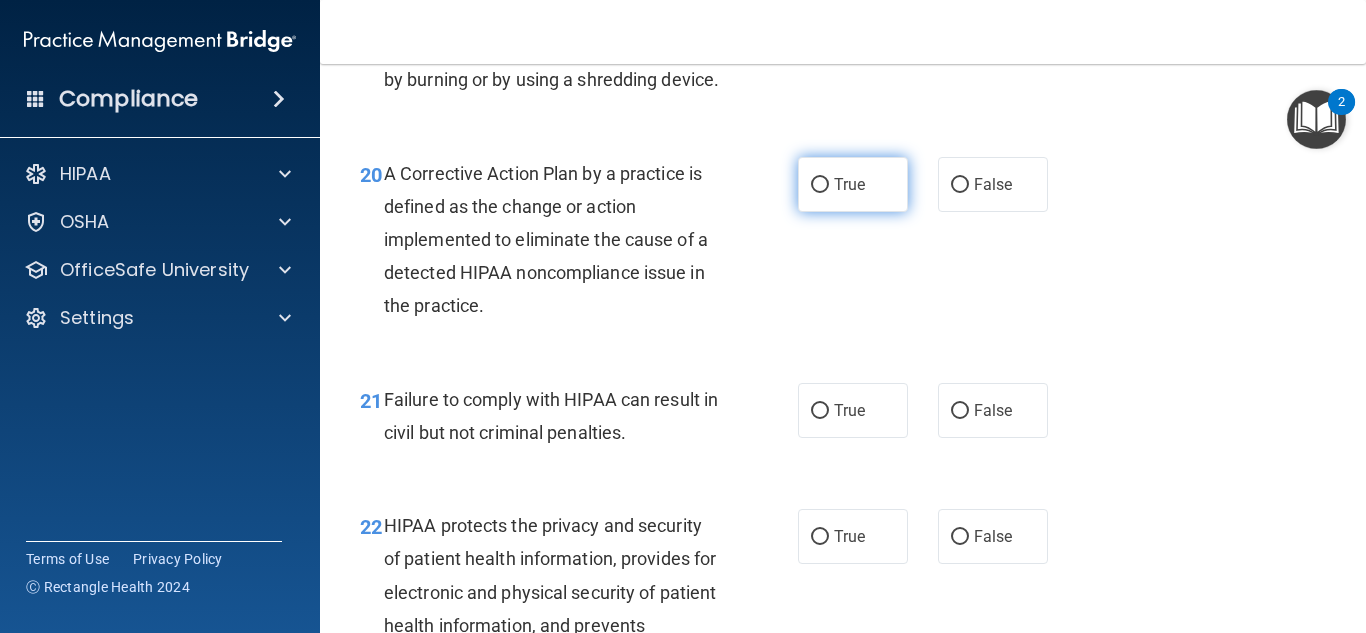click on "True" at bounding box center [853, 184] 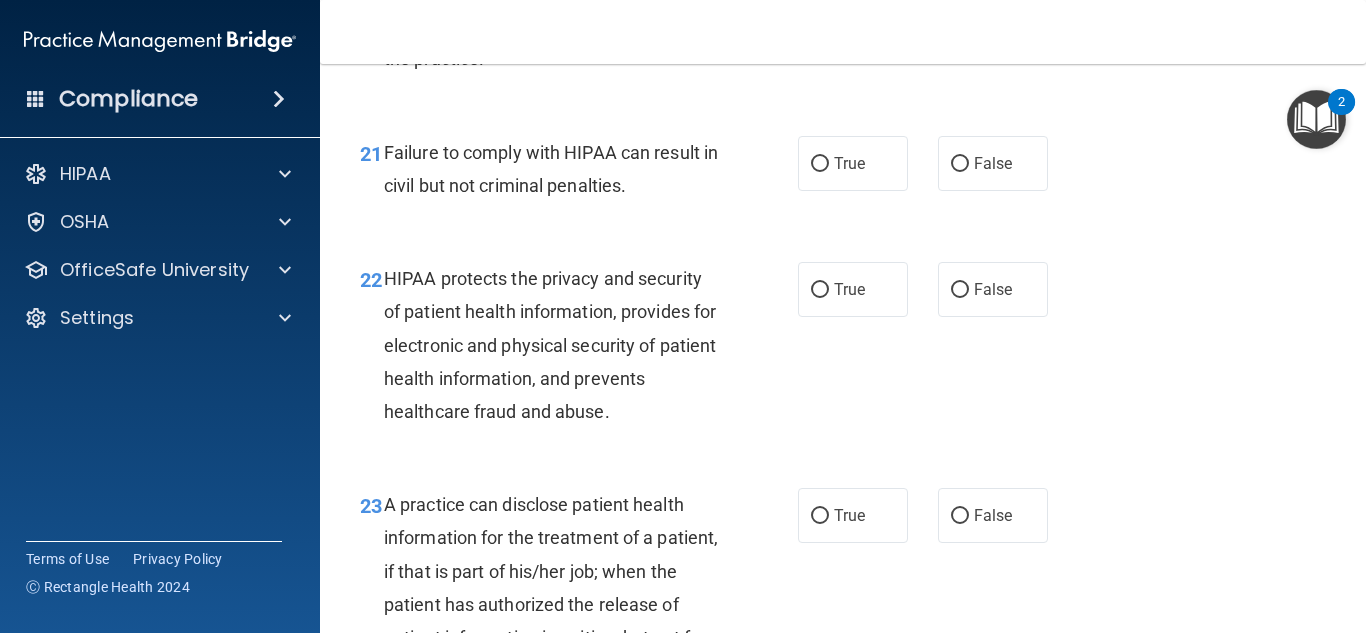 scroll, scrollTop: 3817, scrollLeft: 0, axis: vertical 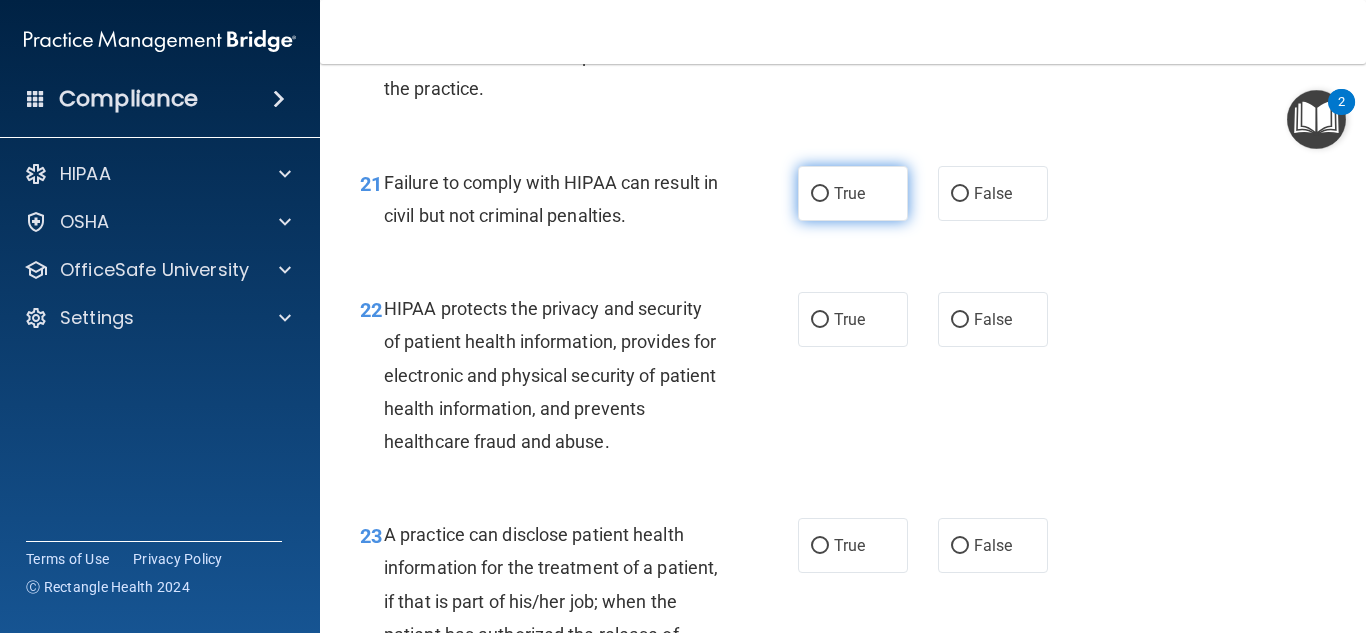 click on "True" at bounding box center [849, 193] 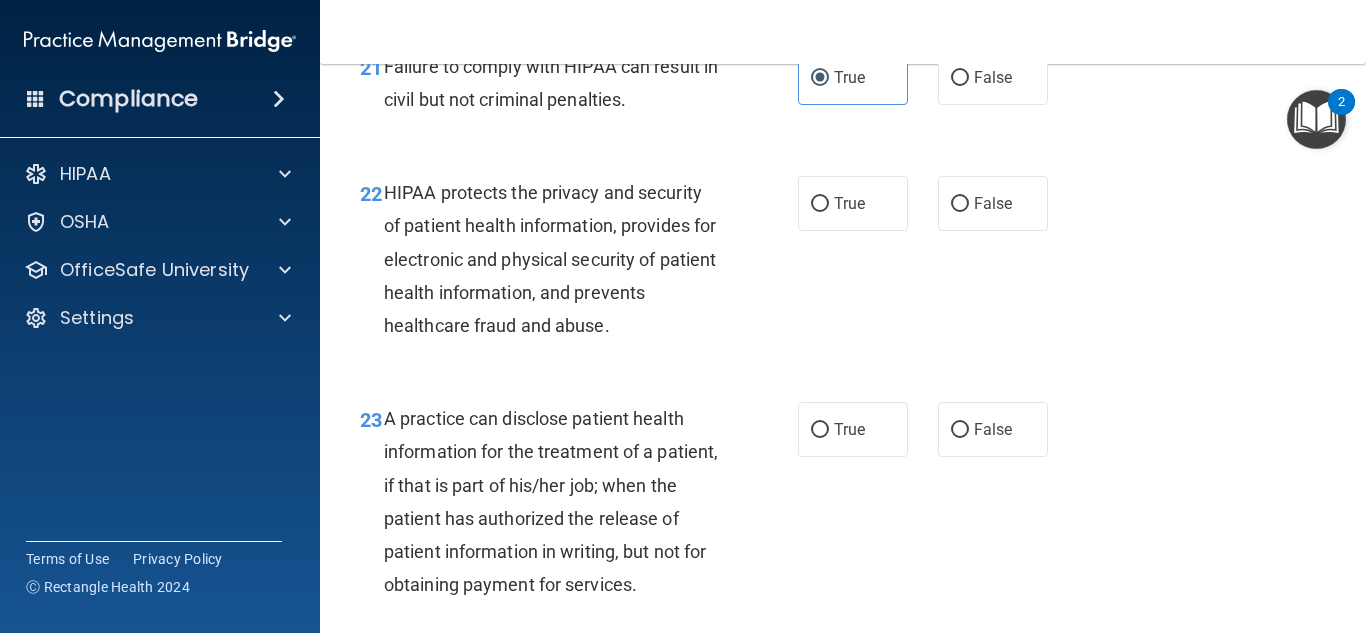 scroll, scrollTop: 3917, scrollLeft: 0, axis: vertical 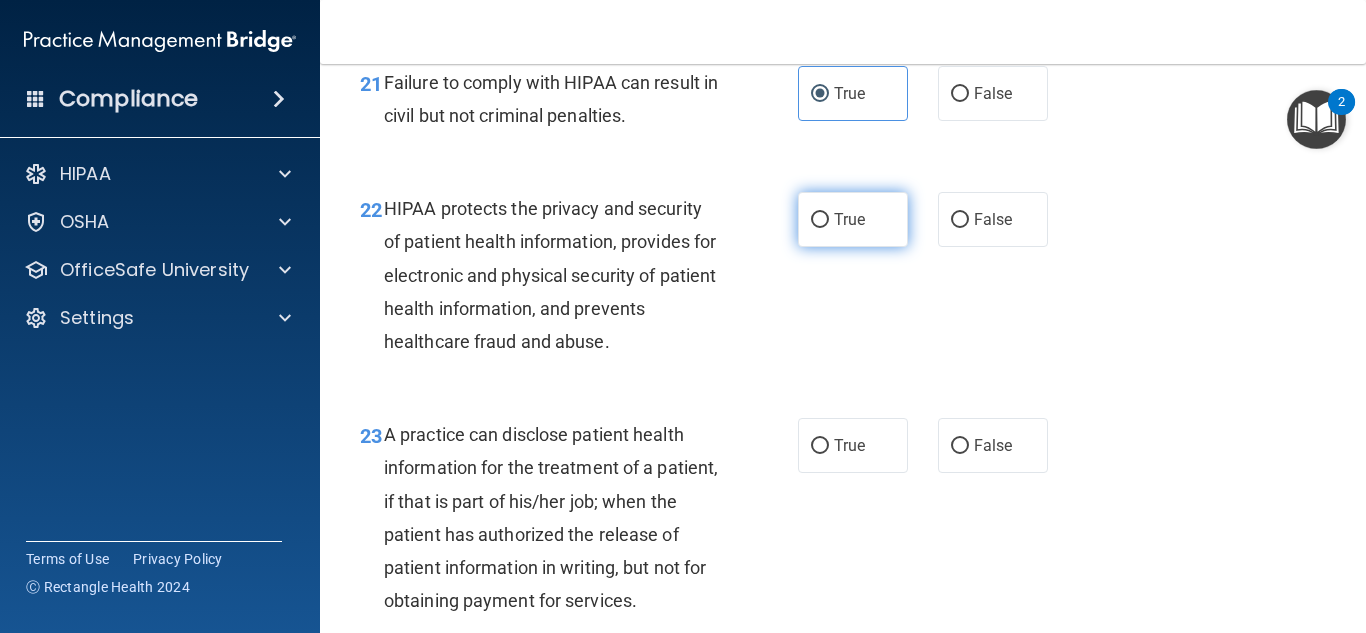 click on "True" at bounding box center [853, 219] 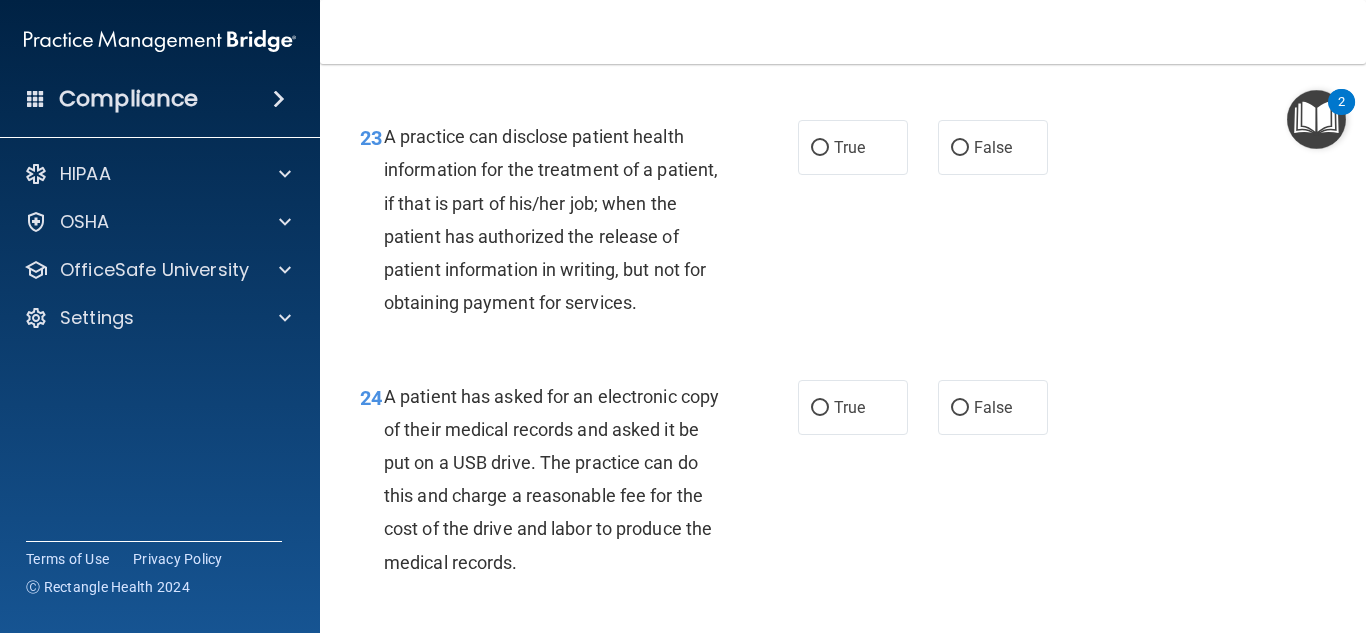 scroll, scrollTop: 4217, scrollLeft: 0, axis: vertical 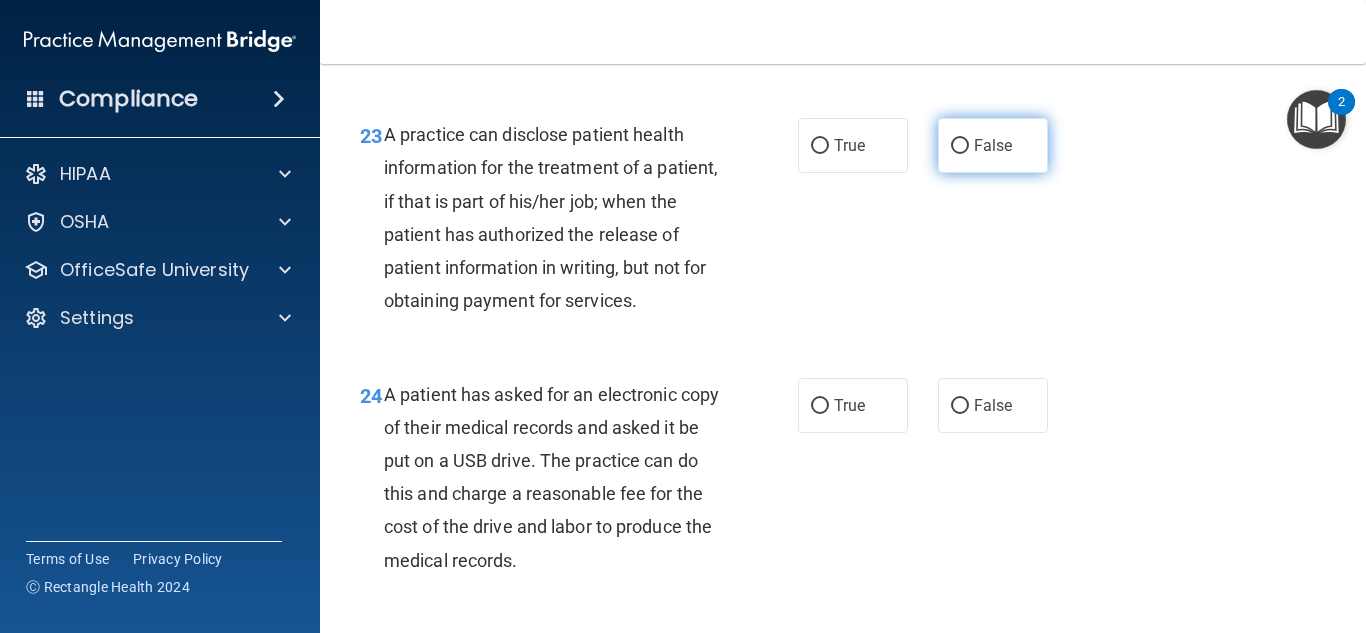 click on "False" at bounding box center [993, 145] 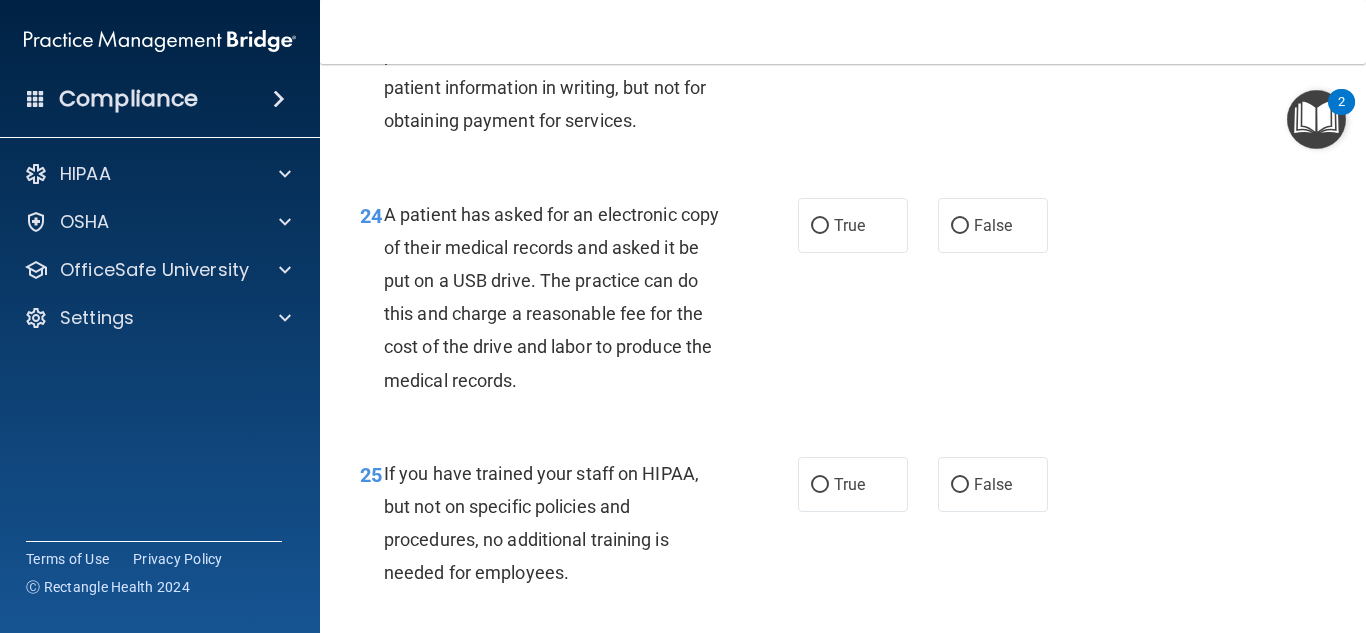 scroll, scrollTop: 4417, scrollLeft: 0, axis: vertical 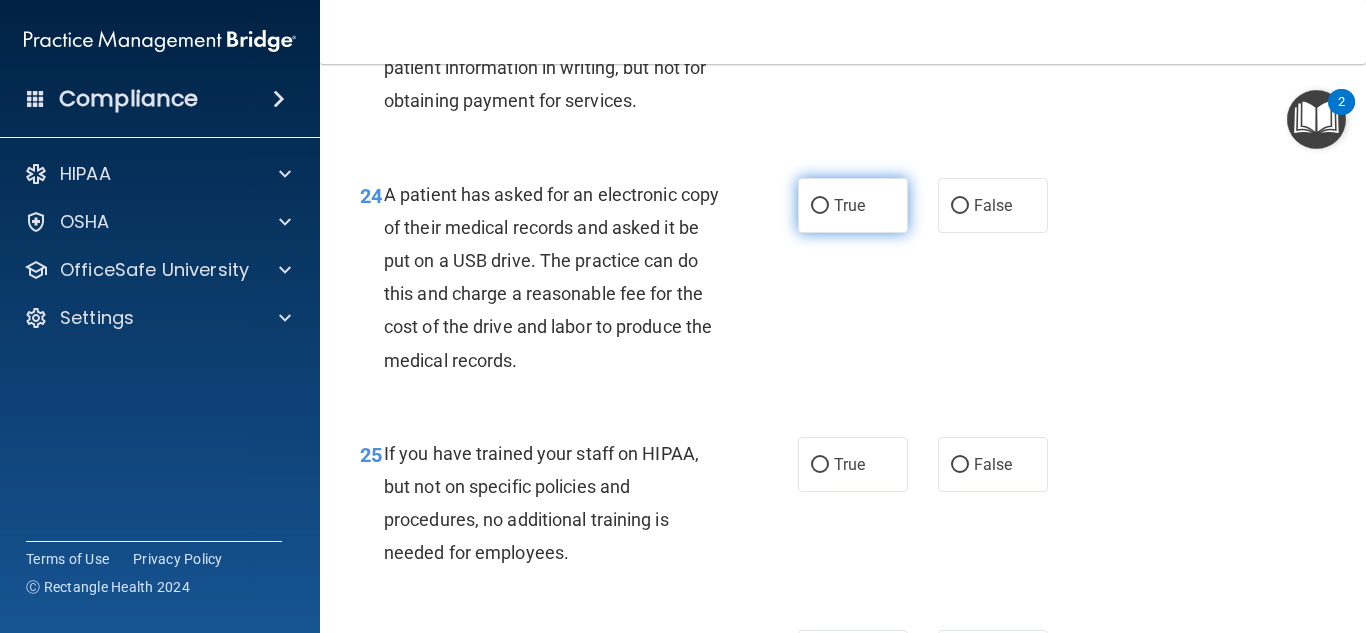 click on "True" at bounding box center [849, 205] 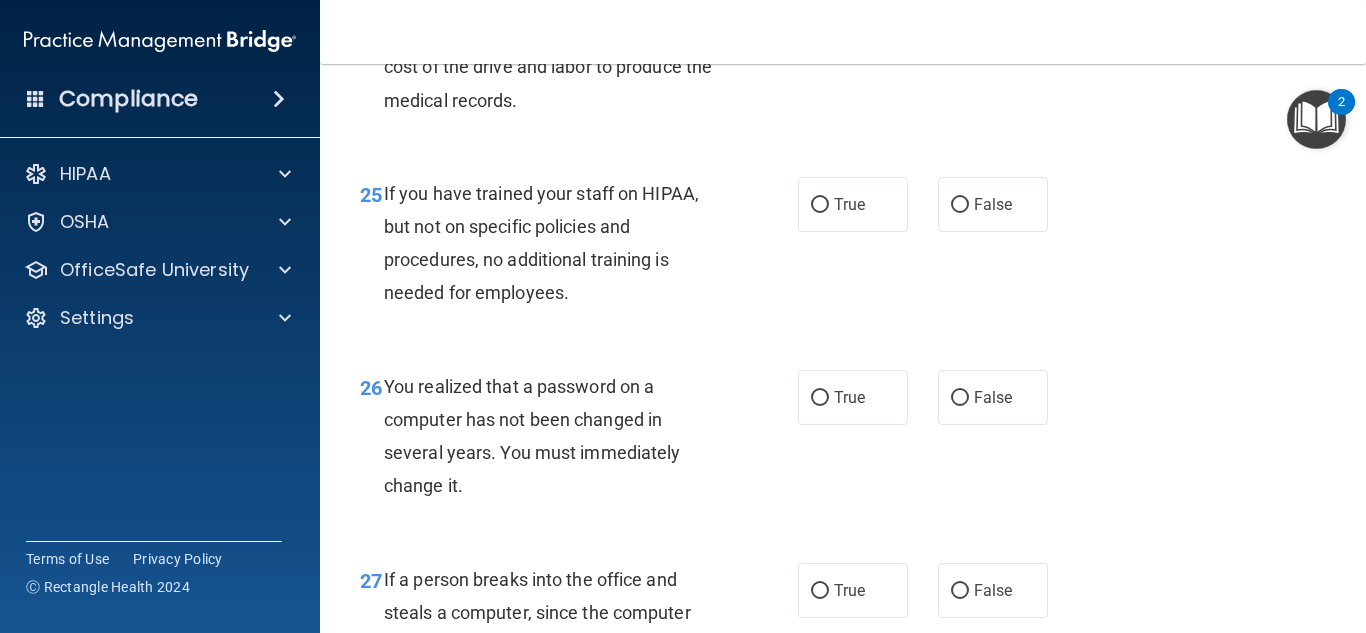 scroll, scrollTop: 4717, scrollLeft: 0, axis: vertical 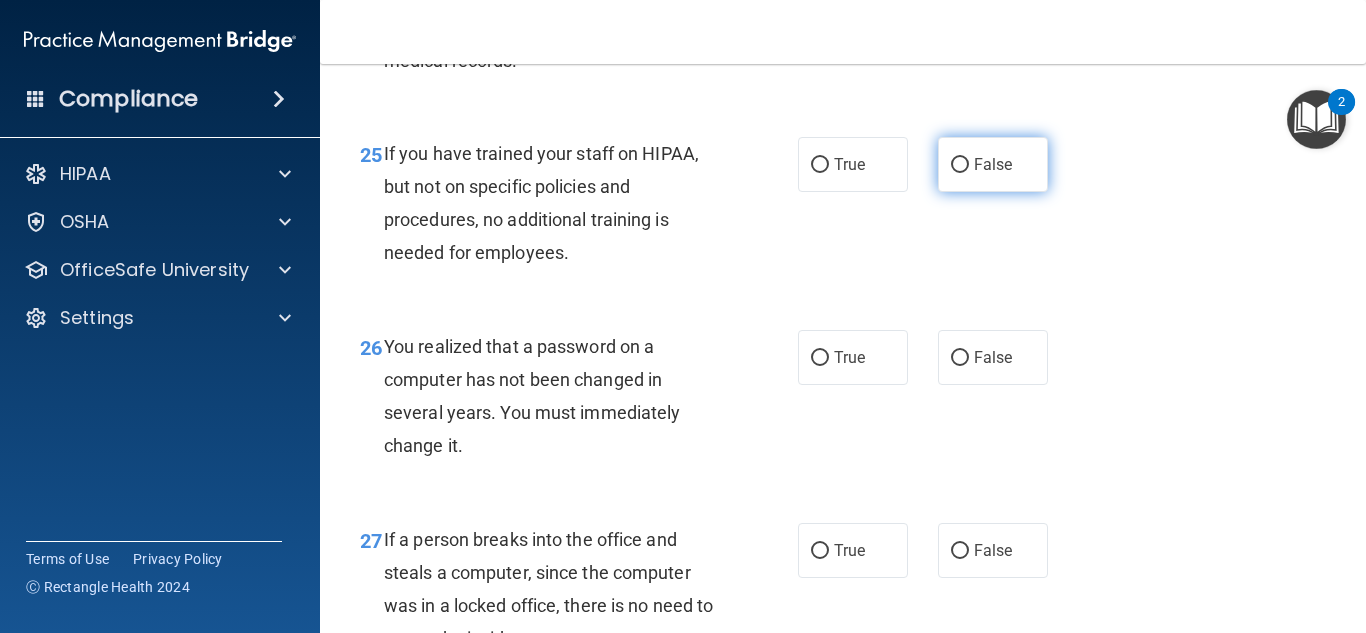 click on "False" at bounding box center [993, 164] 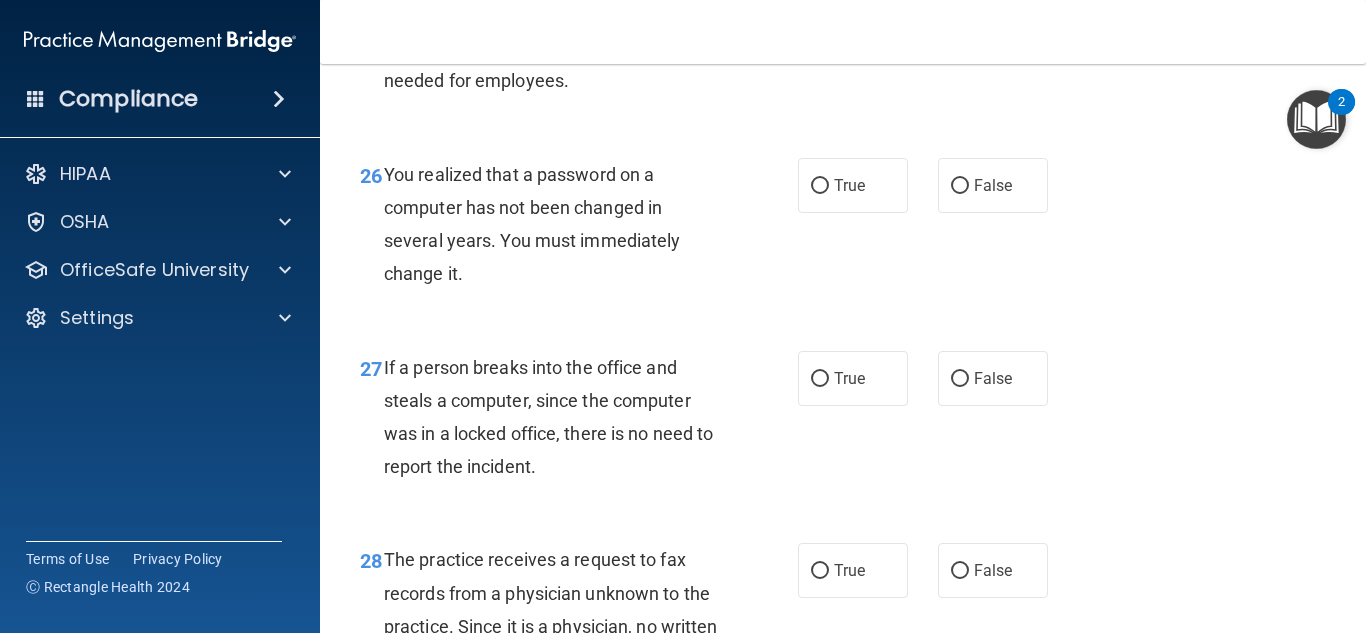 scroll, scrollTop: 4917, scrollLeft: 0, axis: vertical 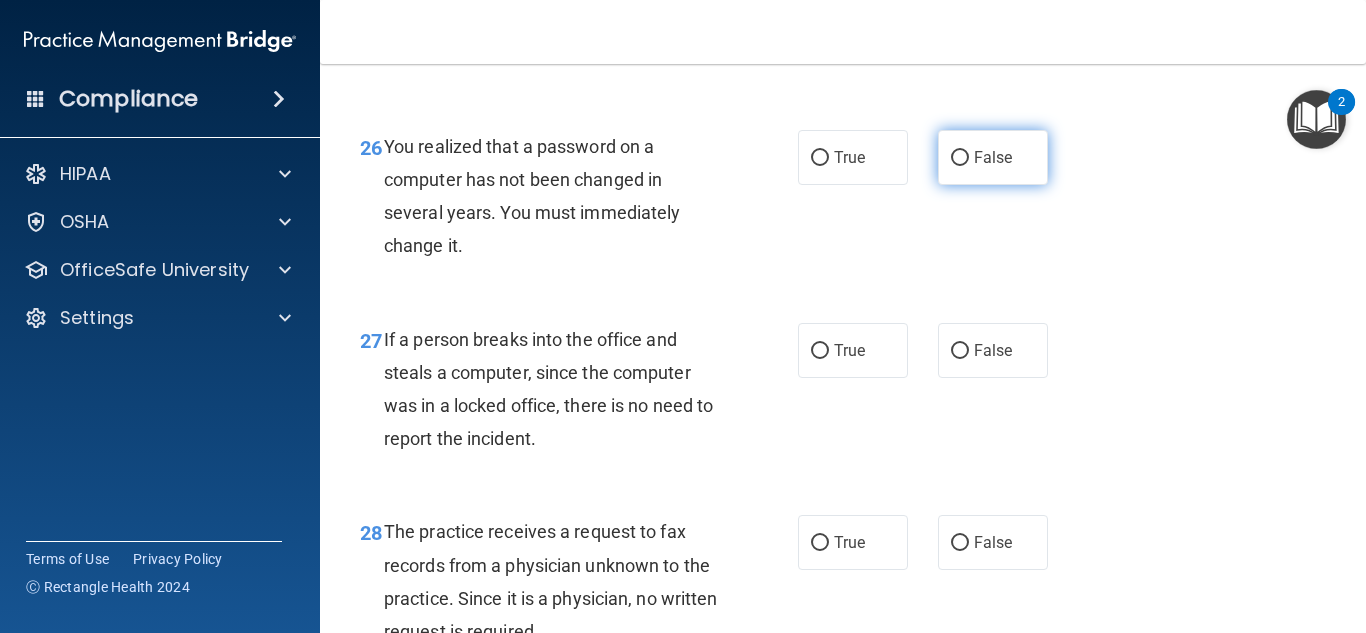 click on "False" at bounding box center (993, 157) 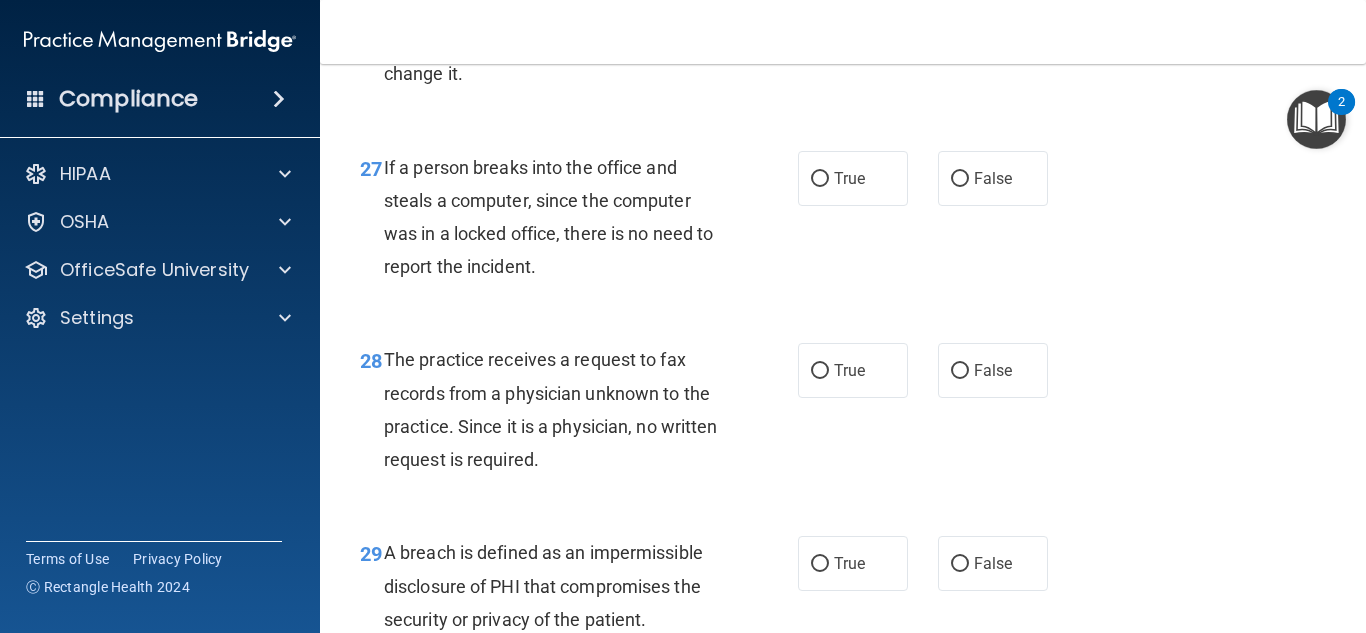 scroll, scrollTop: 5117, scrollLeft: 0, axis: vertical 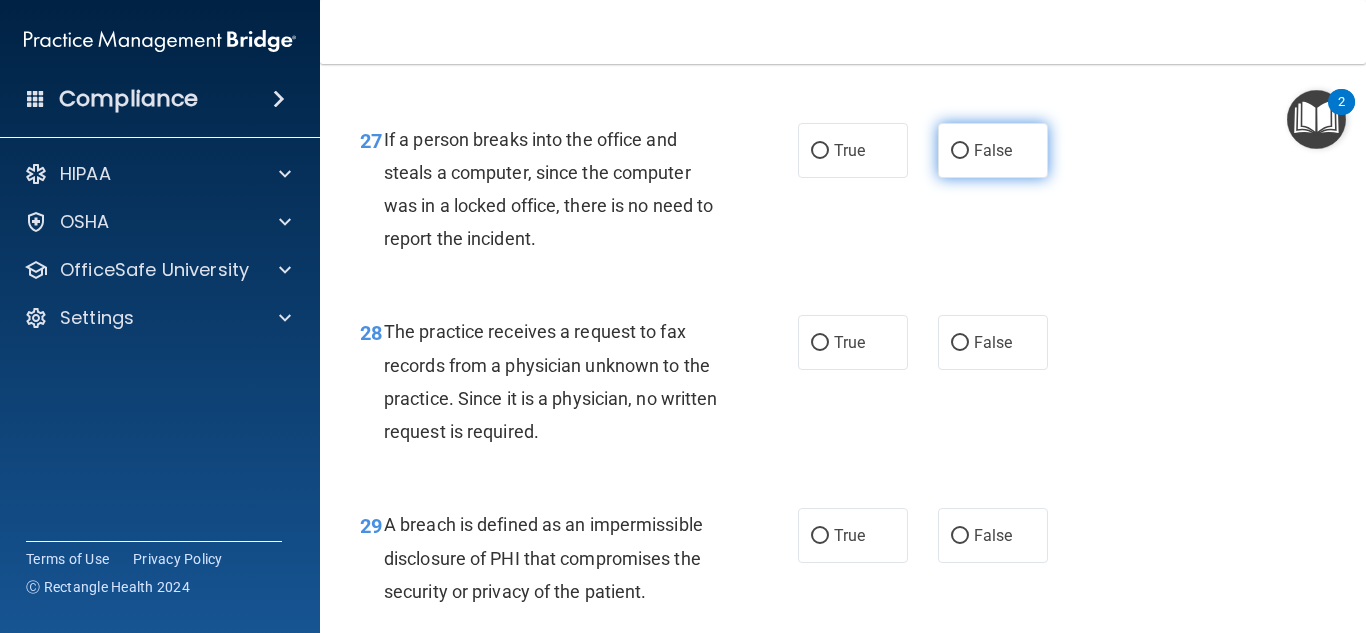 click on "False" at bounding box center (993, 150) 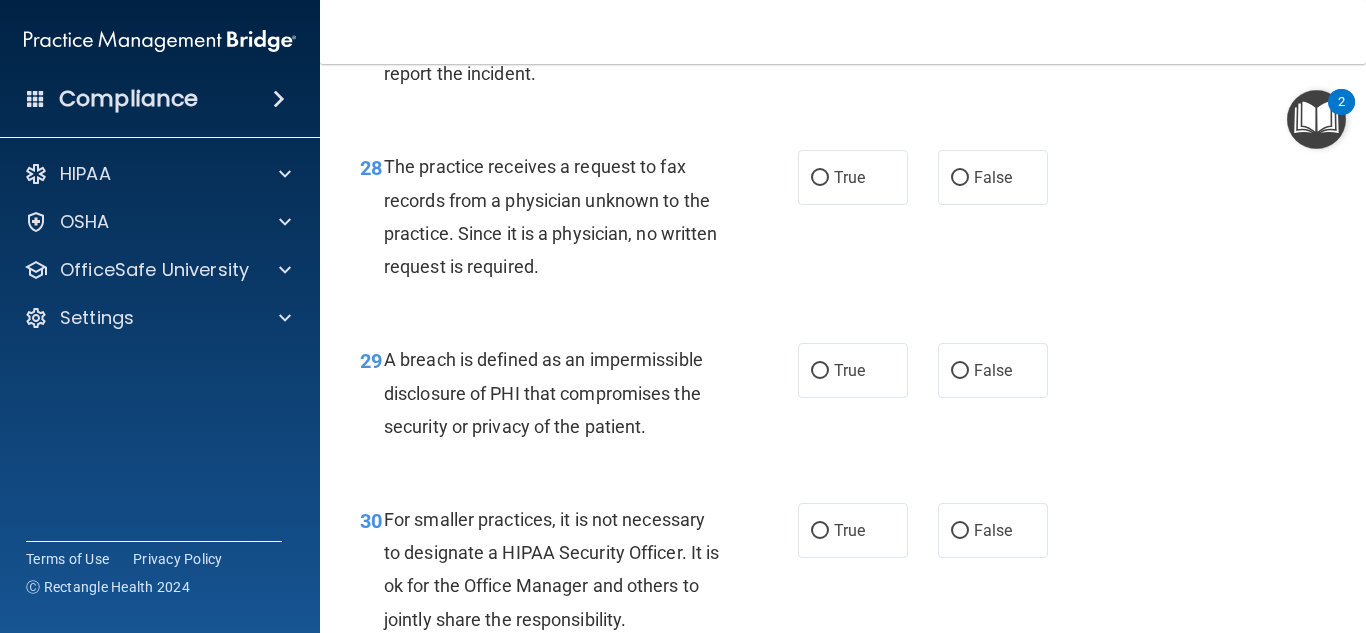scroll, scrollTop: 5317, scrollLeft: 0, axis: vertical 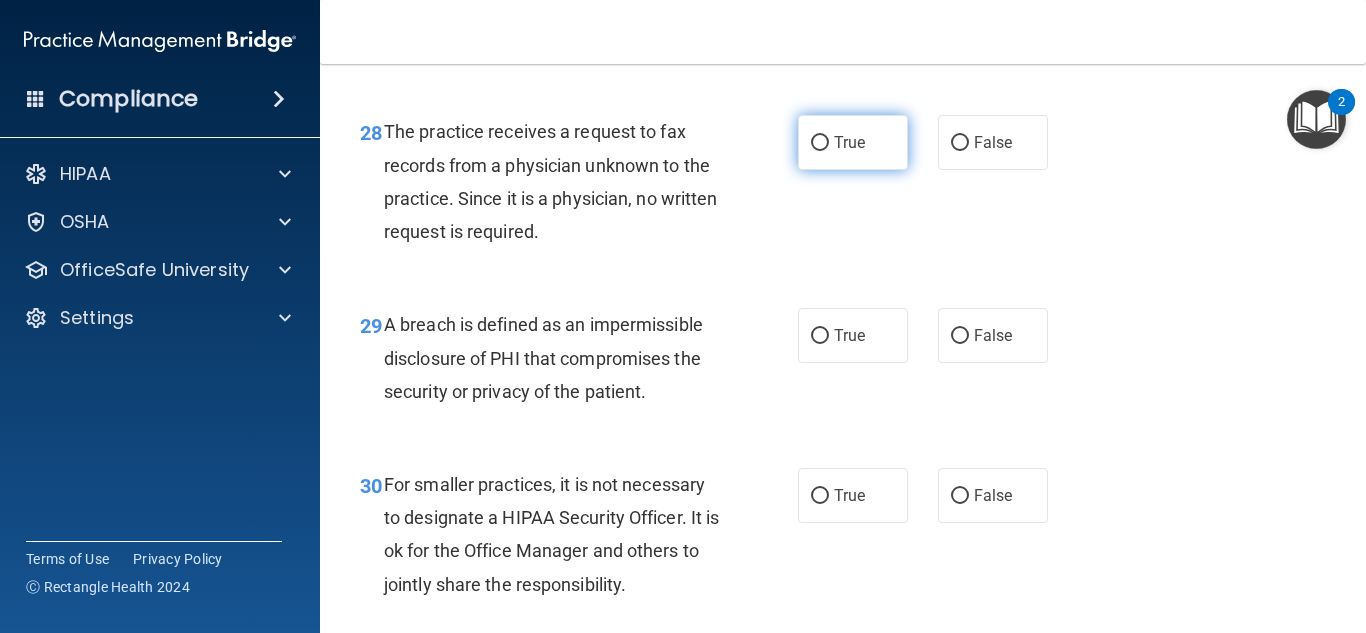 click on "True" at bounding box center [820, 143] 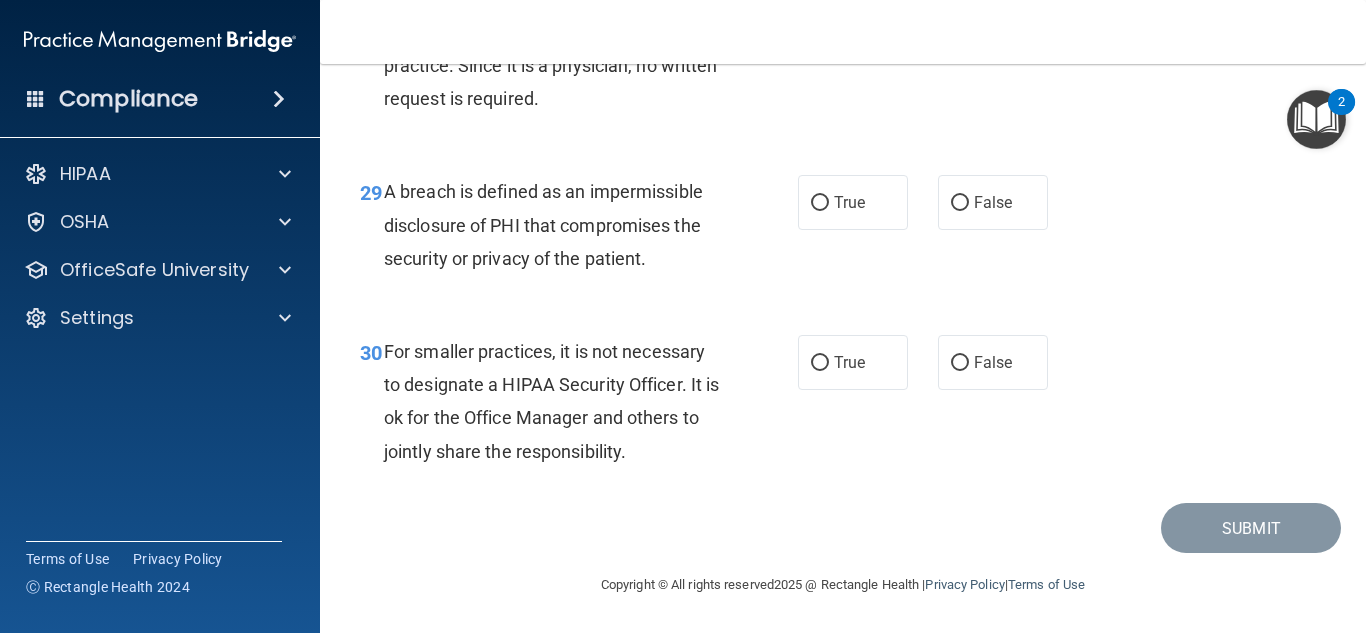 scroll, scrollTop: 5517, scrollLeft: 0, axis: vertical 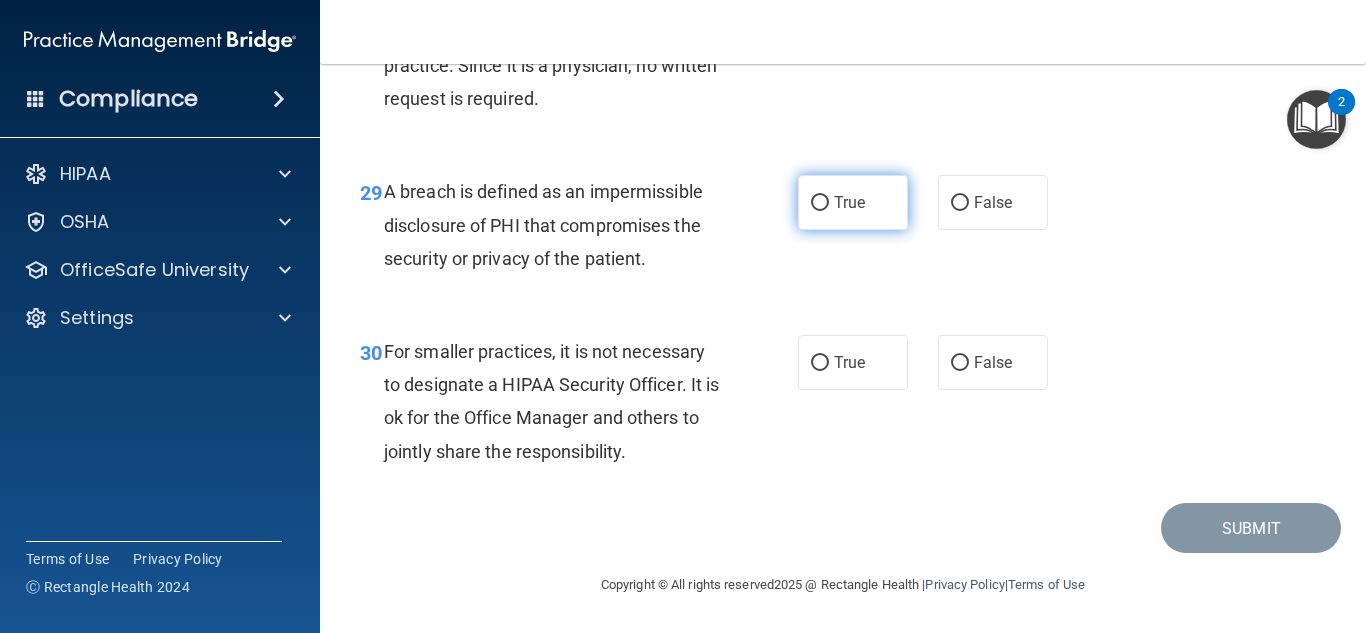 click on "True" at bounding box center [849, 202] 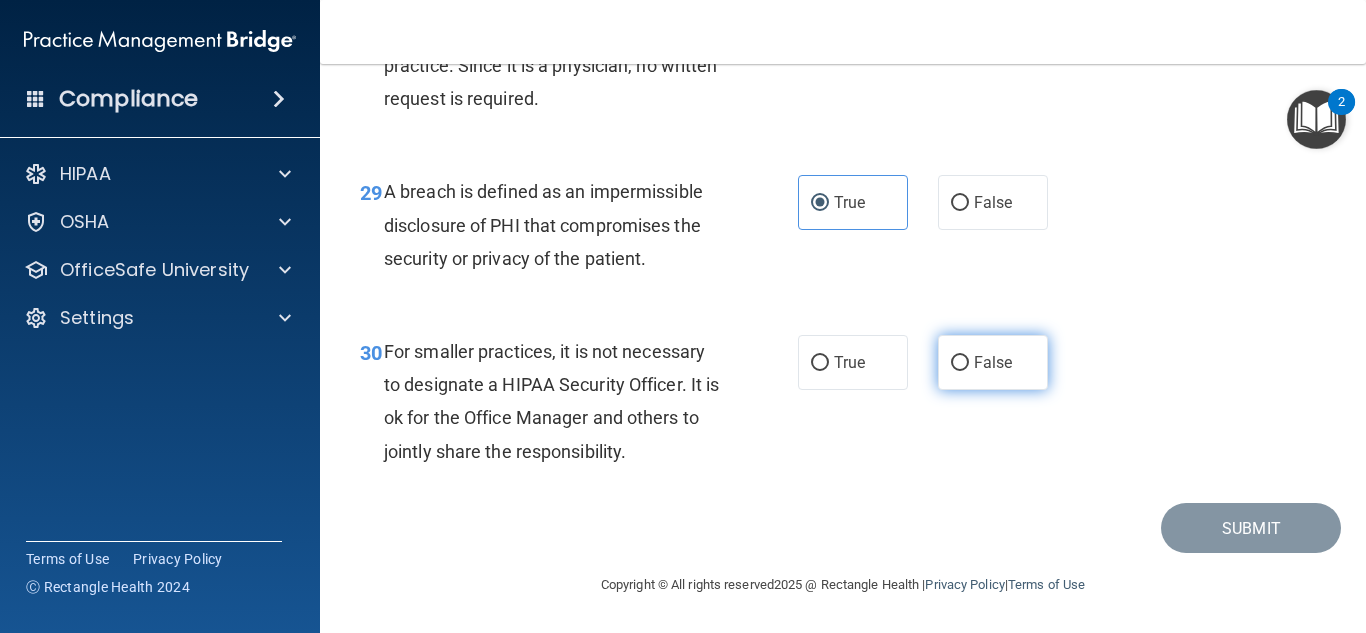 click on "False" at bounding box center [993, 362] 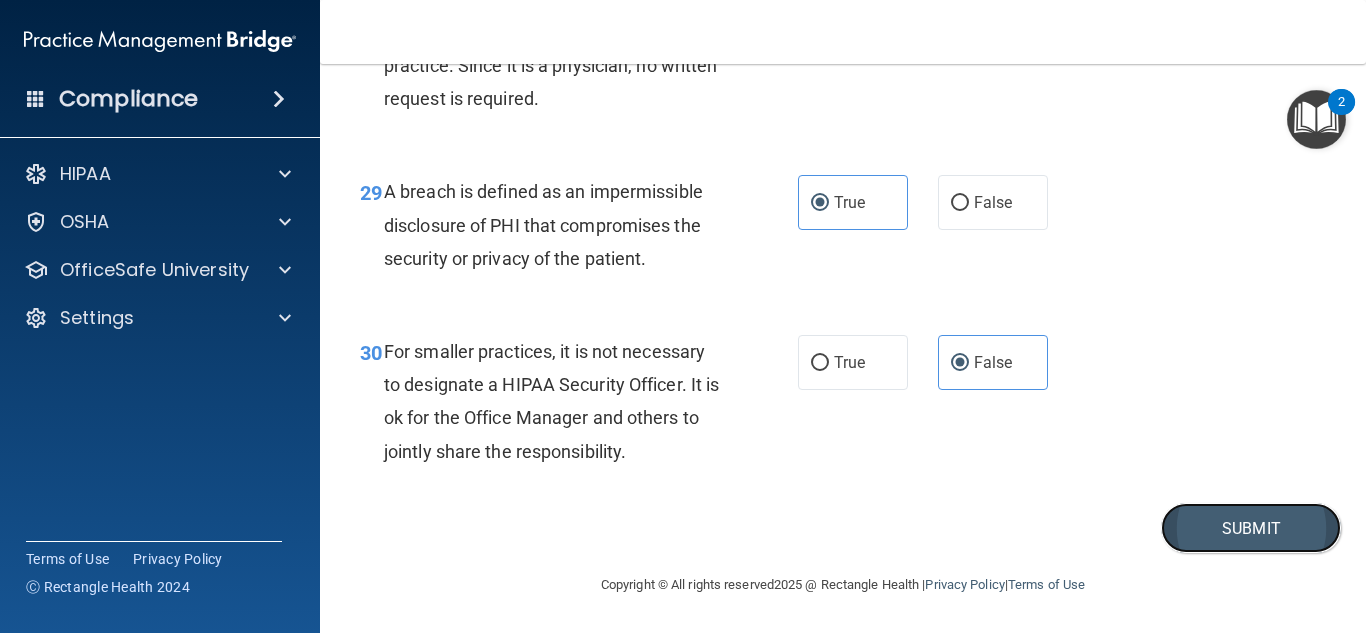 click on "Submit" at bounding box center [1251, 528] 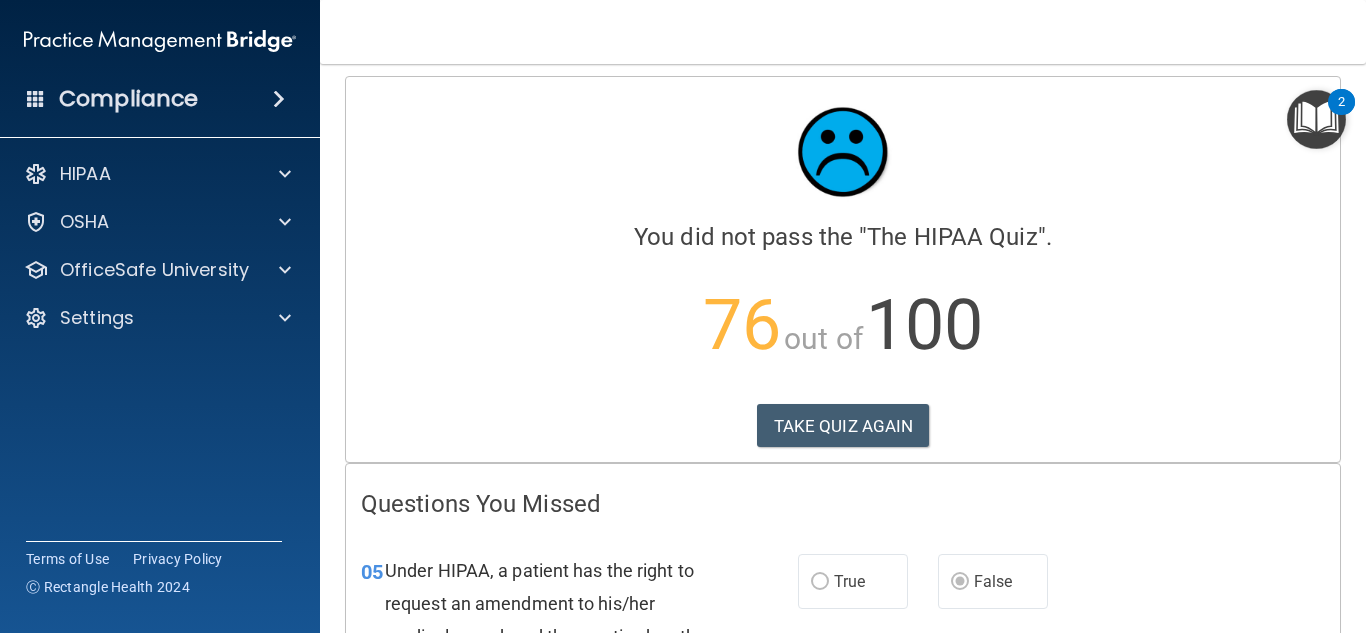 scroll, scrollTop: 0, scrollLeft: 0, axis: both 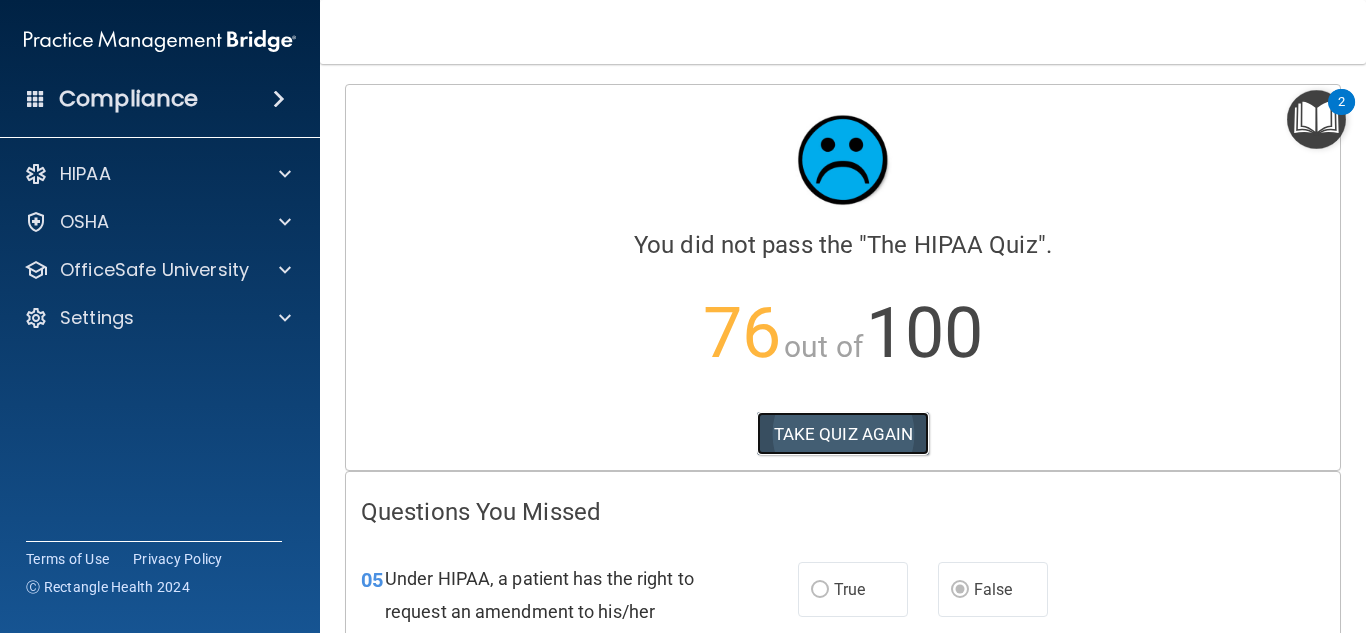 click on "TAKE QUIZ AGAIN" at bounding box center [843, 434] 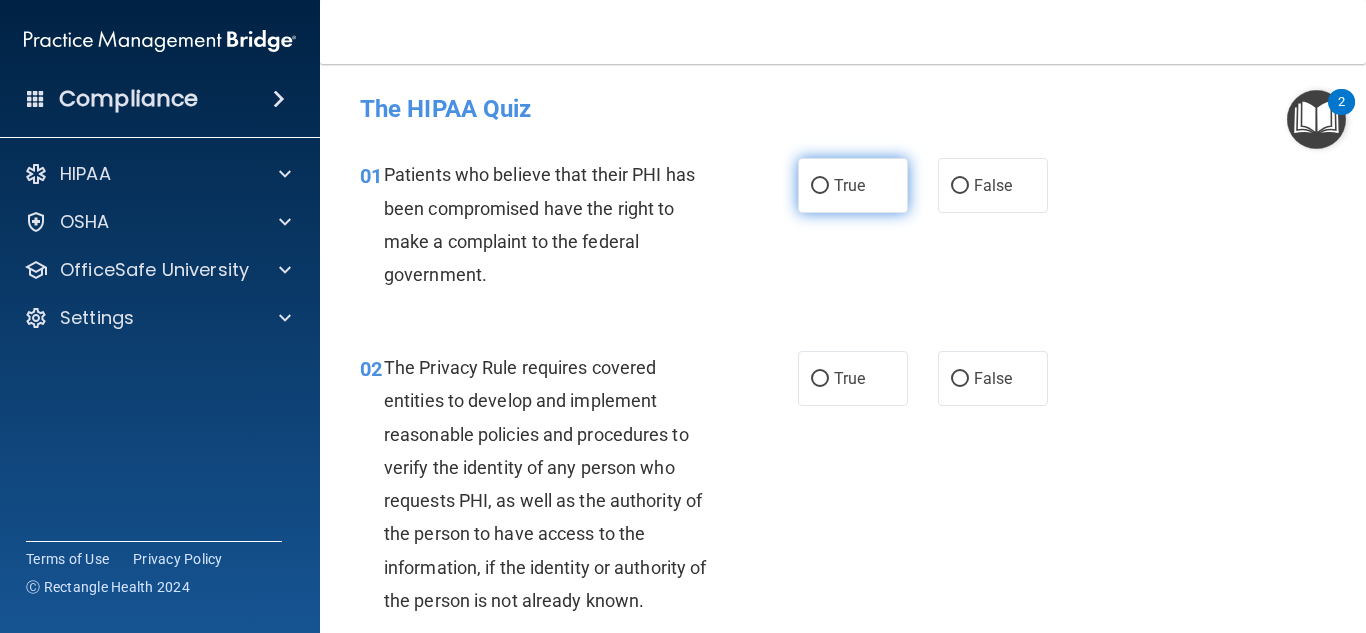 click on "True" at bounding box center (853, 185) 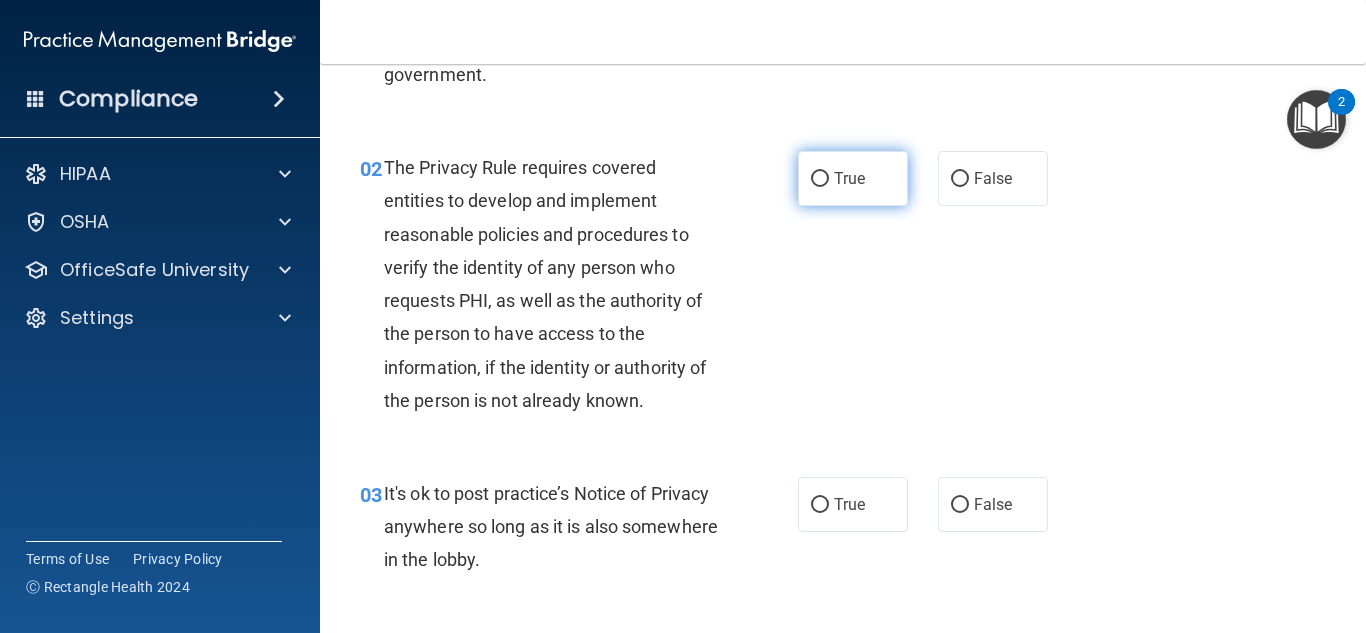 click on "True" at bounding box center (853, 178) 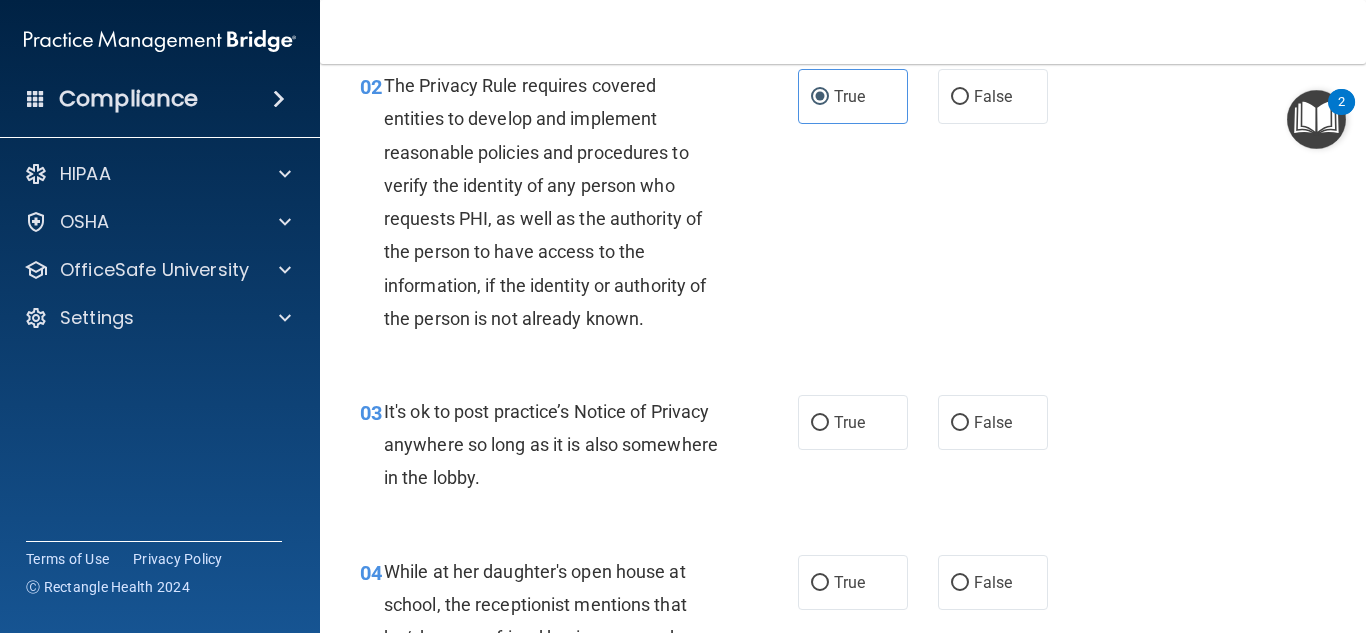 scroll, scrollTop: 400, scrollLeft: 0, axis: vertical 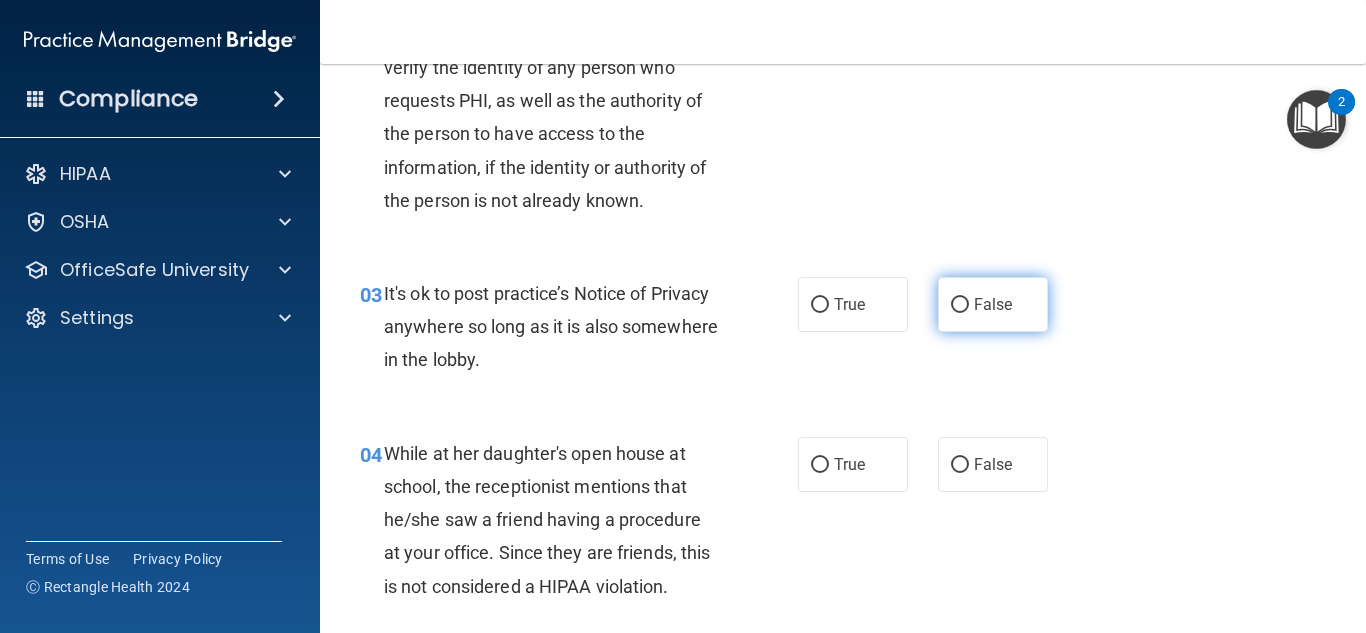 click on "False" at bounding box center (993, 304) 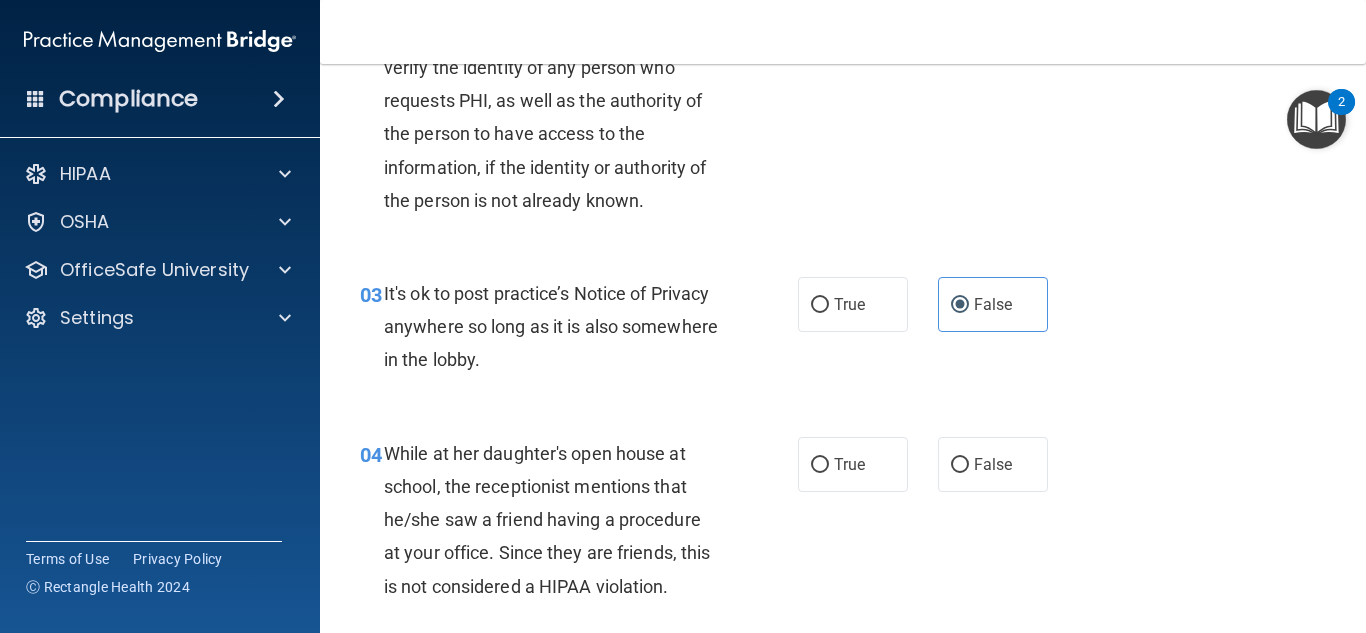 scroll, scrollTop: 600, scrollLeft: 0, axis: vertical 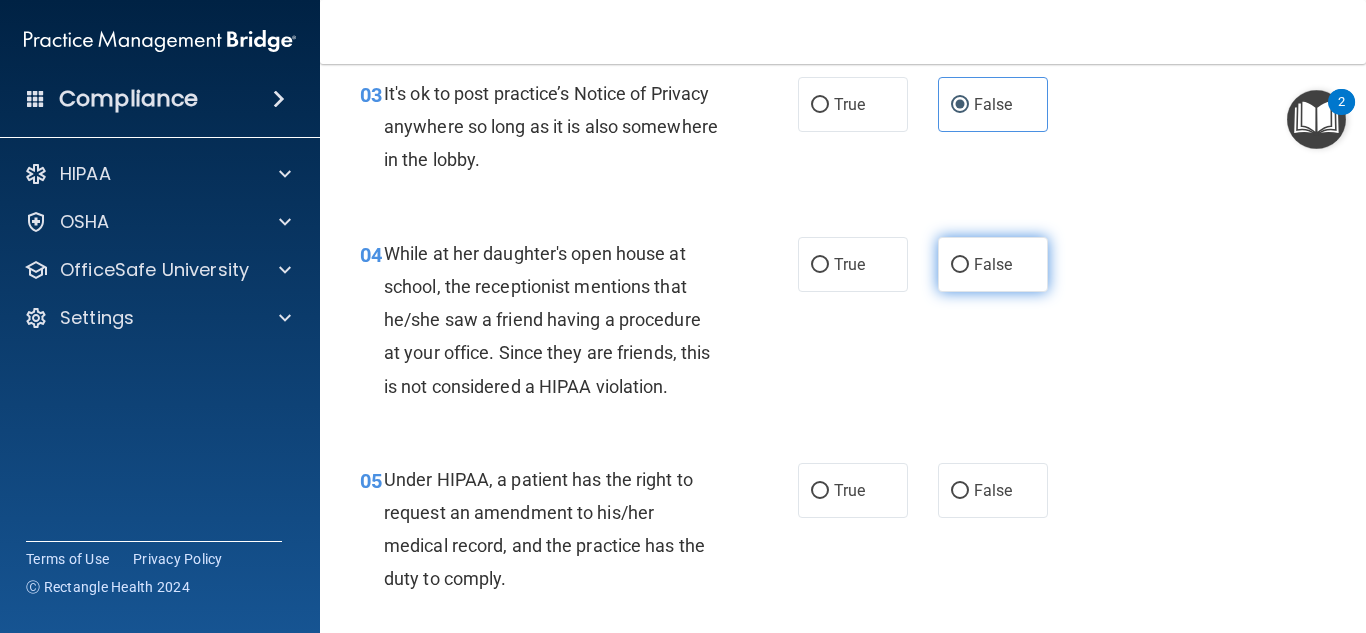 click on "False" at bounding box center (993, 264) 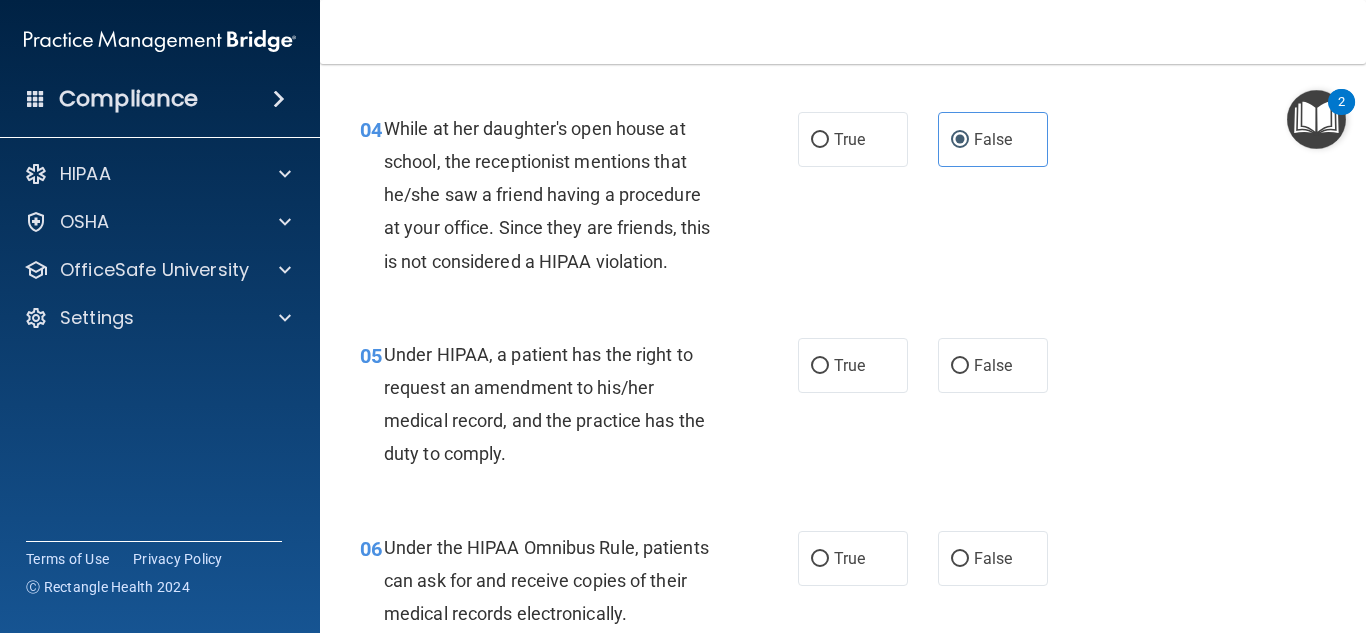 scroll, scrollTop: 800, scrollLeft: 0, axis: vertical 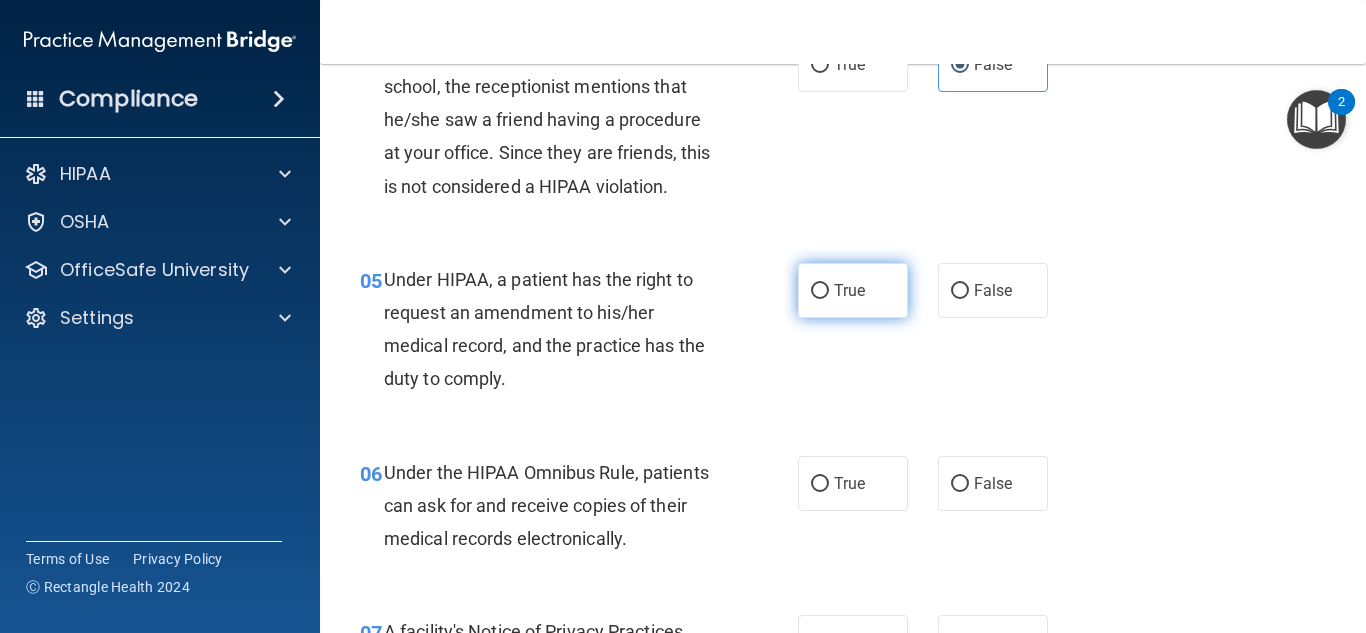 click on "True" at bounding box center (853, 290) 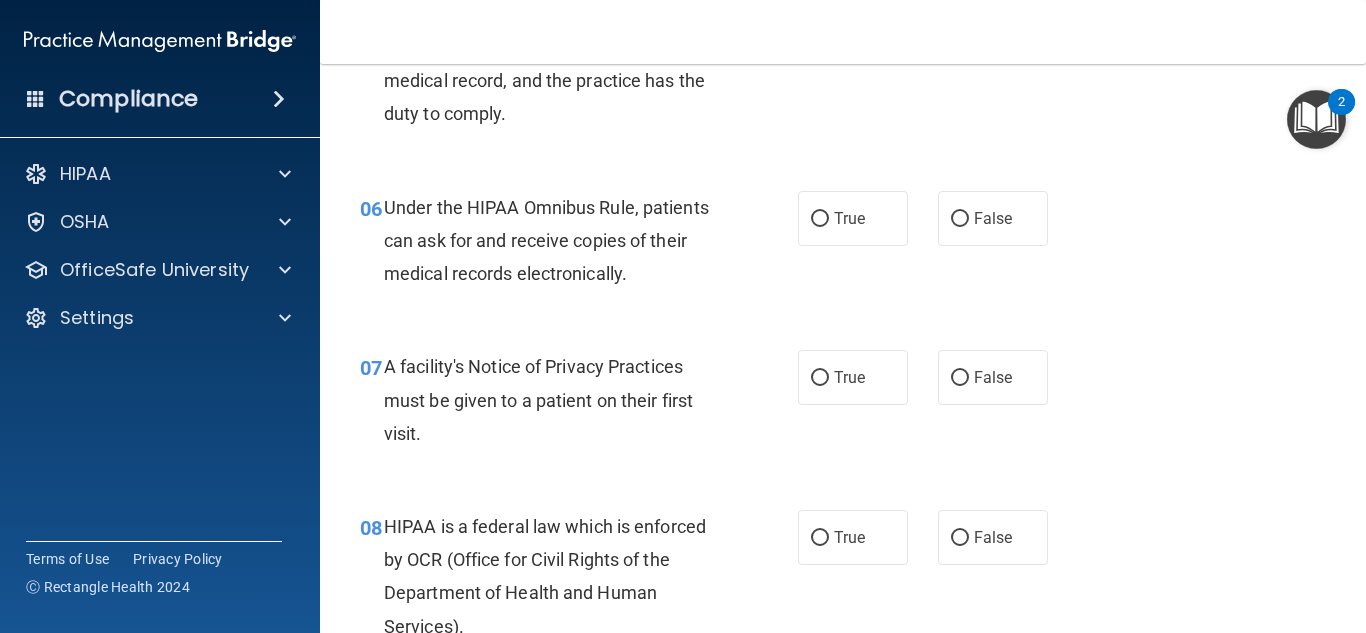 scroll, scrollTop: 1100, scrollLeft: 0, axis: vertical 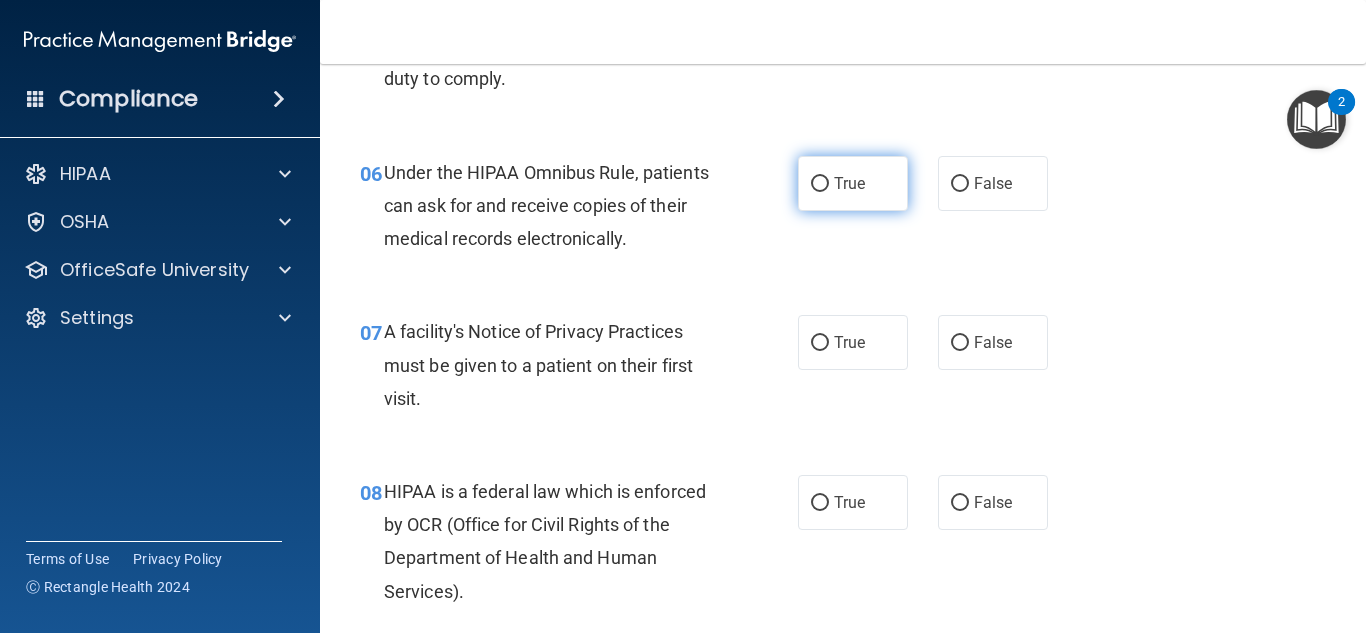 click on "True" at bounding box center (853, 183) 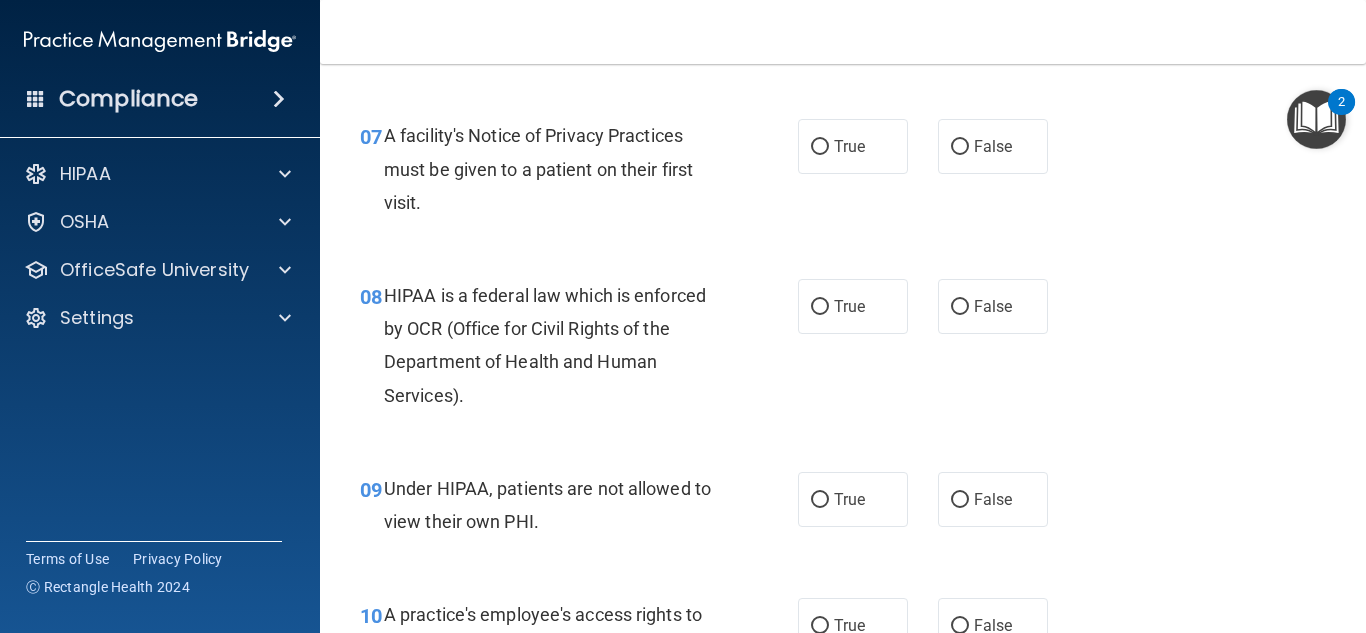 scroll, scrollTop: 1300, scrollLeft: 0, axis: vertical 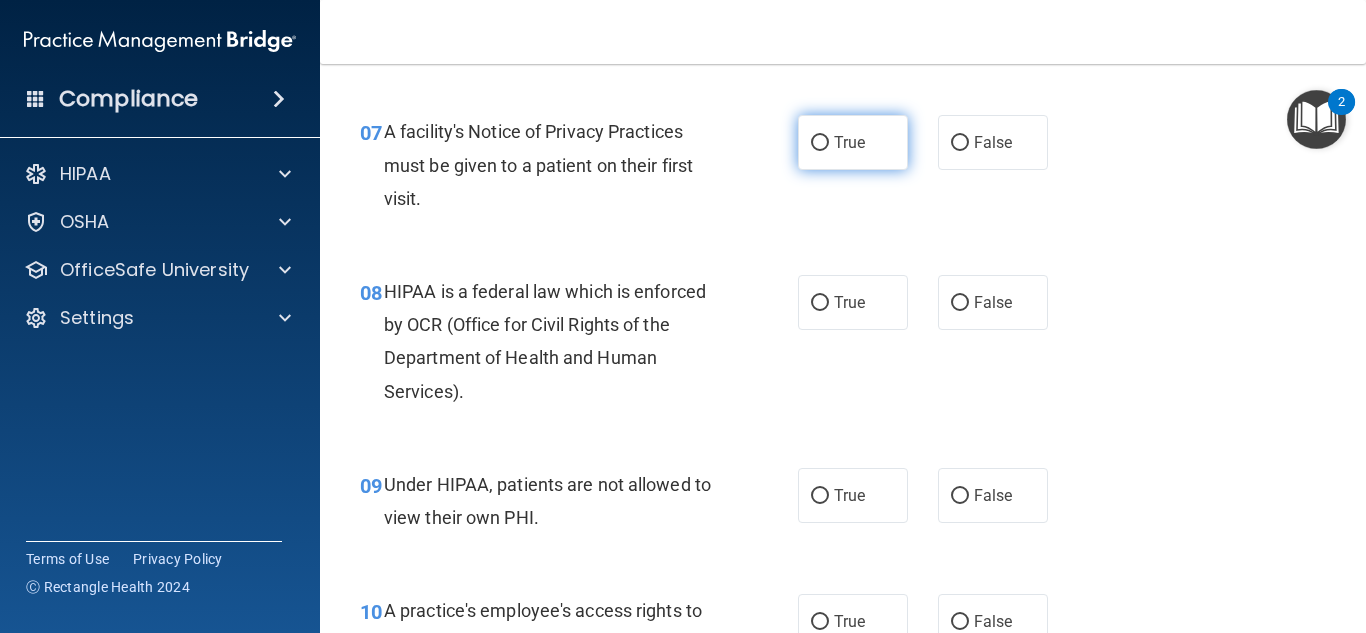 click on "True" at bounding box center (853, 142) 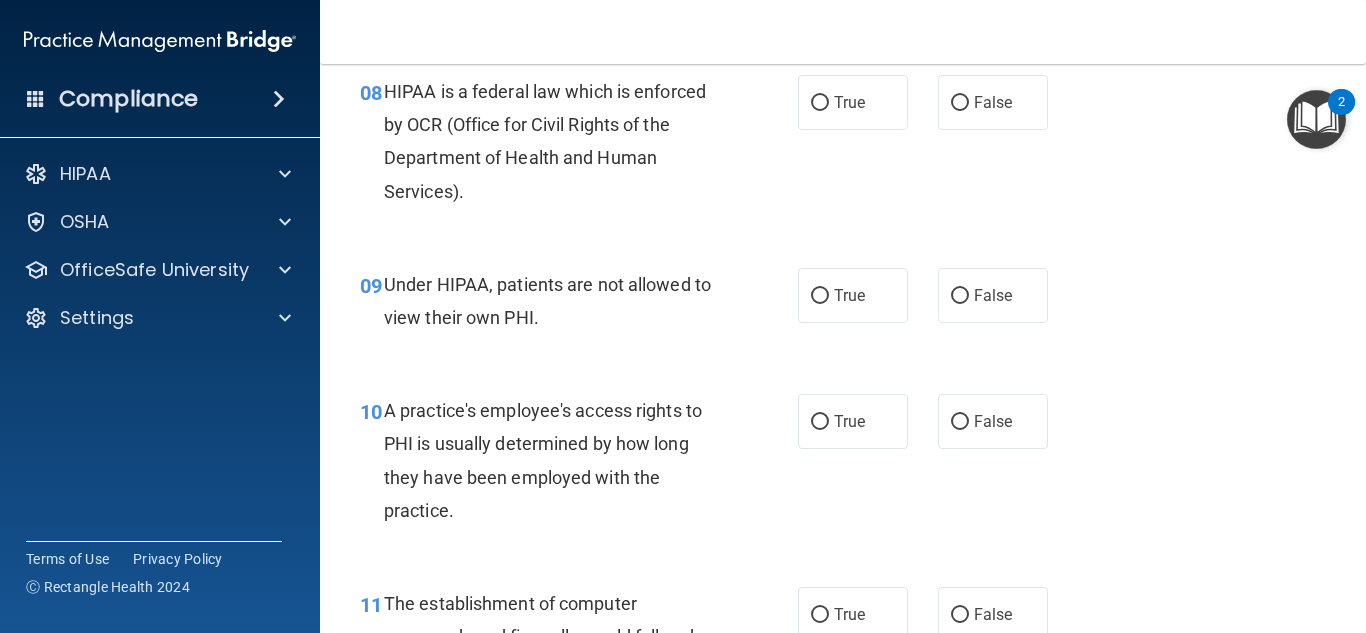scroll, scrollTop: 1400, scrollLeft: 0, axis: vertical 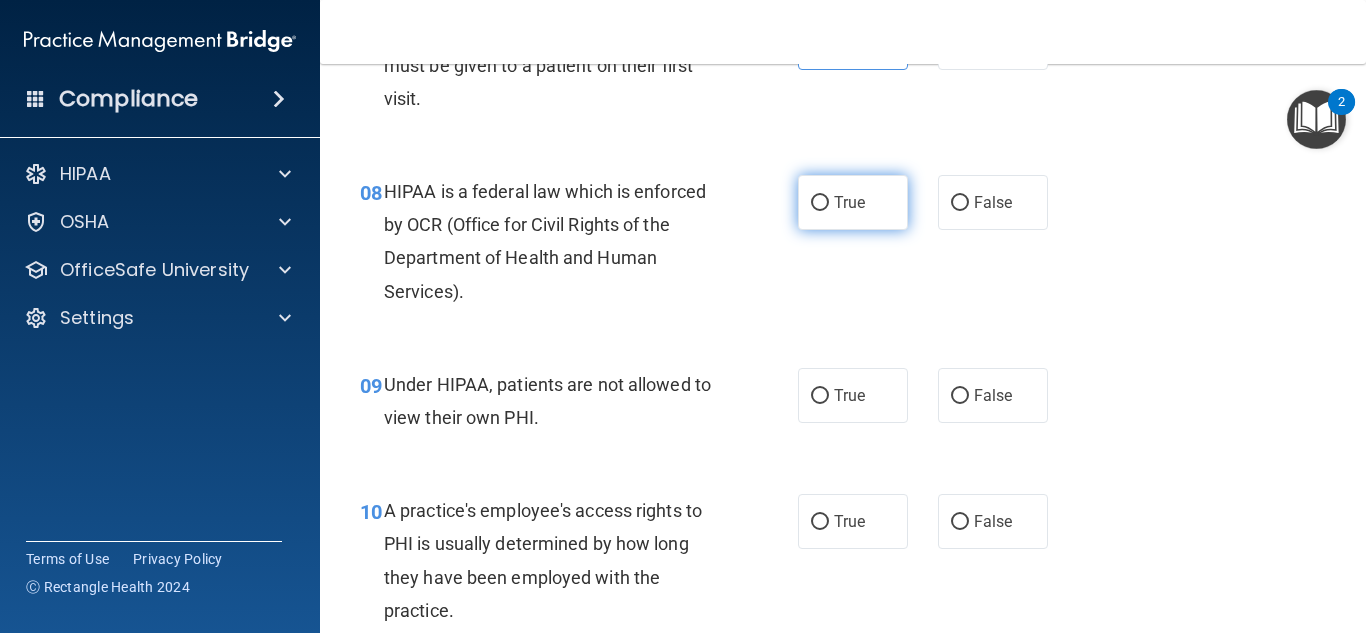 click on "True" at bounding box center [853, 202] 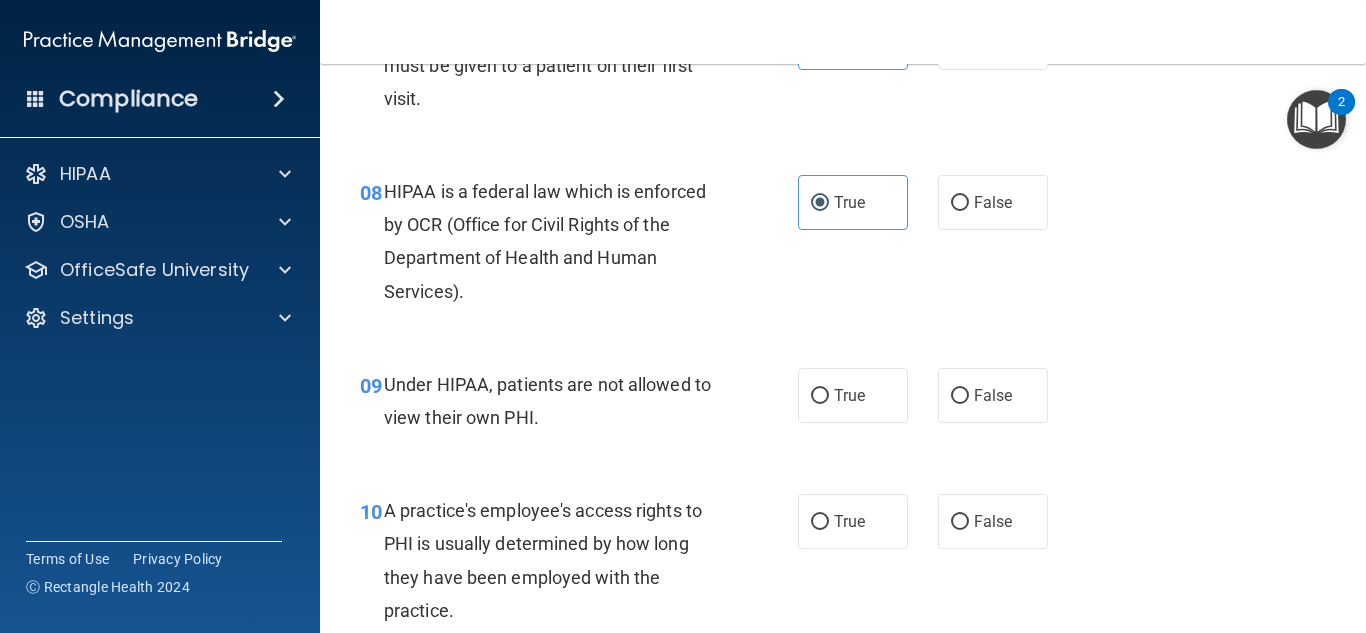 scroll, scrollTop: 1500, scrollLeft: 0, axis: vertical 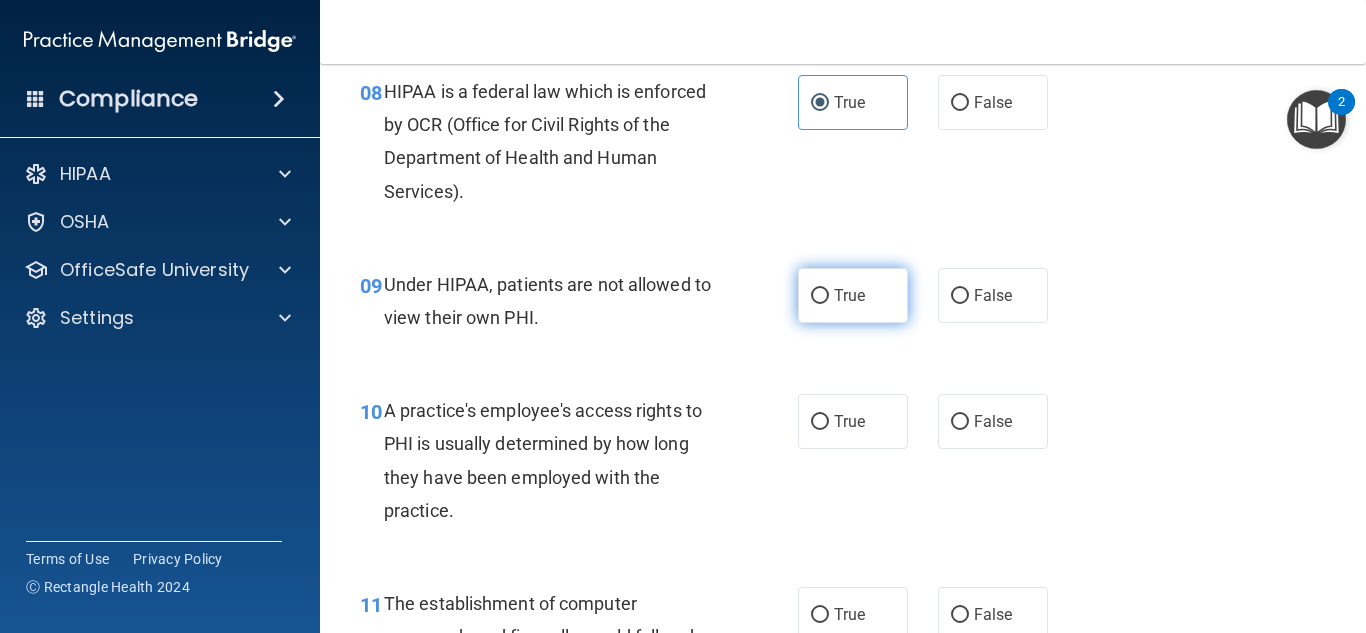 click on "True" at bounding box center [849, 295] 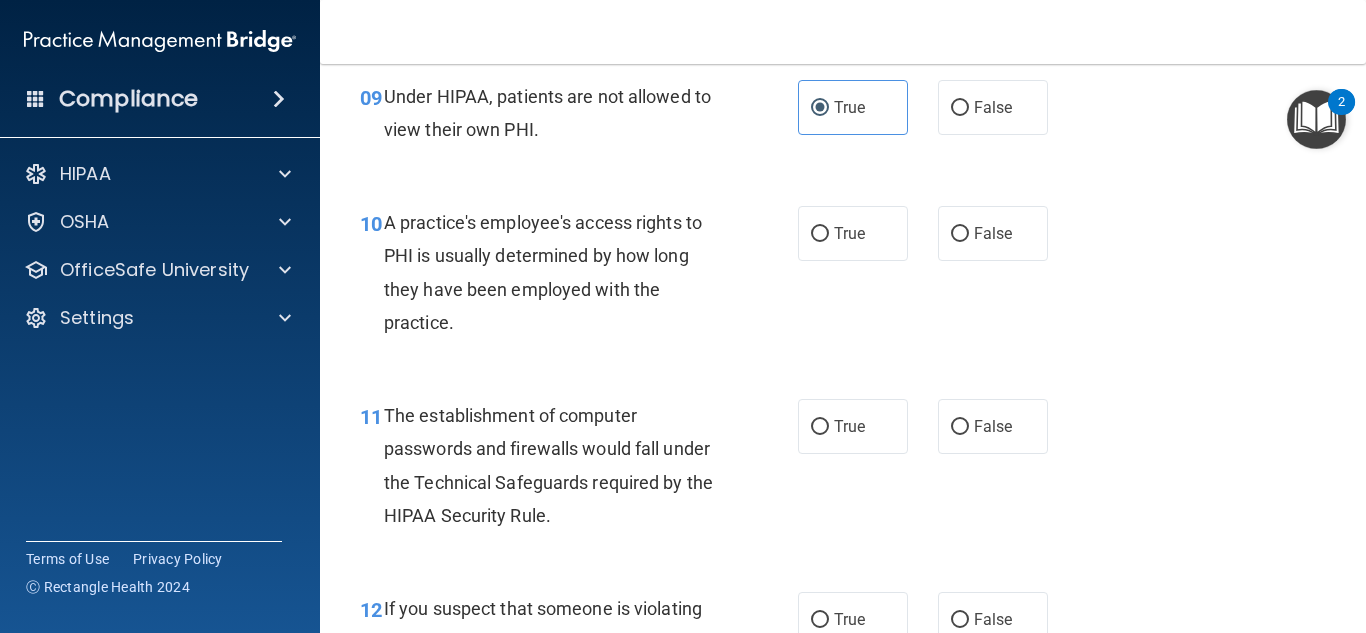 scroll, scrollTop: 1700, scrollLeft: 0, axis: vertical 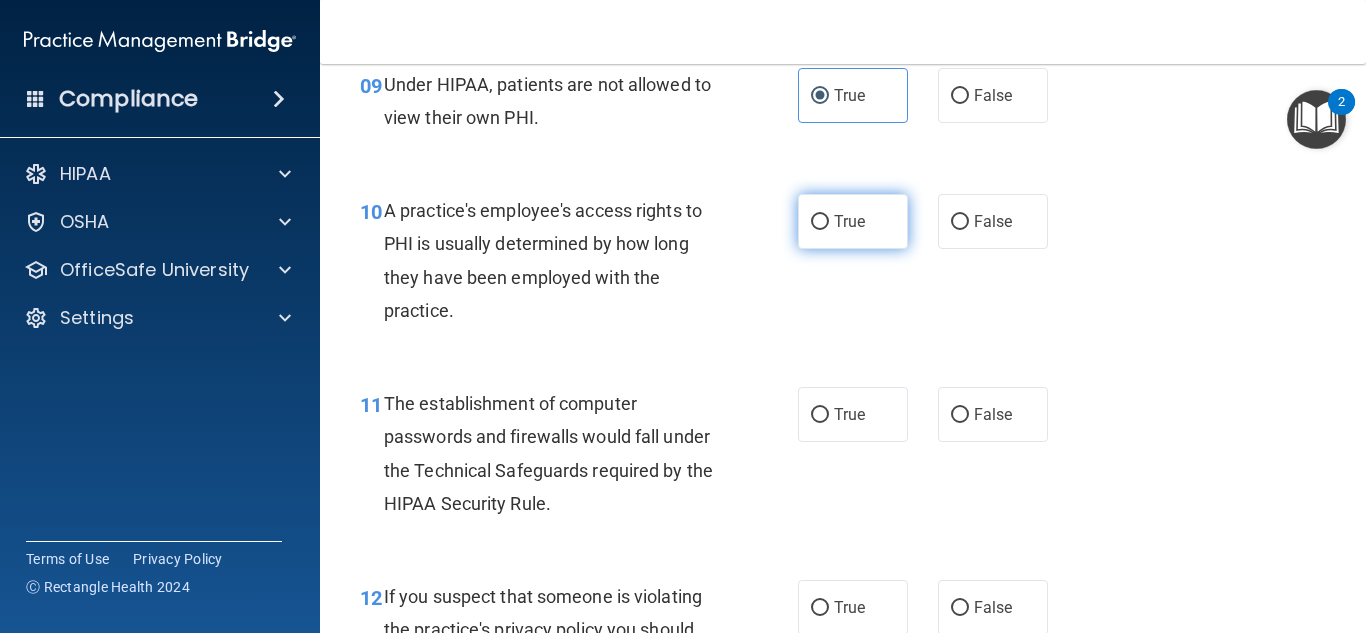 click on "True" at bounding box center (853, 221) 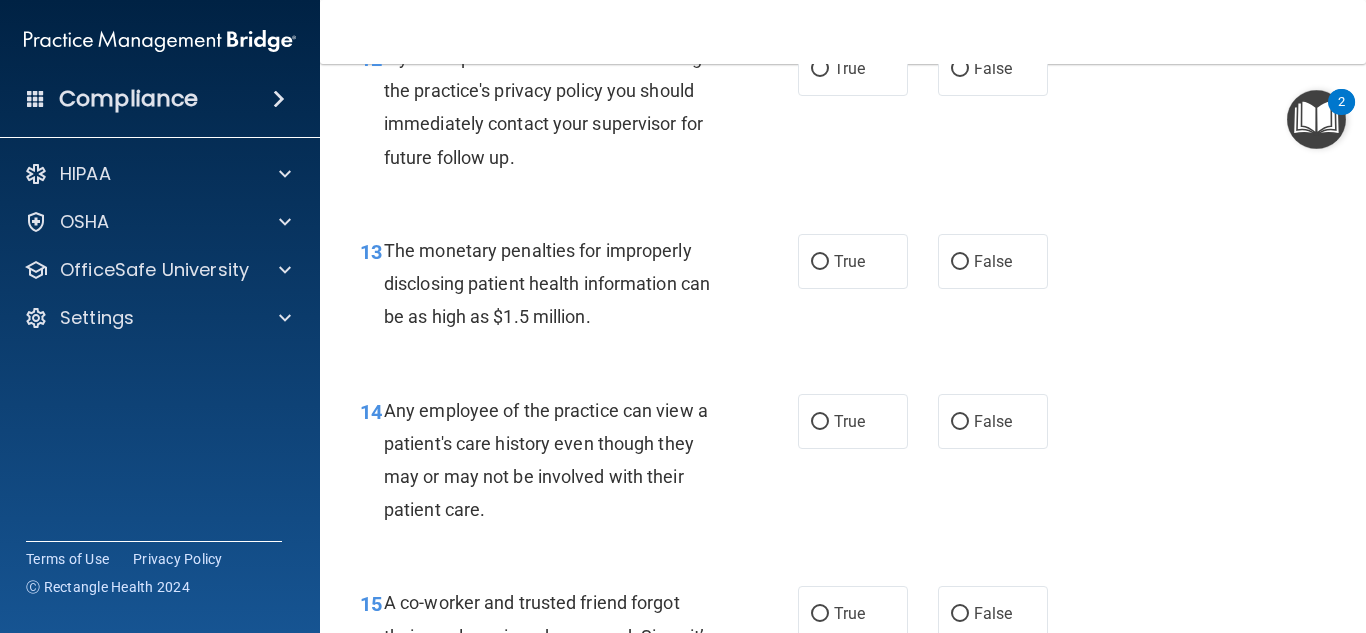 scroll, scrollTop: 2300, scrollLeft: 0, axis: vertical 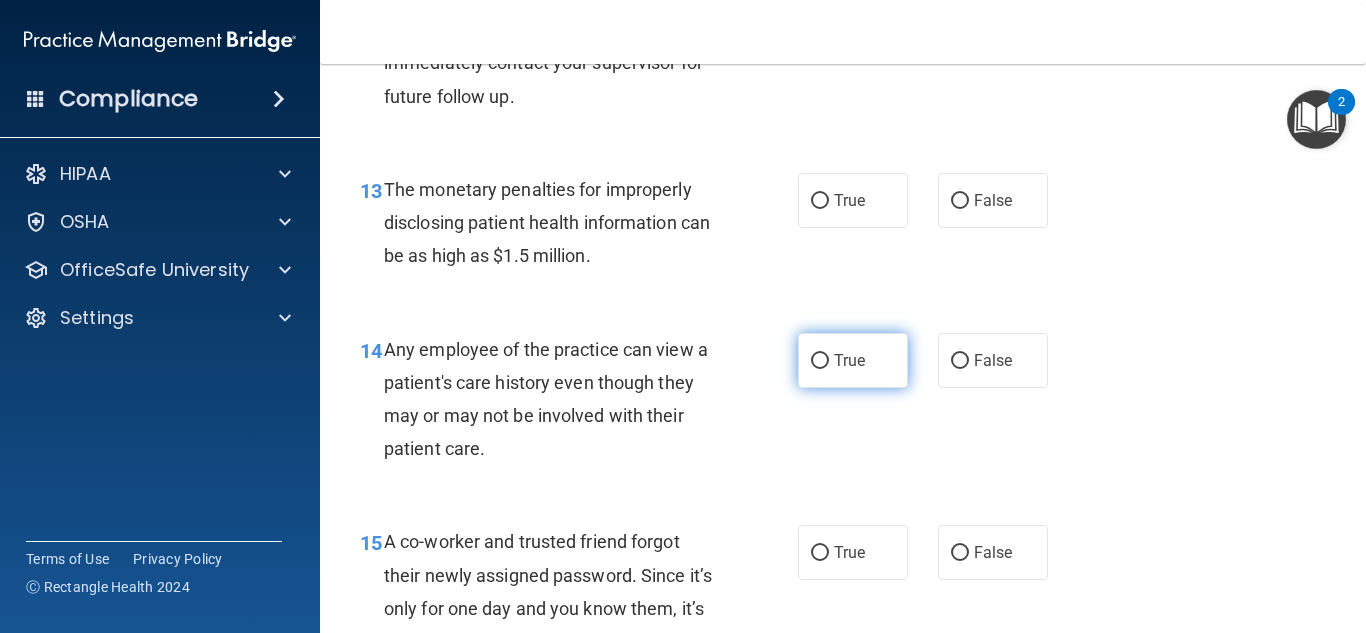 click on "True" at bounding box center [820, 361] 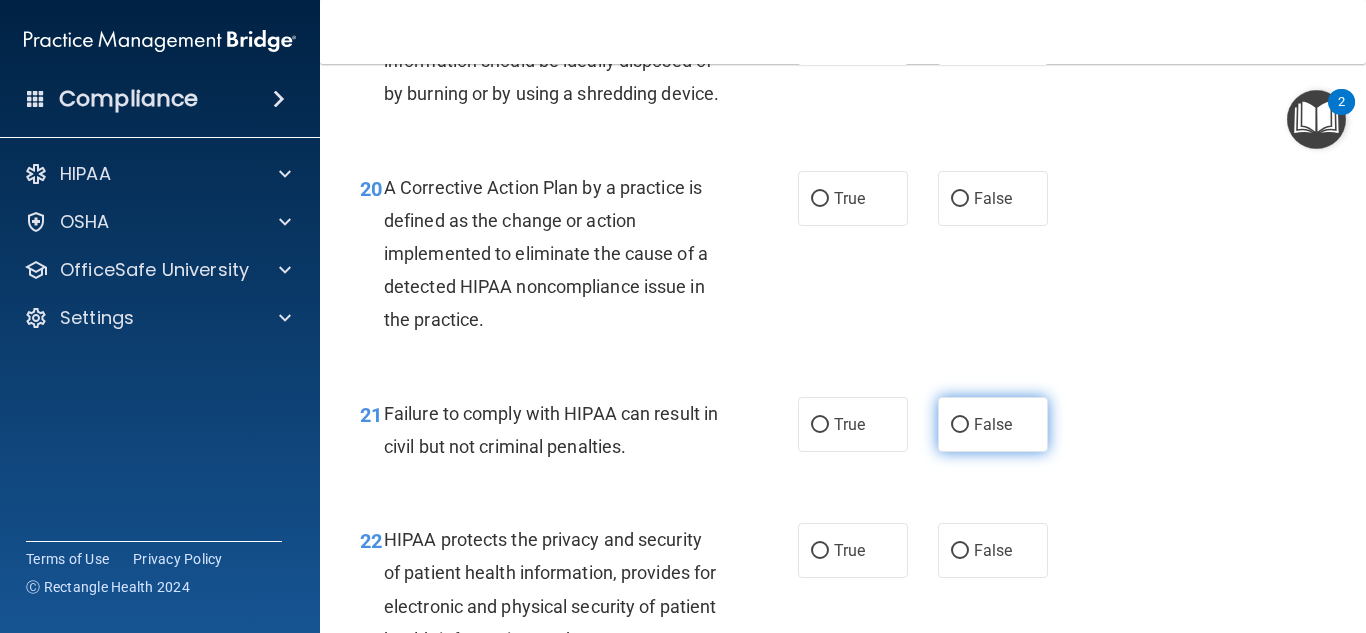 scroll, scrollTop: 3700, scrollLeft: 0, axis: vertical 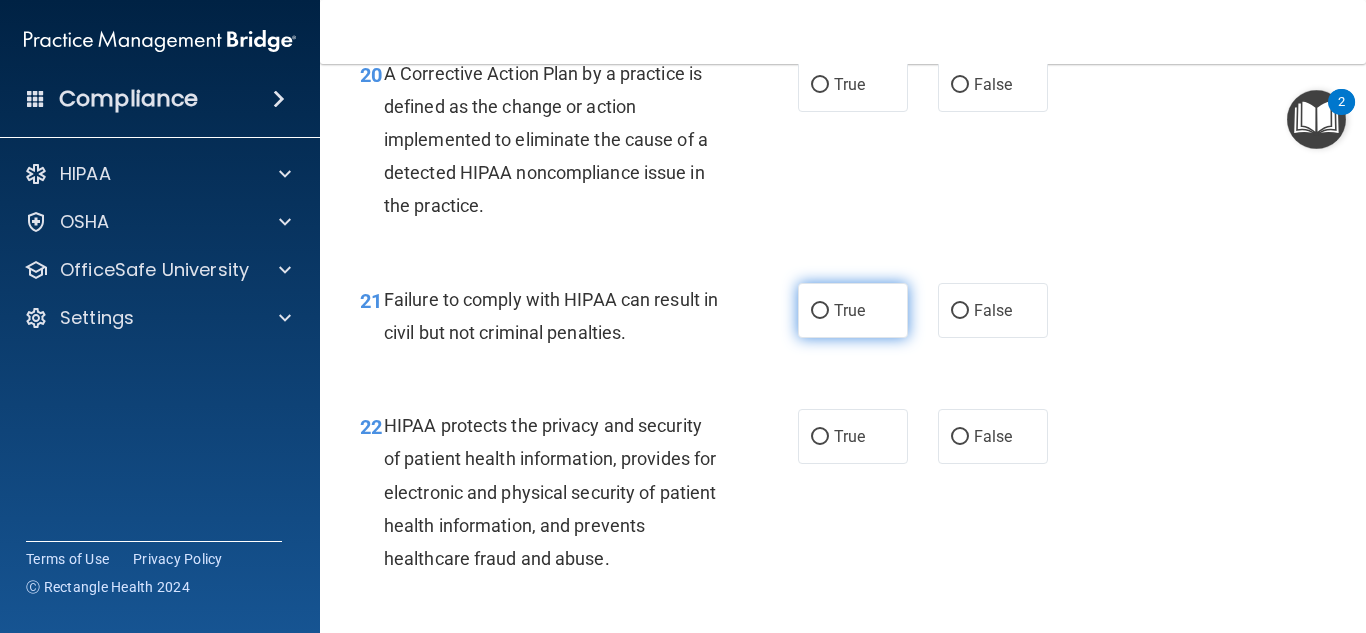 click on "True" at bounding box center [853, 310] 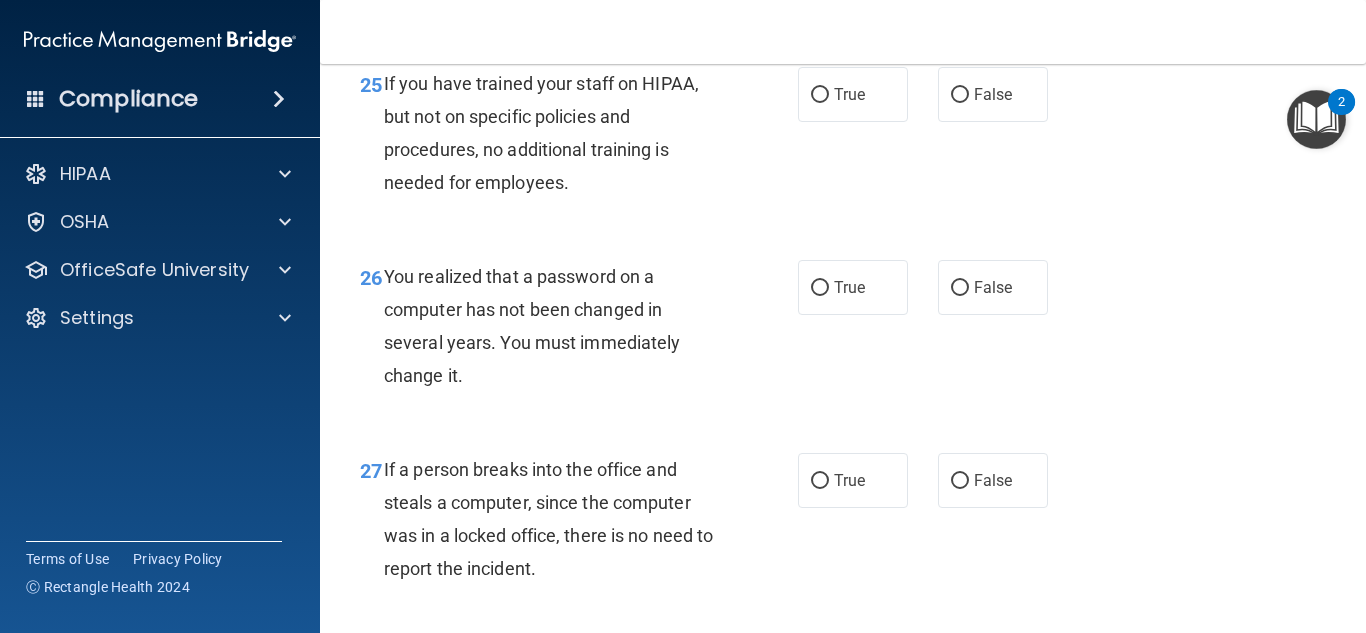 scroll, scrollTop: 4900, scrollLeft: 0, axis: vertical 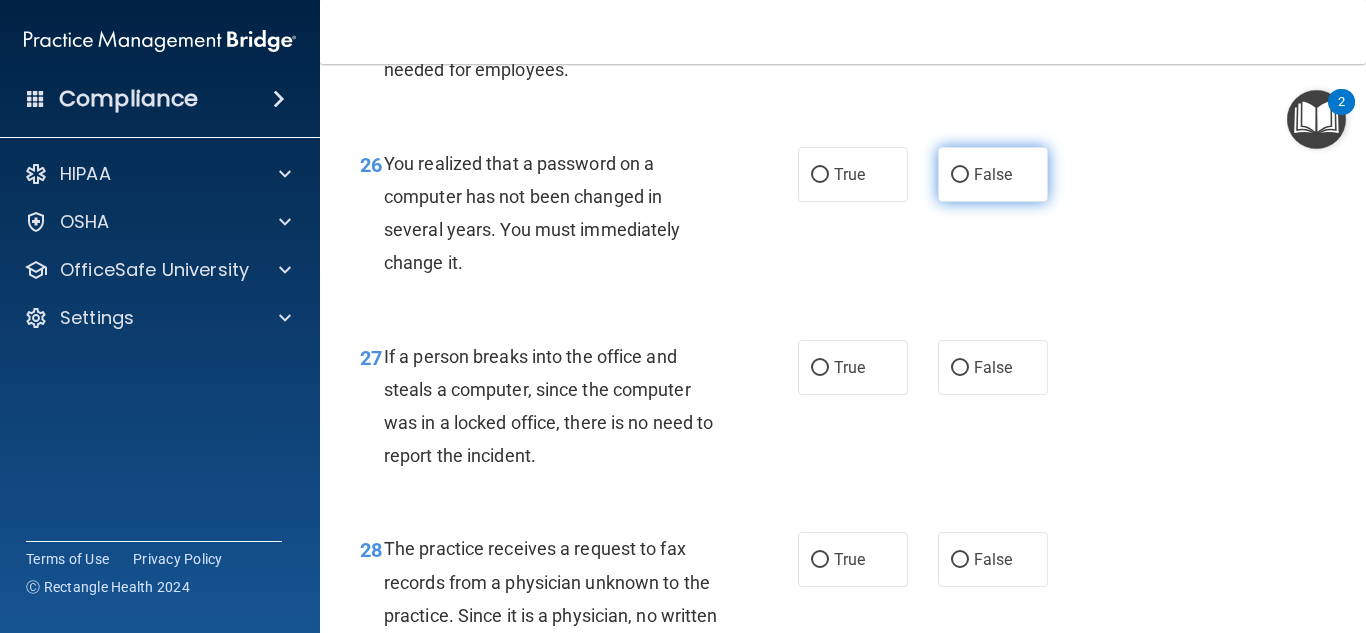 click on "False" at bounding box center [993, 174] 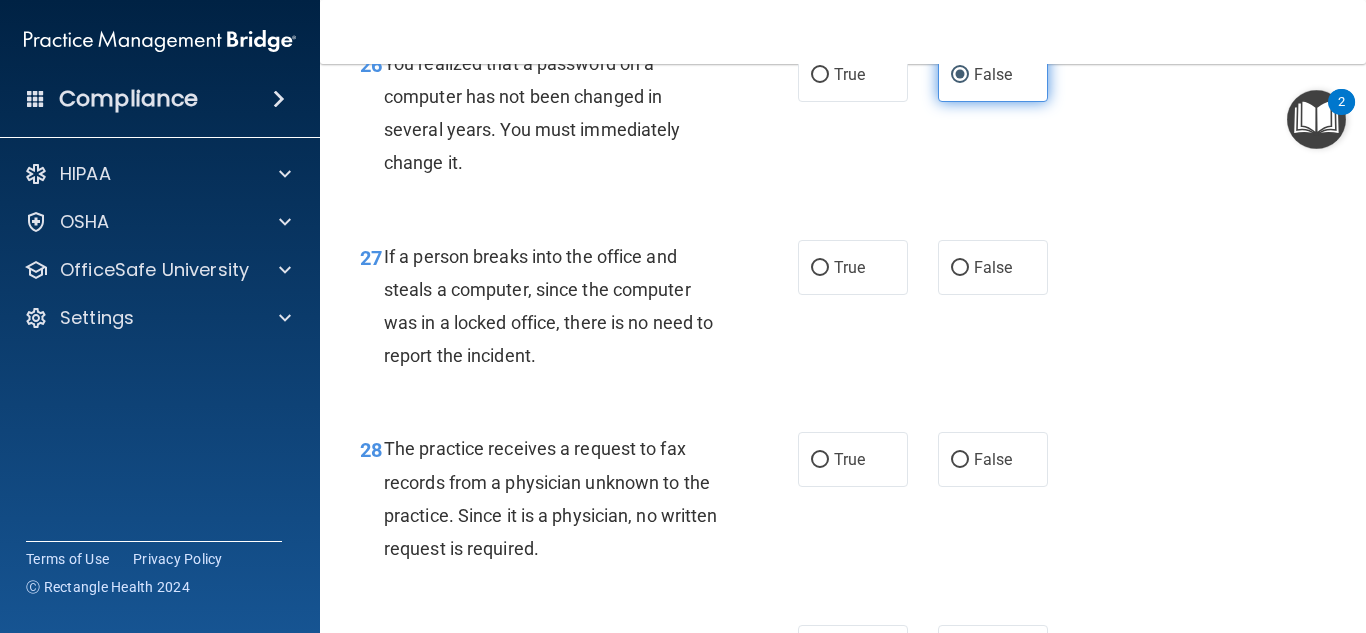 scroll, scrollTop: 5100, scrollLeft: 0, axis: vertical 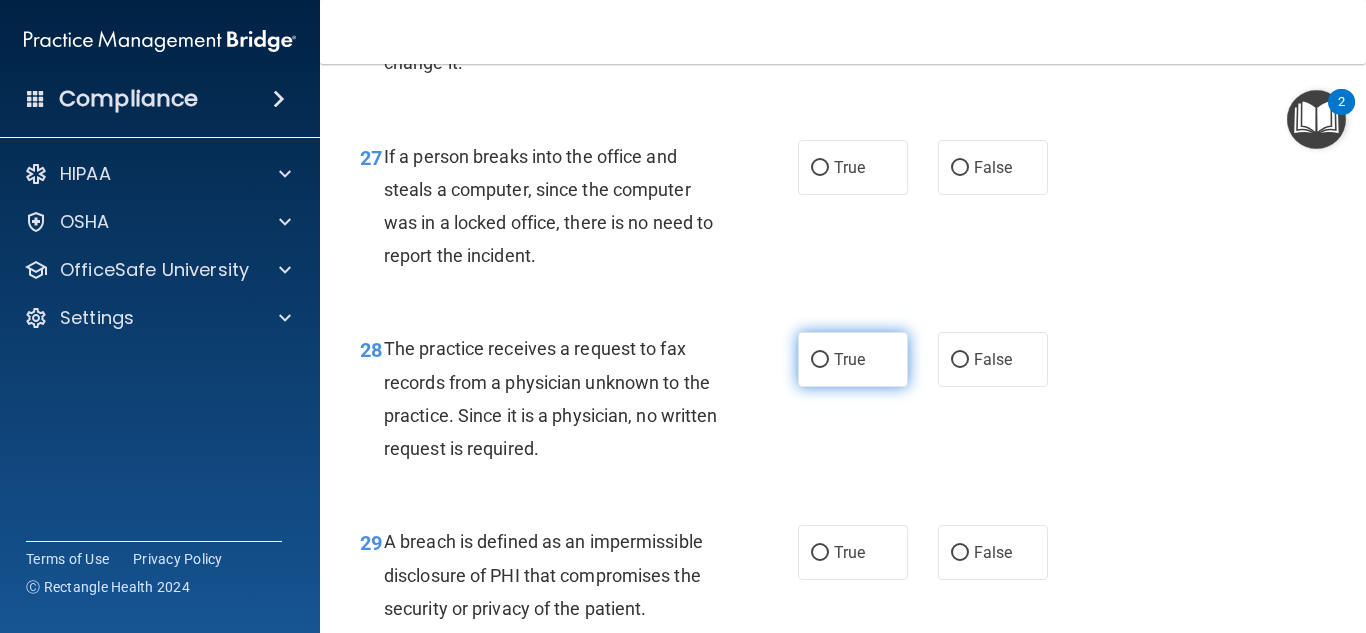 click on "True" at bounding box center [853, 359] 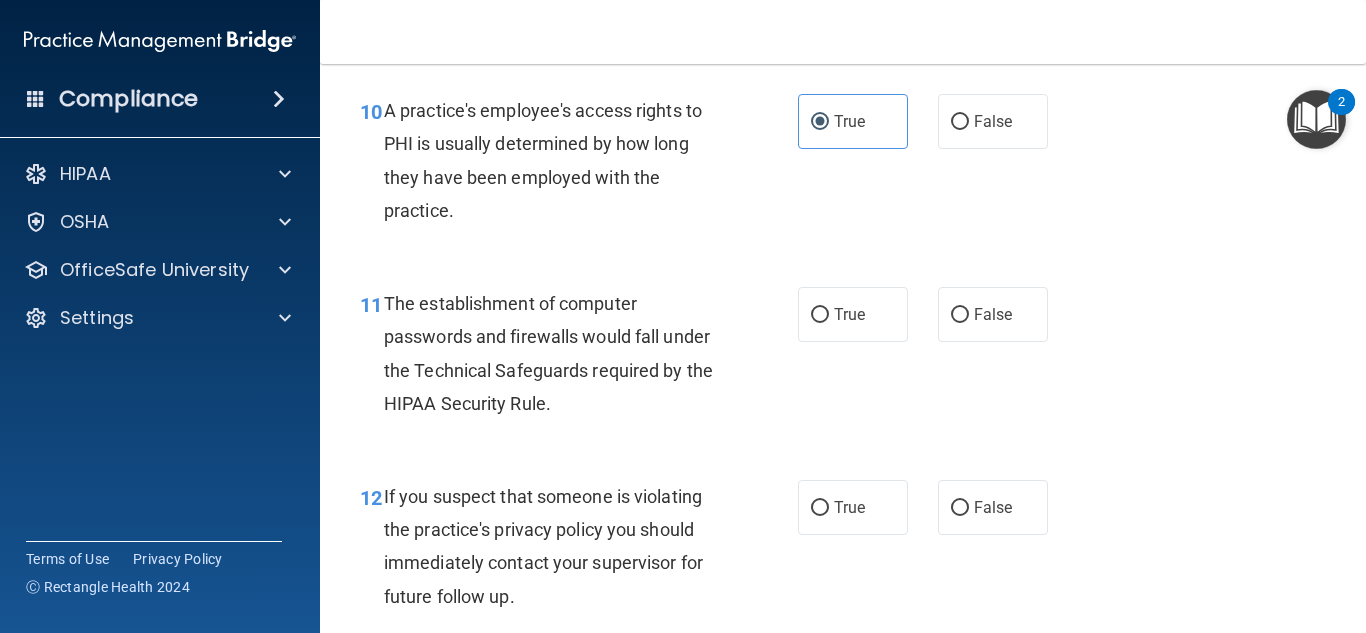scroll, scrollTop: 1900, scrollLeft: 0, axis: vertical 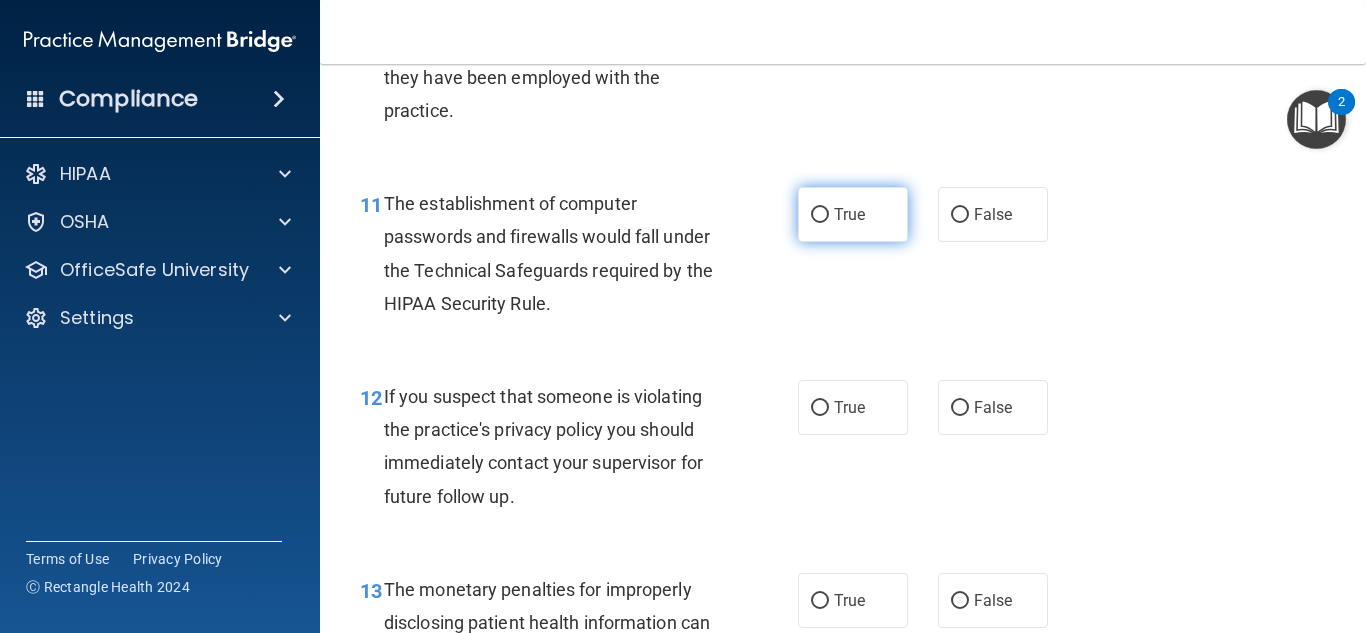 click on "True" at bounding box center (853, 214) 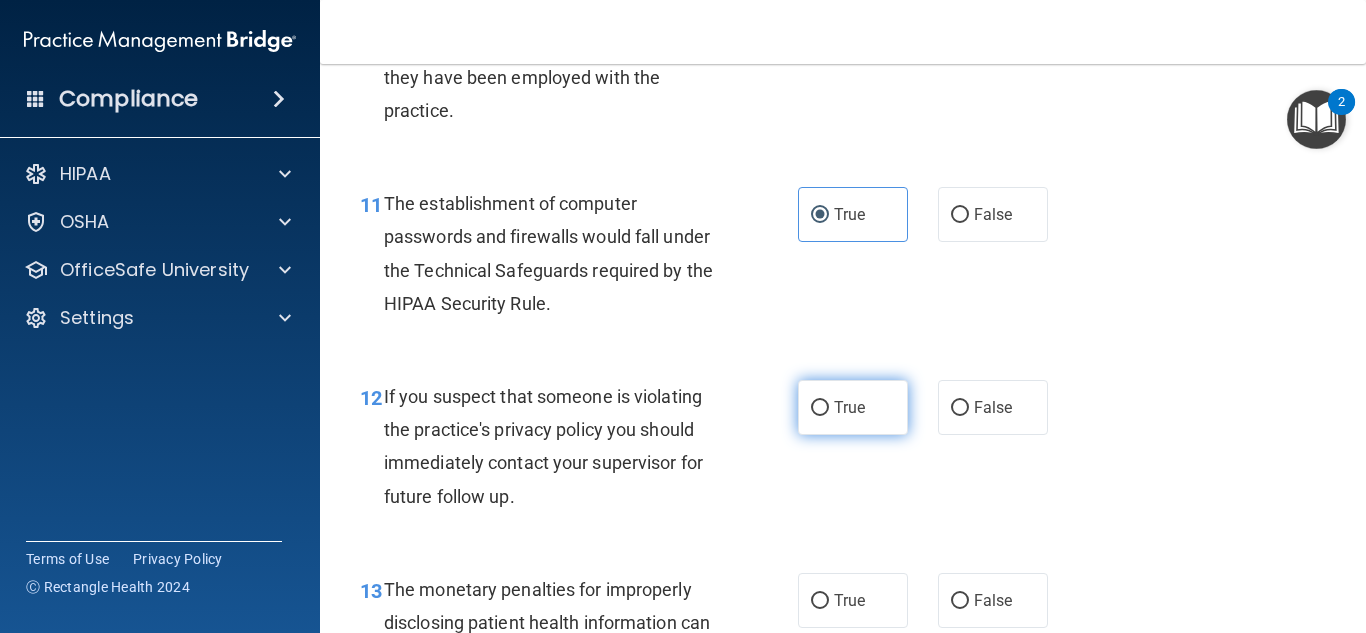 click on "True" at bounding box center (853, 407) 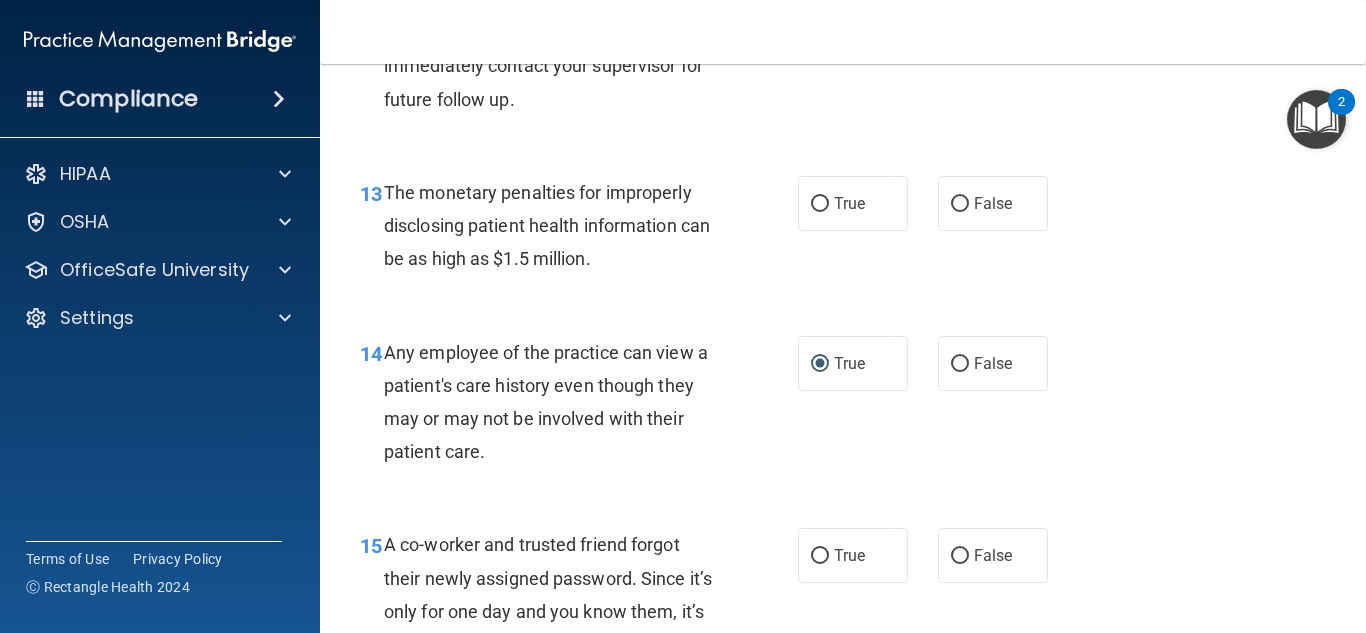 scroll, scrollTop: 2300, scrollLeft: 0, axis: vertical 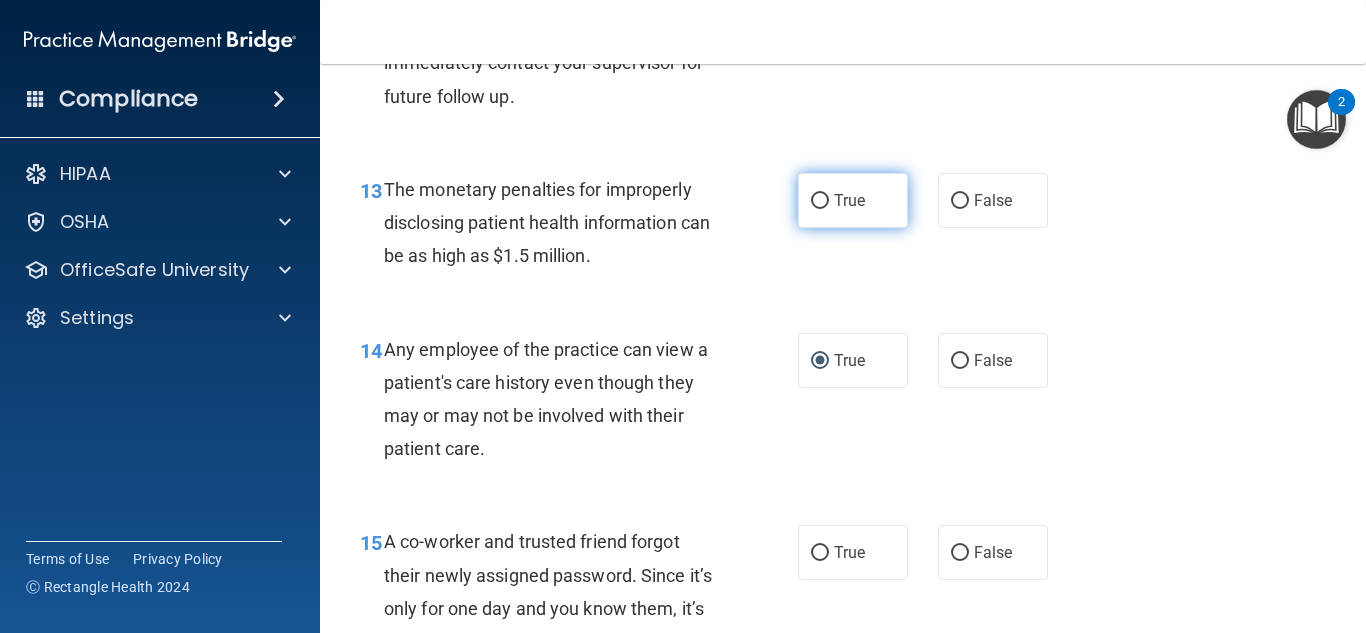 click on "True" at bounding box center [853, 200] 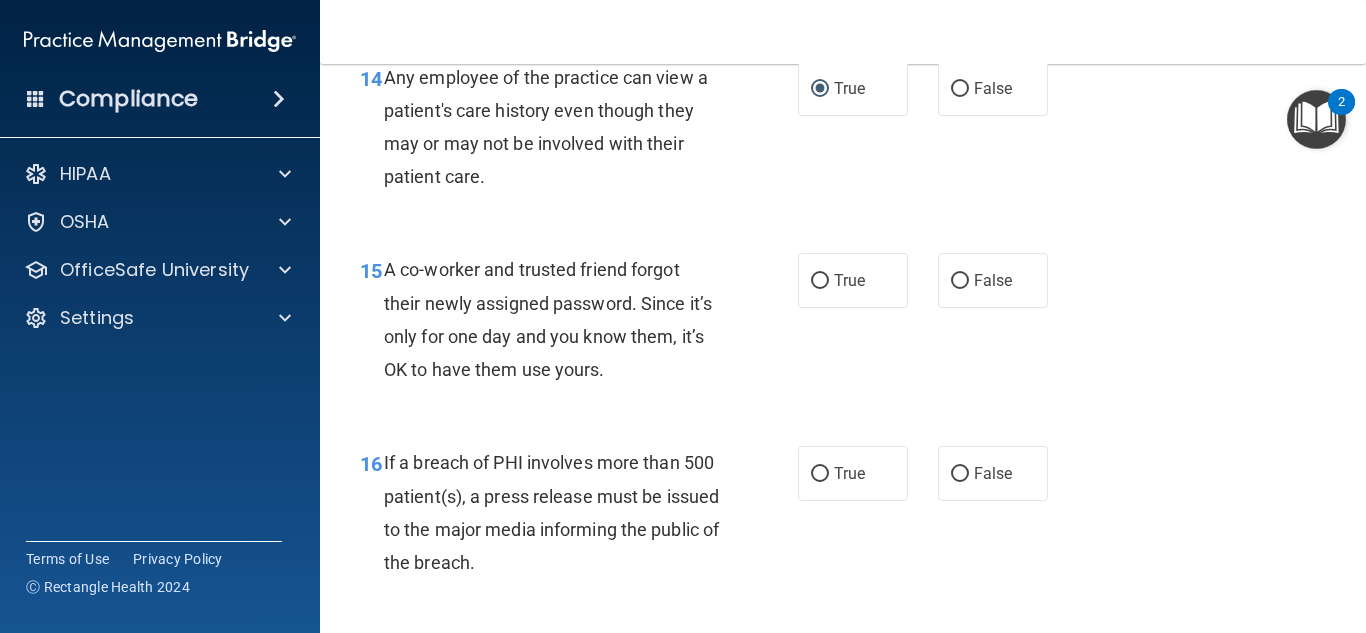 scroll, scrollTop: 2600, scrollLeft: 0, axis: vertical 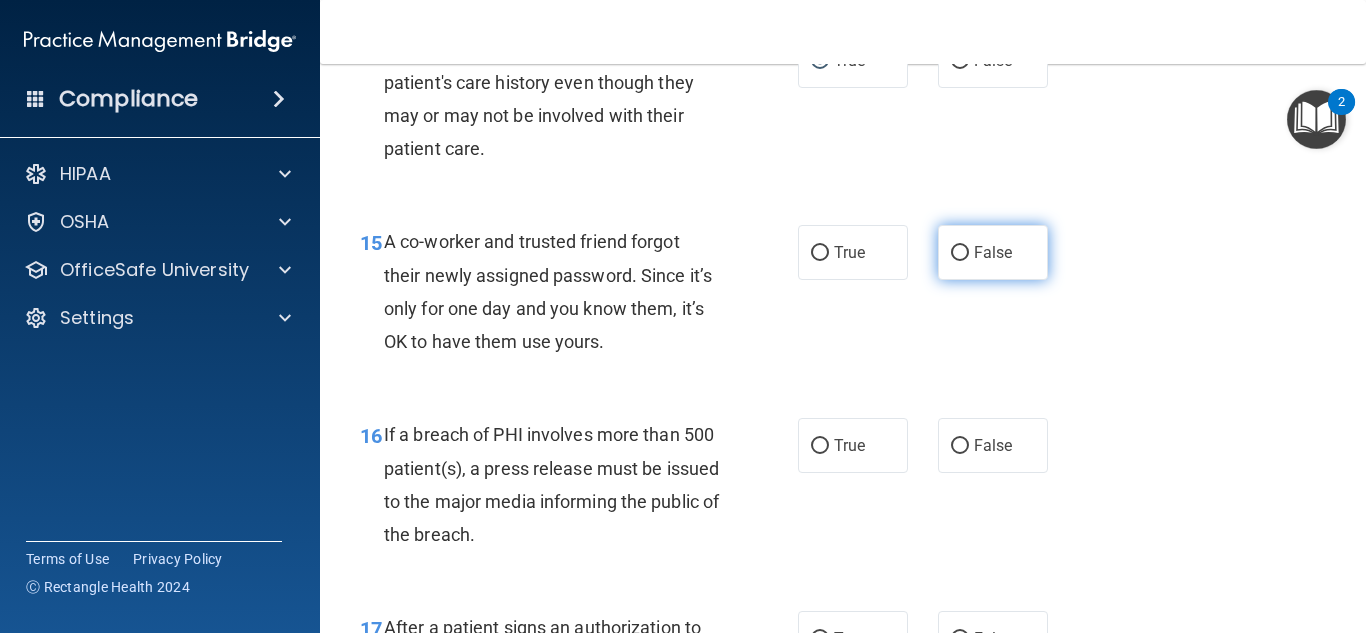 click on "False" at bounding box center [993, 252] 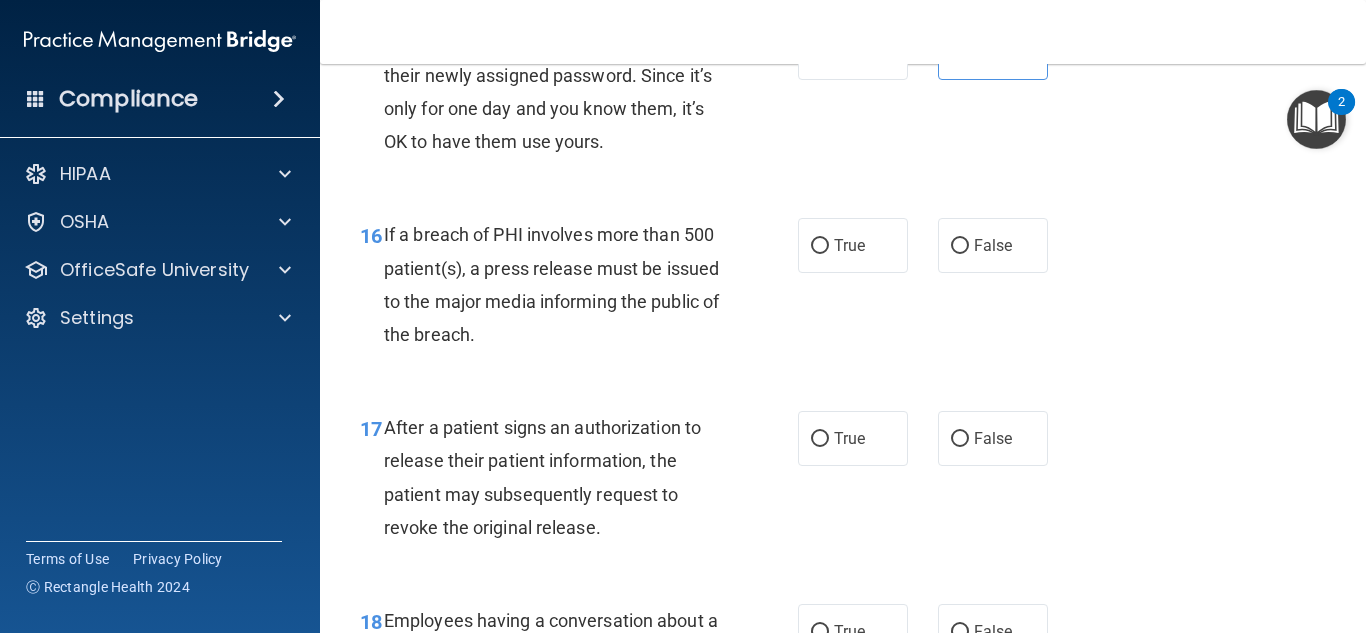scroll, scrollTop: 2700, scrollLeft: 0, axis: vertical 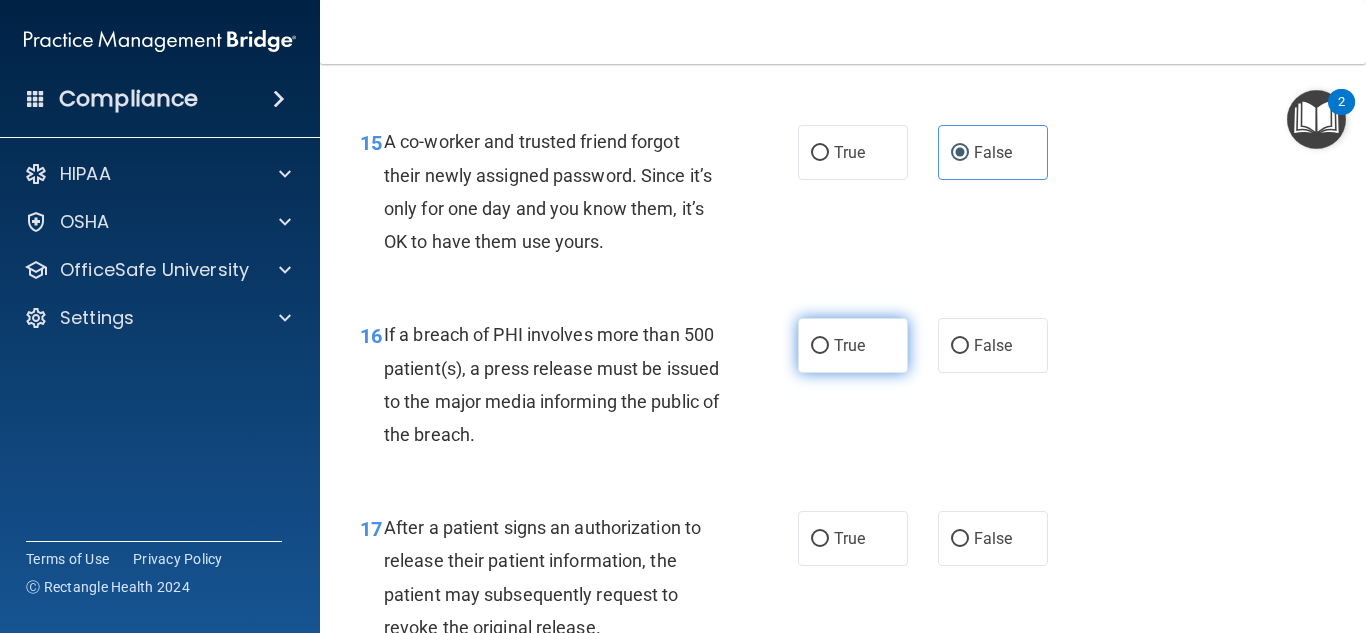 click on "True" at bounding box center [853, 345] 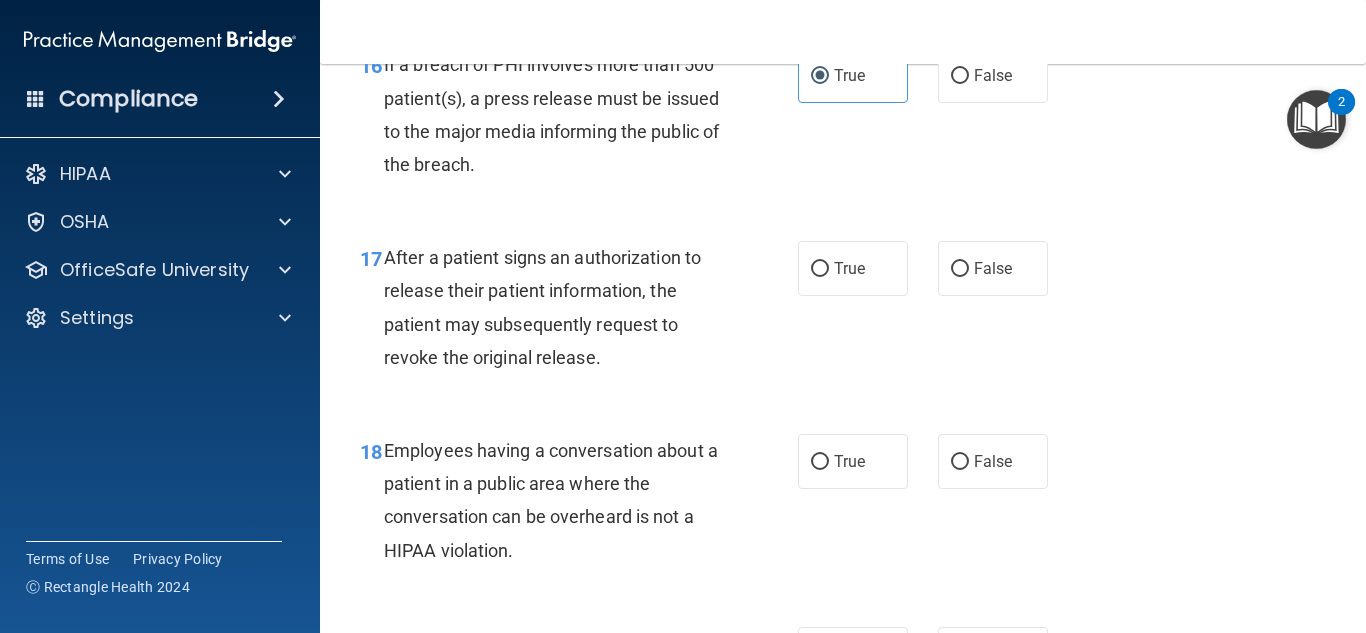 scroll, scrollTop: 3000, scrollLeft: 0, axis: vertical 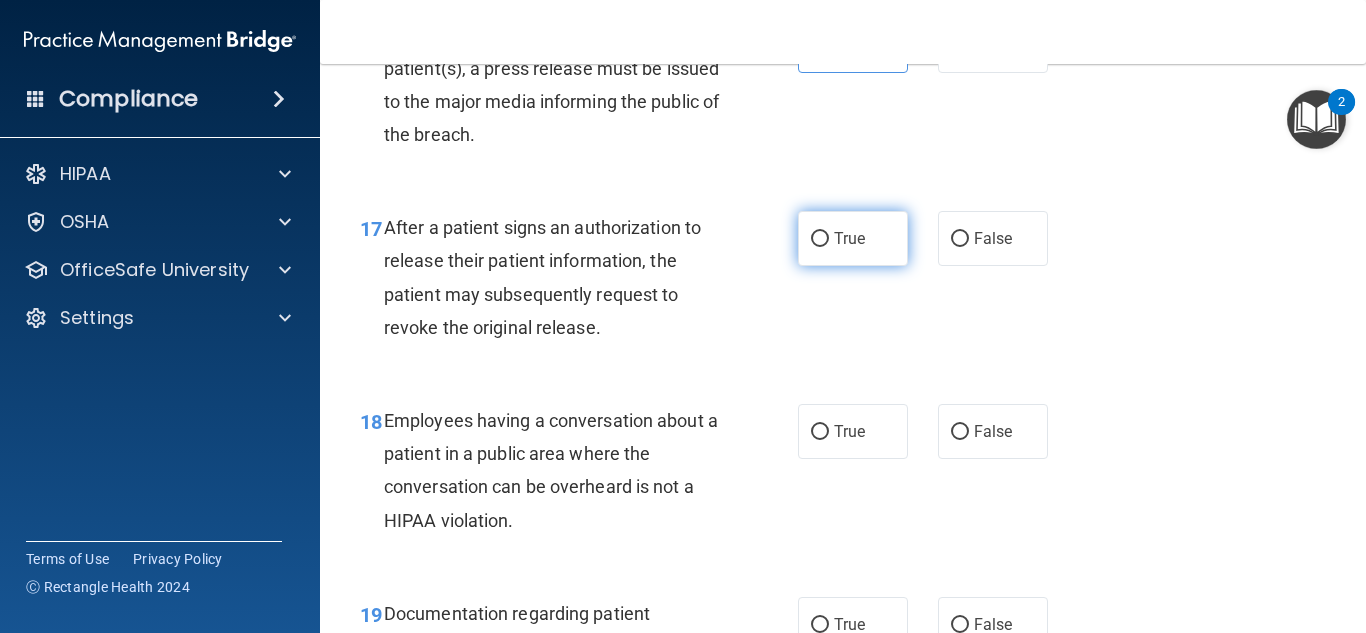 click on "True" at bounding box center [820, 239] 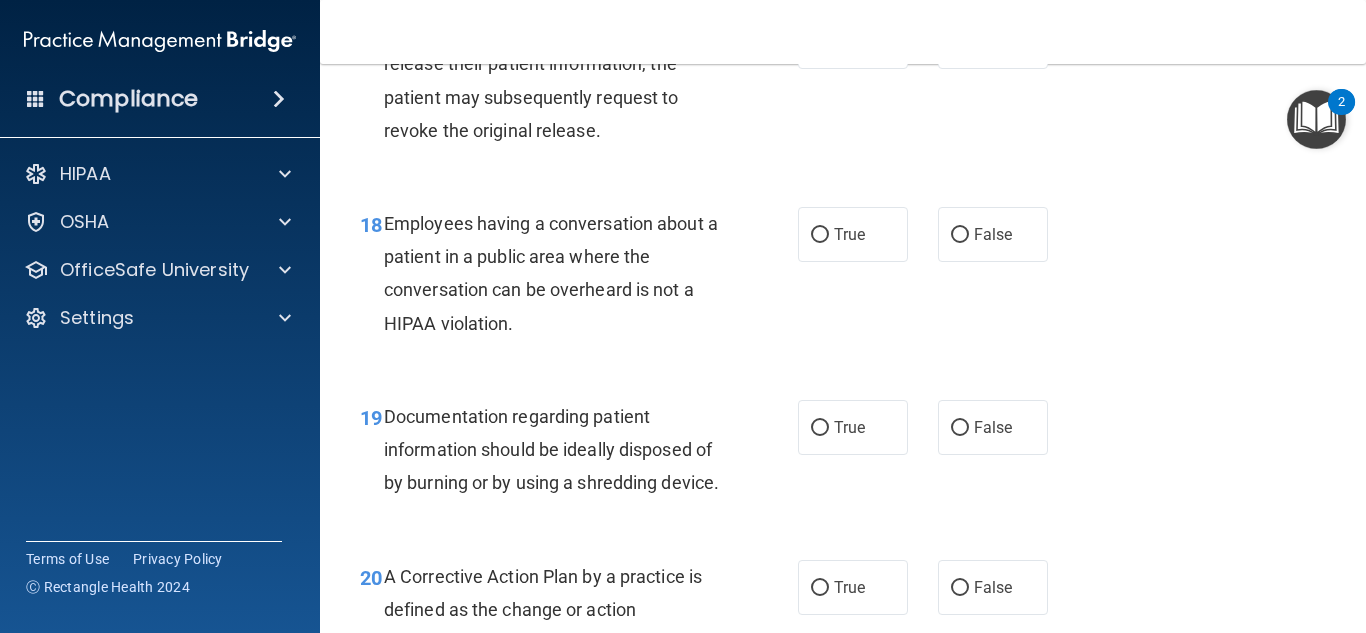 scroll, scrollTop: 3200, scrollLeft: 0, axis: vertical 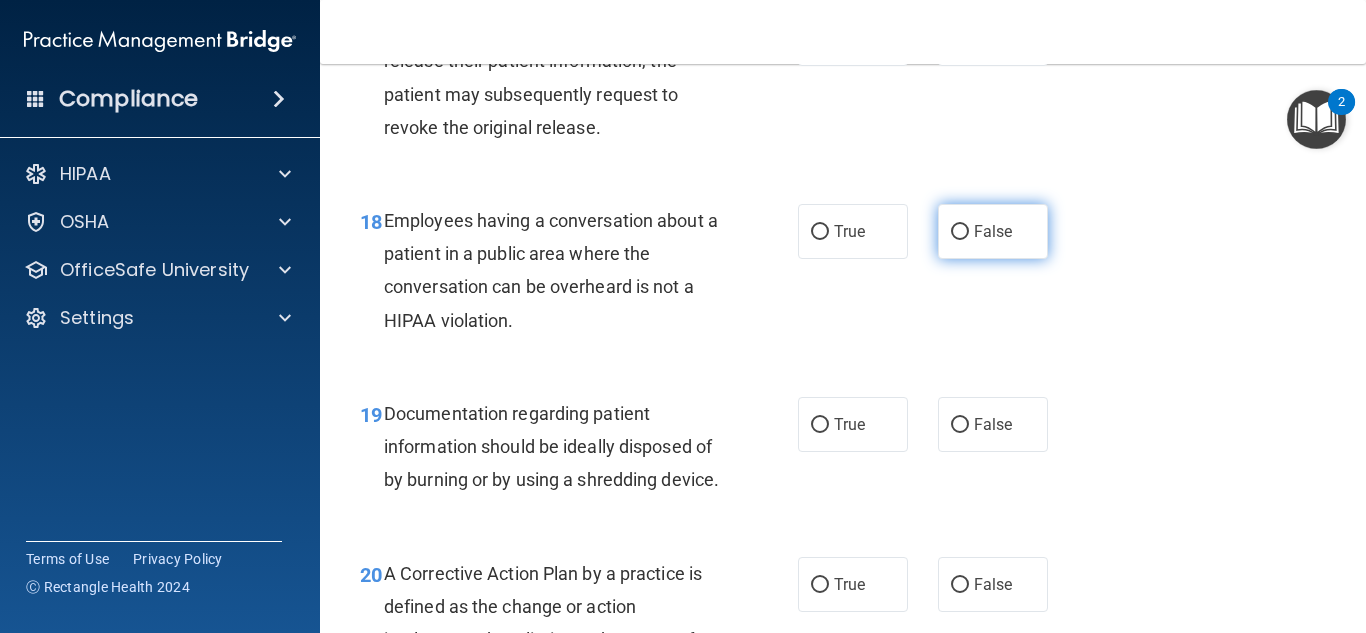 click on "False" at bounding box center (993, 231) 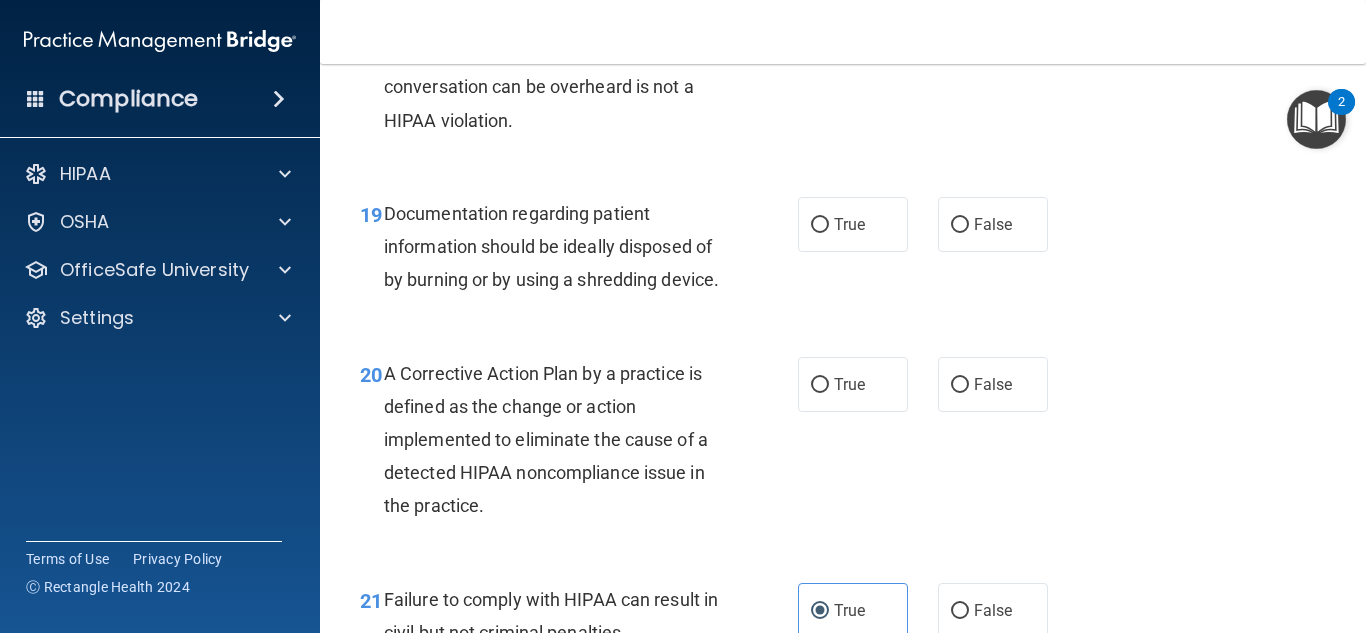 scroll, scrollTop: 3500, scrollLeft: 0, axis: vertical 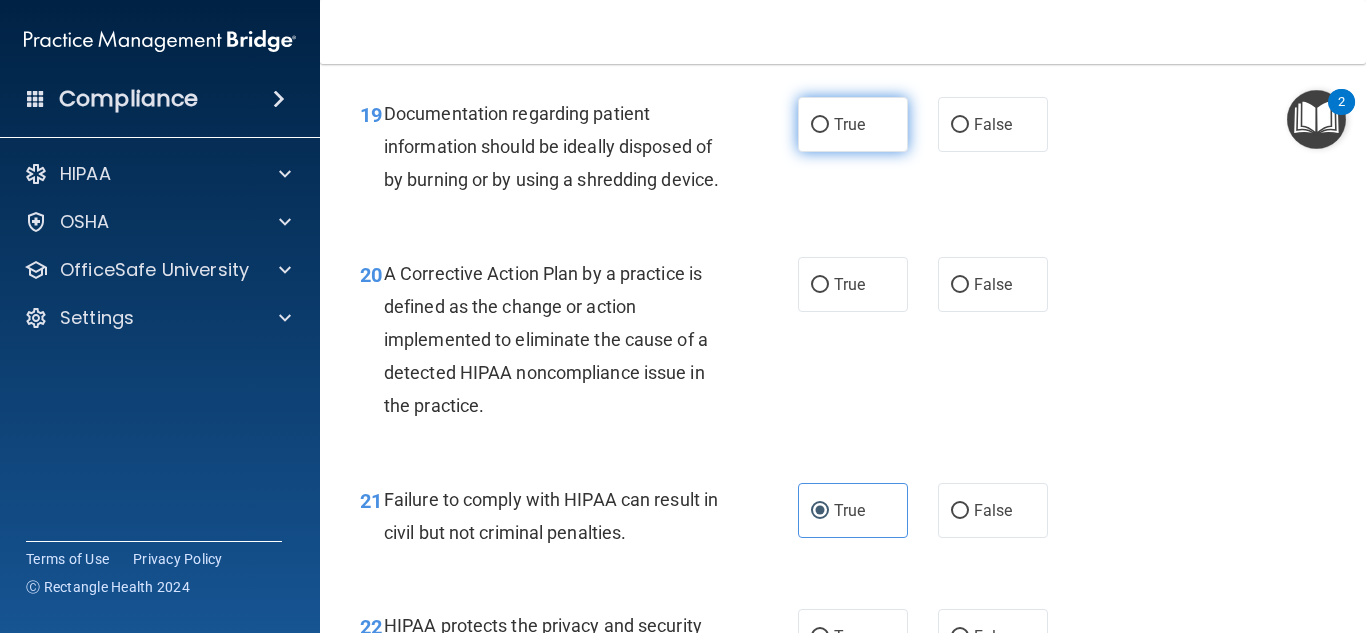 click on "True" at bounding box center [853, 124] 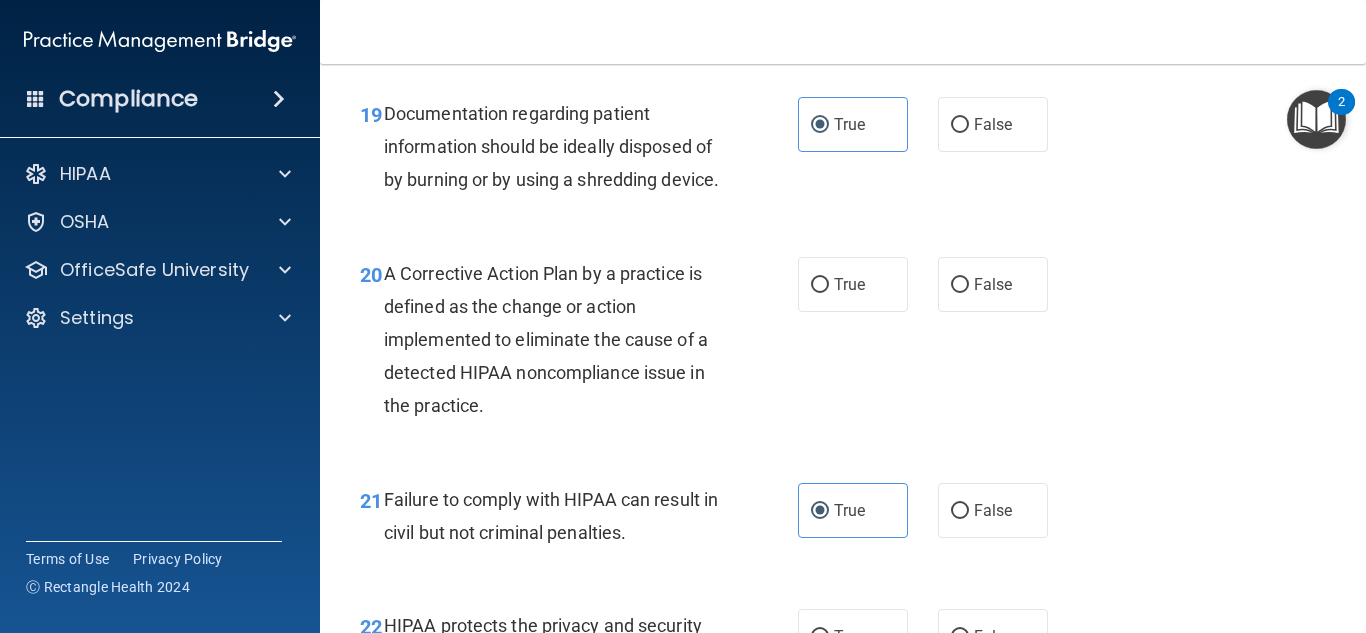 scroll, scrollTop: 3600, scrollLeft: 0, axis: vertical 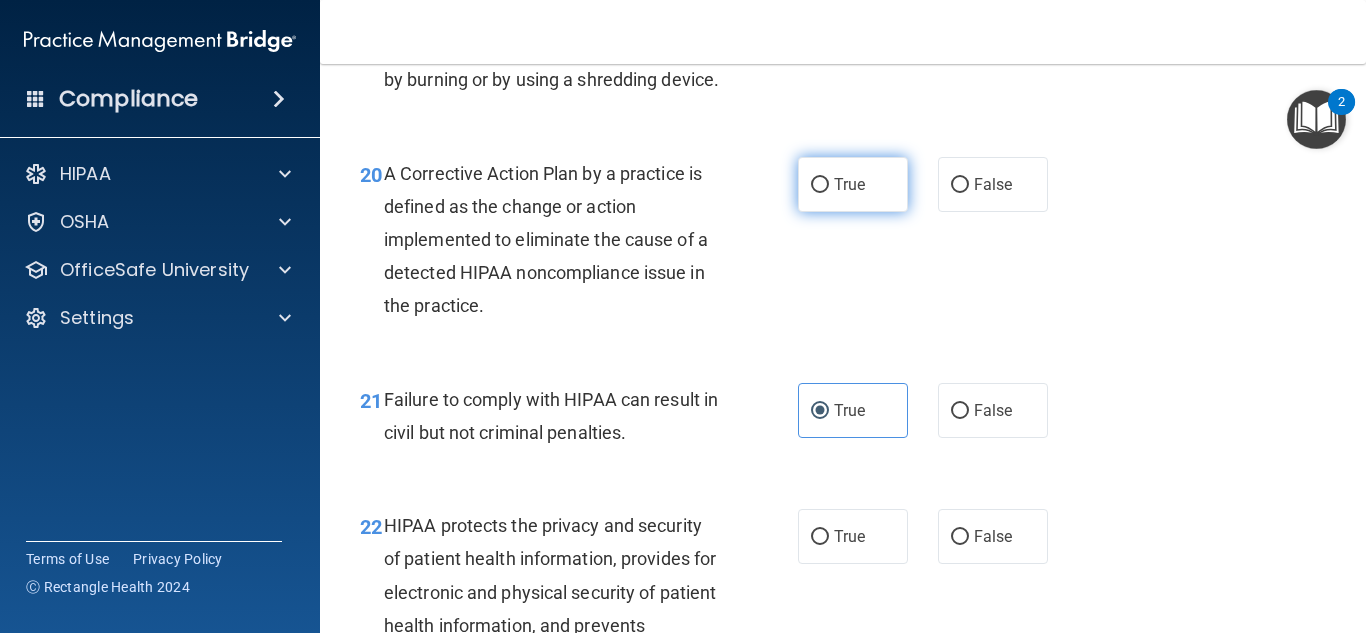 click on "True" at bounding box center [849, 184] 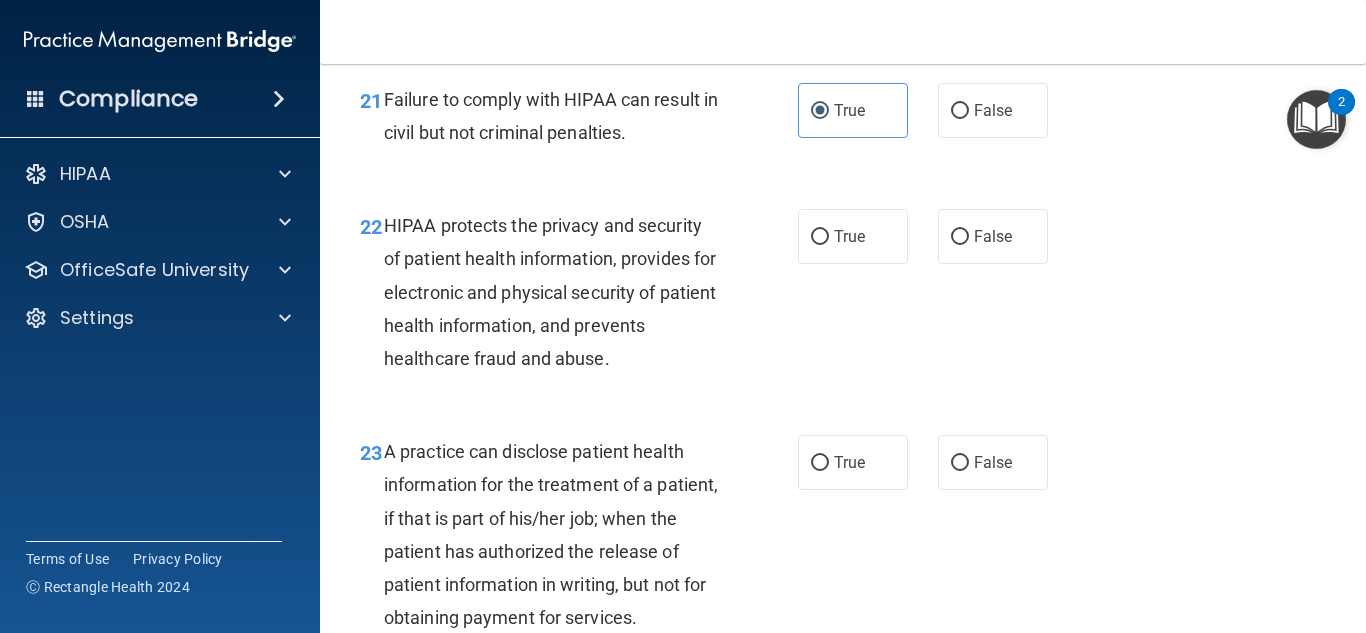scroll, scrollTop: 4000, scrollLeft: 0, axis: vertical 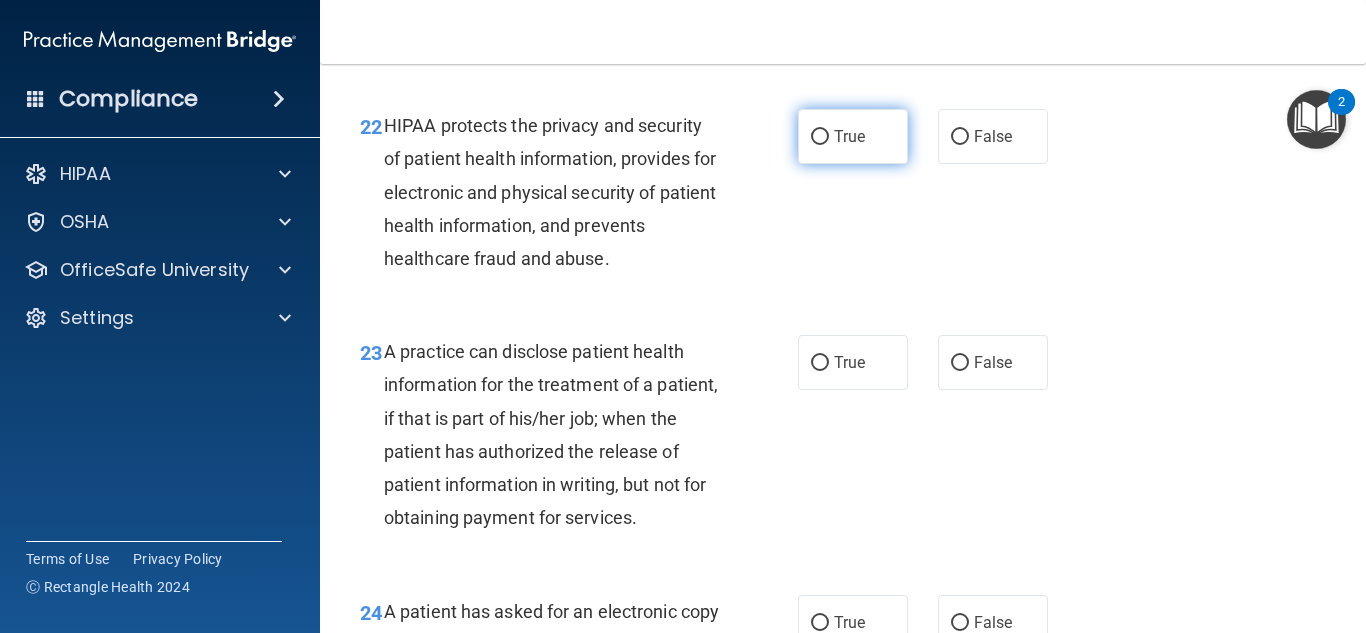 click on "True" at bounding box center (849, 136) 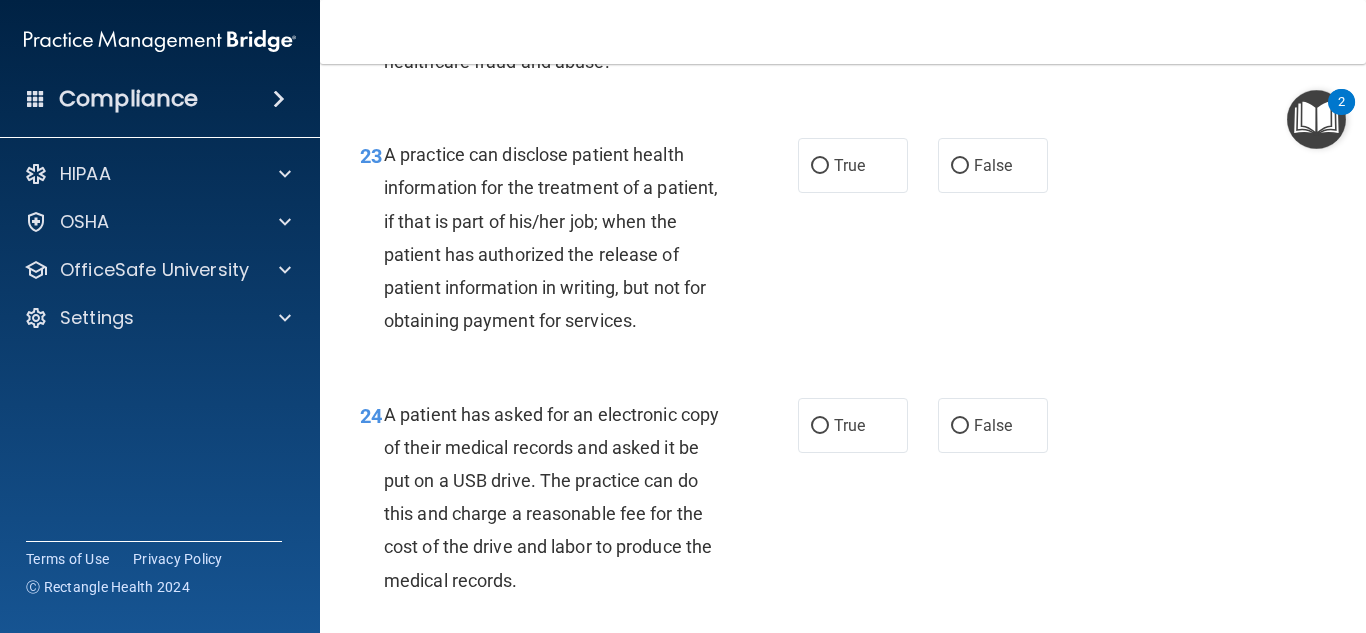 scroll, scrollTop: 4200, scrollLeft: 0, axis: vertical 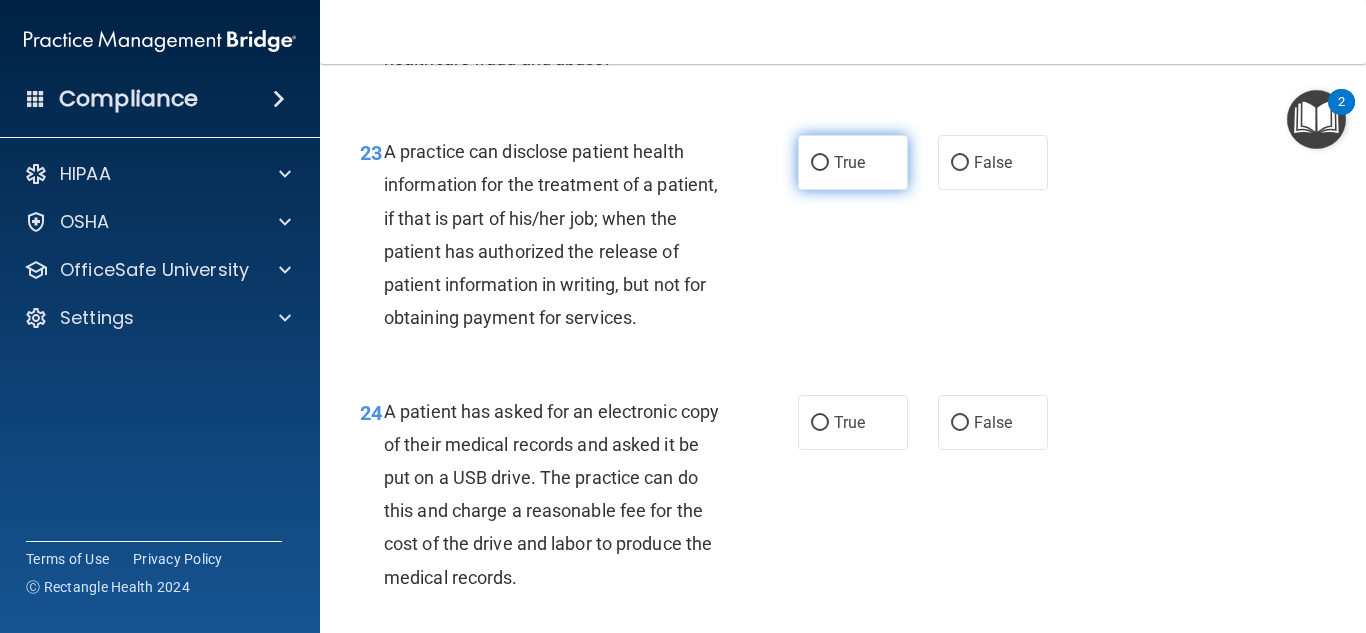 click on "True" at bounding box center (853, 162) 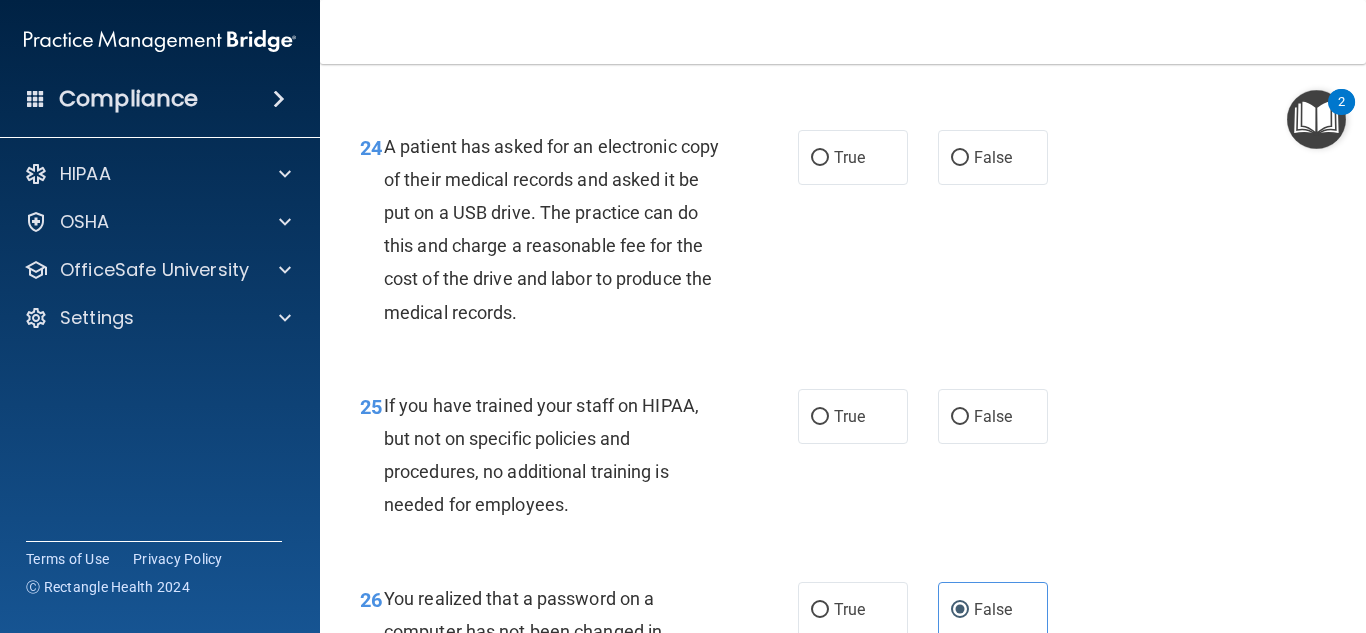 scroll, scrollTop: 4500, scrollLeft: 0, axis: vertical 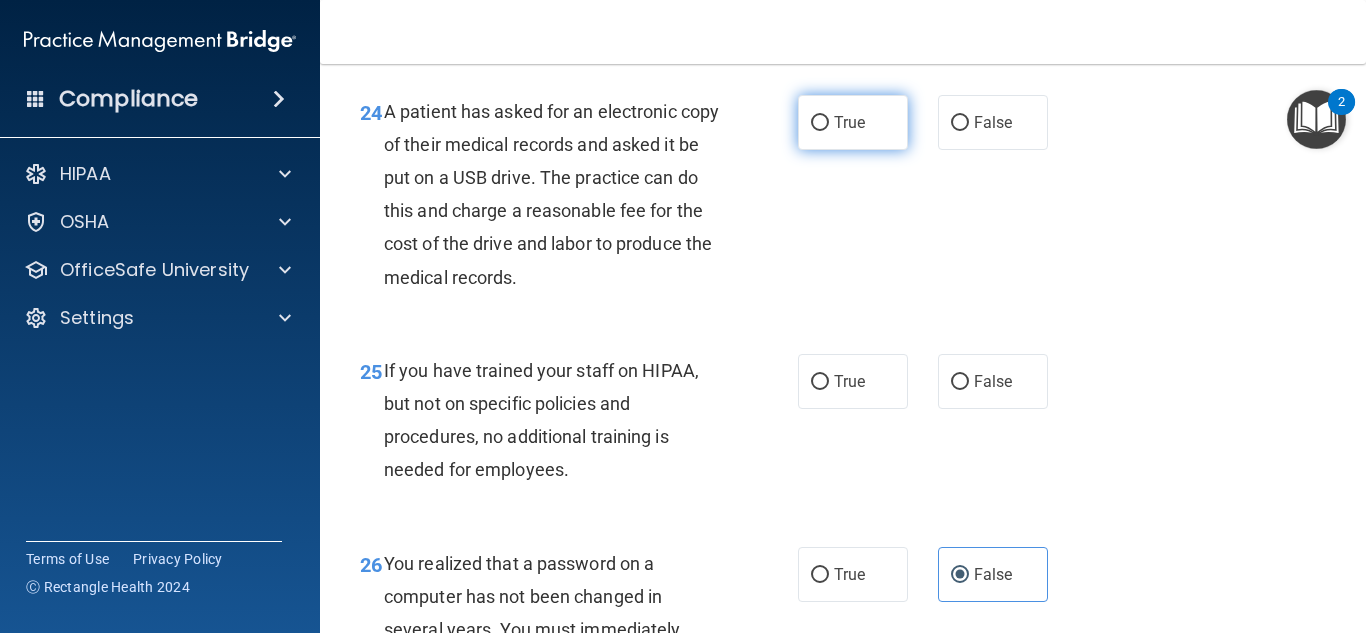 click on "True" at bounding box center (853, 122) 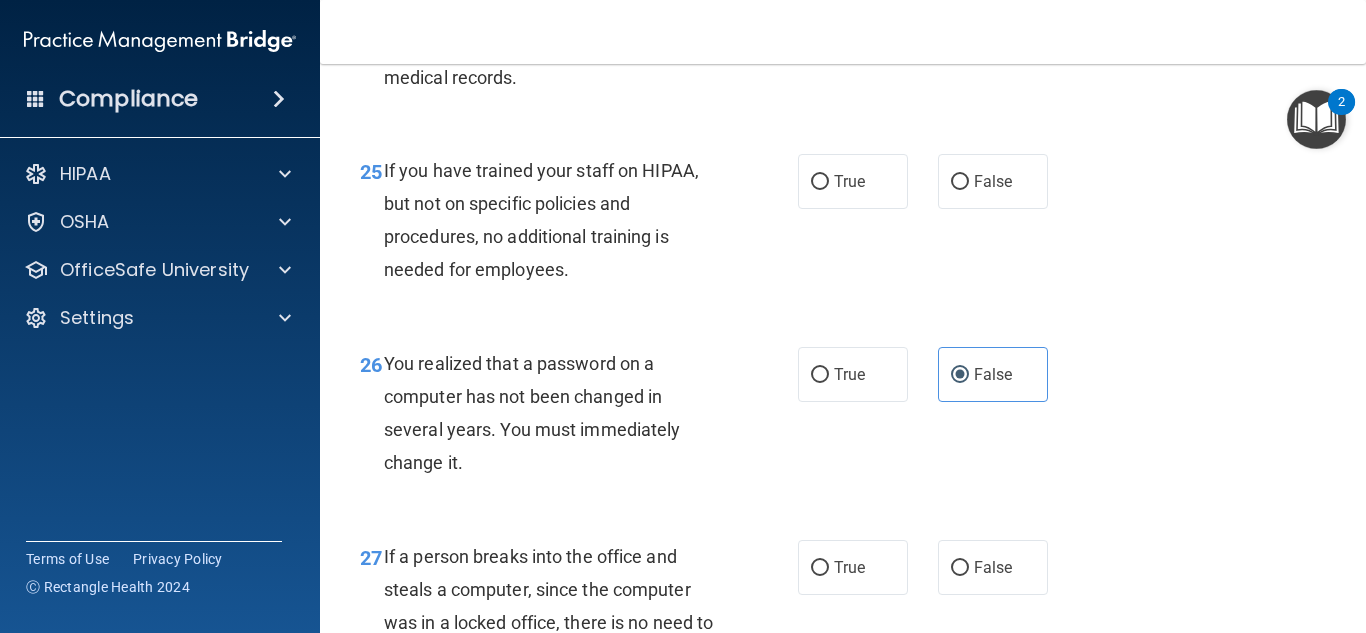 scroll, scrollTop: 4800, scrollLeft: 0, axis: vertical 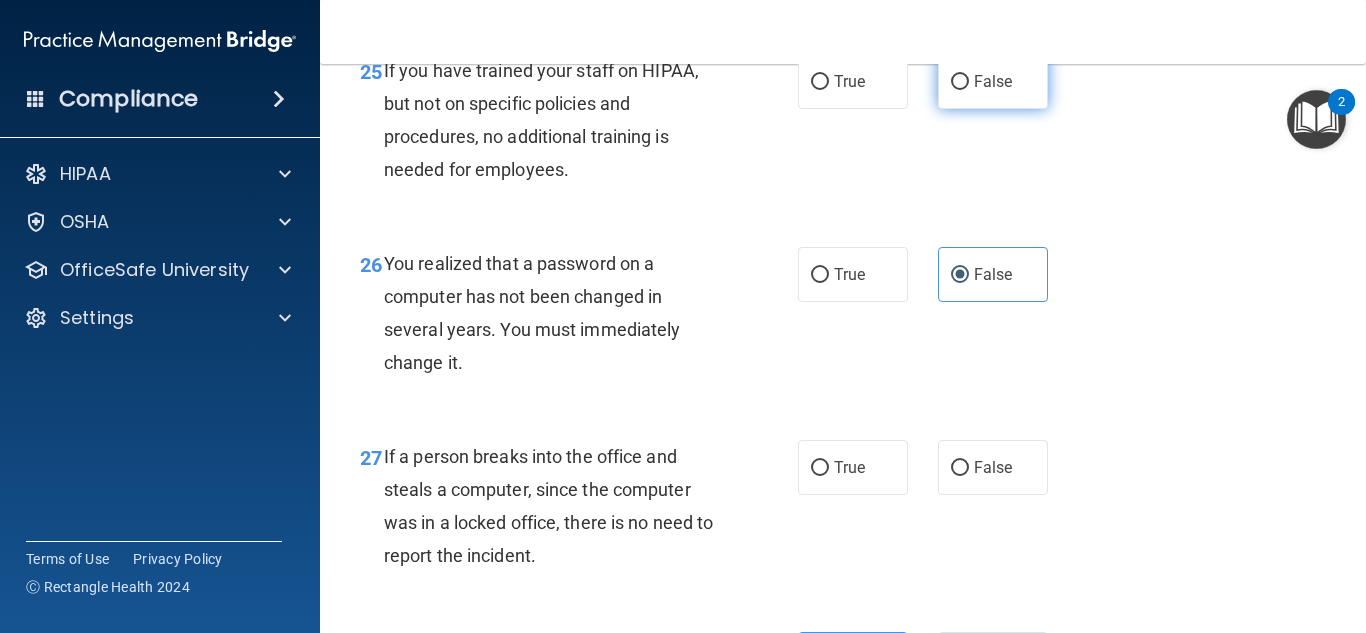 click on "False" at bounding box center (993, 81) 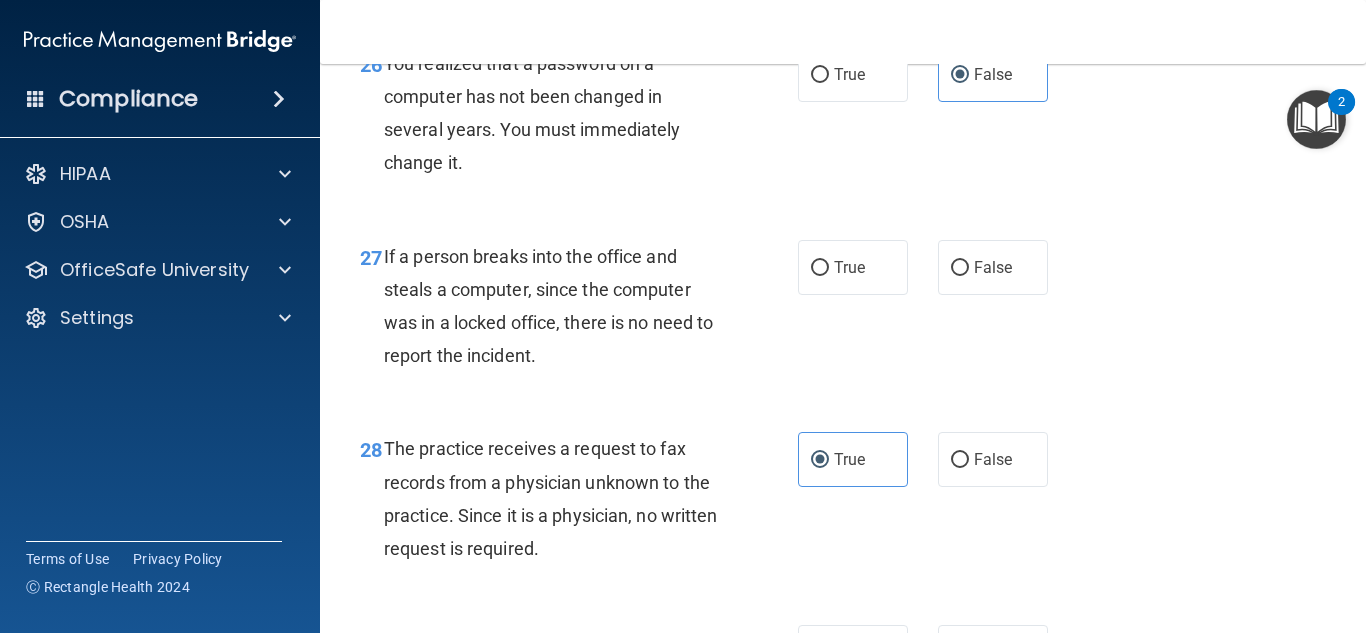 scroll, scrollTop: 5100, scrollLeft: 0, axis: vertical 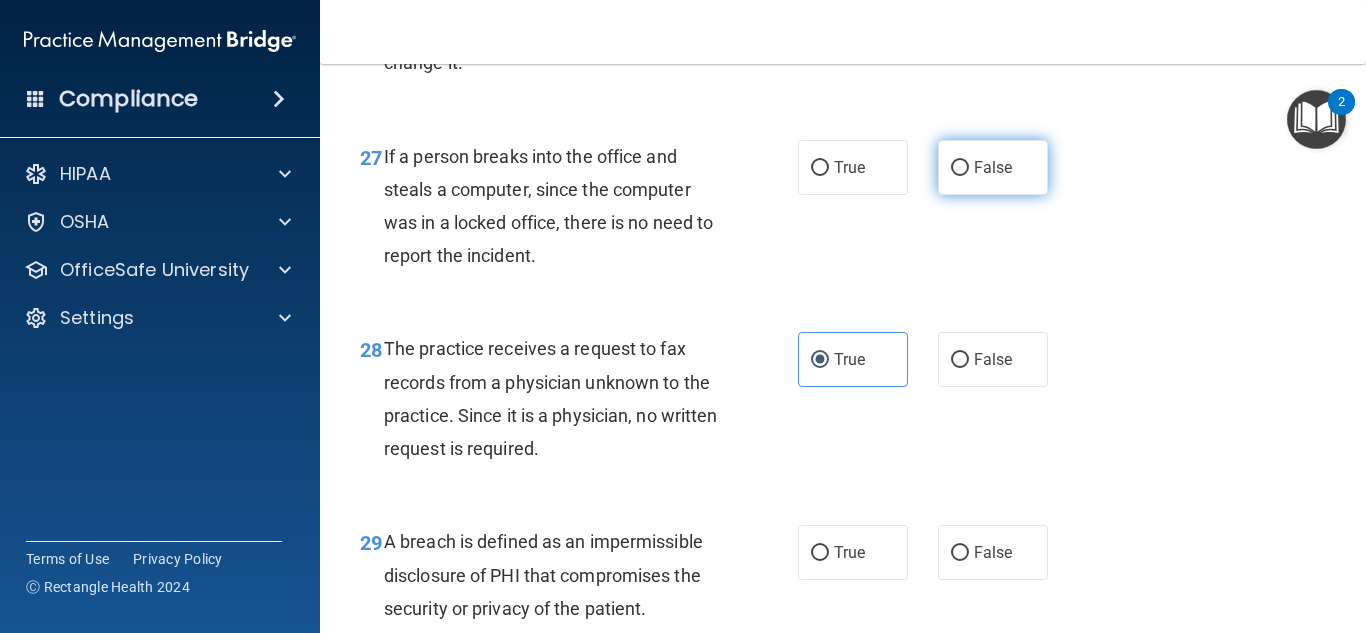 click on "False" at bounding box center [960, 168] 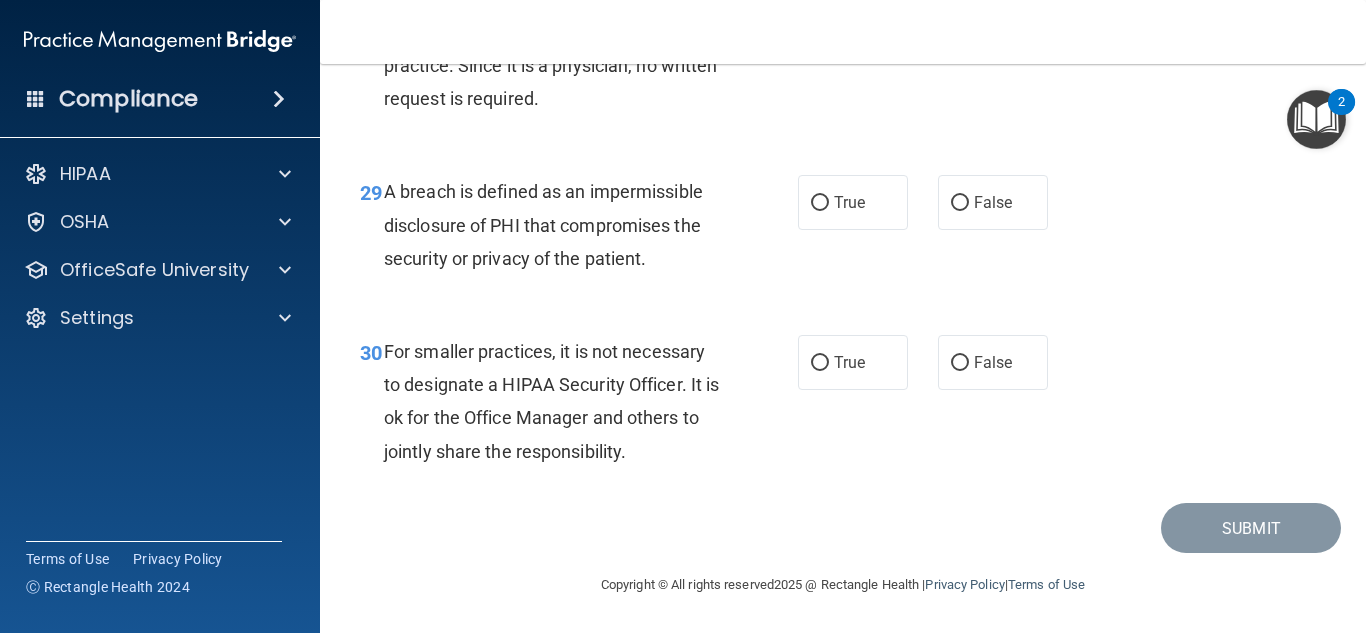 scroll, scrollTop: 5500, scrollLeft: 0, axis: vertical 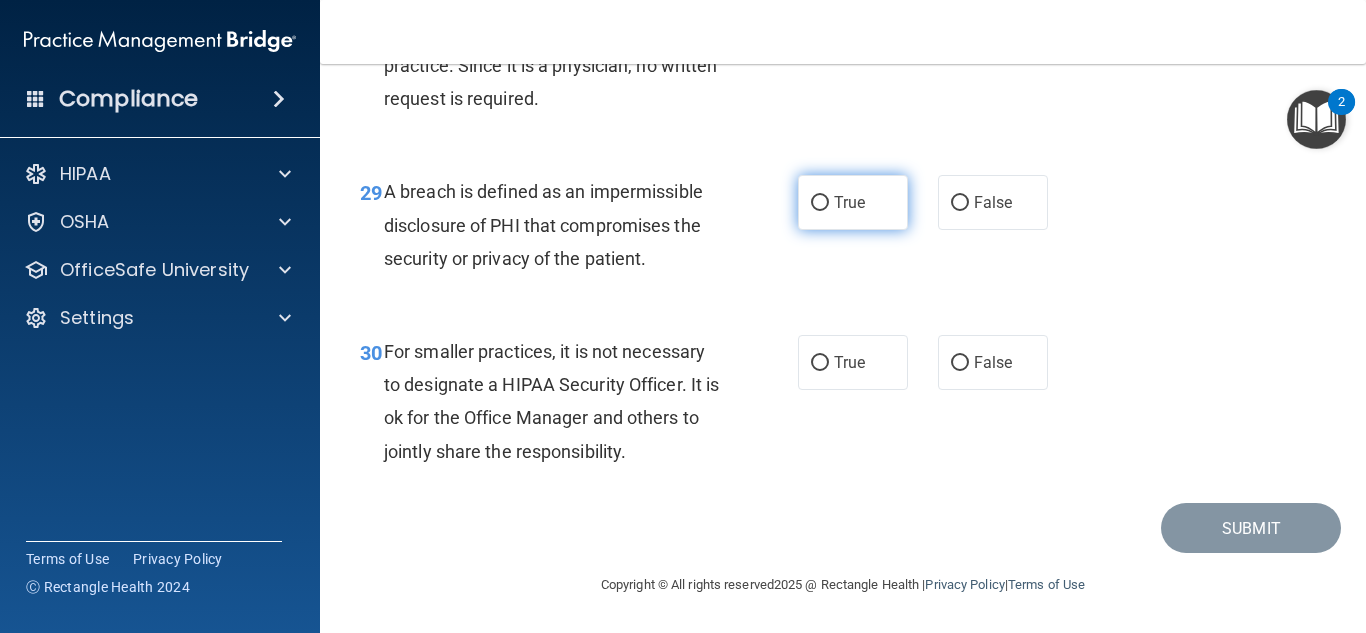 drag, startPoint x: 875, startPoint y: 246, endPoint x: 877, endPoint y: 234, distance: 12.165525 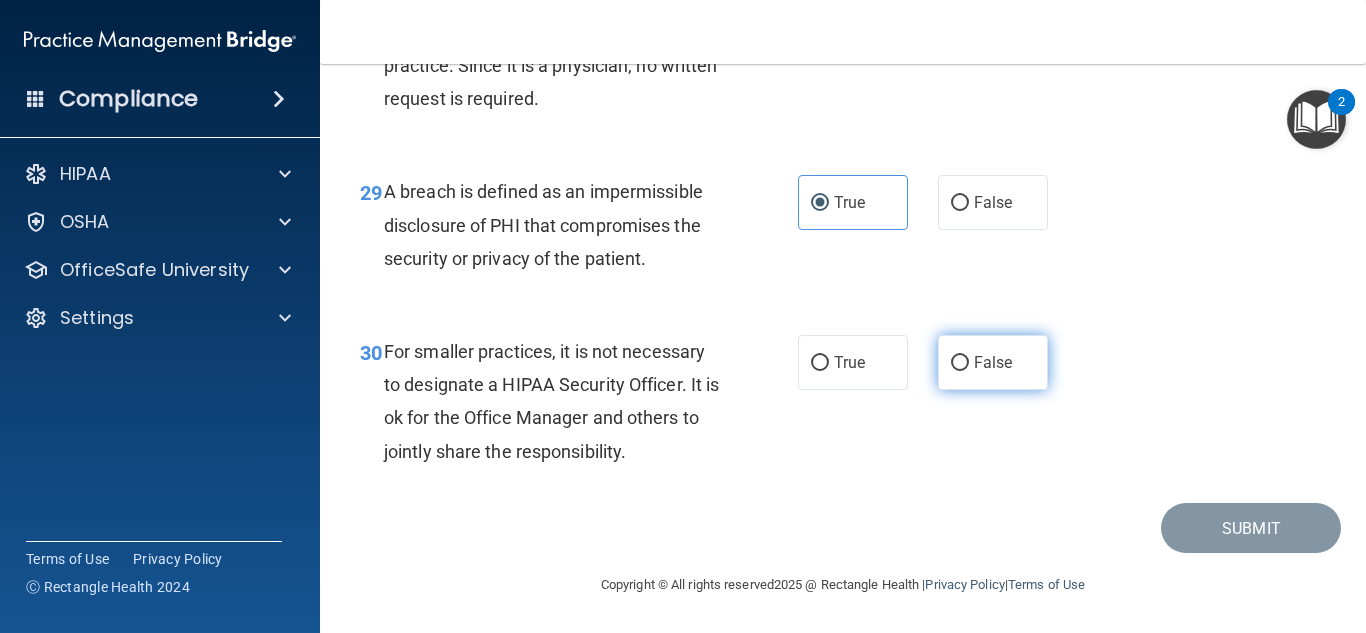 click on "False" at bounding box center [993, 362] 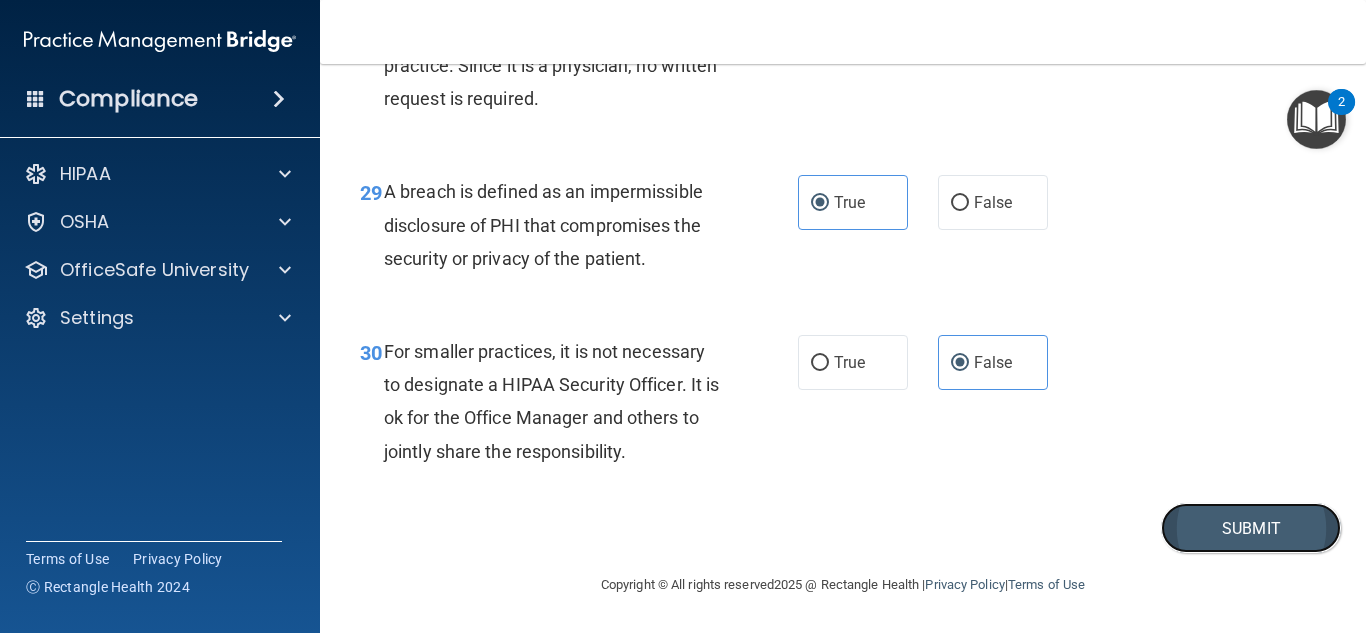 click on "Submit" at bounding box center (1251, 528) 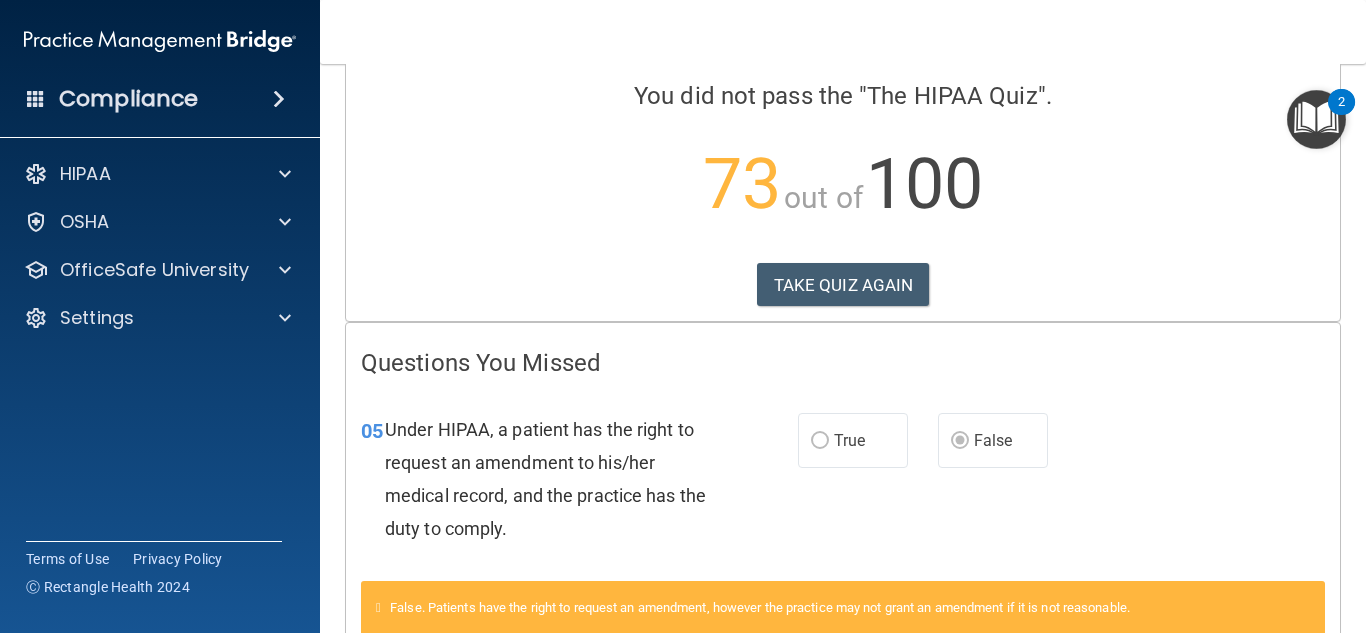 scroll, scrollTop: 0, scrollLeft: 0, axis: both 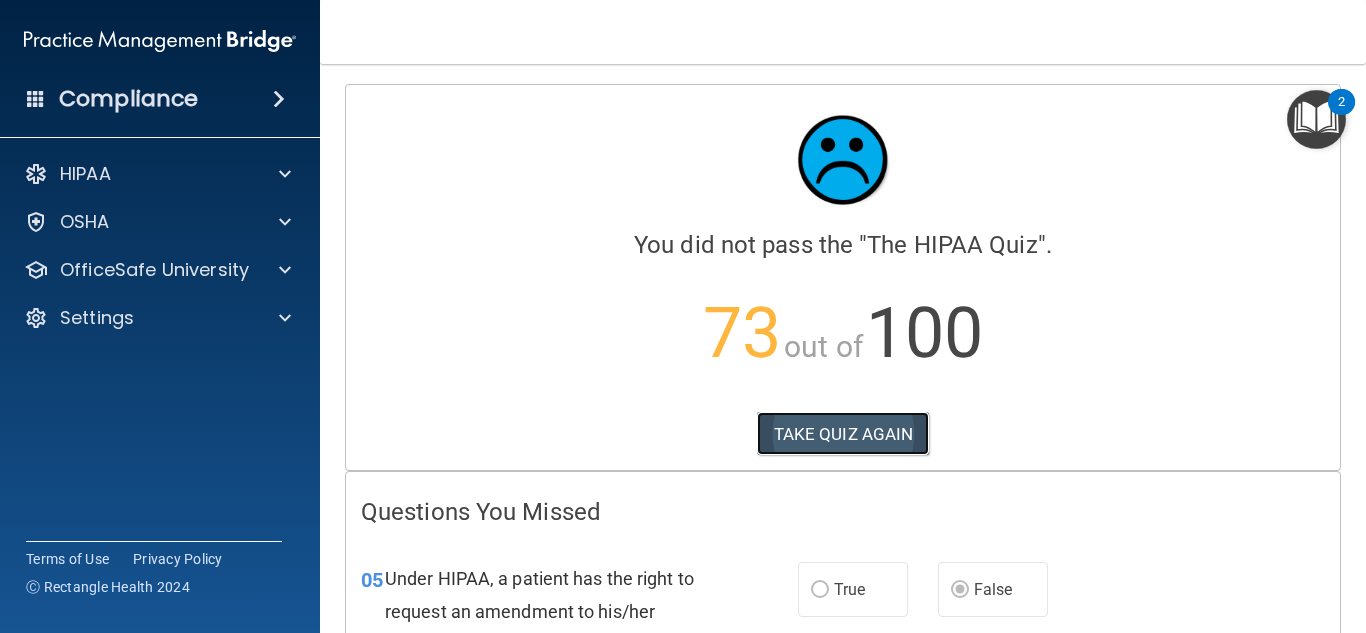 click on "TAKE QUIZ AGAIN" at bounding box center (843, 434) 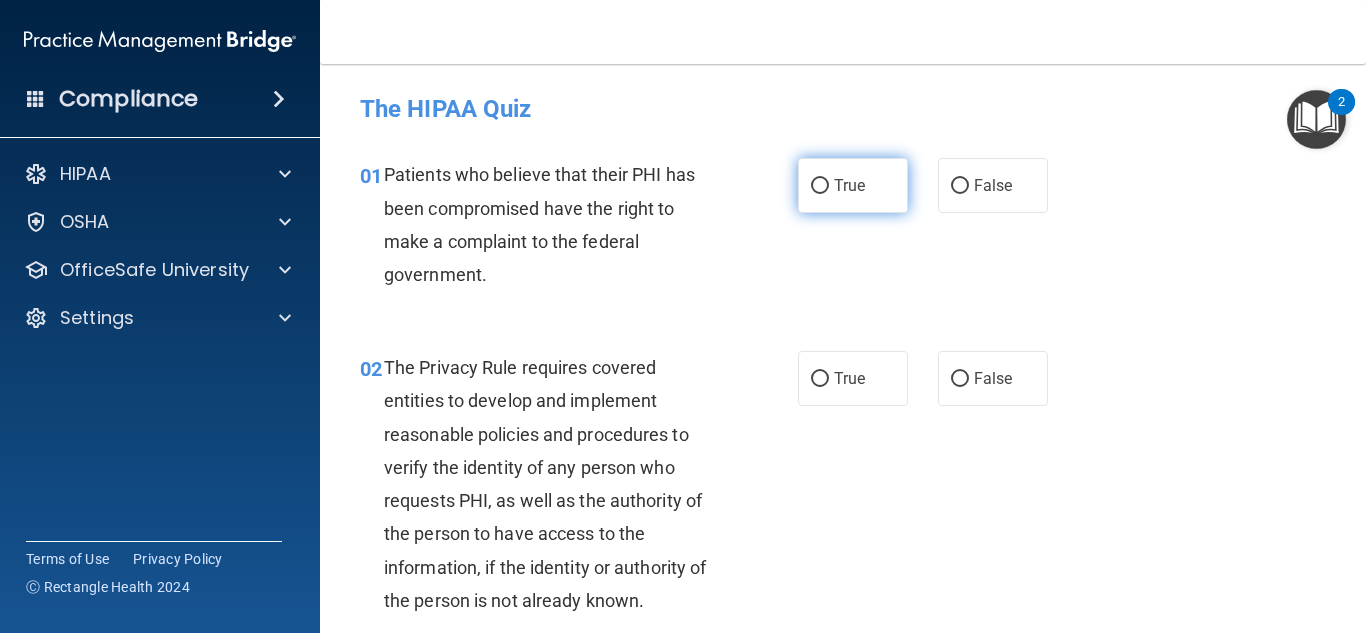 click on "True" at bounding box center [853, 185] 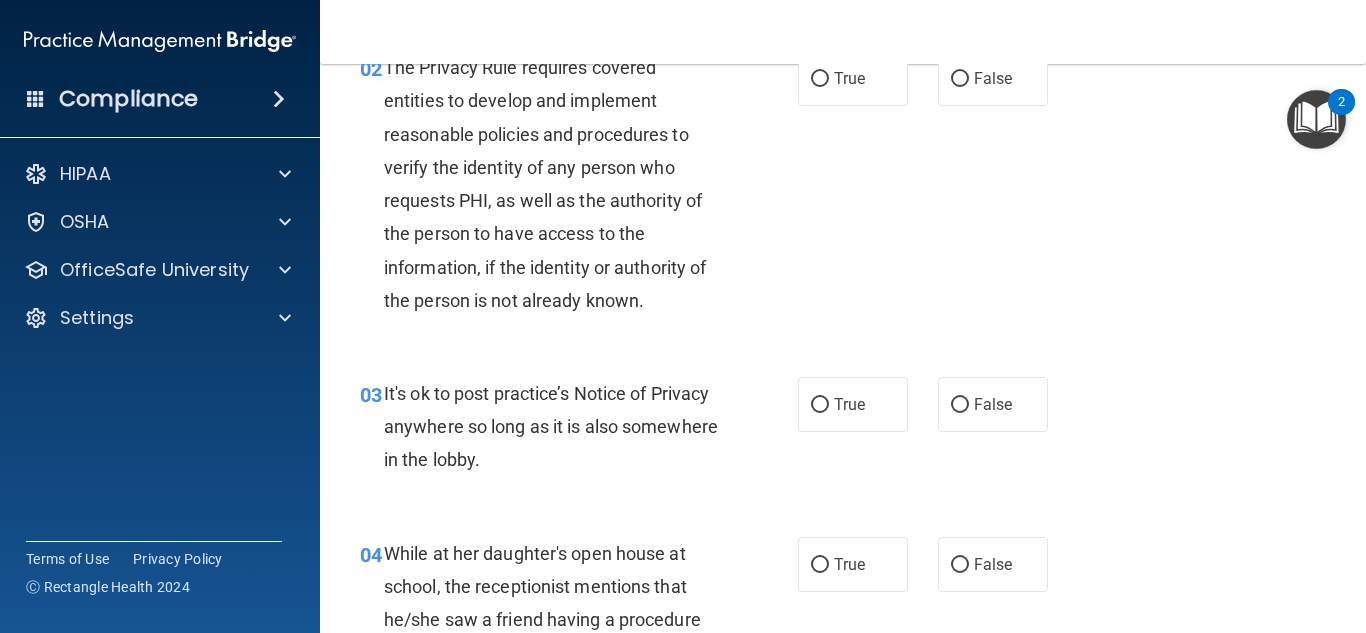 scroll, scrollTop: 200, scrollLeft: 0, axis: vertical 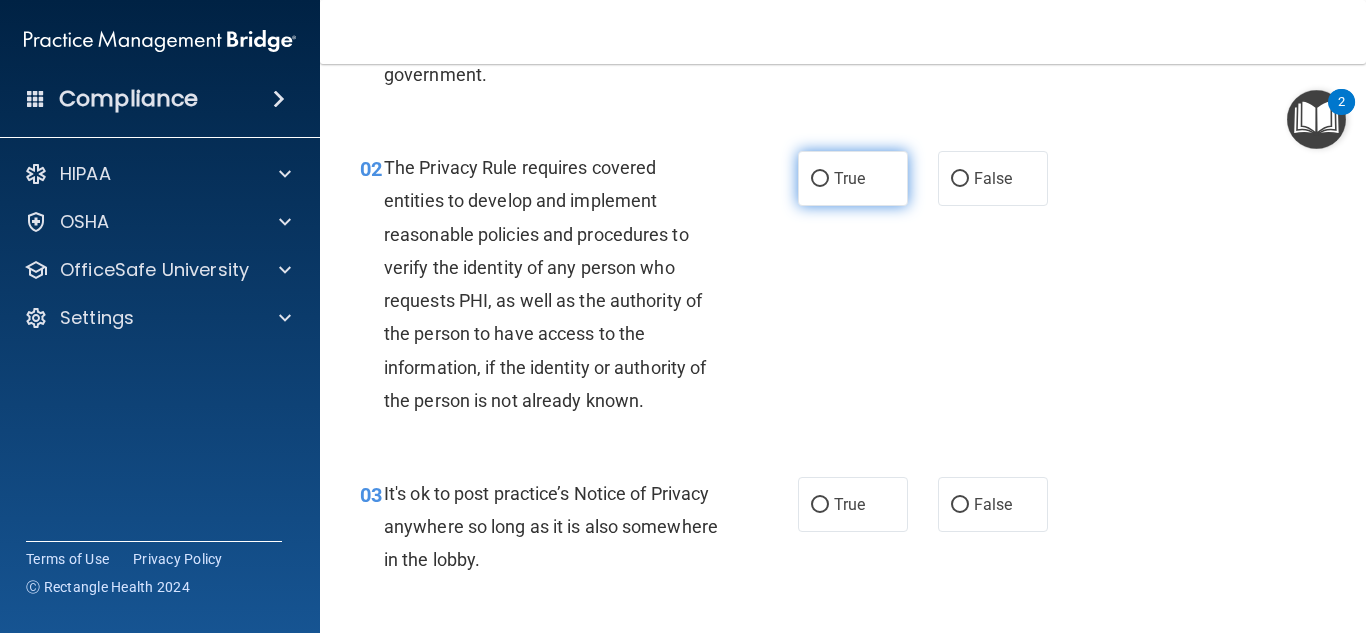 click on "True" at bounding box center [849, 178] 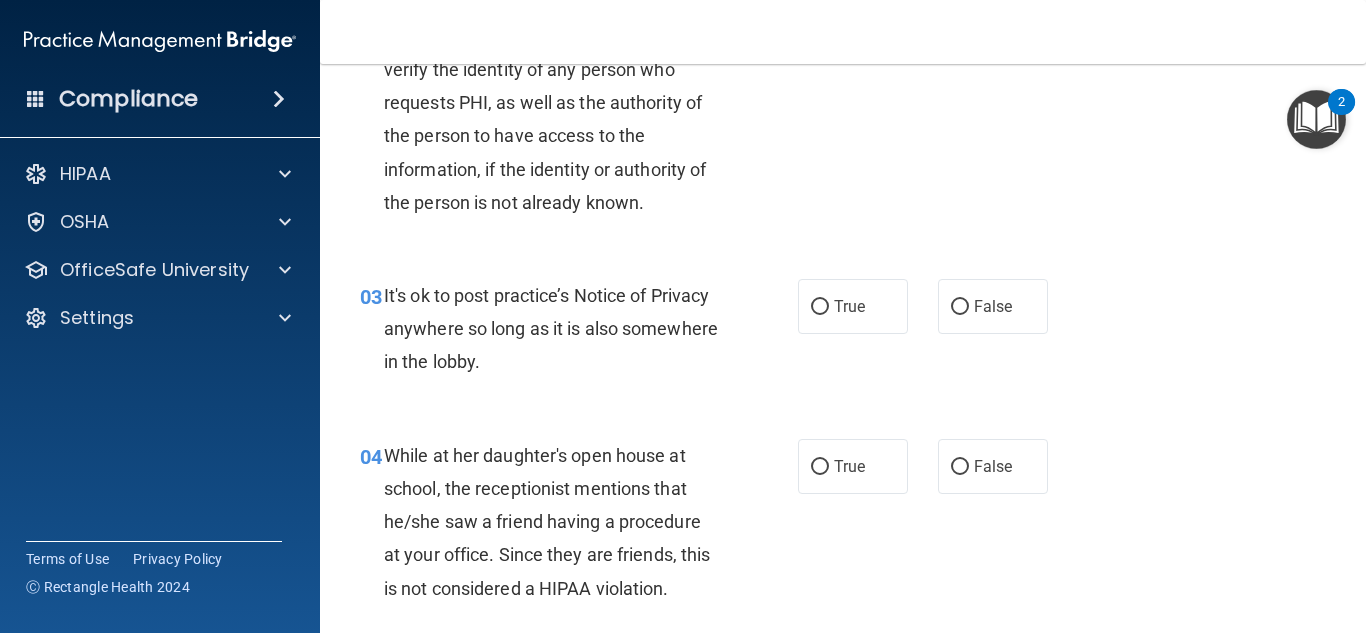 scroll, scrollTop: 400, scrollLeft: 0, axis: vertical 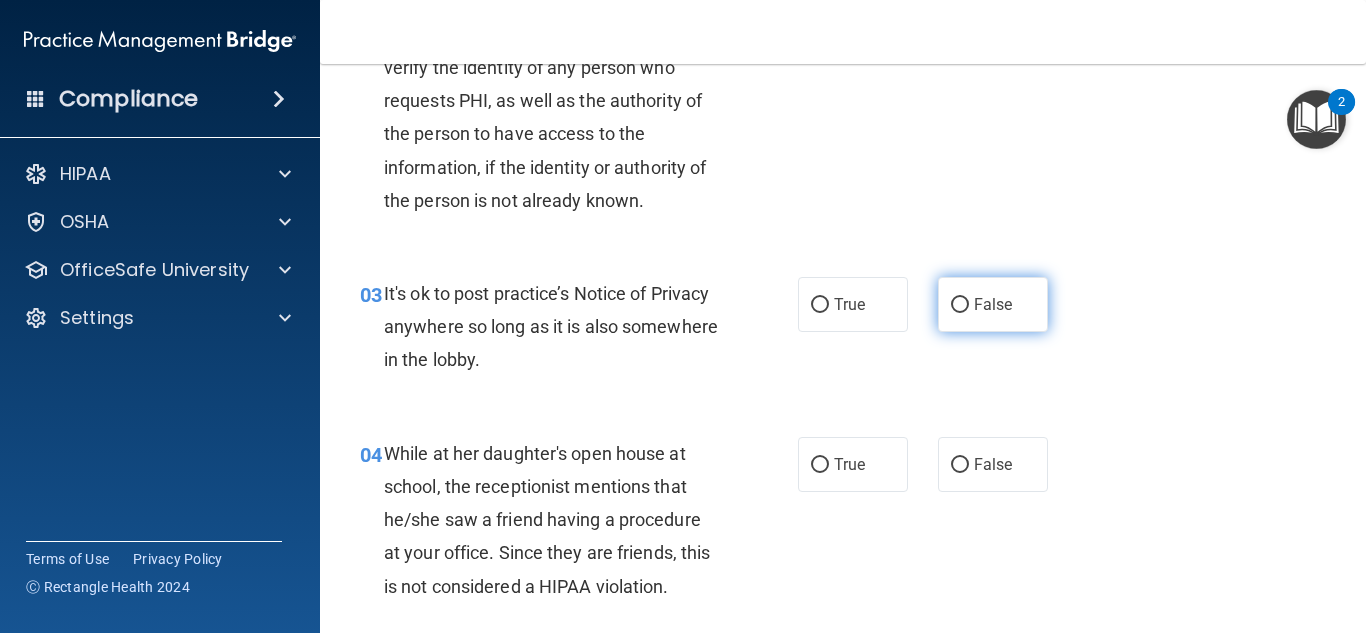click on "False" at bounding box center (993, 304) 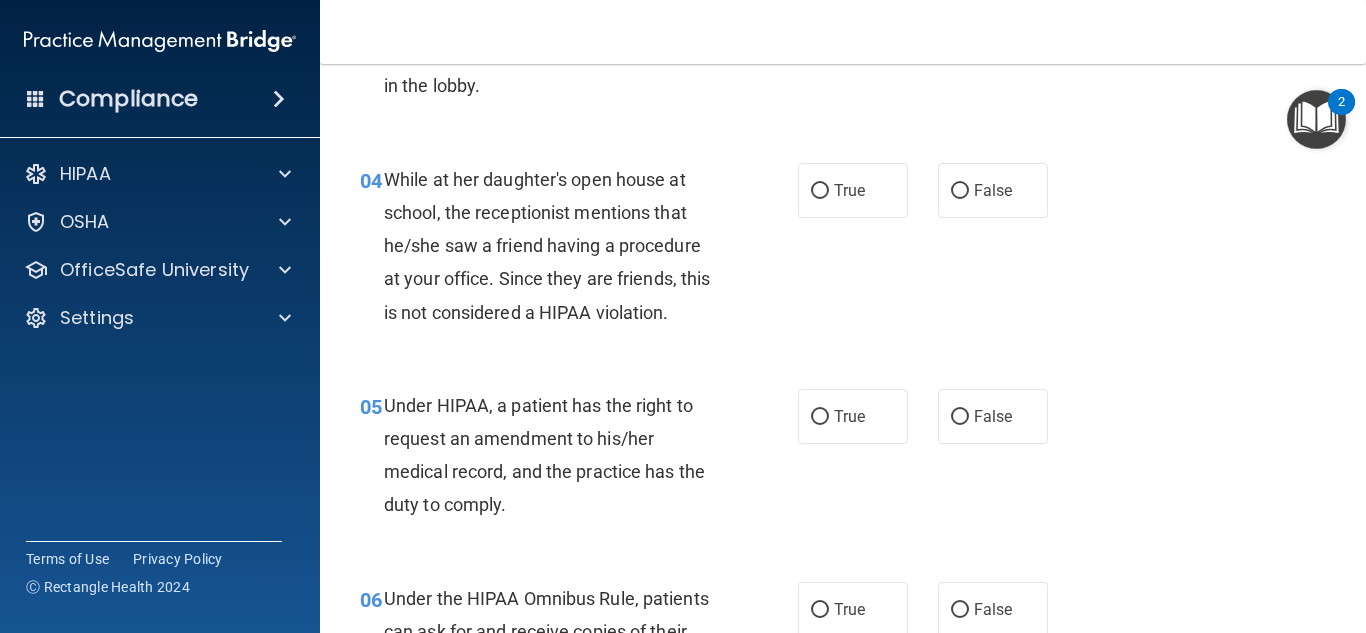 scroll, scrollTop: 700, scrollLeft: 0, axis: vertical 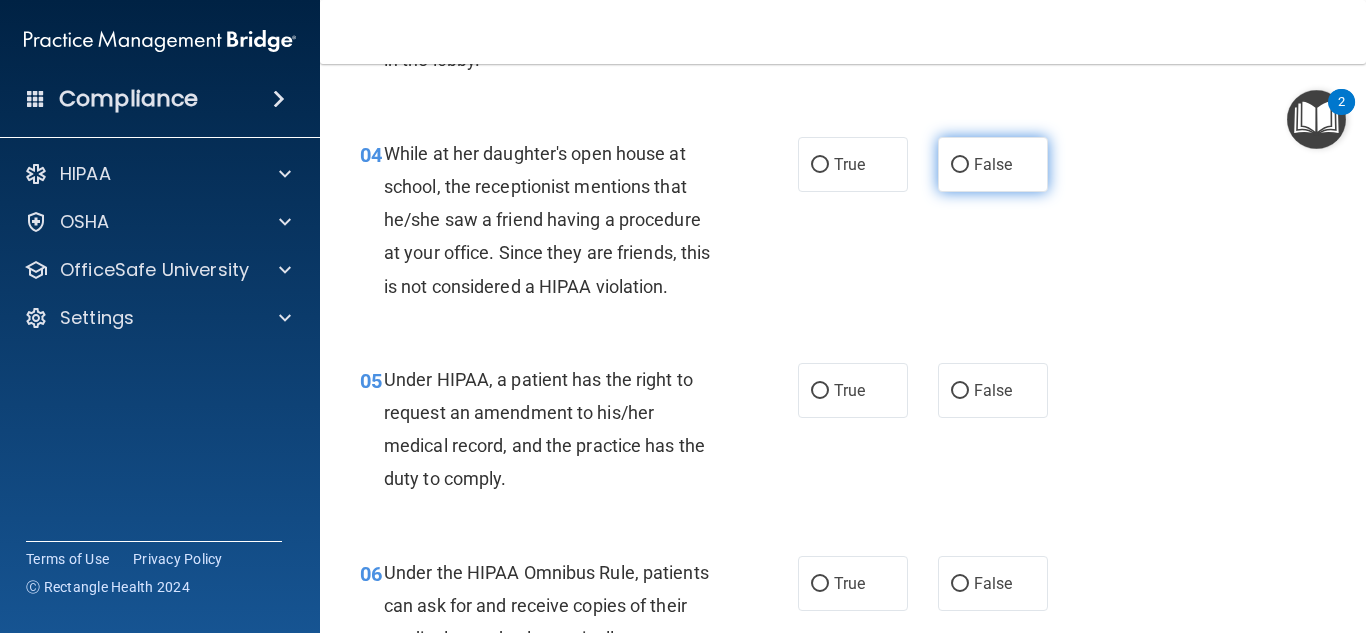 click on "False" at bounding box center (993, 164) 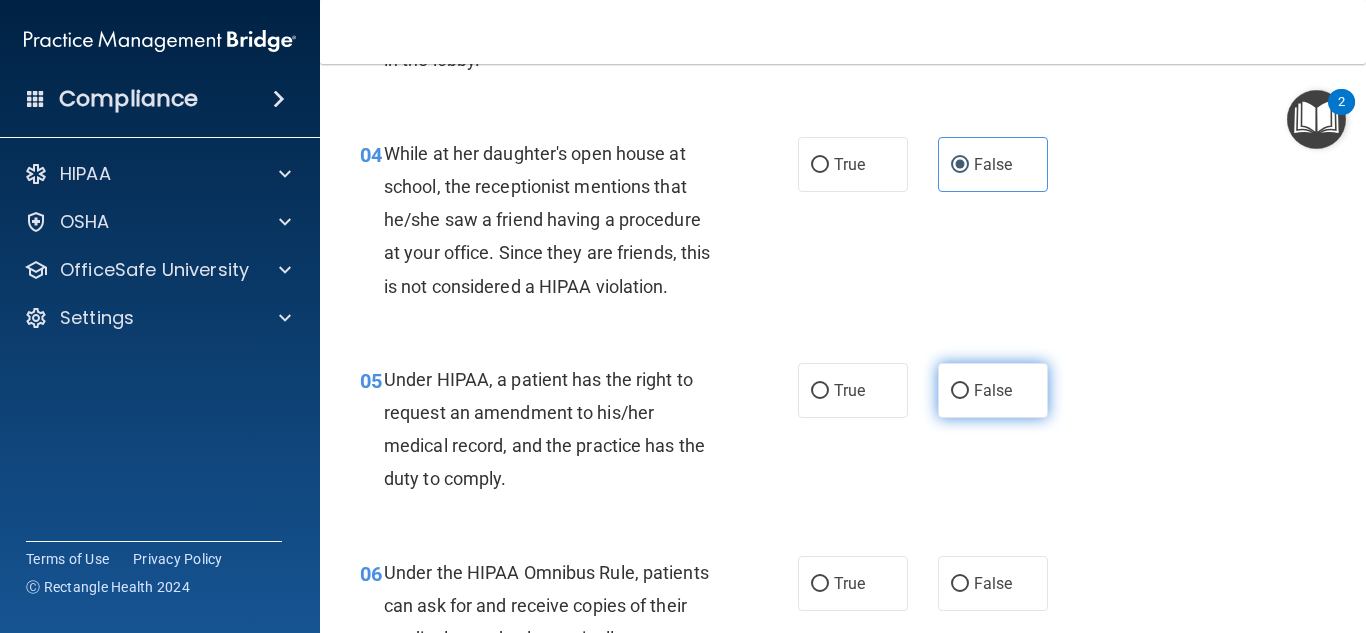 click on "False" at bounding box center (960, 391) 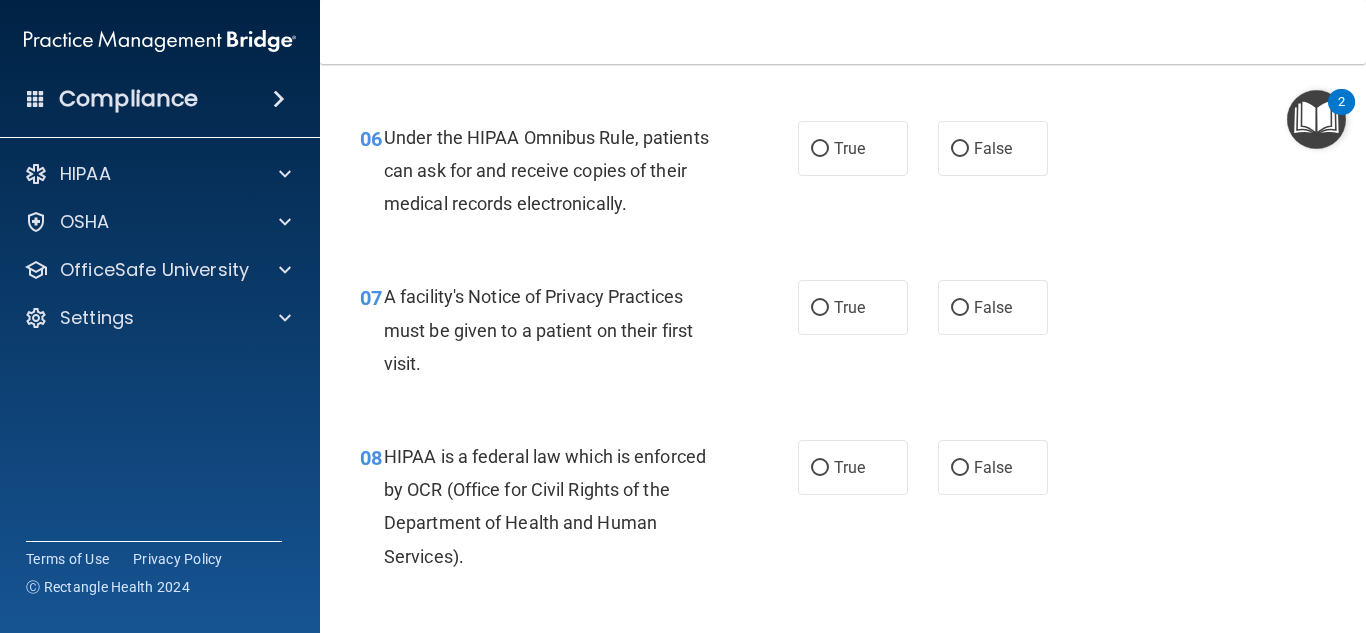 scroll, scrollTop: 1100, scrollLeft: 0, axis: vertical 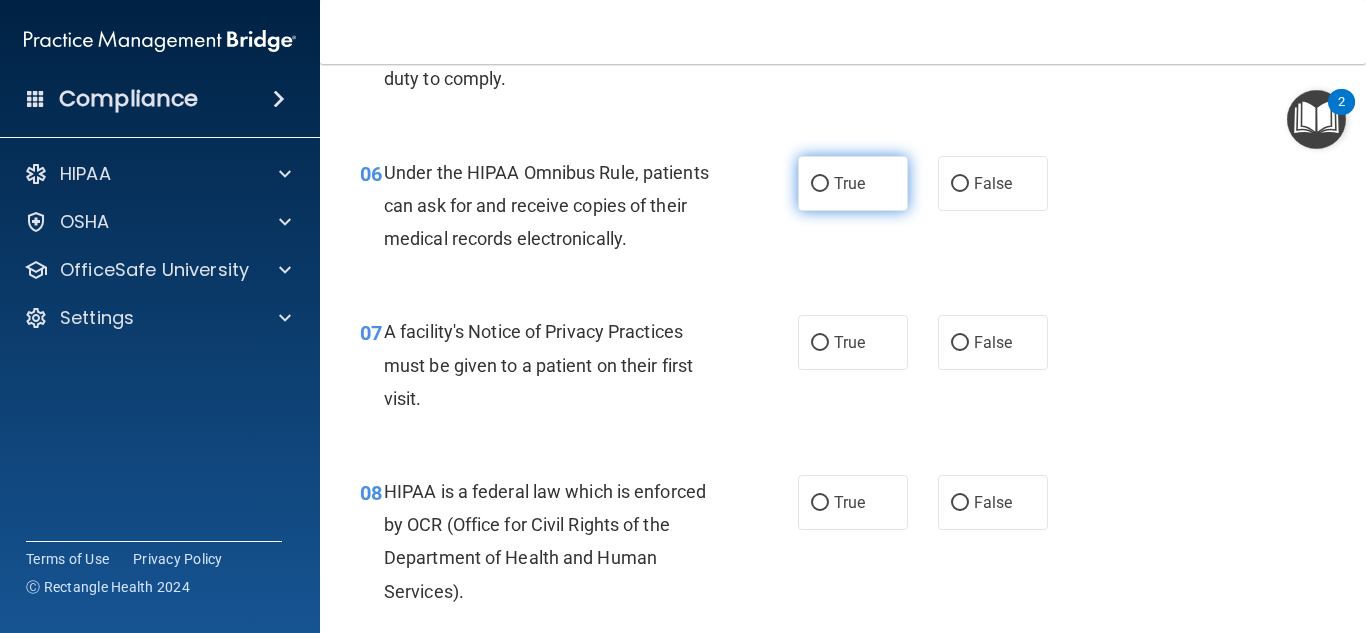 click on "True" at bounding box center [849, 183] 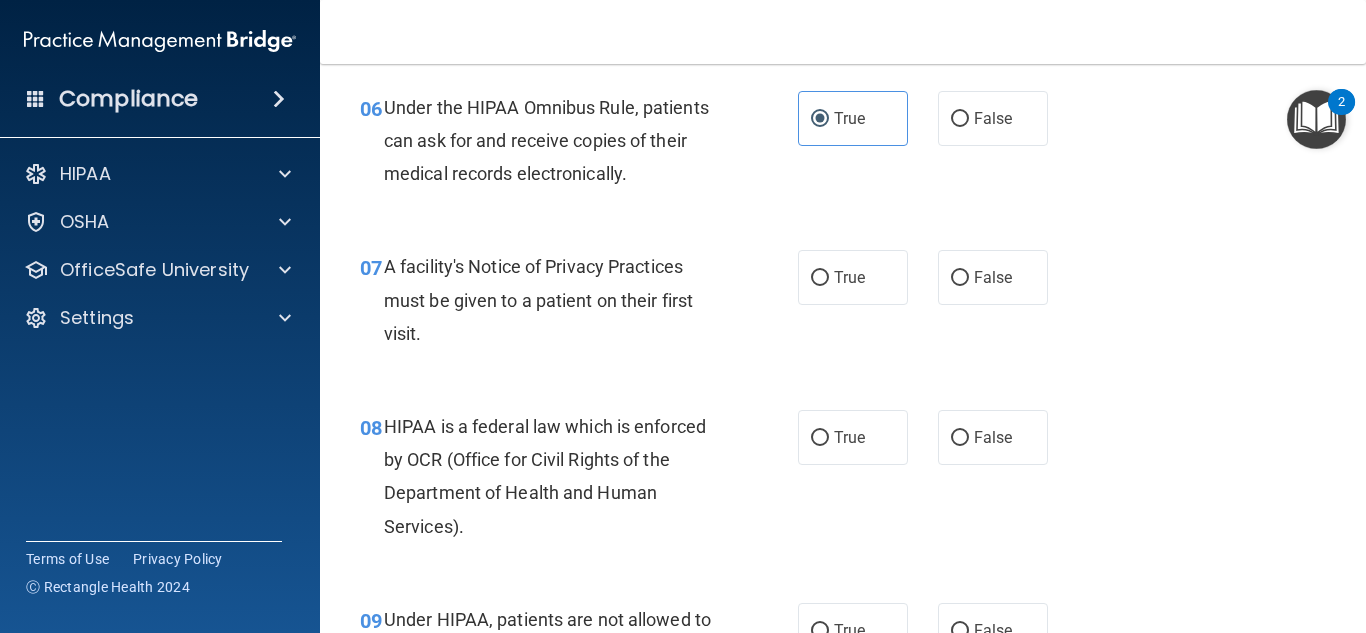 scroll, scrollTop: 1200, scrollLeft: 0, axis: vertical 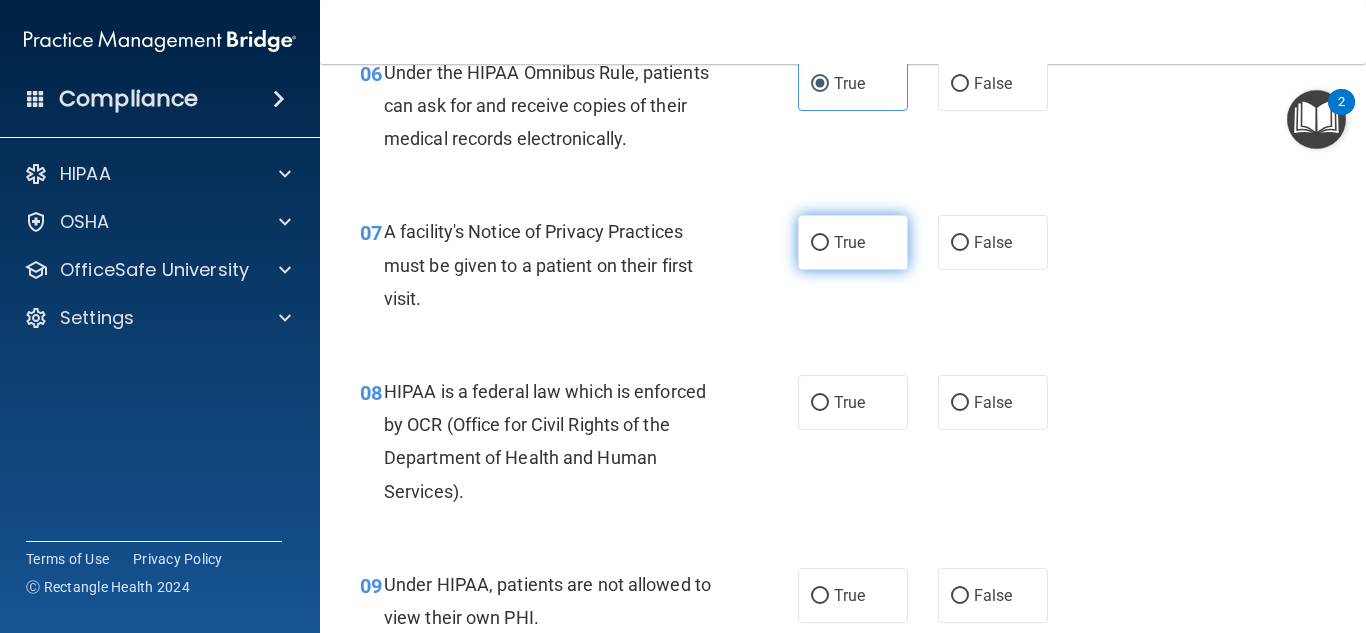 click on "True" at bounding box center [853, 242] 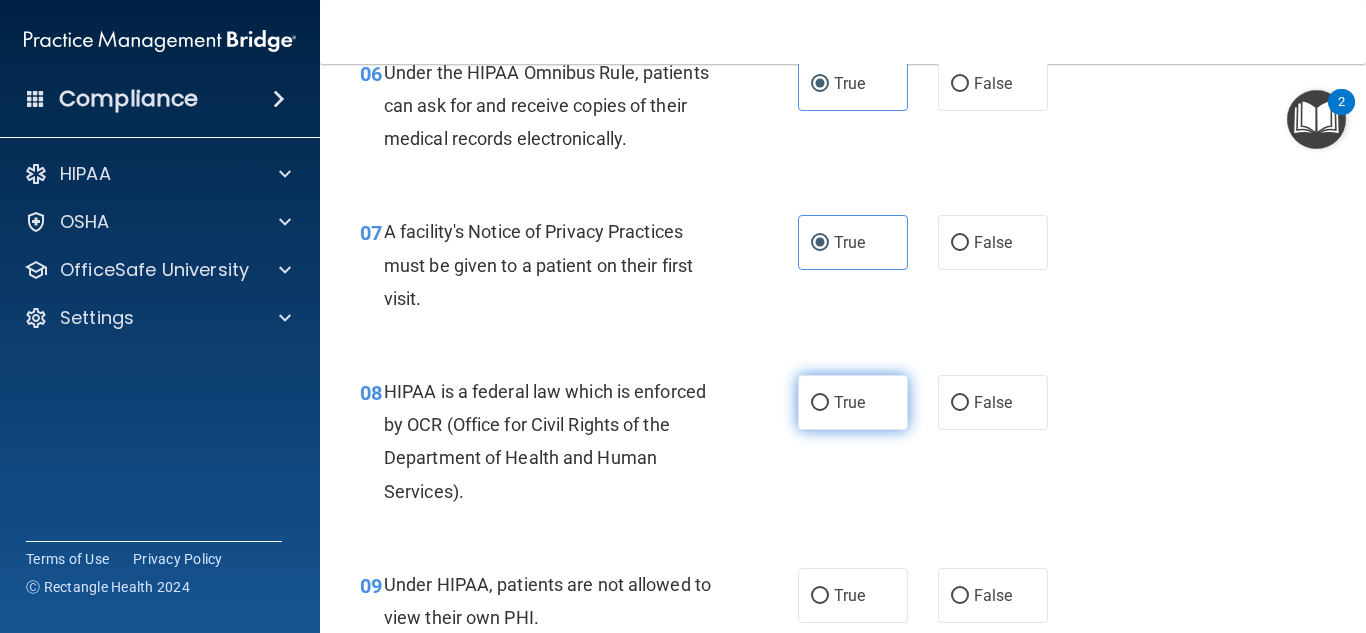 click on "True" at bounding box center [853, 402] 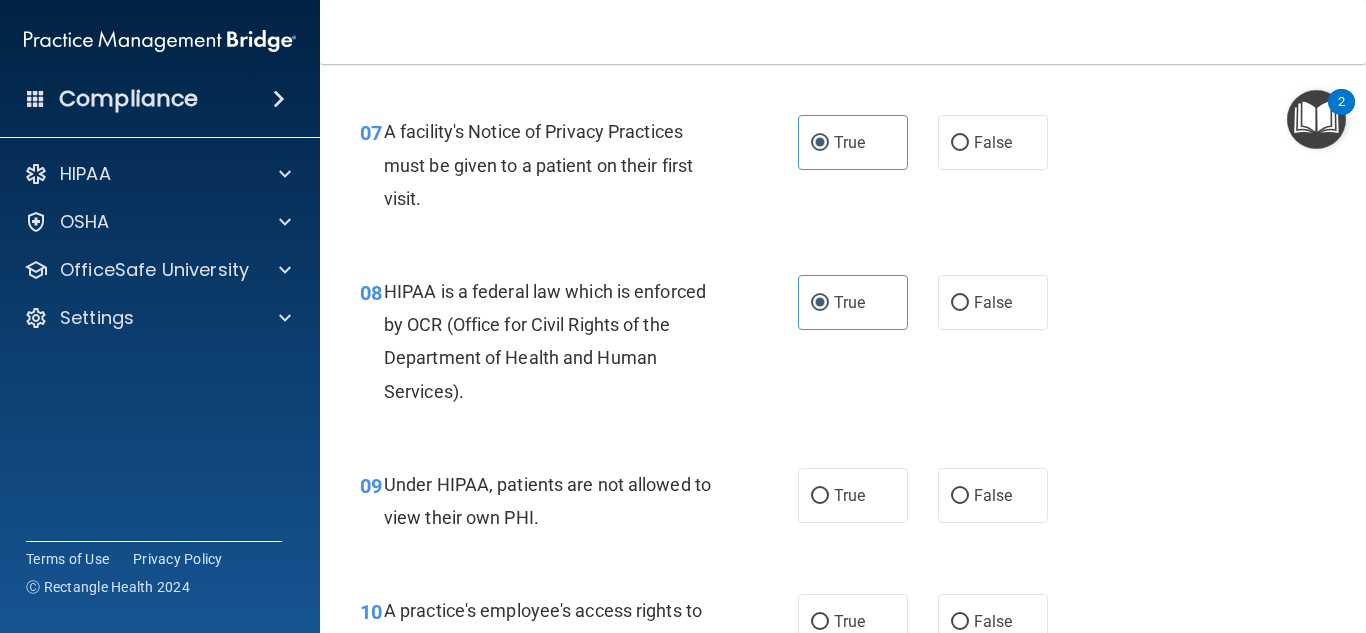 scroll, scrollTop: 1400, scrollLeft: 0, axis: vertical 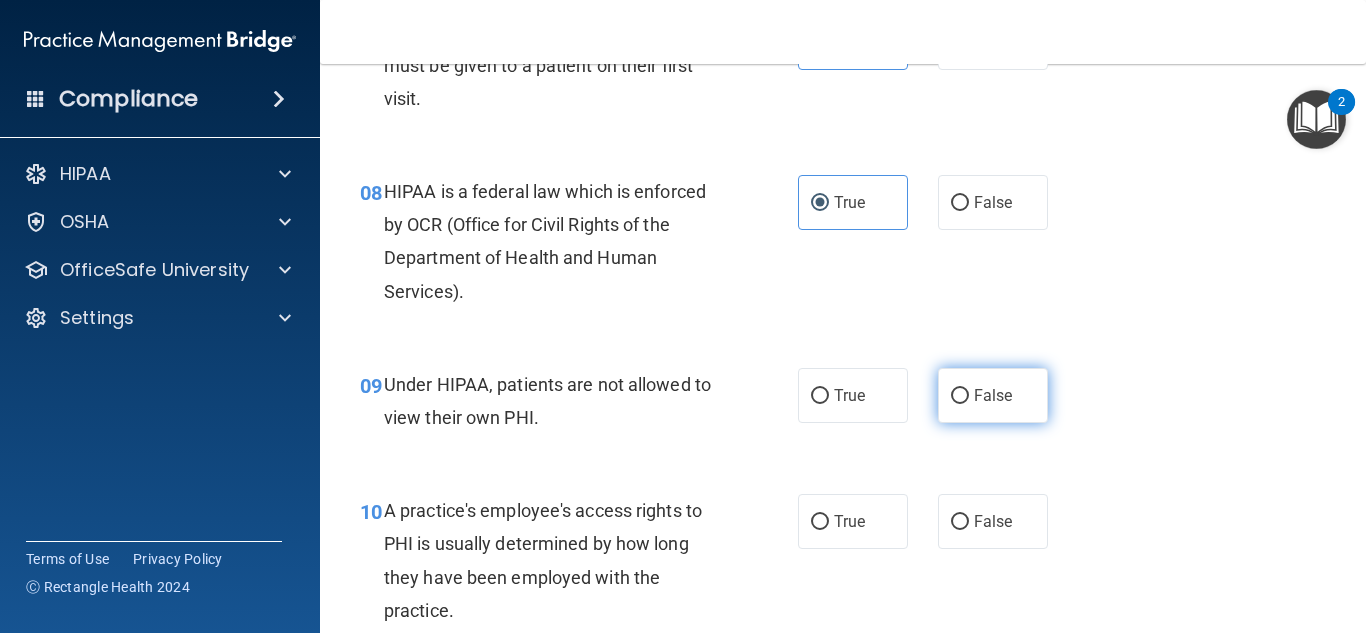 click on "False" at bounding box center (993, 395) 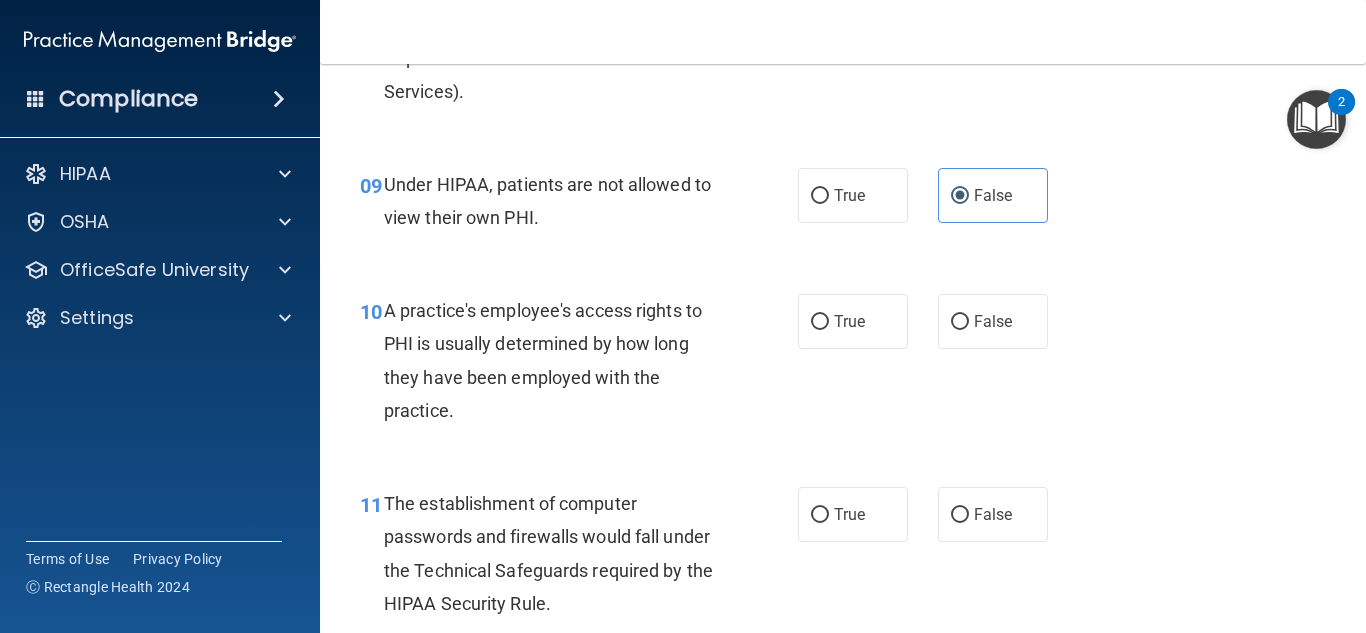 scroll, scrollTop: 1700, scrollLeft: 0, axis: vertical 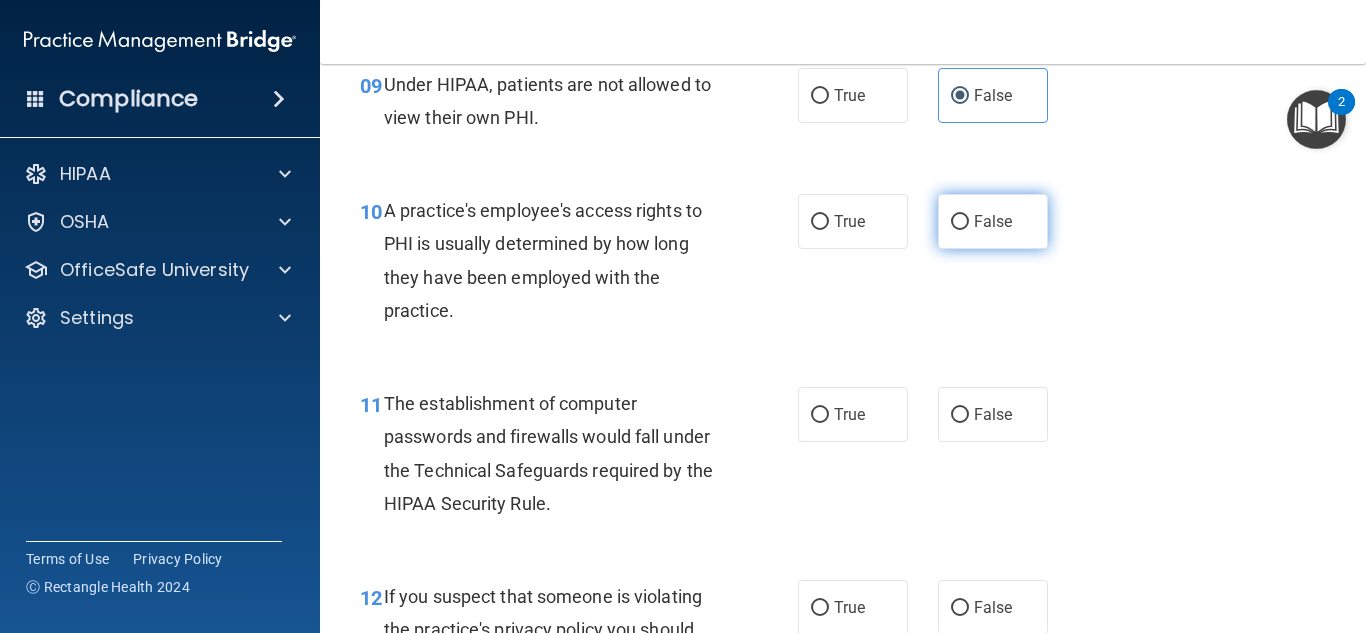 click on "False" at bounding box center [993, 221] 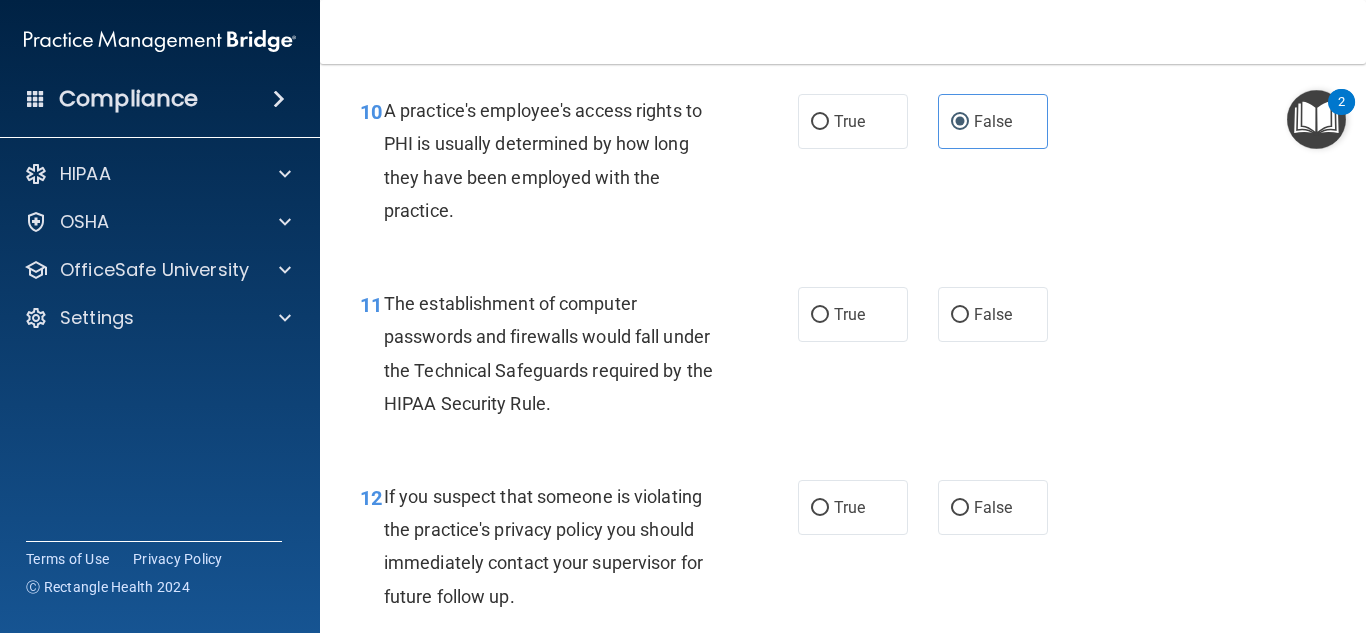 scroll, scrollTop: 1900, scrollLeft: 0, axis: vertical 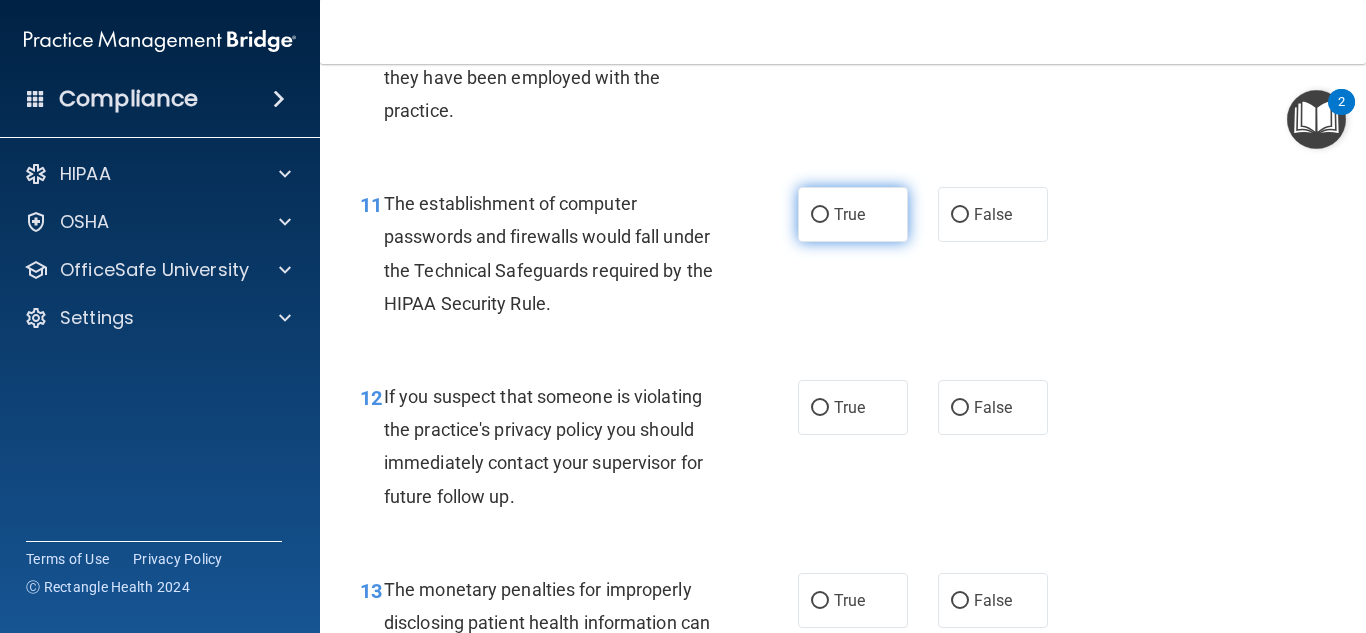 click on "True" at bounding box center (849, 214) 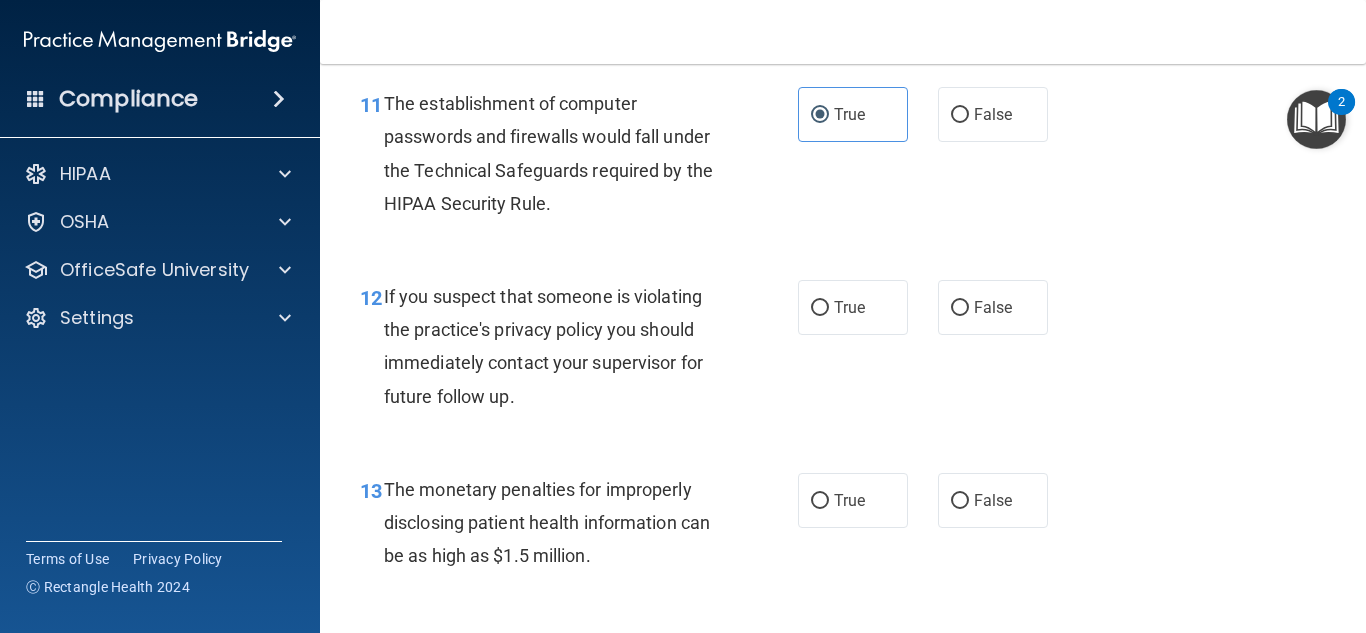 scroll, scrollTop: 2100, scrollLeft: 0, axis: vertical 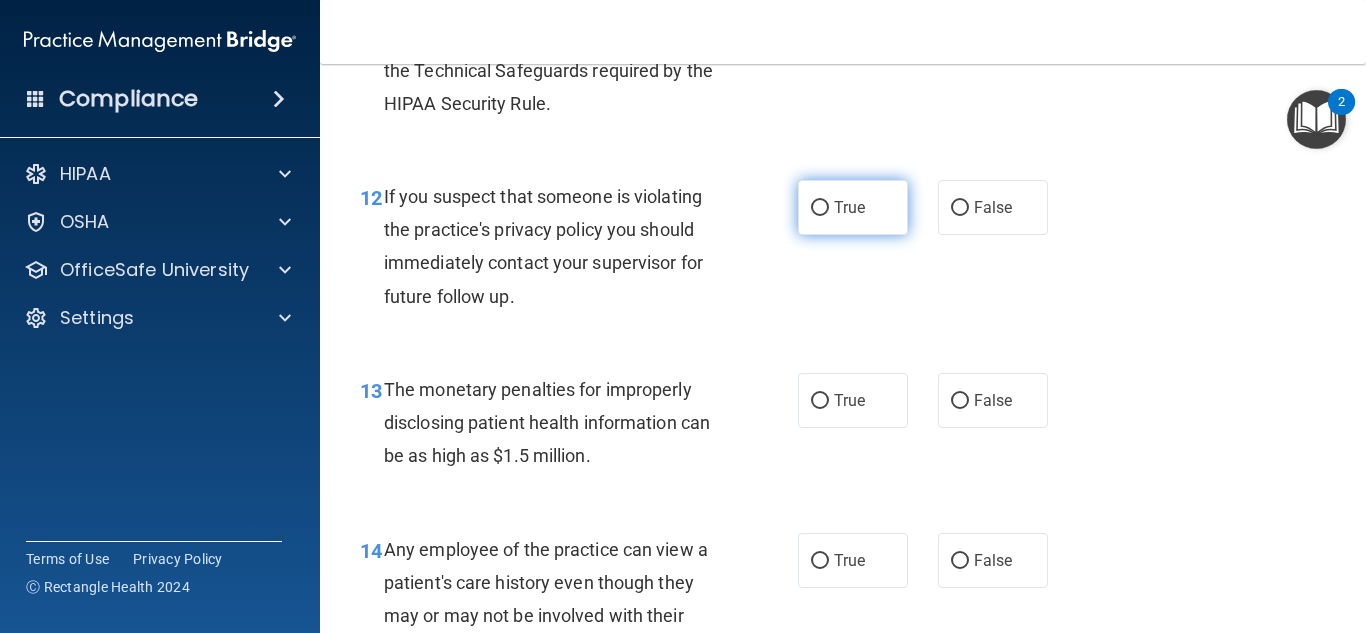 click on "True" at bounding box center [849, 207] 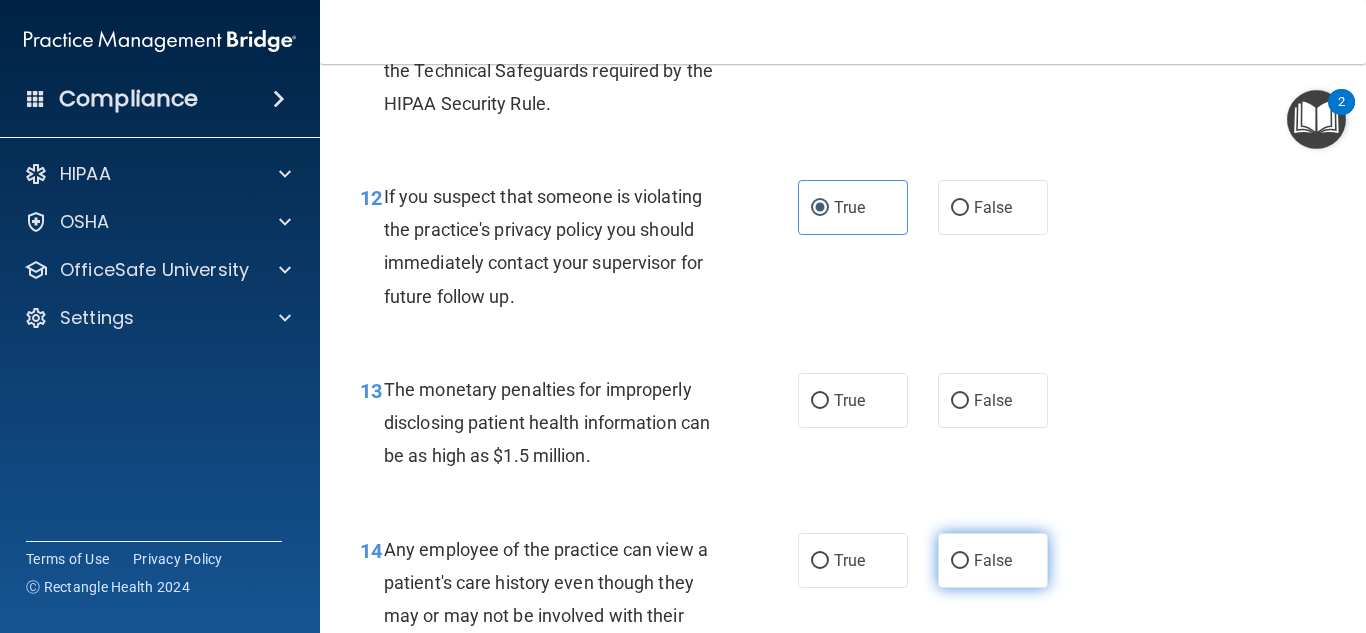 click on "False" at bounding box center (993, 560) 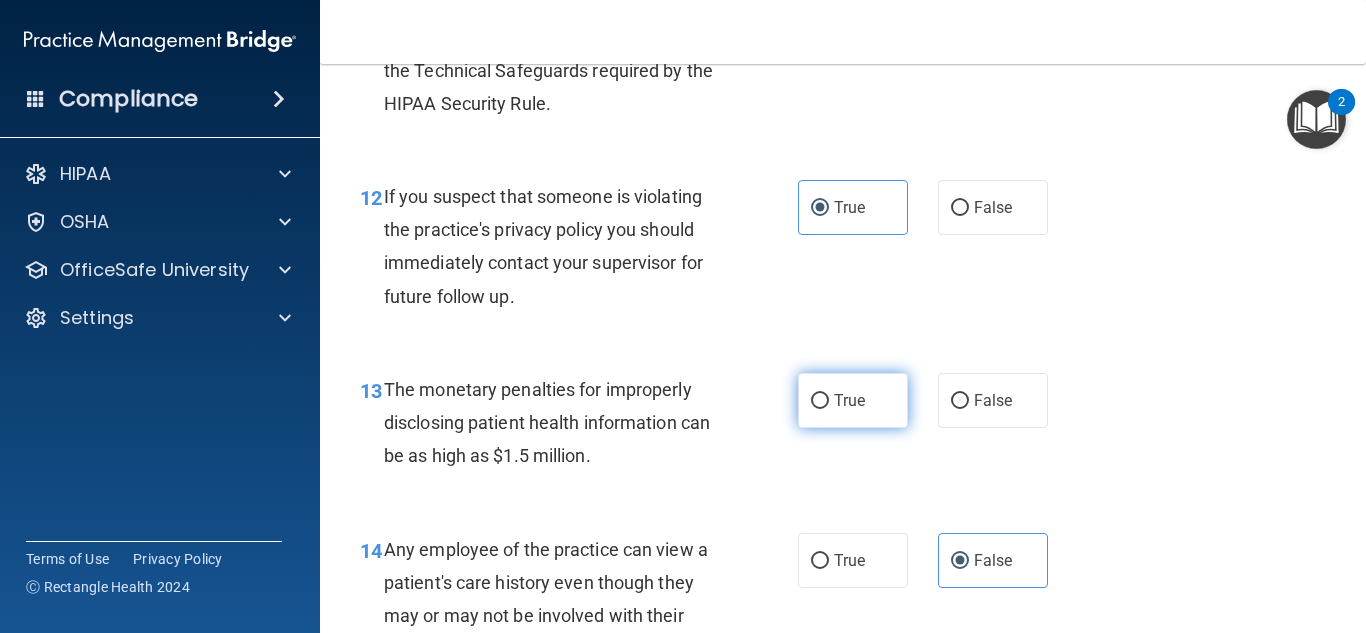 click on "True" at bounding box center [853, 400] 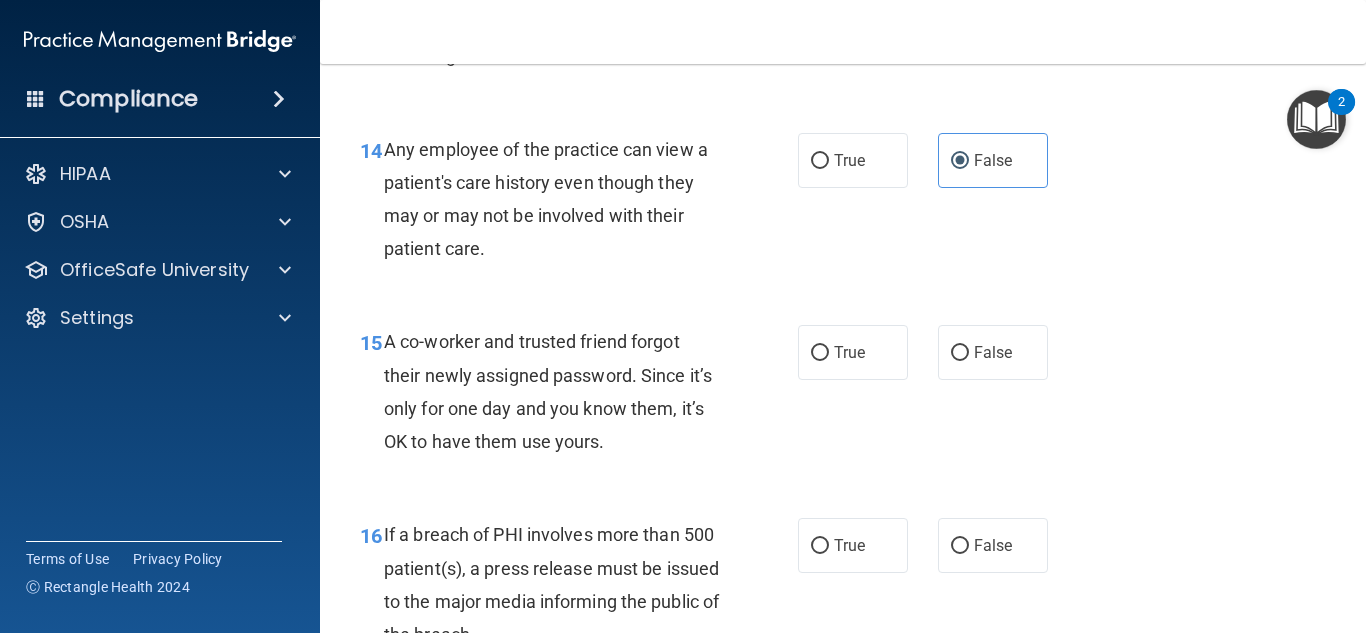 scroll, scrollTop: 2700, scrollLeft: 0, axis: vertical 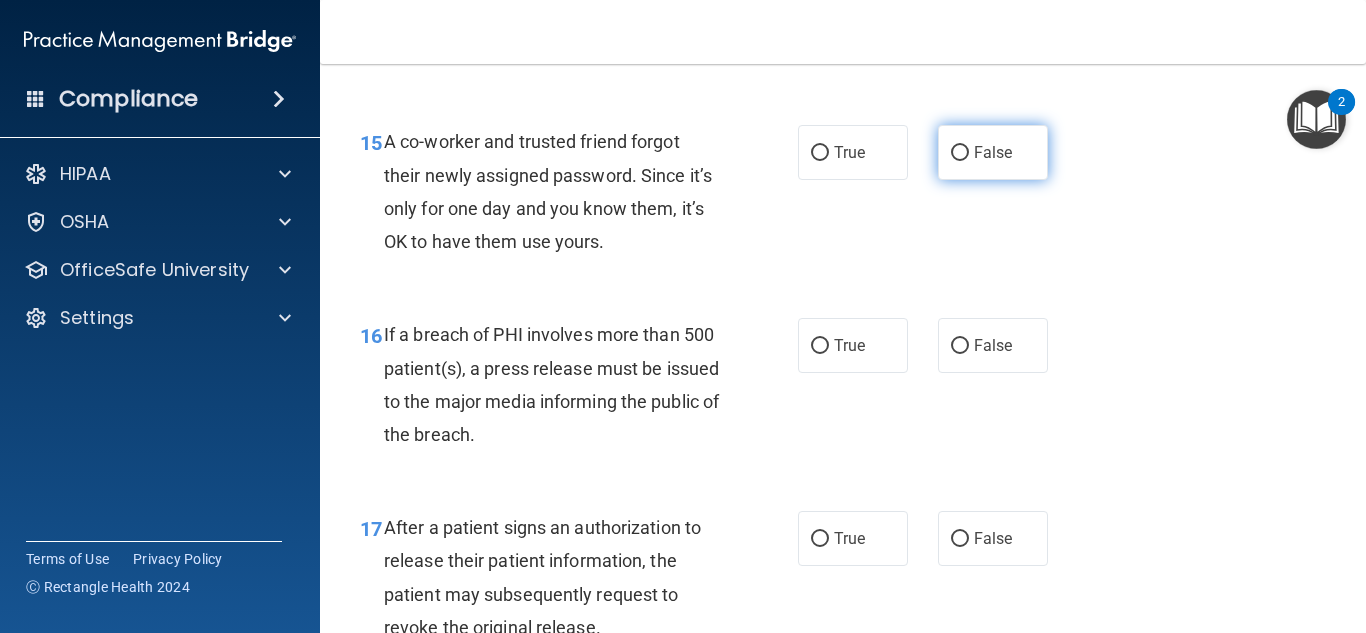 click on "False" at bounding box center [993, 152] 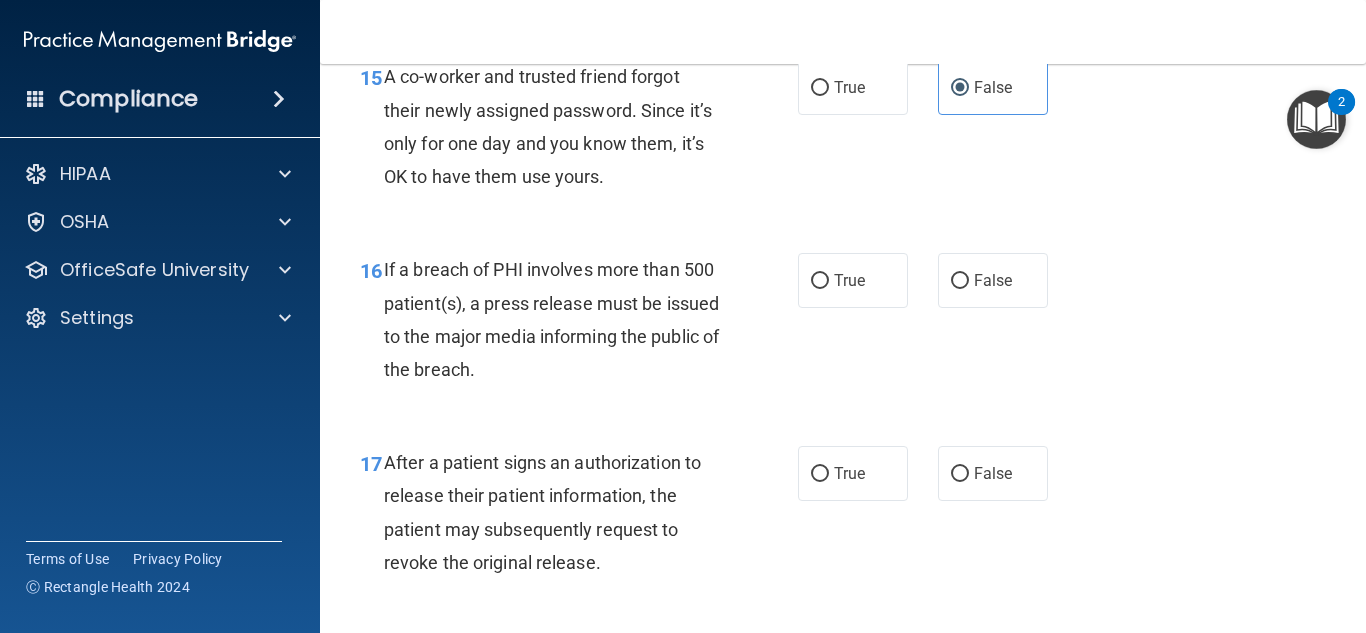 scroll, scrollTop: 2800, scrollLeft: 0, axis: vertical 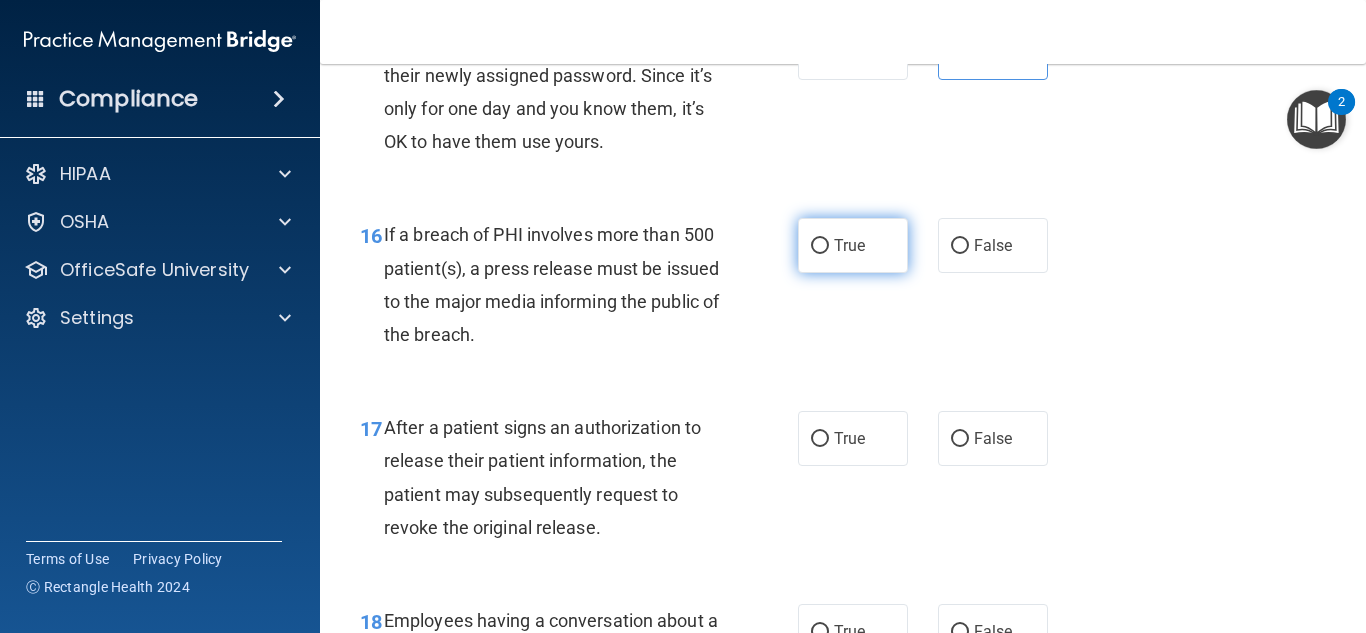 click on "True" at bounding box center (849, 245) 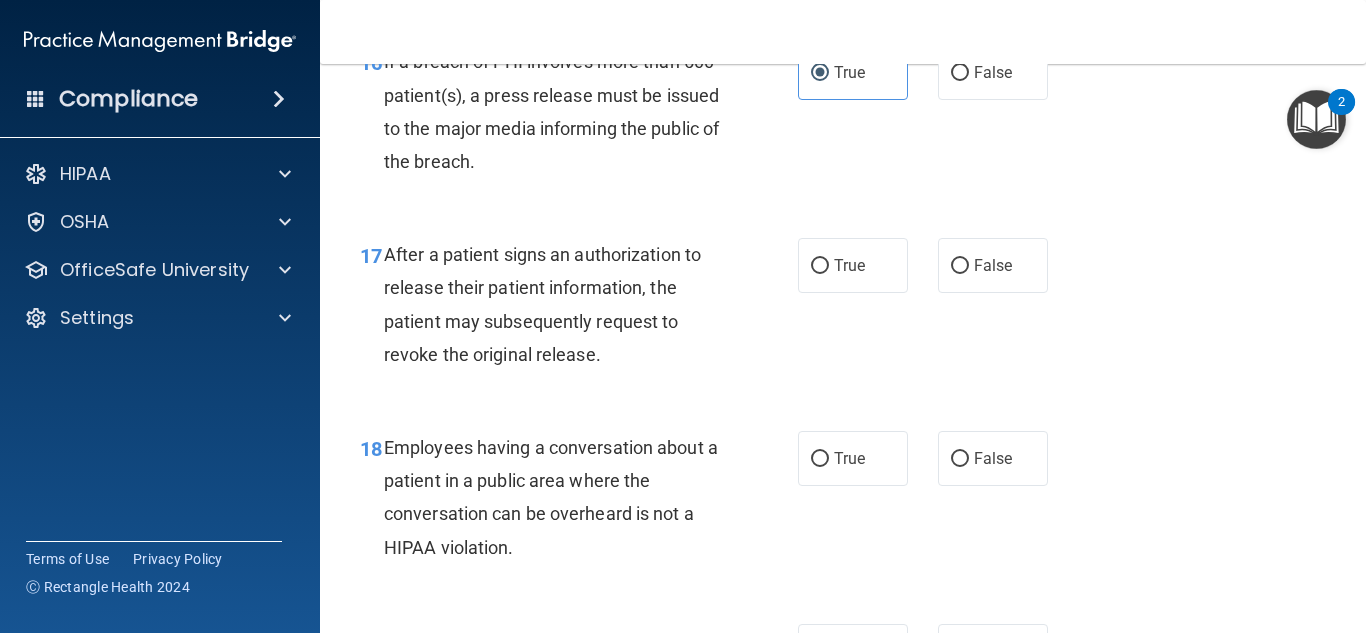 scroll, scrollTop: 3000, scrollLeft: 0, axis: vertical 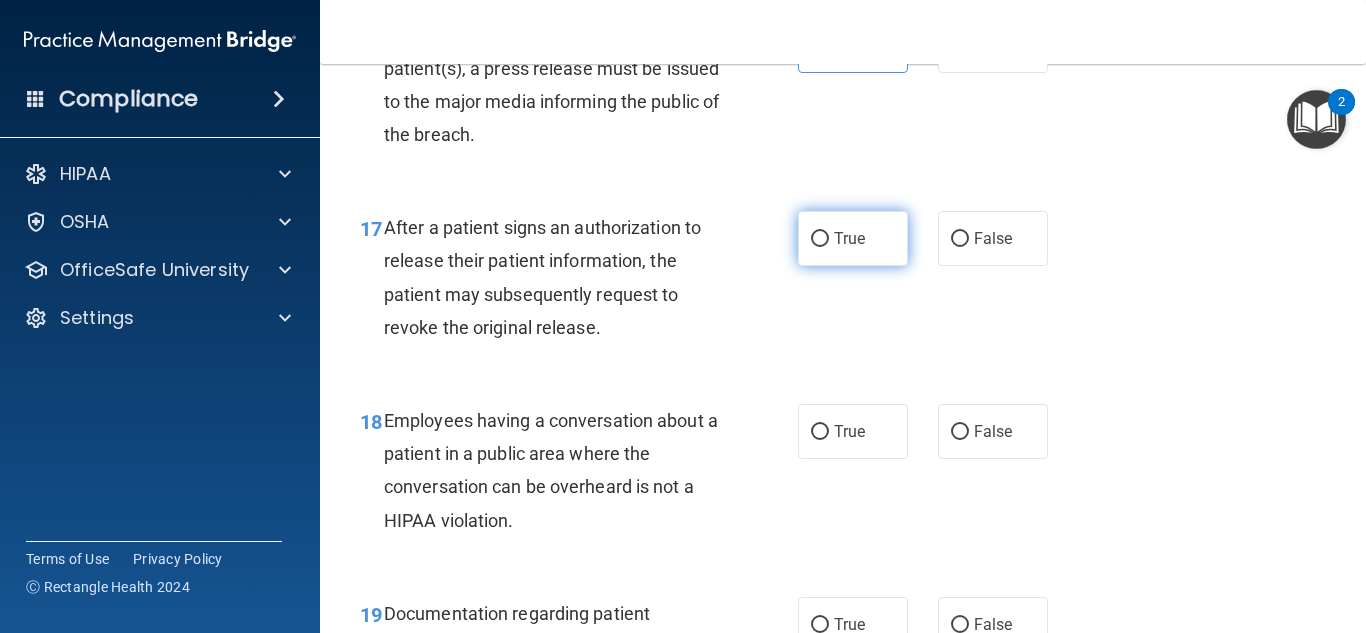 click on "True" at bounding box center (853, 238) 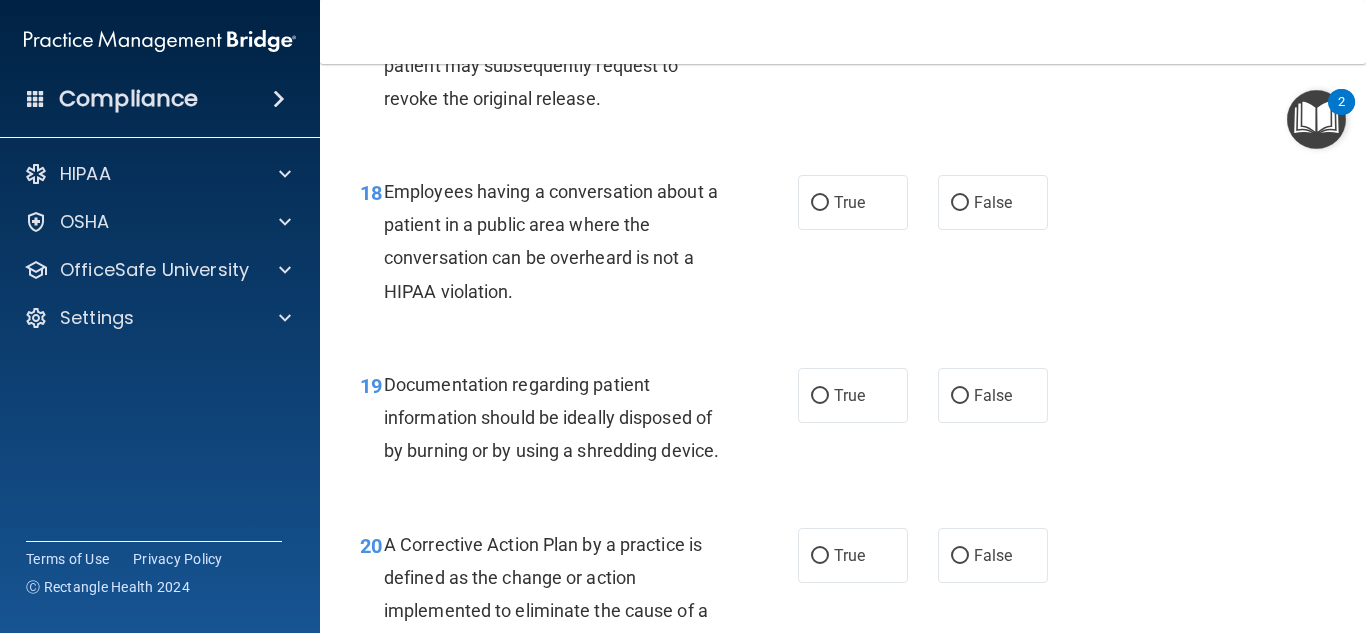 scroll, scrollTop: 3200, scrollLeft: 0, axis: vertical 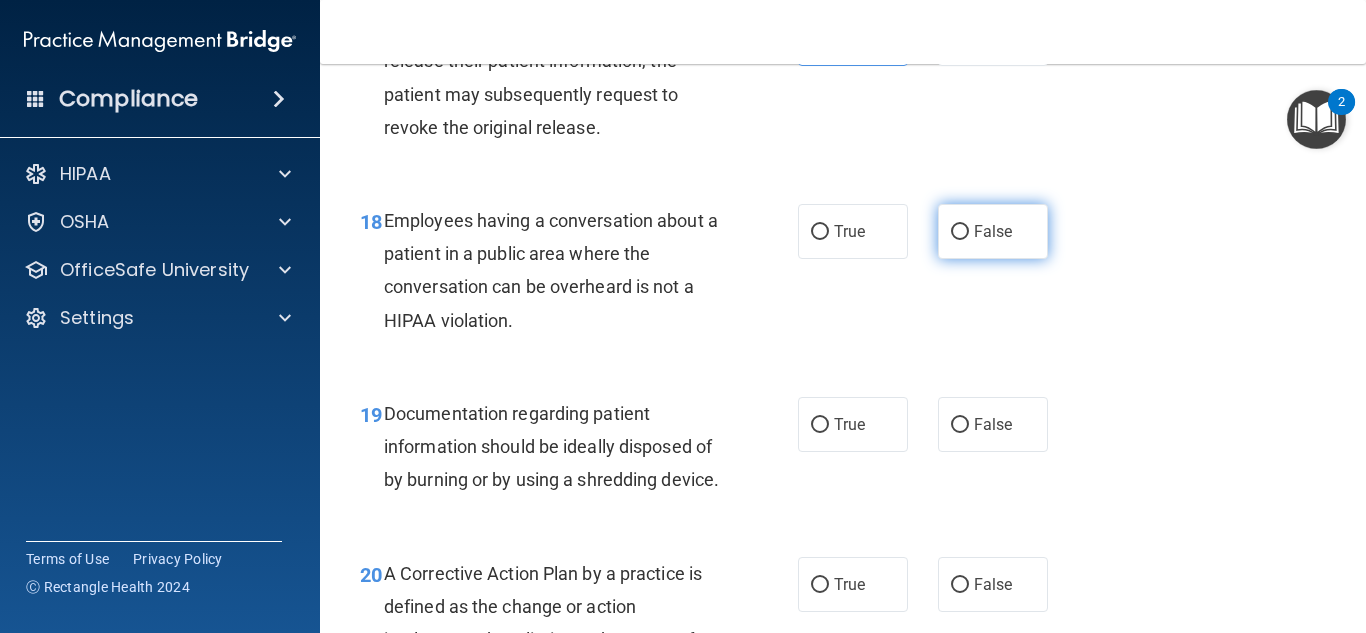 click on "False" at bounding box center [993, 231] 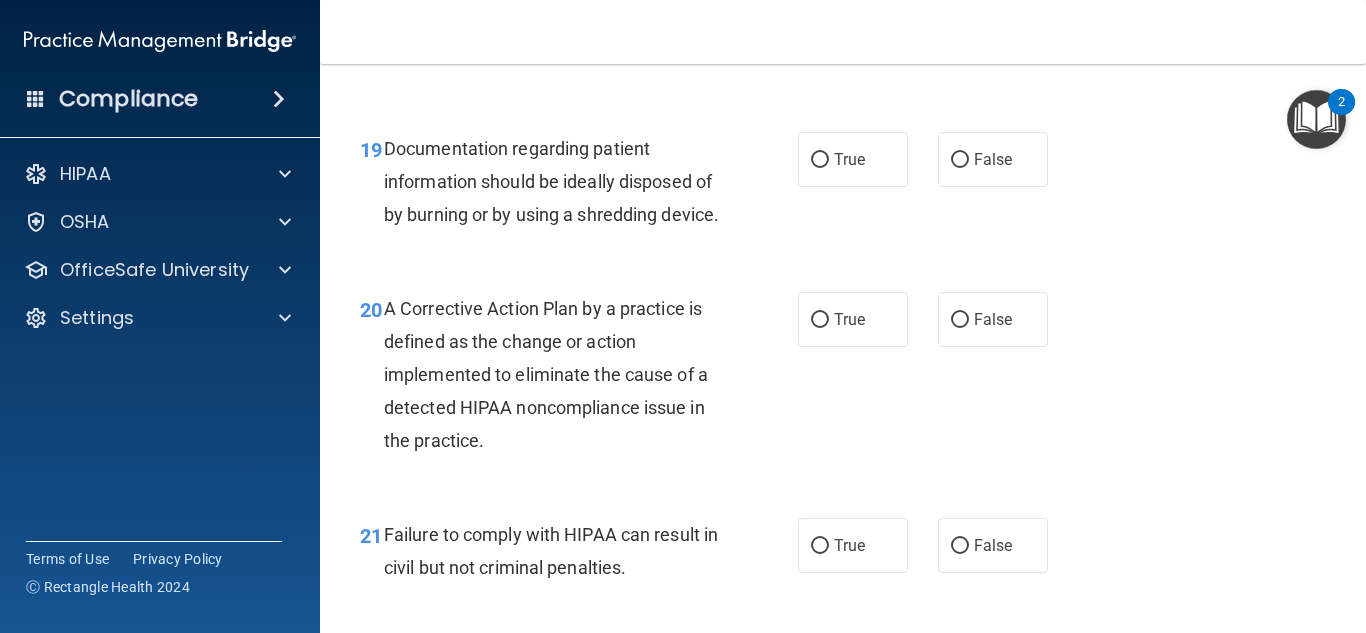 scroll, scrollTop: 3500, scrollLeft: 0, axis: vertical 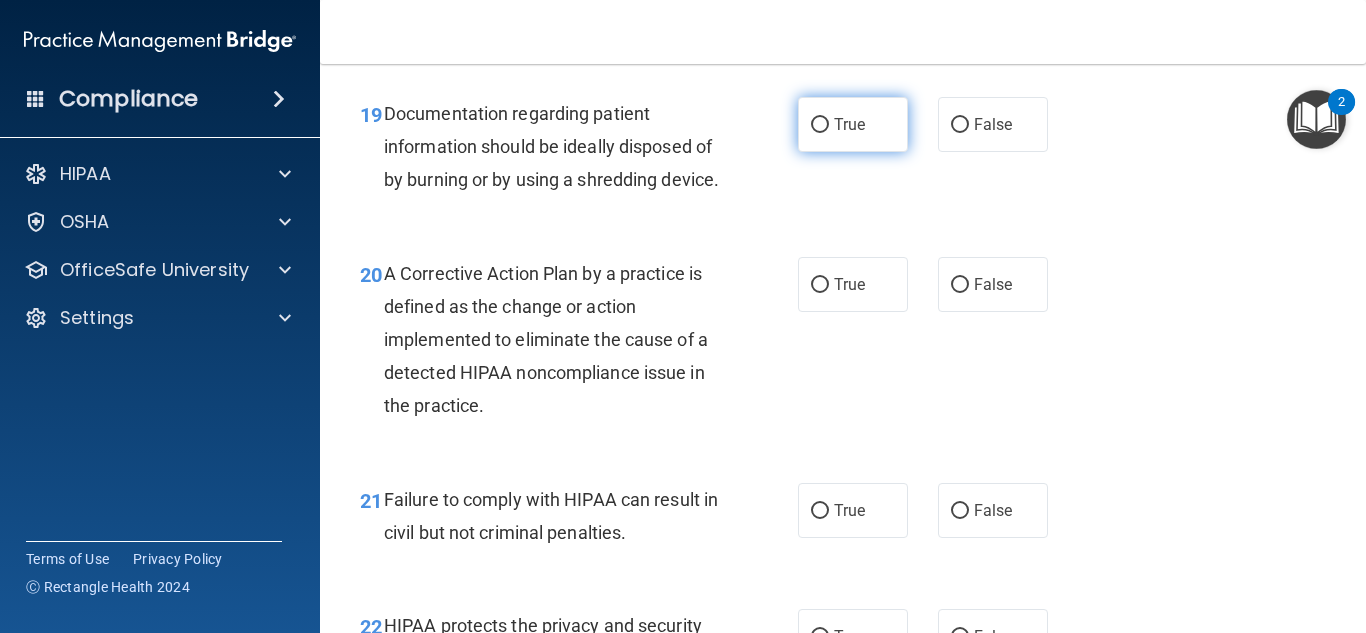 click on "True" at bounding box center [853, 124] 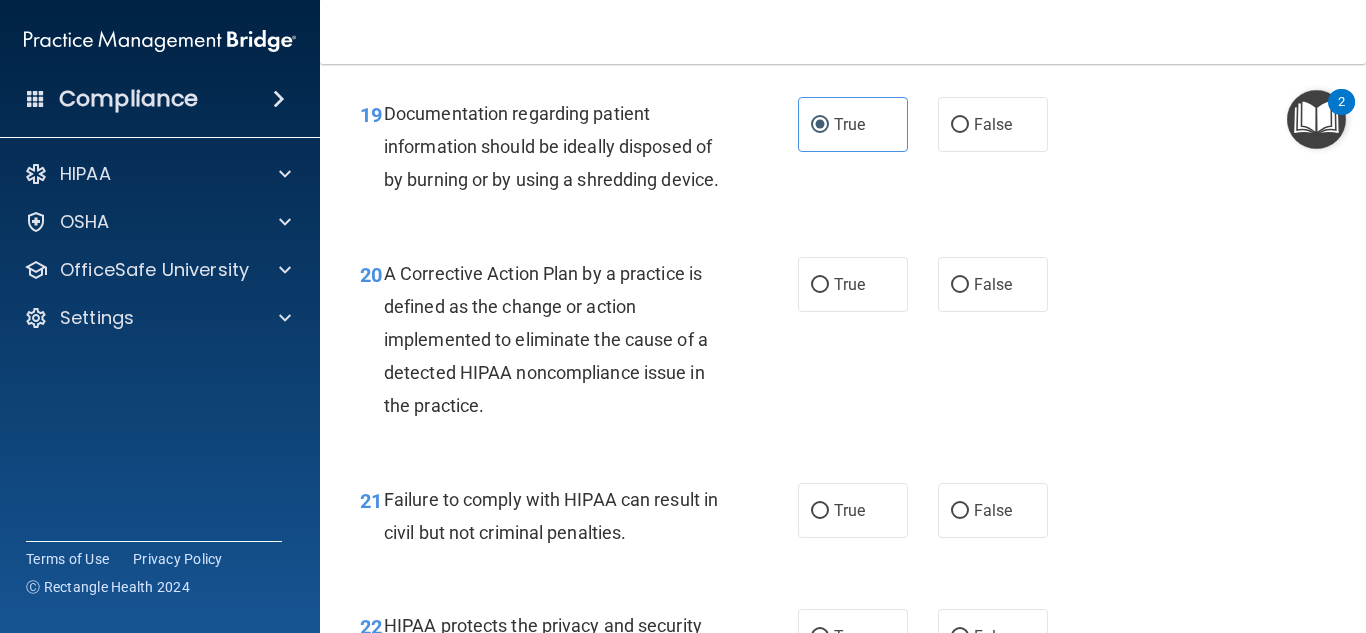 scroll, scrollTop: 3600, scrollLeft: 0, axis: vertical 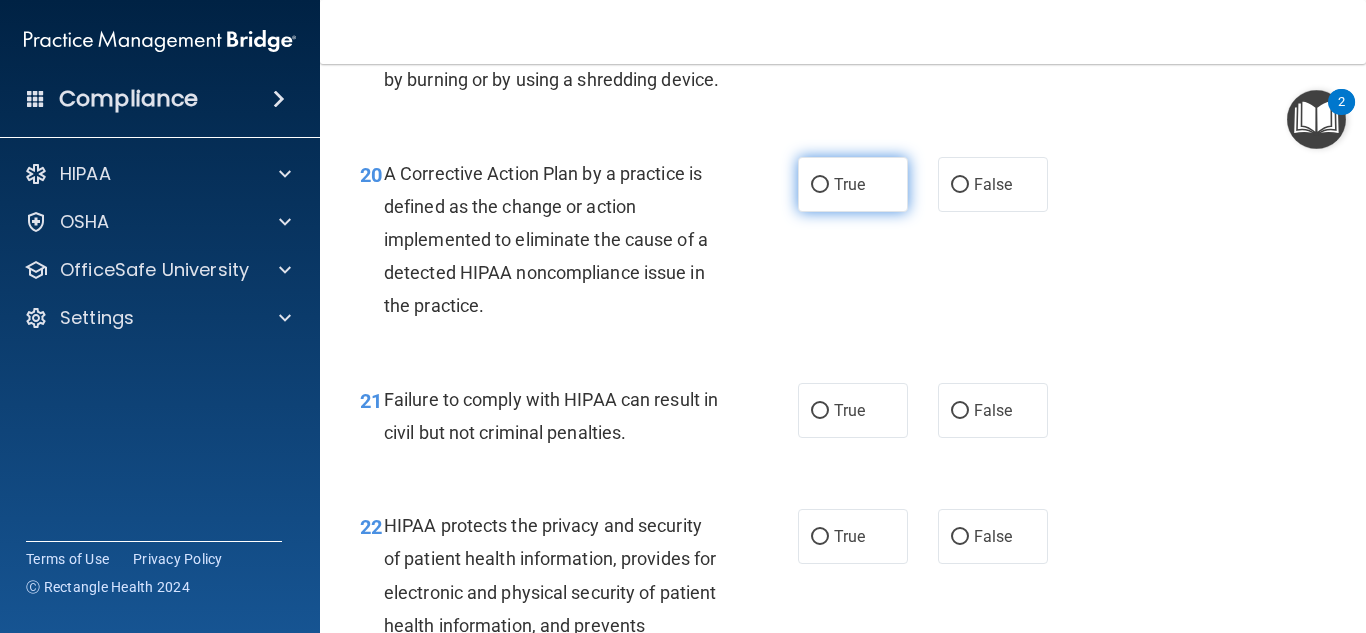 click on "True" at bounding box center (849, 184) 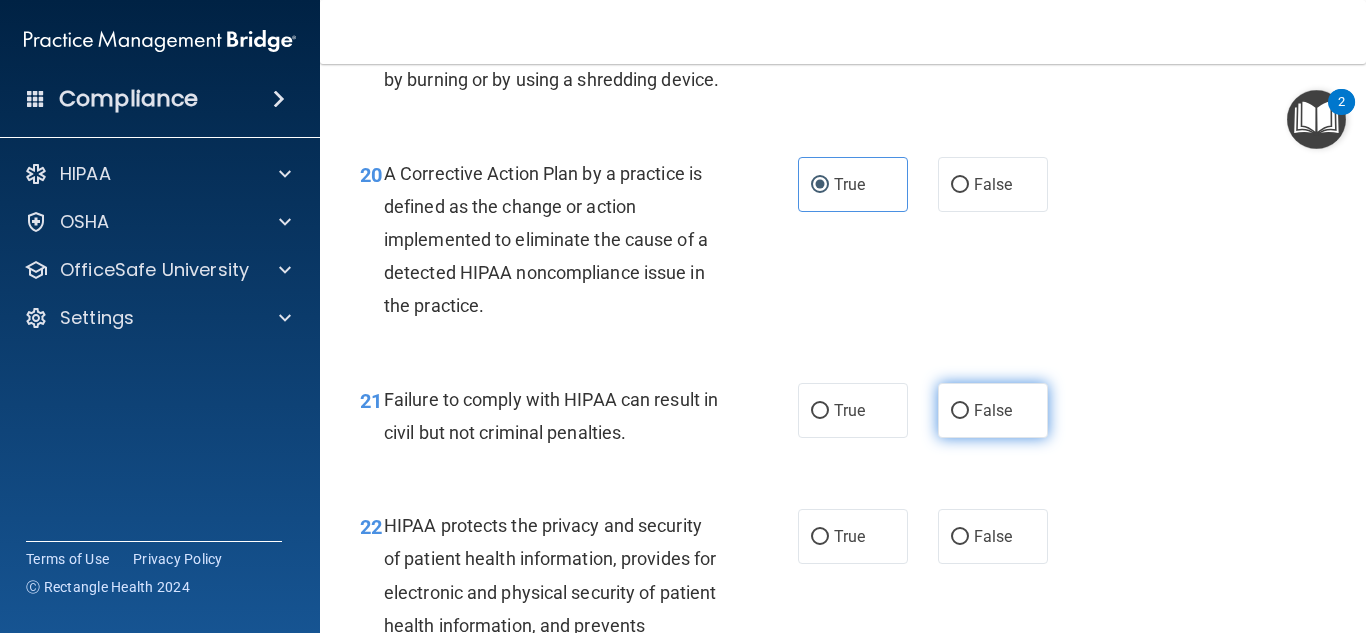 click on "False" at bounding box center [993, 410] 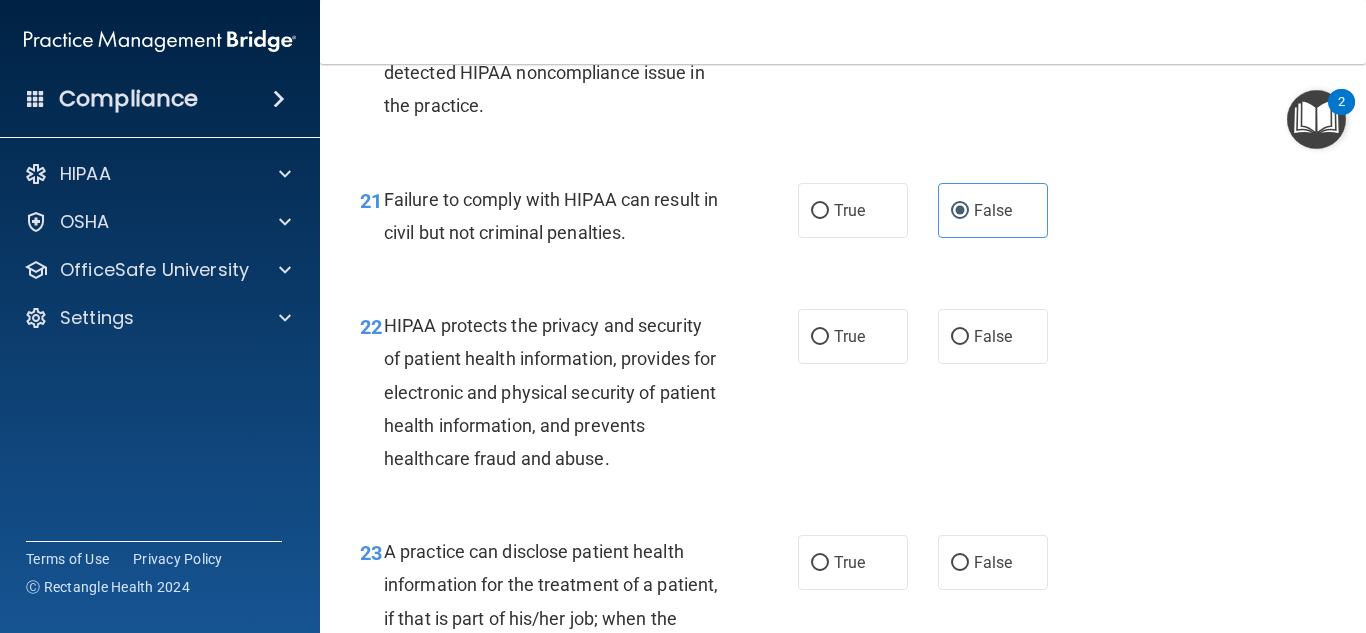 scroll, scrollTop: 3900, scrollLeft: 0, axis: vertical 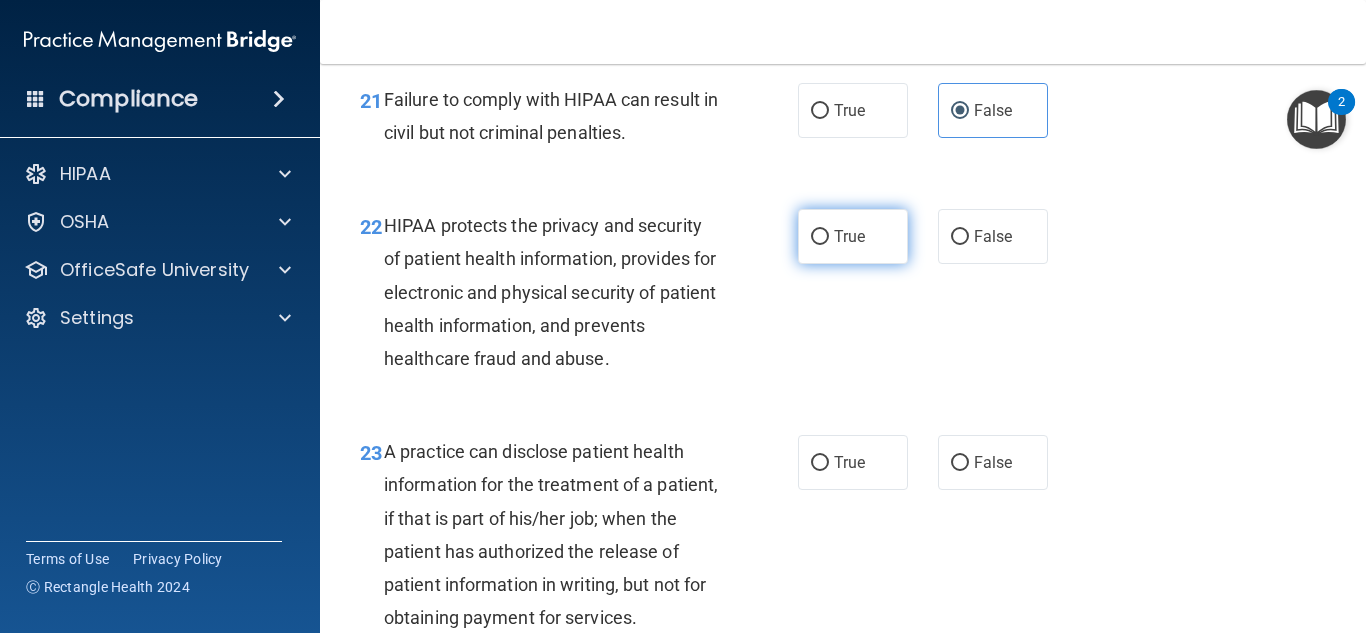 click on "True" at bounding box center (849, 236) 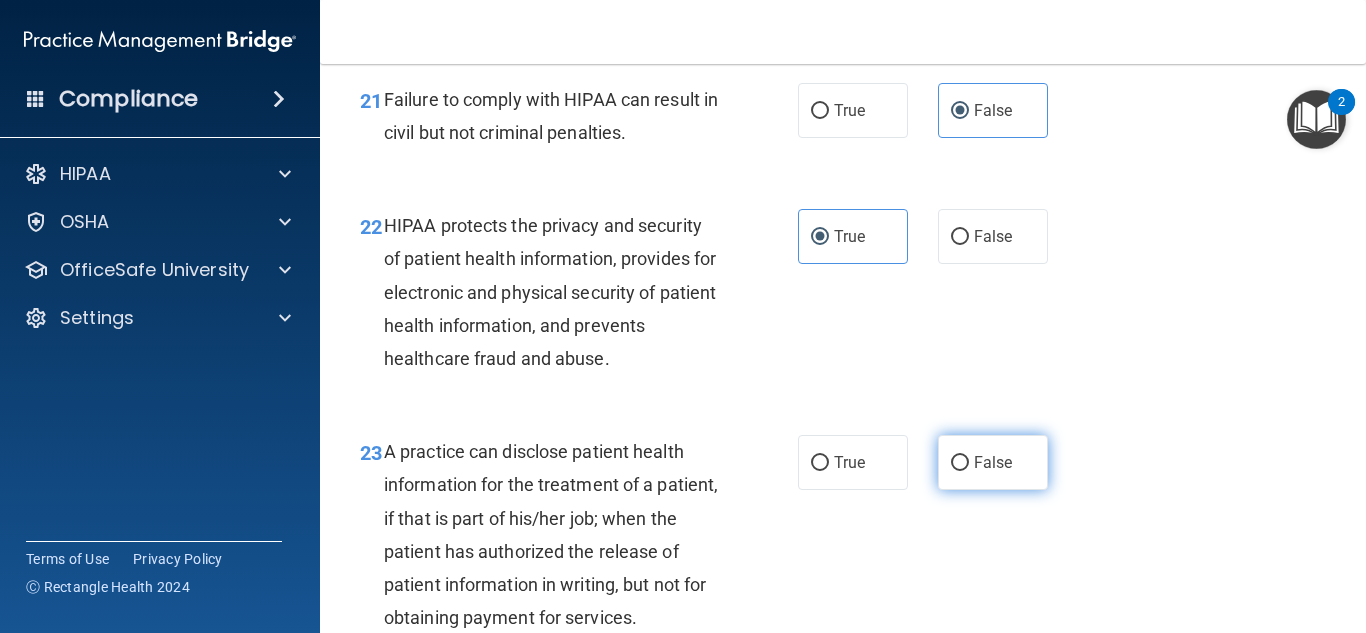 click on "False" at bounding box center (993, 462) 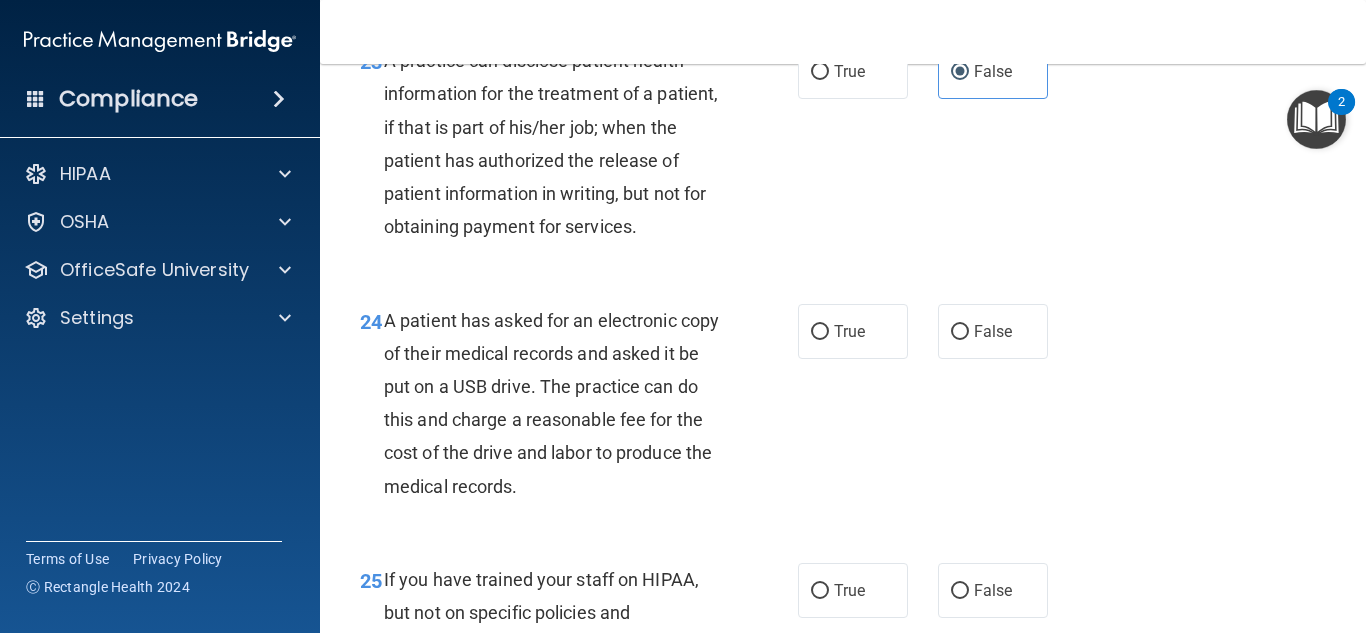 scroll, scrollTop: 4300, scrollLeft: 0, axis: vertical 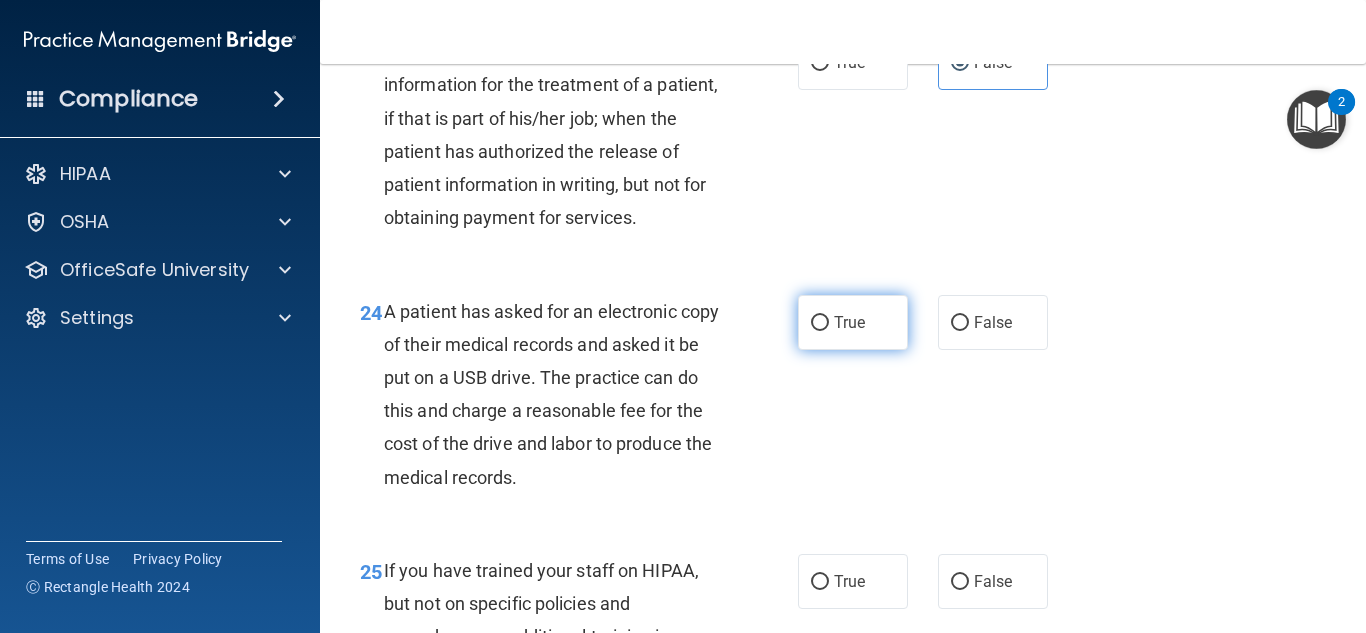 click on "True" at bounding box center (820, 323) 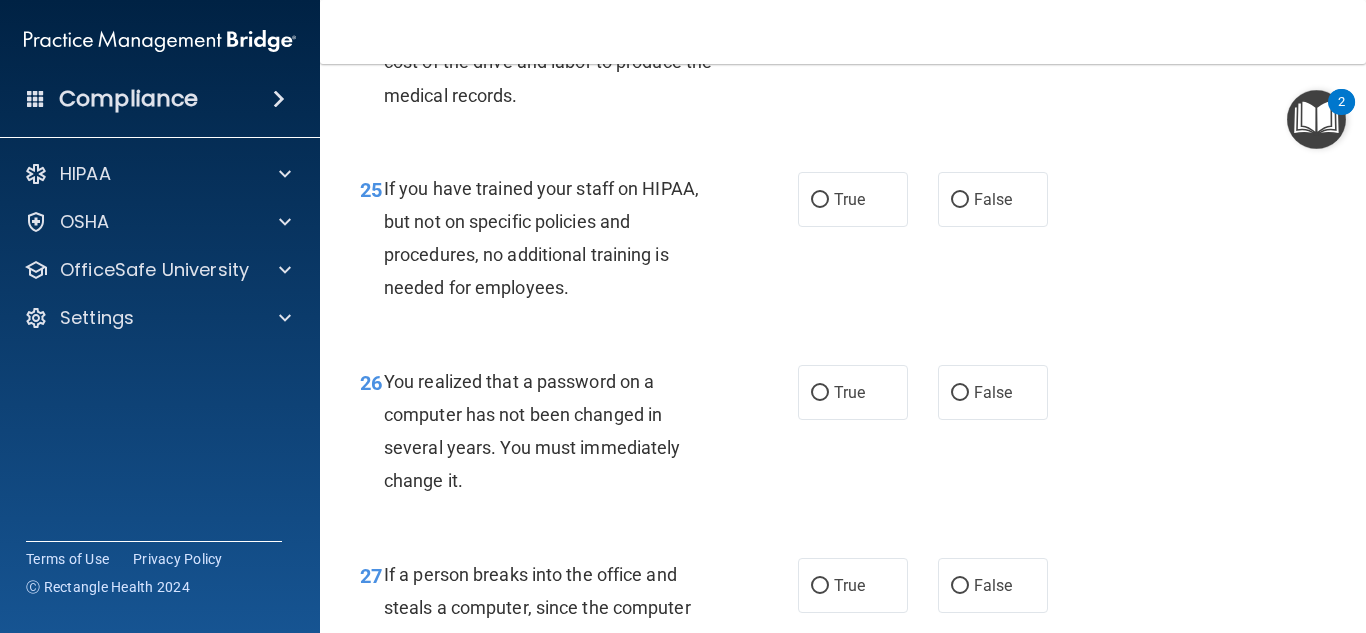 scroll, scrollTop: 4700, scrollLeft: 0, axis: vertical 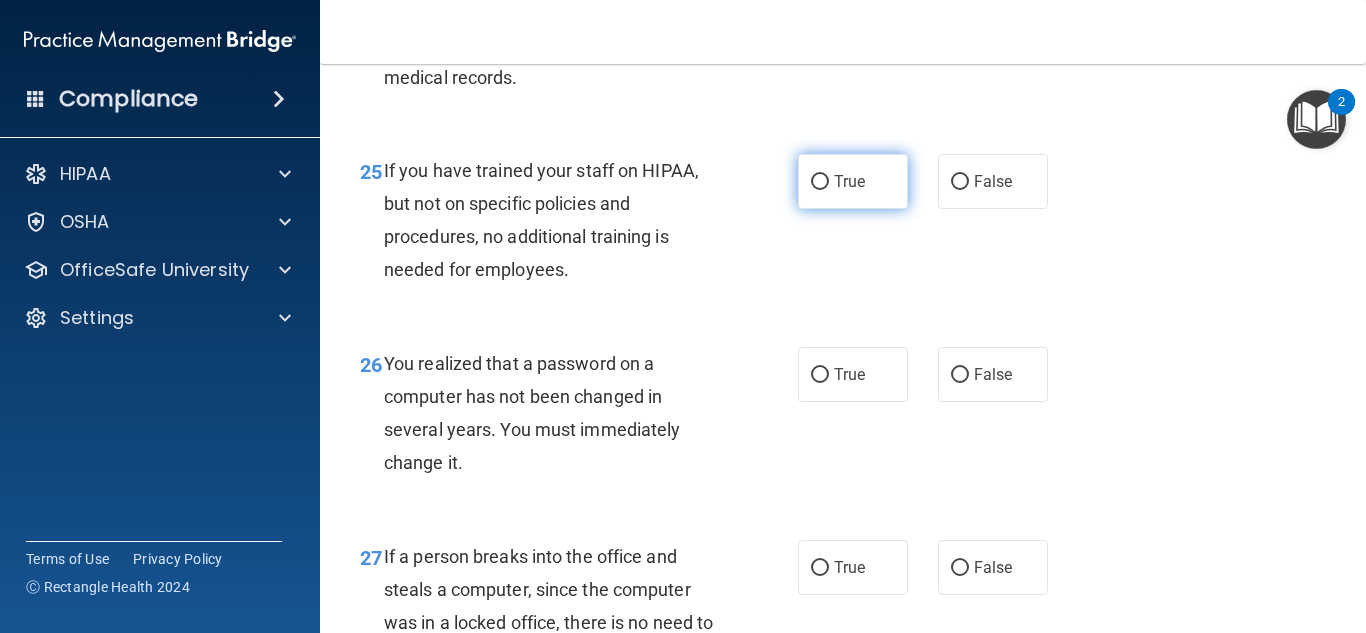 click on "True" at bounding box center (853, 181) 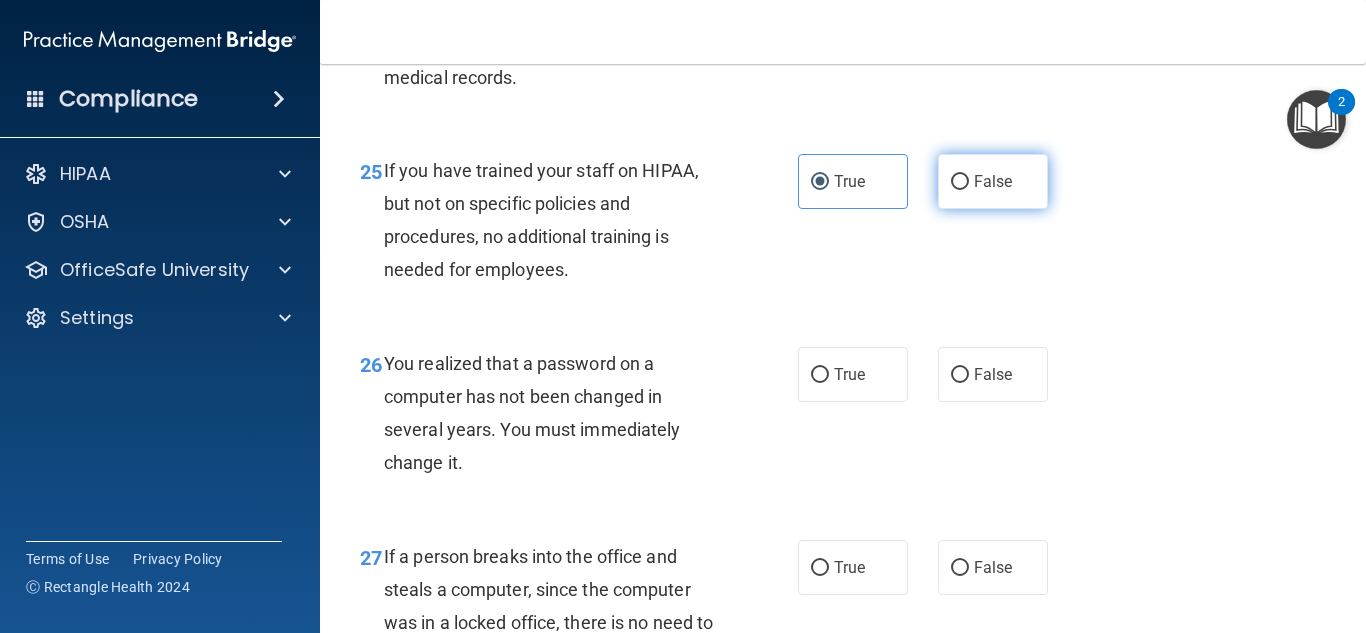 click on "False" at bounding box center [993, 181] 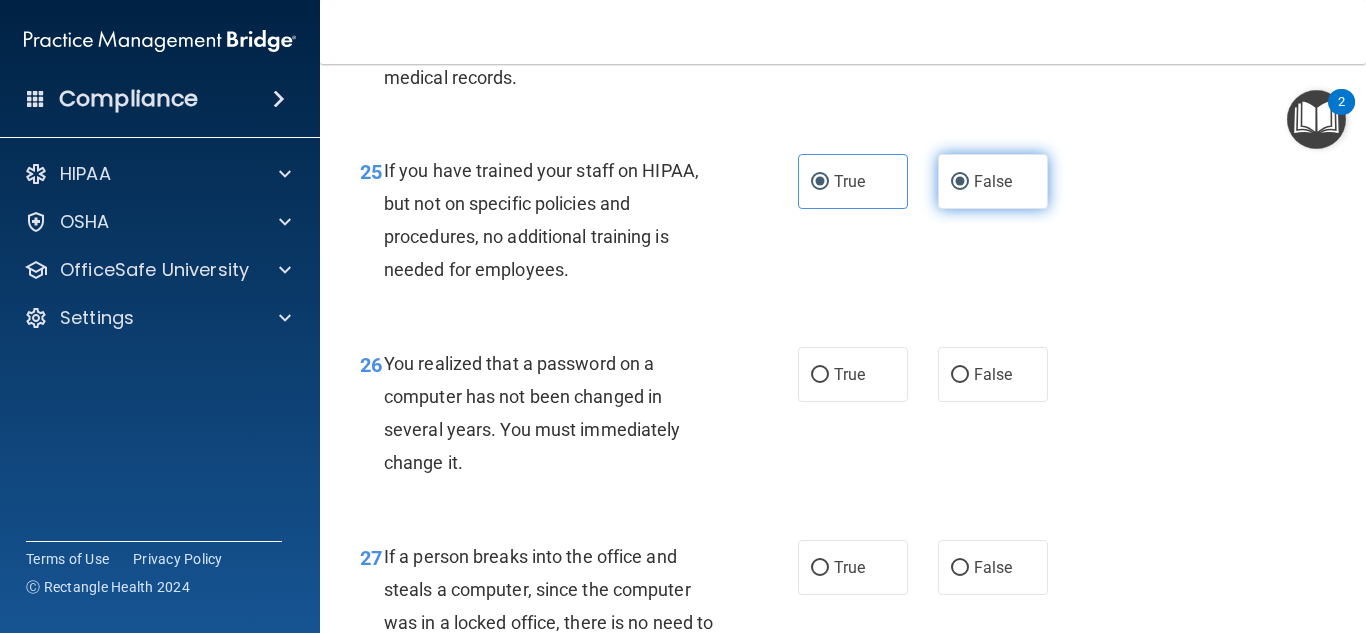 radio on "false" 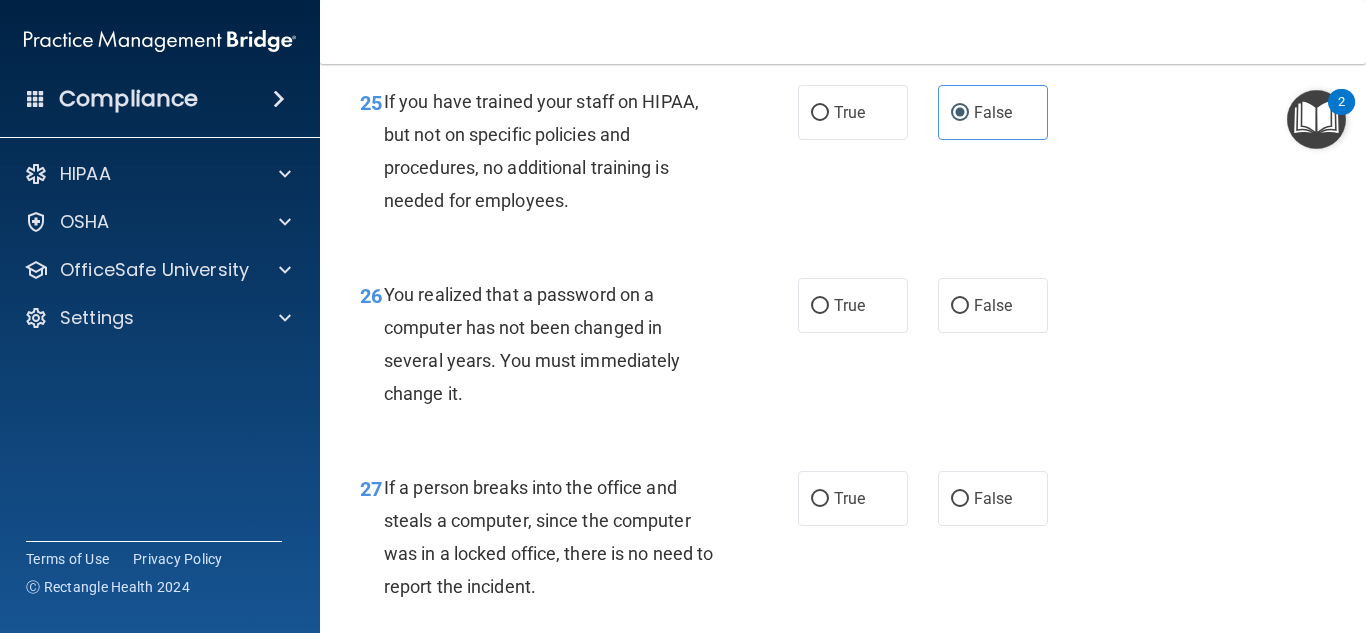 scroll, scrollTop: 4900, scrollLeft: 0, axis: vertical 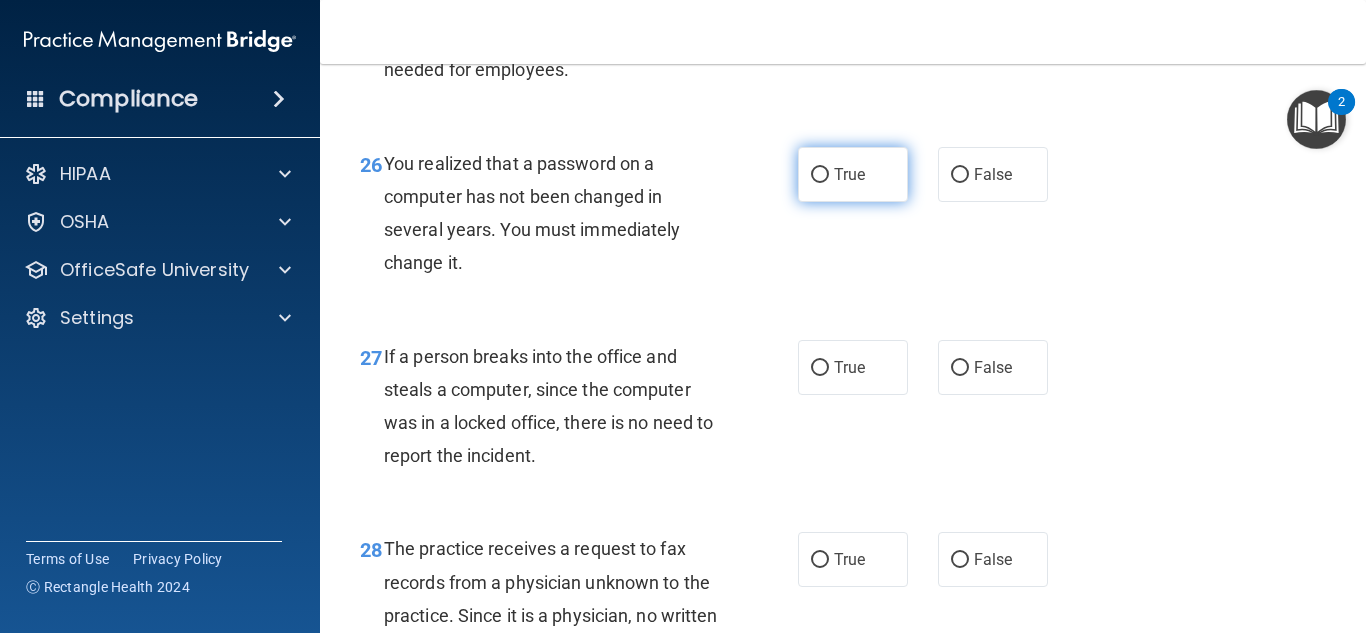 click on "True" at bounding box center (849, 174) 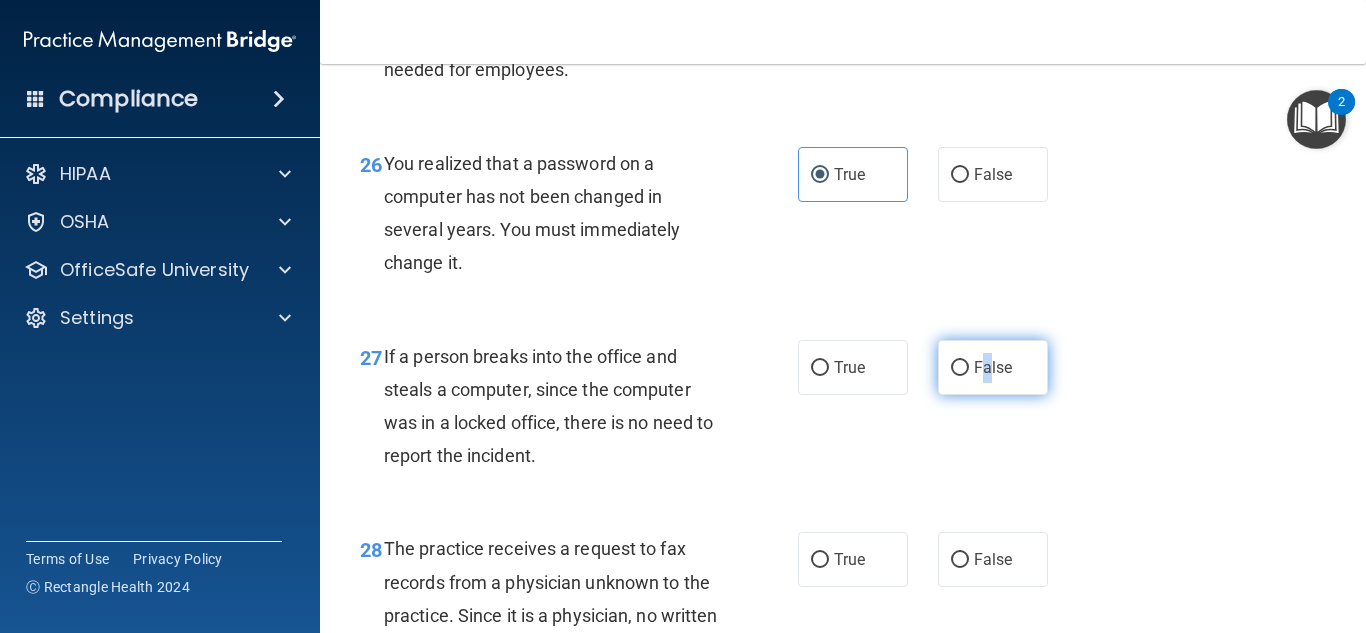 drag, startPoint x: 976, startPoint y: 422, endPoint x: 983, endPoint y: 434, distance: 13.892444 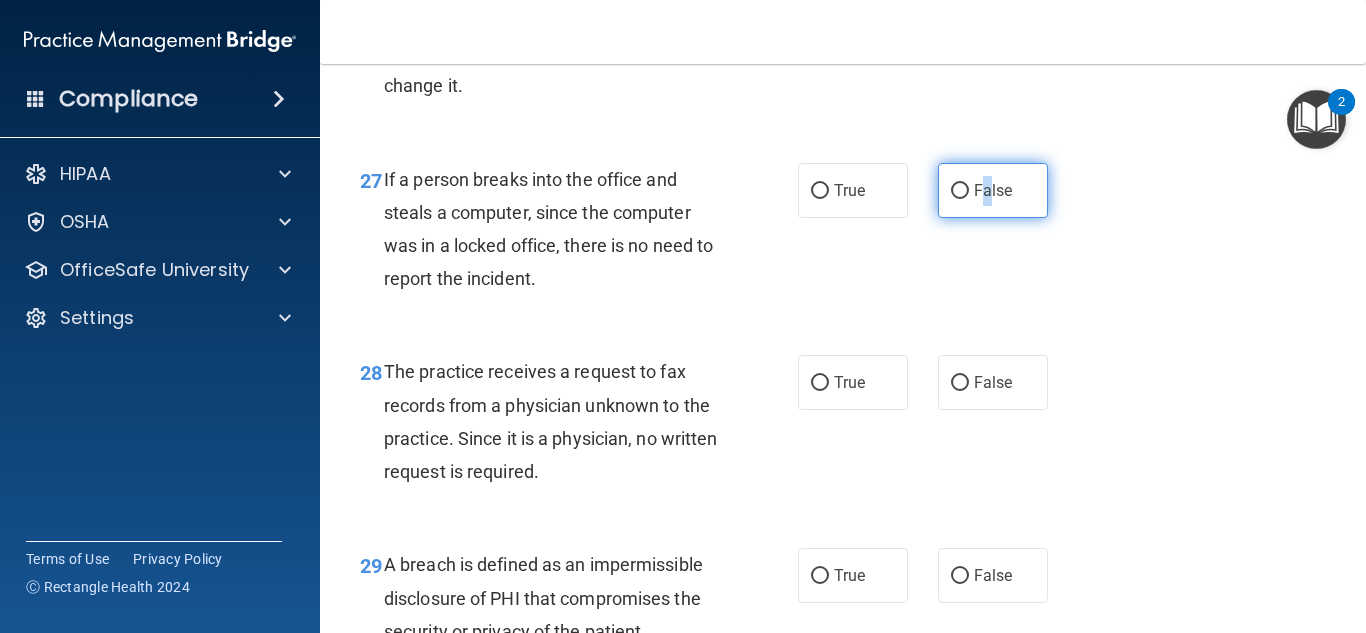 scroll, scrollTop: 5100, scrollLeft: 0, axis: vertical 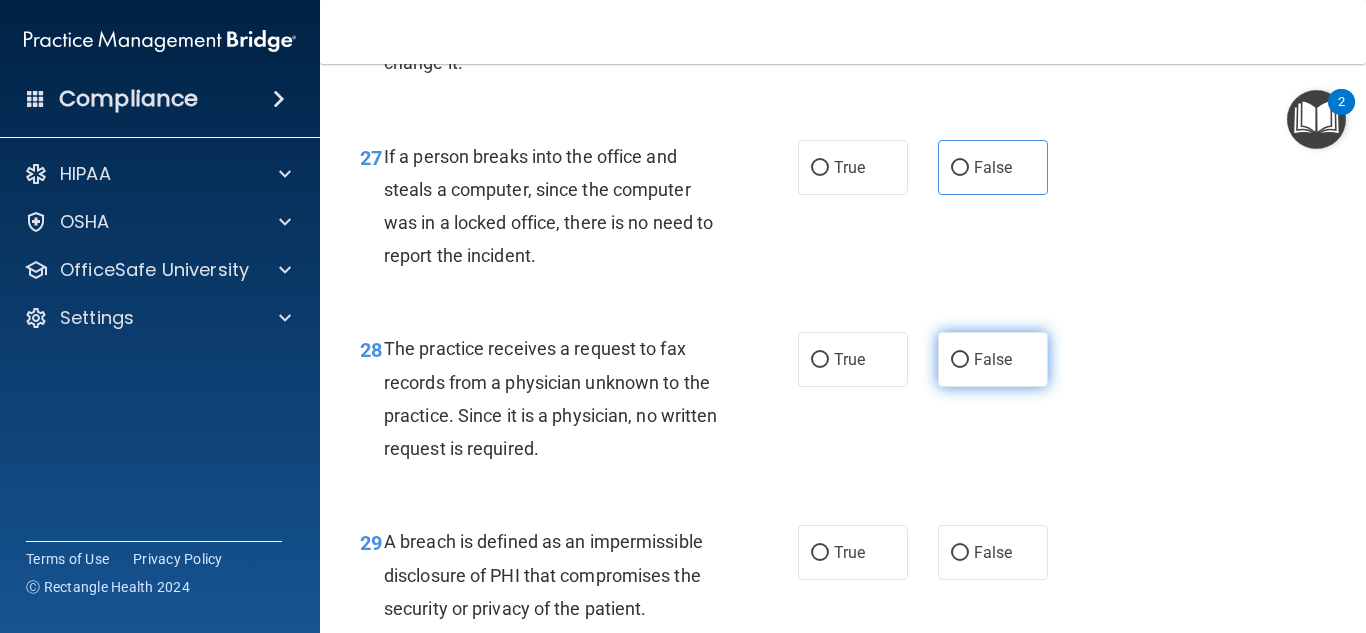 click on "False" at bounding box center [993, 359] 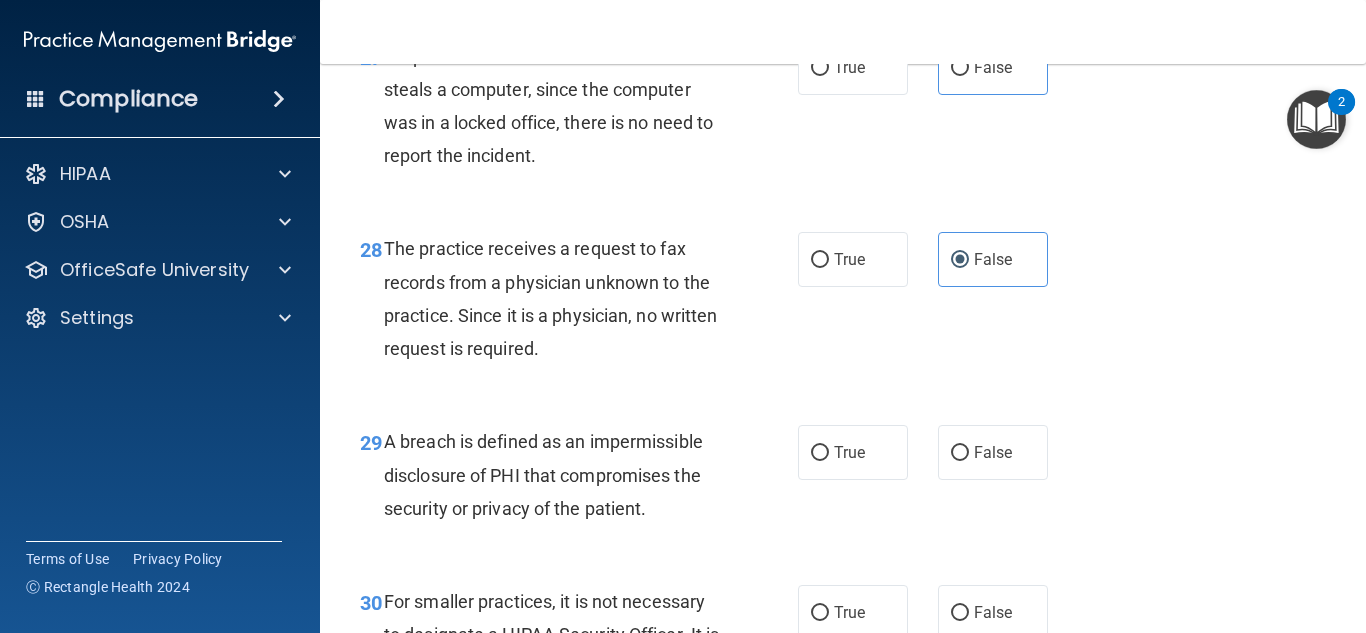 scroll, scrollTop: 5400, scrollLeft: 0, axis: vertical 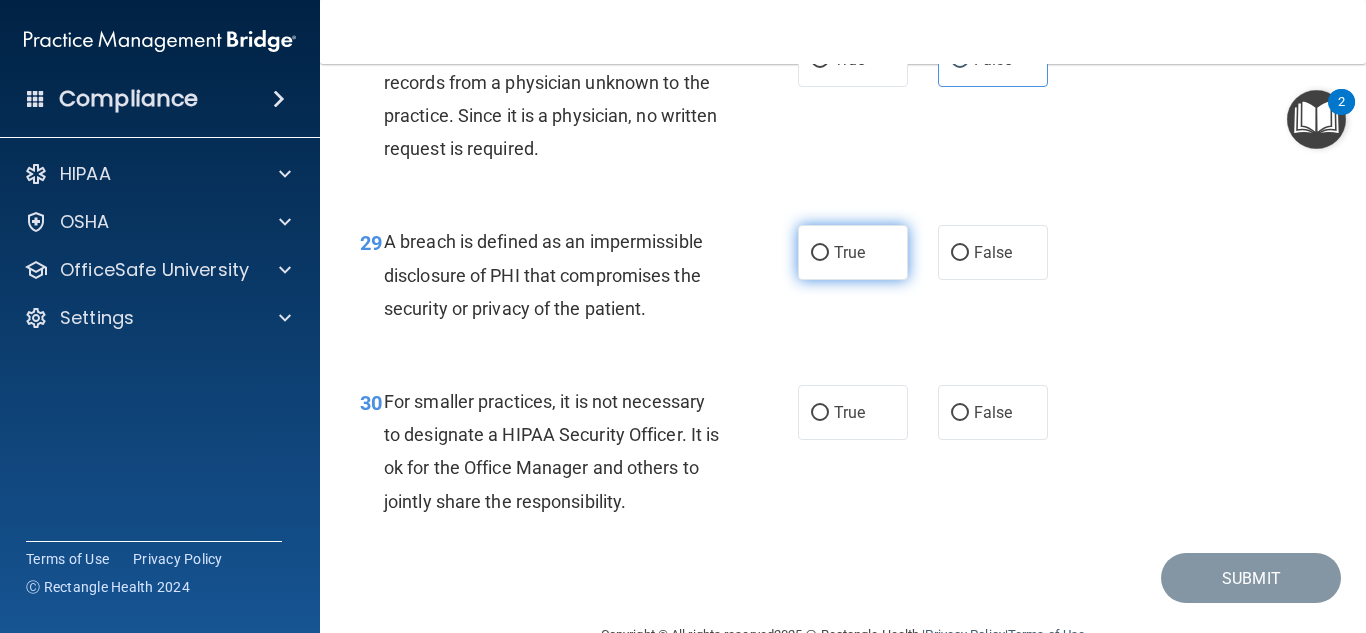 click on "True" at bounding box center [853, 252] 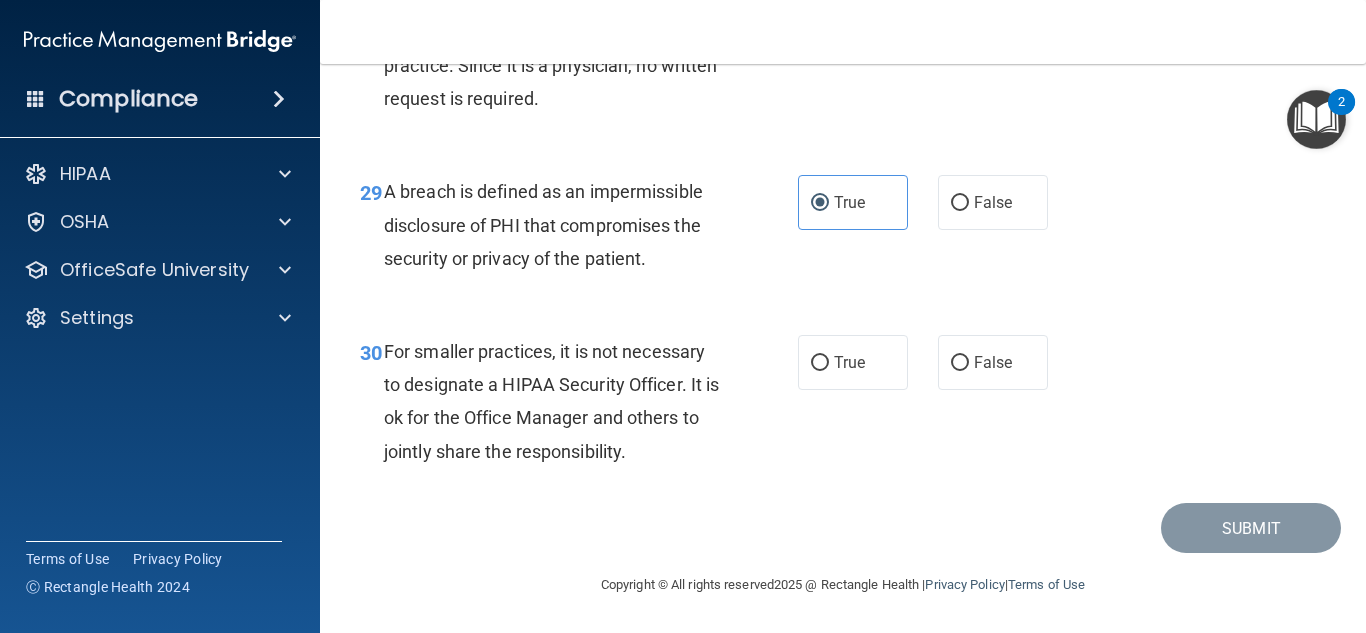 scroll, scrollTop: 5517, scrollLeft: 0, axis: vertical 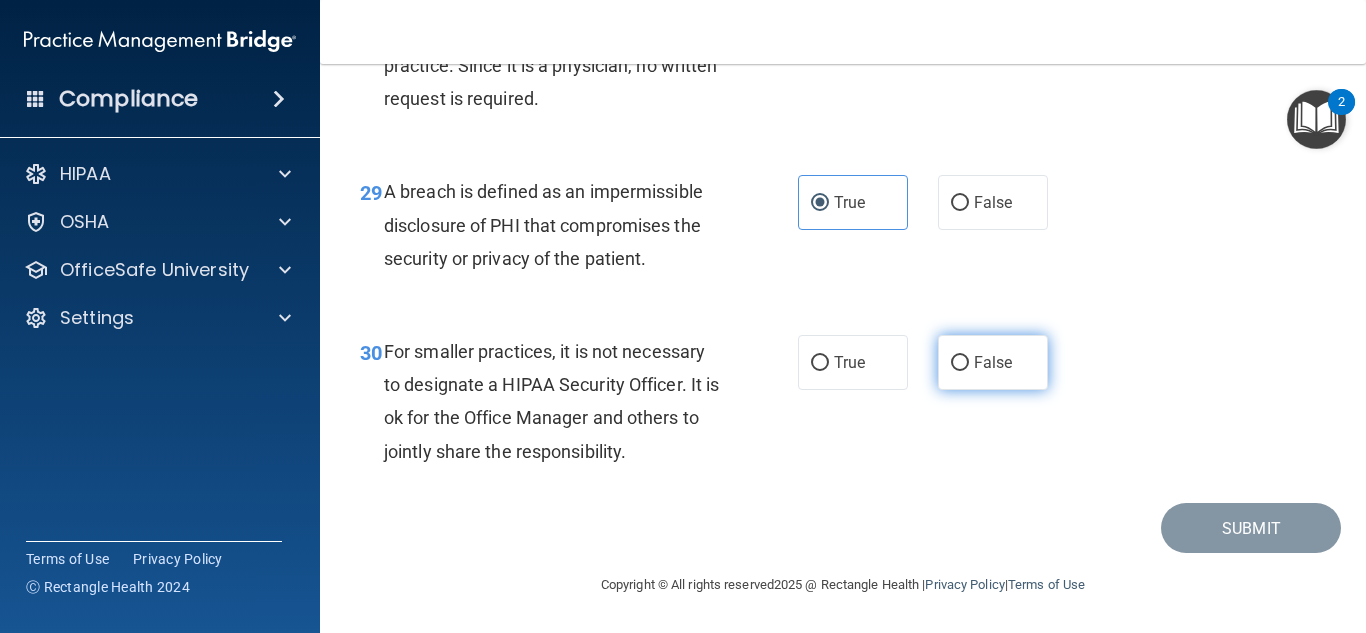 click on "False" at bounding box center [993, 362] 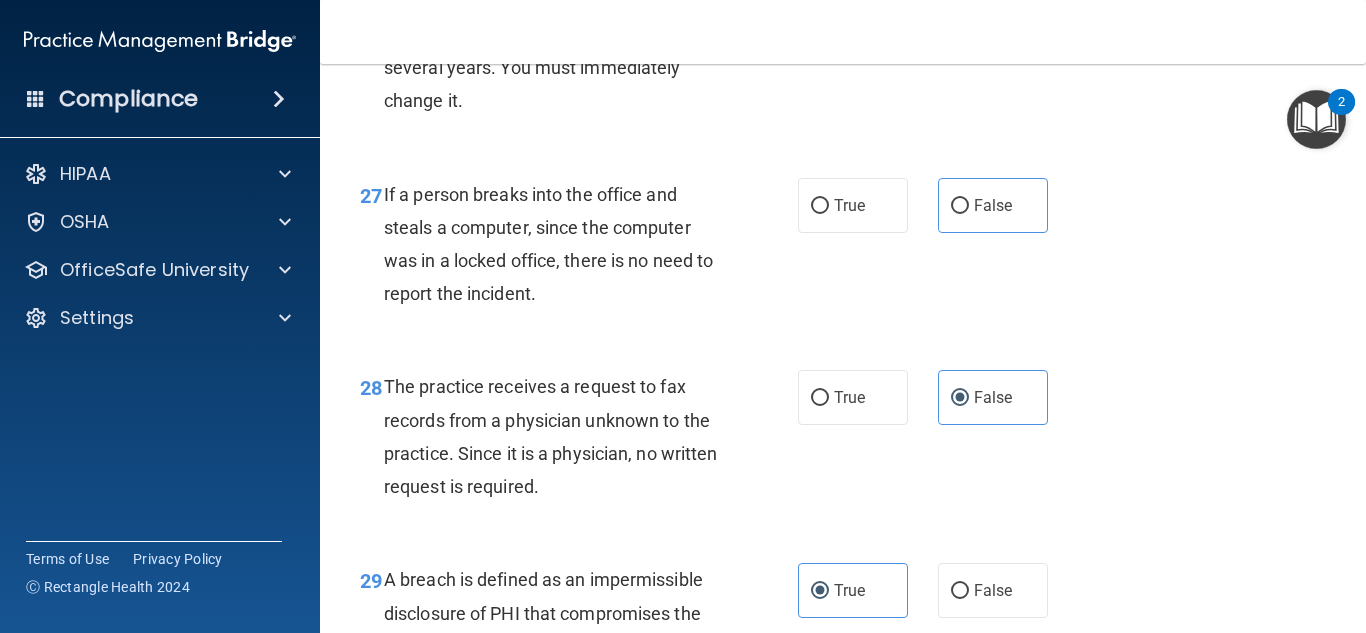 scroll, scrollTop: 5000, scrollLeft: 0, axis: vertical 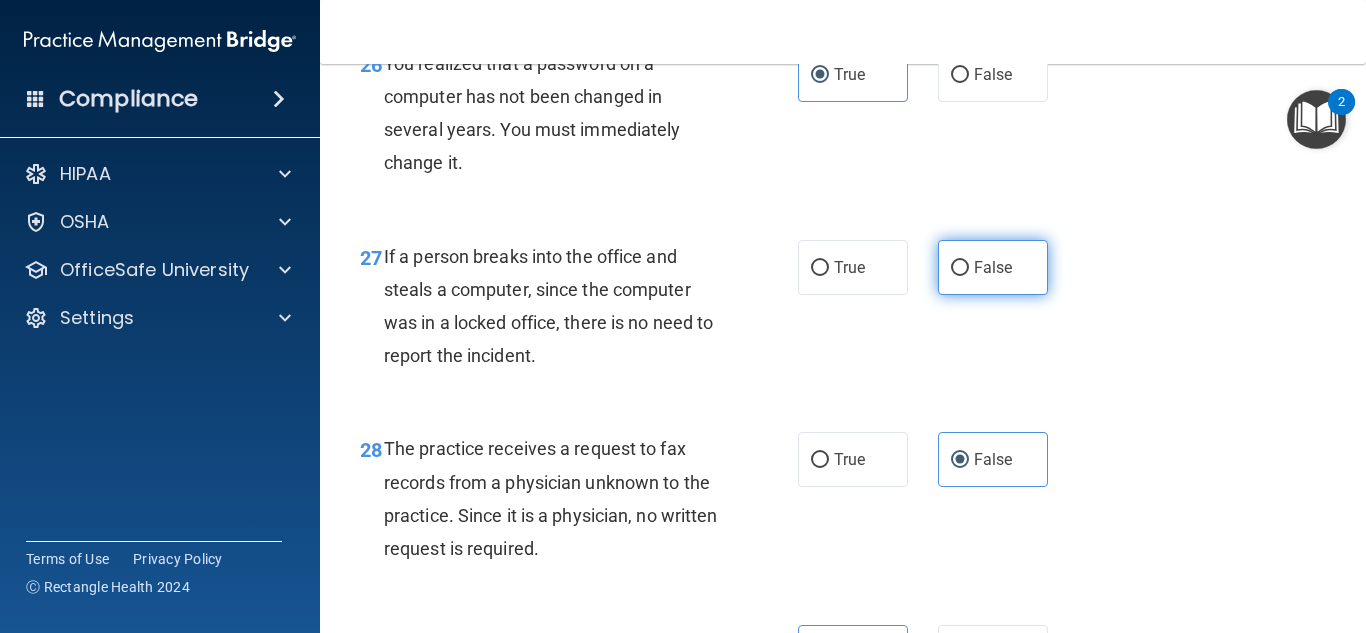 click on "False" at bounding box center [993, 267] 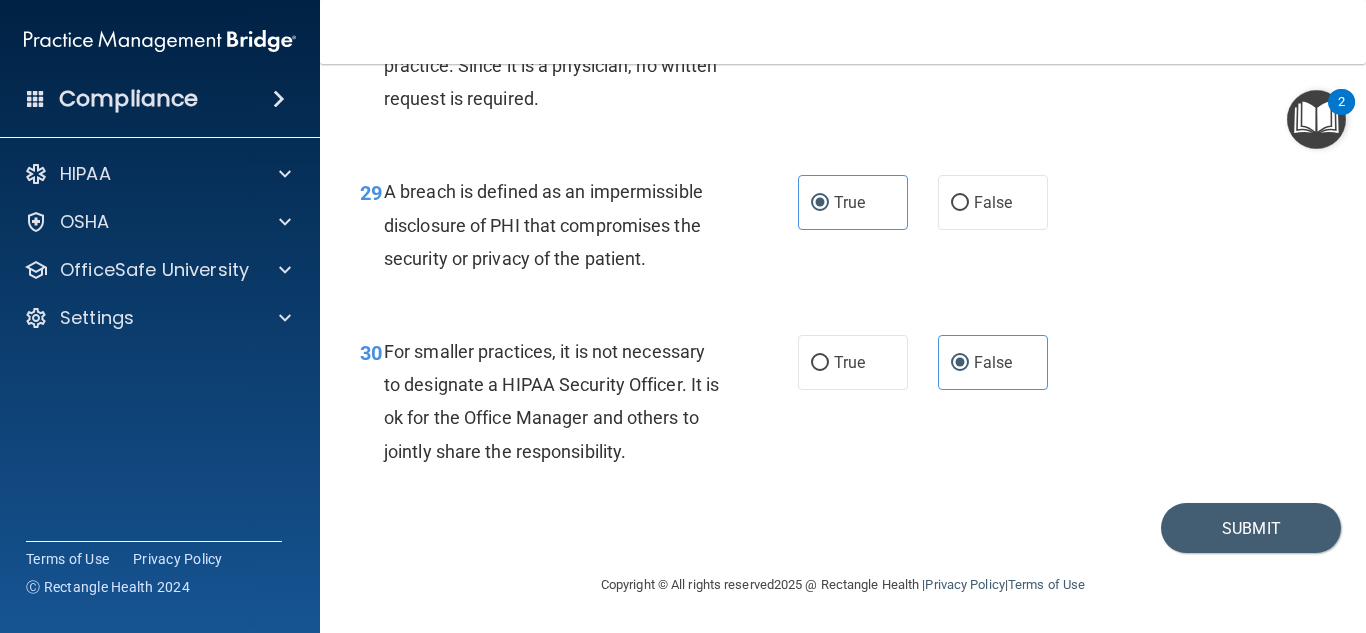scroll, scrollTop: 5517, scrollLeft: 0, axis: vertical 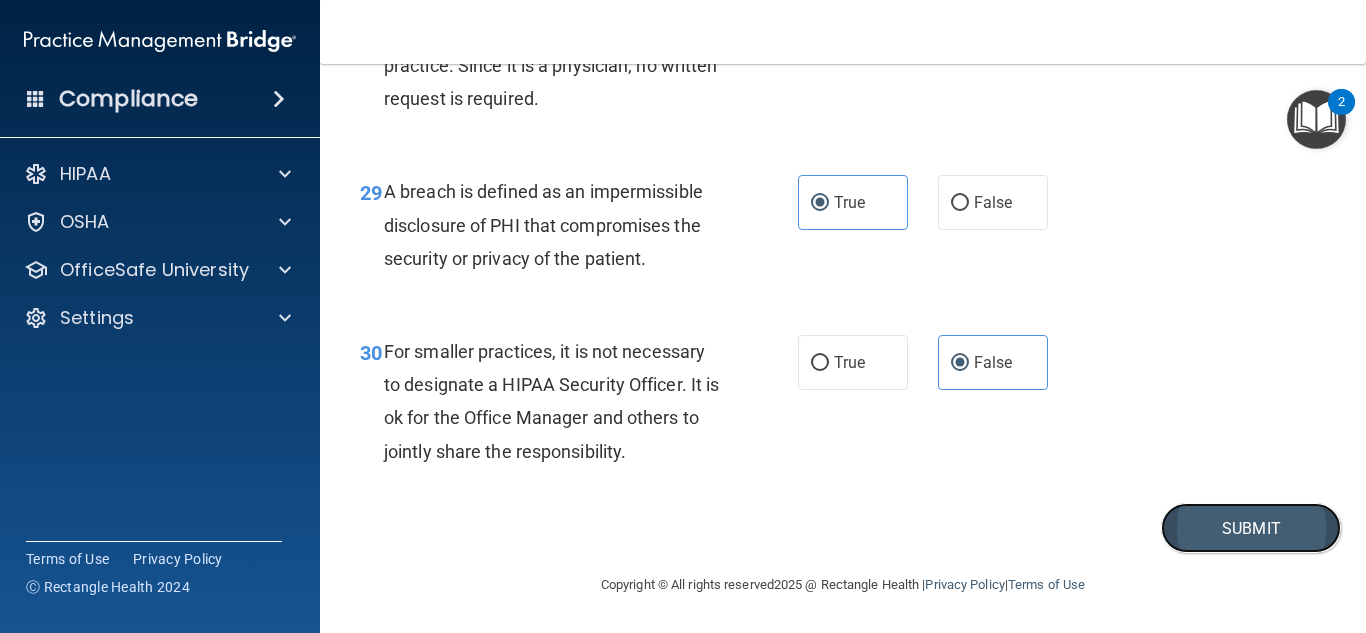 click on "Submit" at bounding box center [1251, 528] 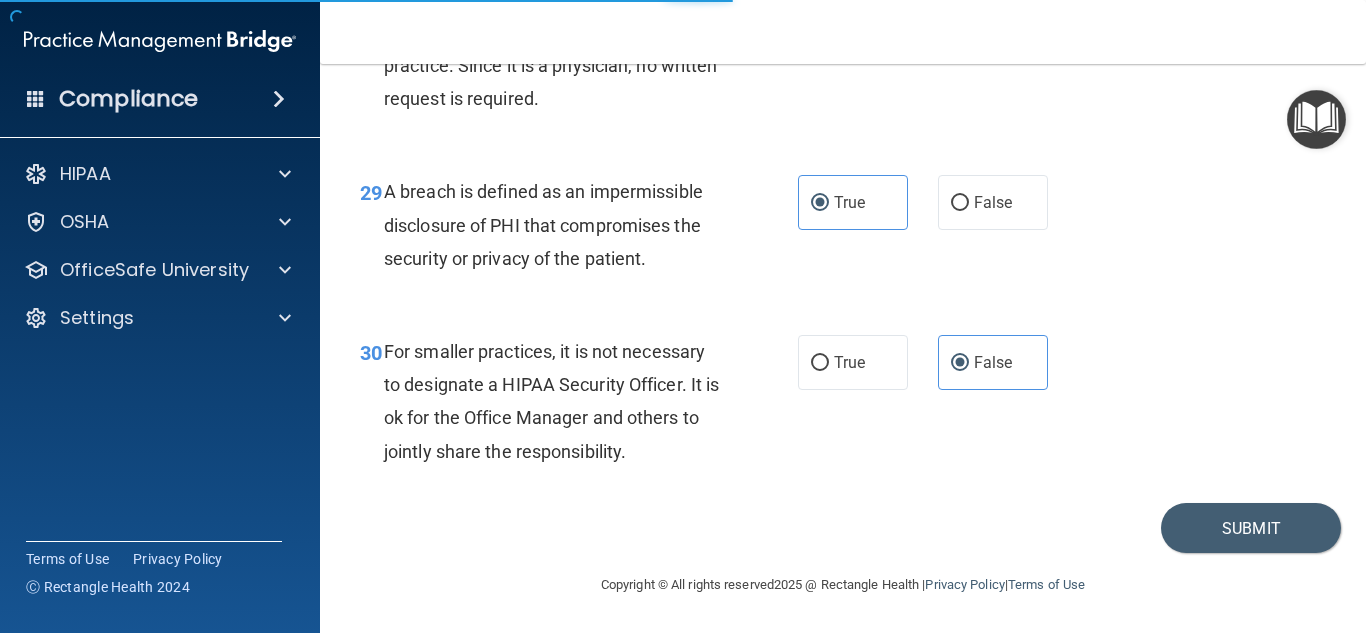 scroll, scrollTop: 0, scrollLeft: 0, axis: both 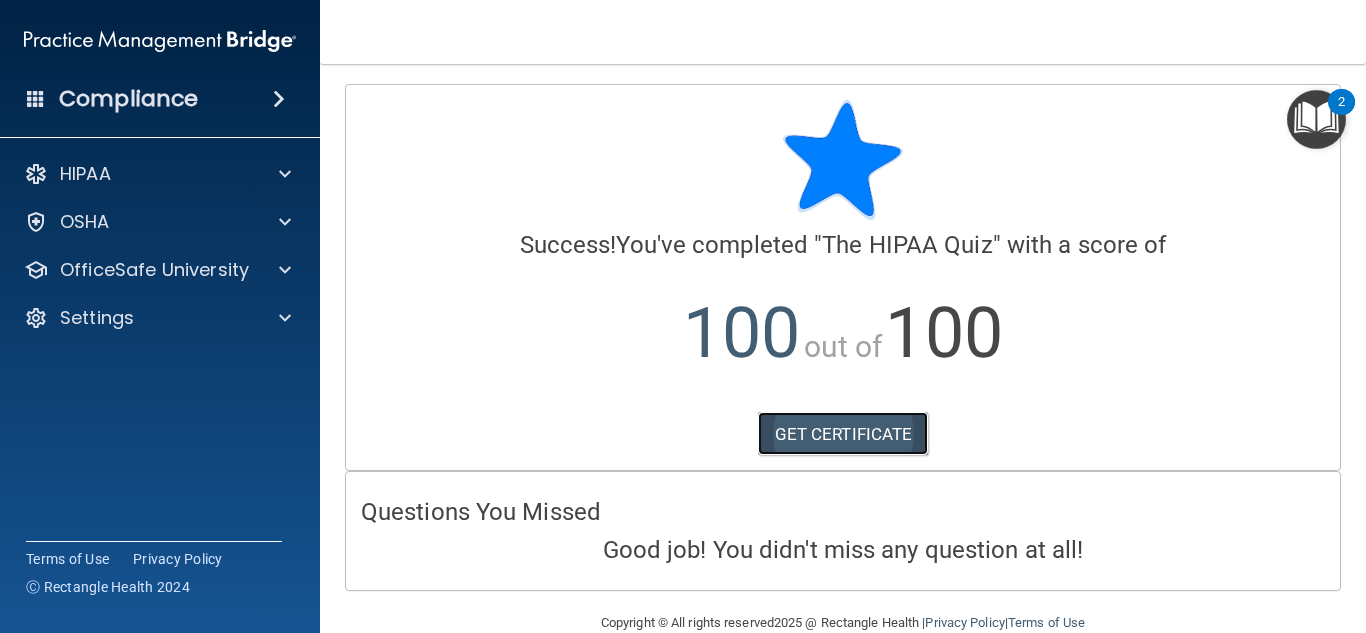 click on "GET CERTIFICATE" at bounding box center (843, 434) 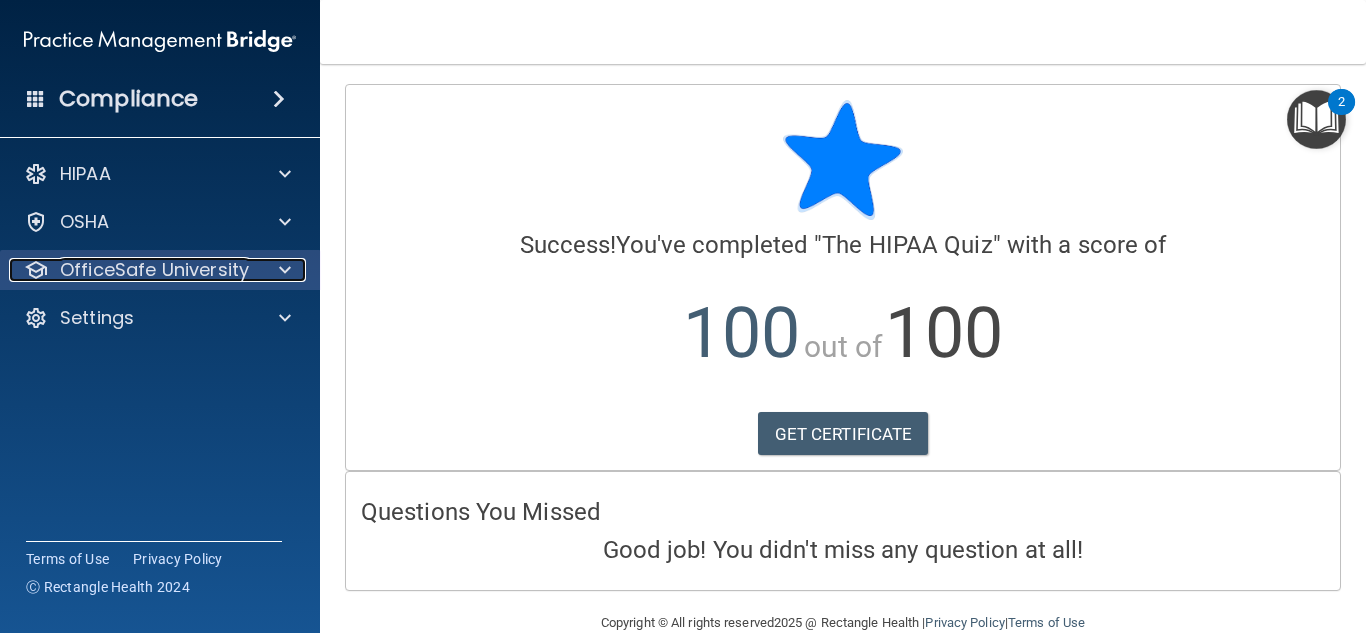 click on "OfficeSafe University" at bounding box center [133, 270] 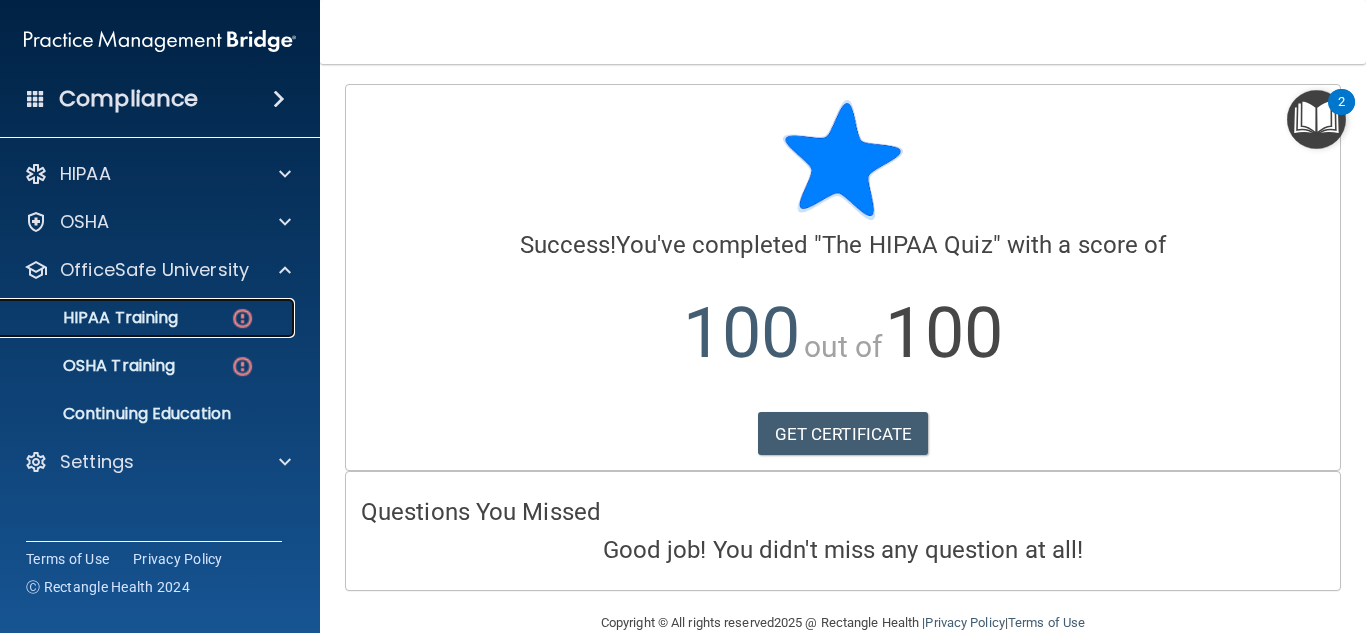 click on "HIPAA Training" at bounding box center (149, 318) 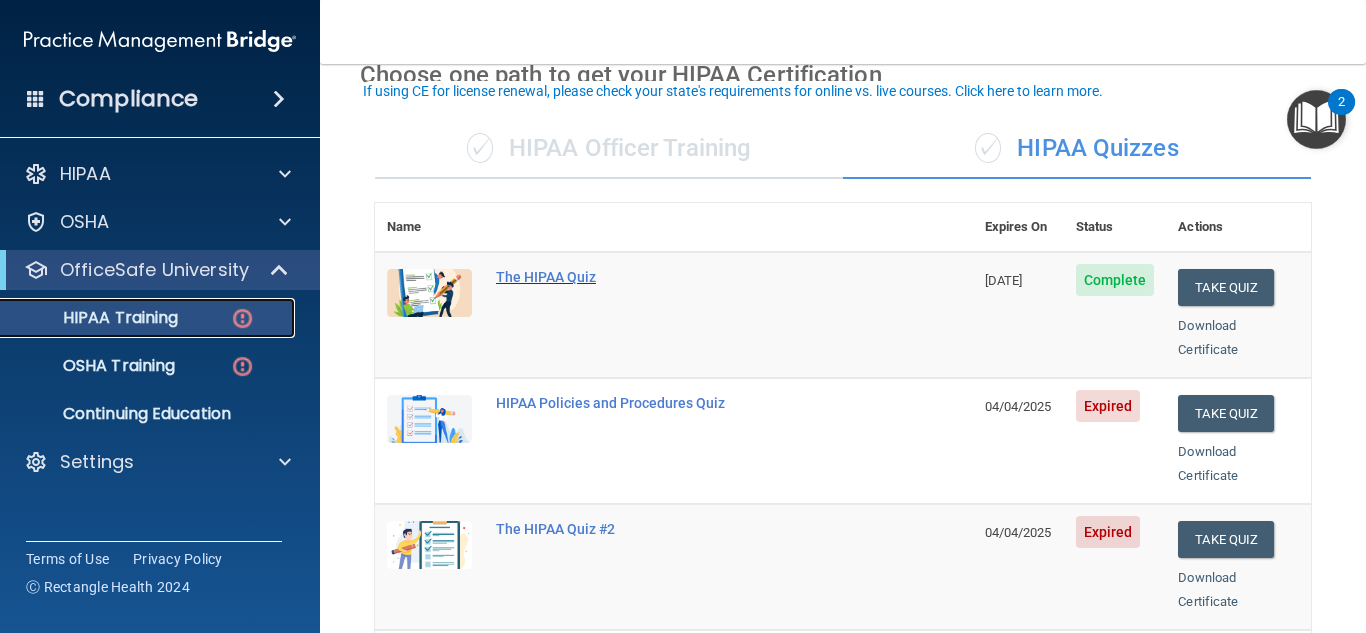 scroll, scrollTop: 200, scrollLeft: 0, axis: vertical 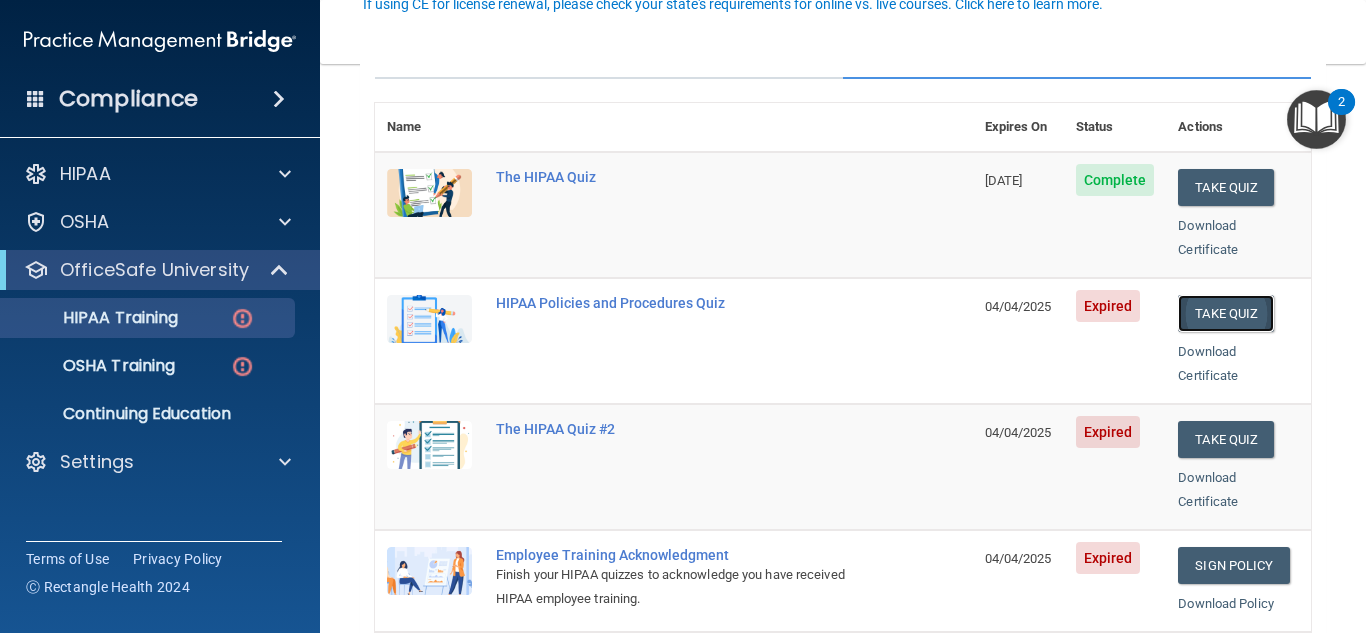 click on "Take Quiz" at bounding box center (1226, 313) 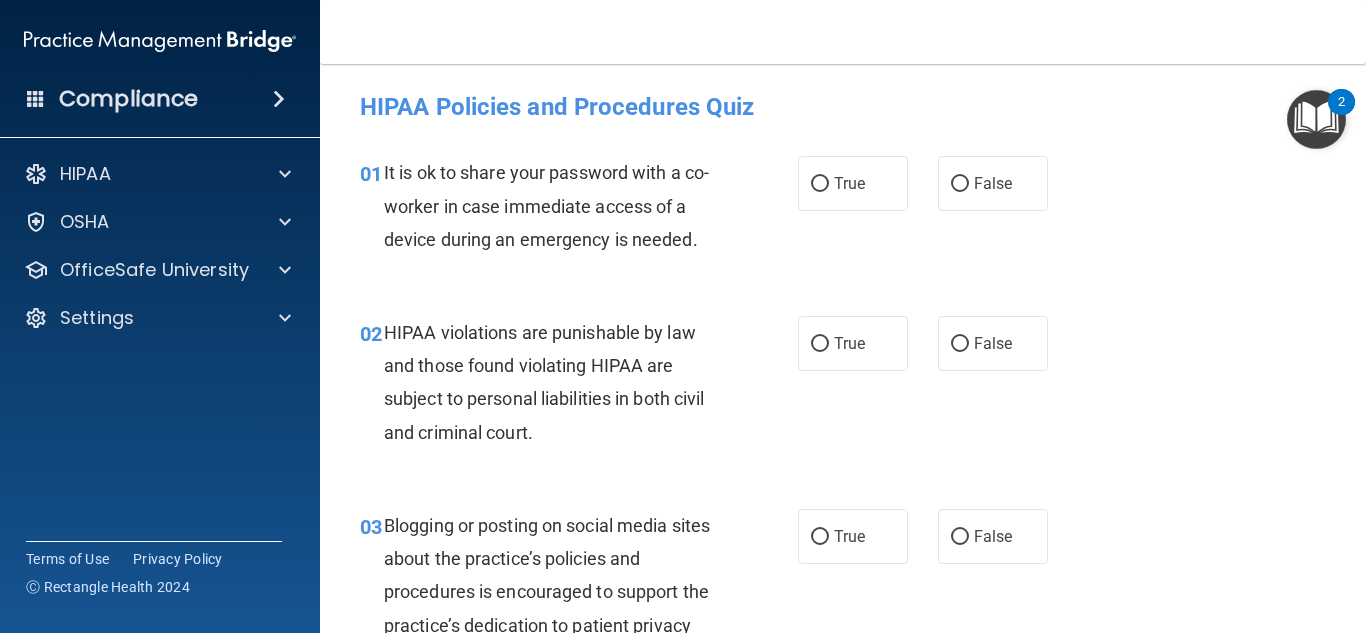 scroll, scrollTop: 0, scrollLeft: 0, axis: both 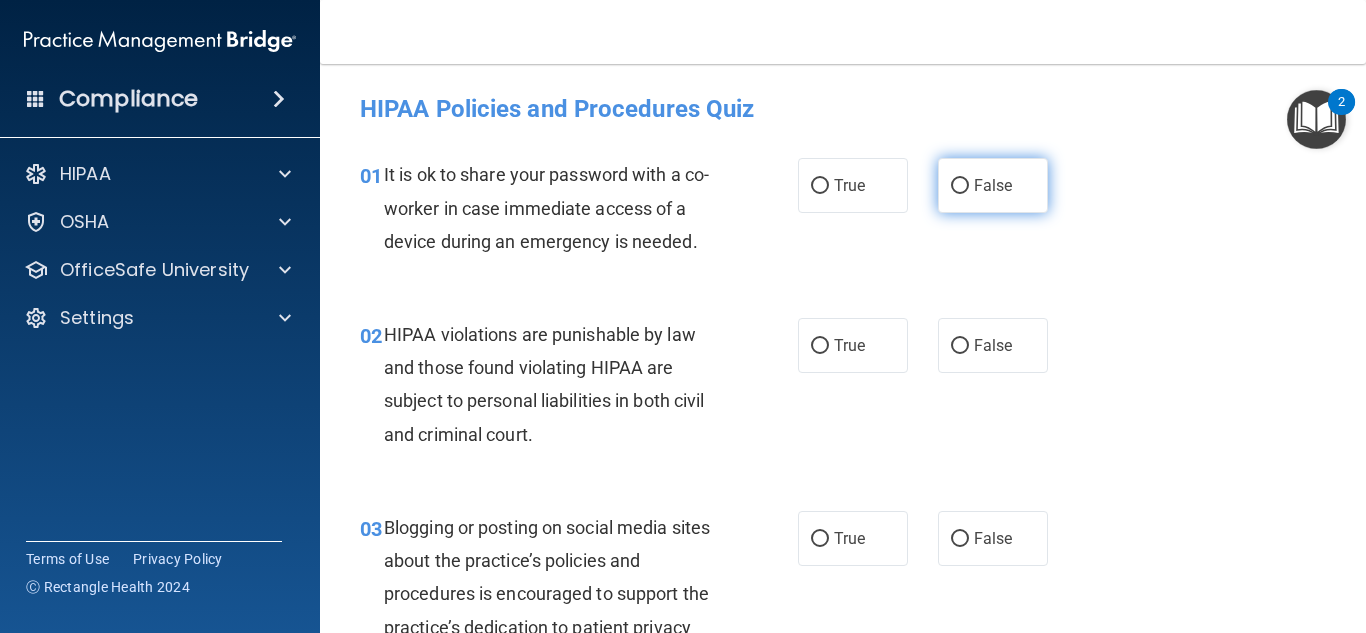 click on "False" at bounding box center (993, 185) 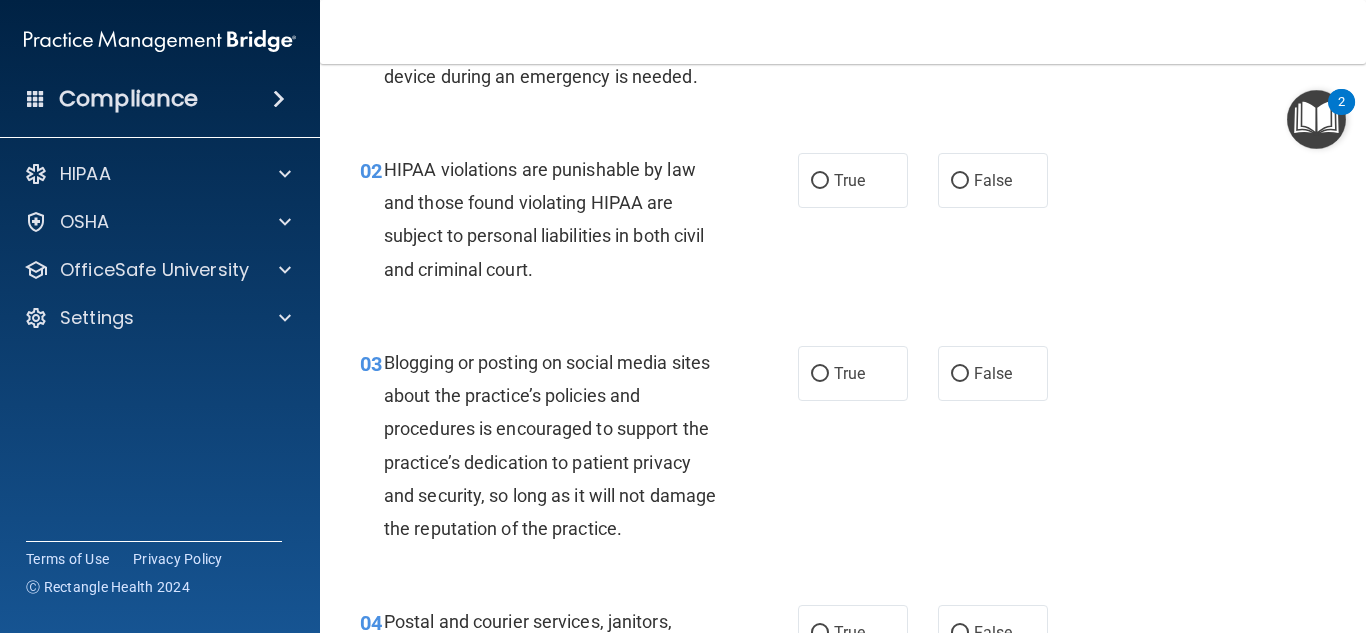 scroll, scrollTop: 200, scrollLeft: 0, axis: vertical 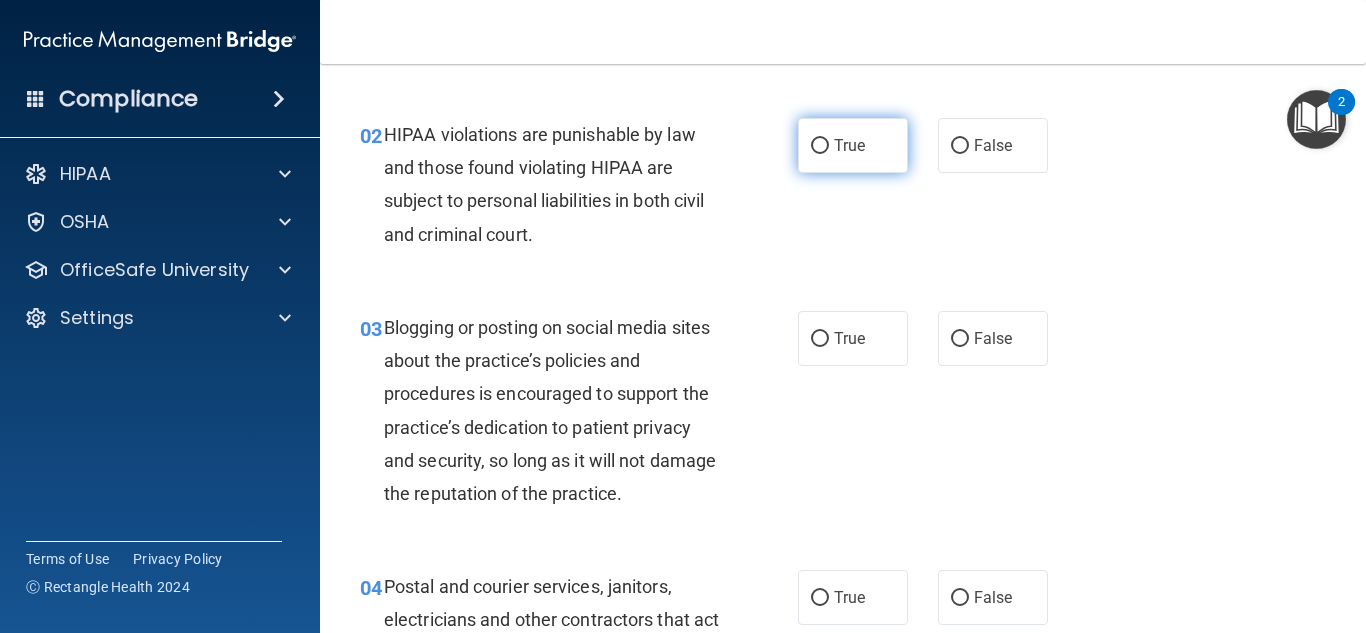 click on "True" at bounding box center [849, 145] 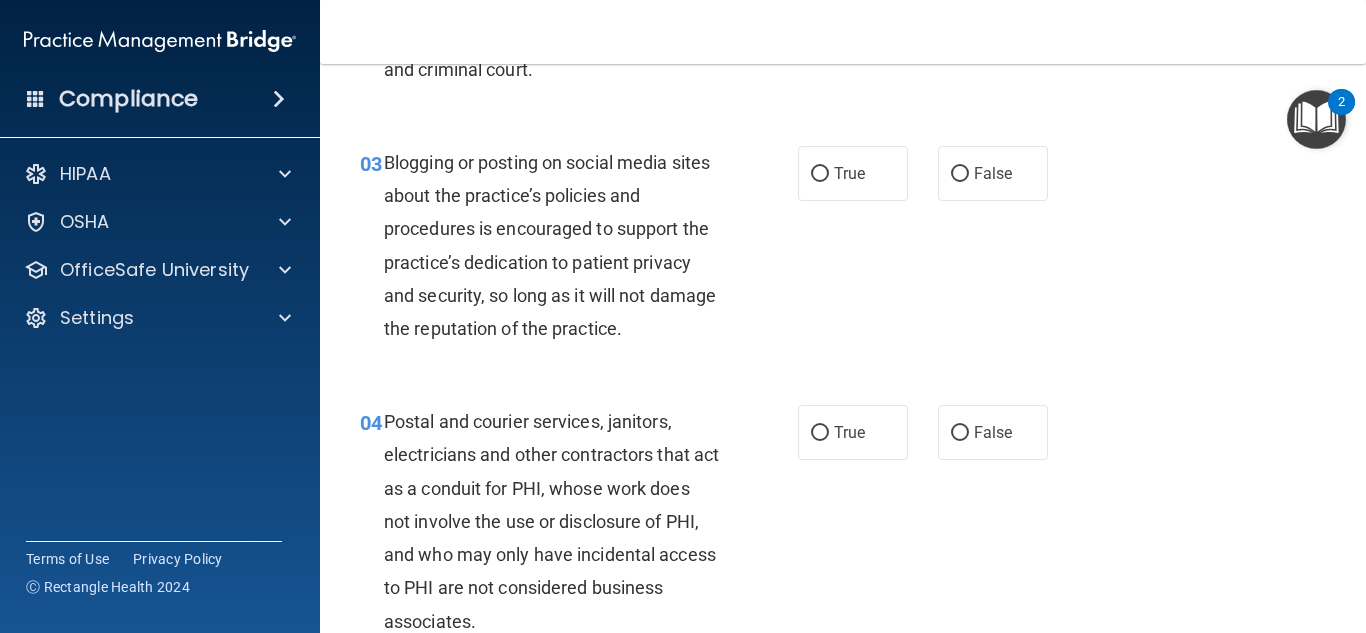 scroll, scrollTop: 400, scrollLeft: 0, axis: vertical 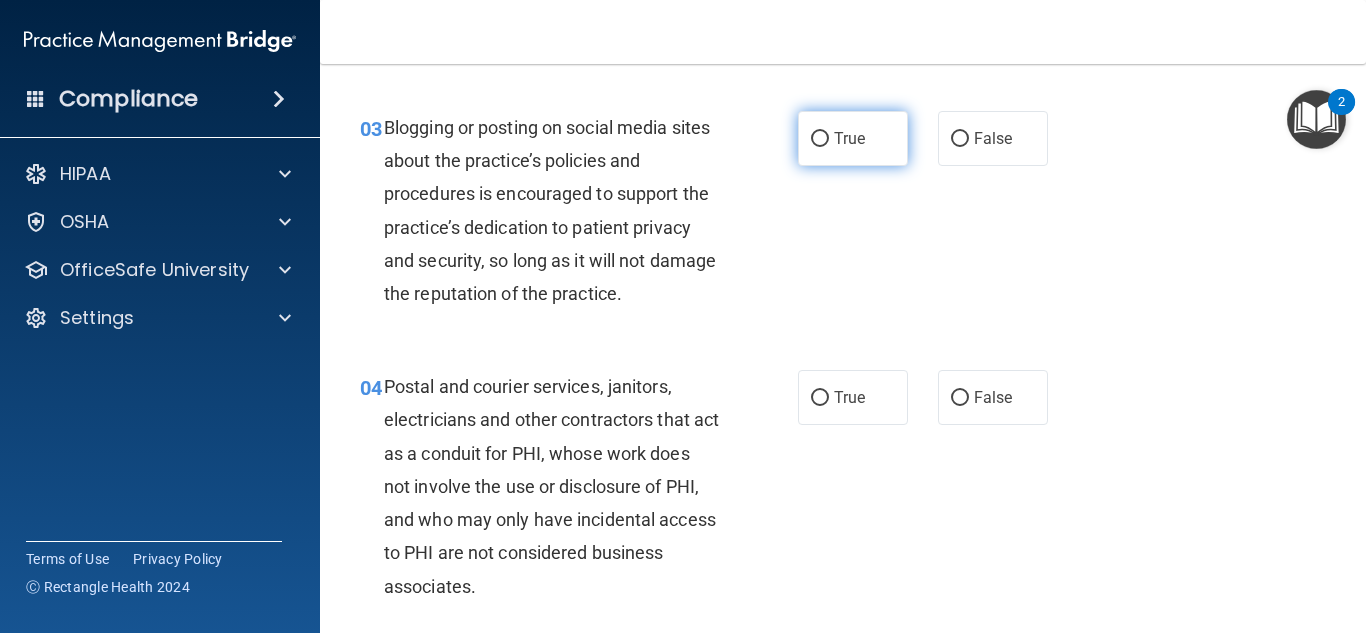click on "True" at bounding box center [849, 138] 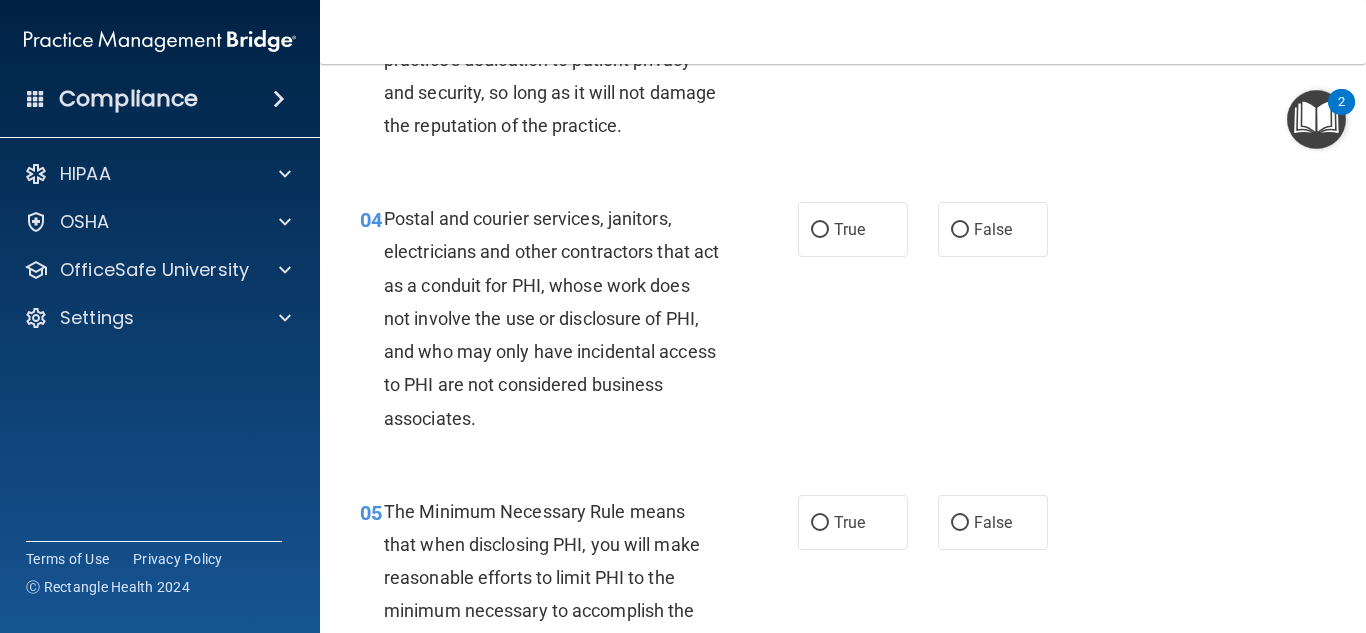 scroll, scrollTop: 600, scrollLeft: 0, axis: vertical 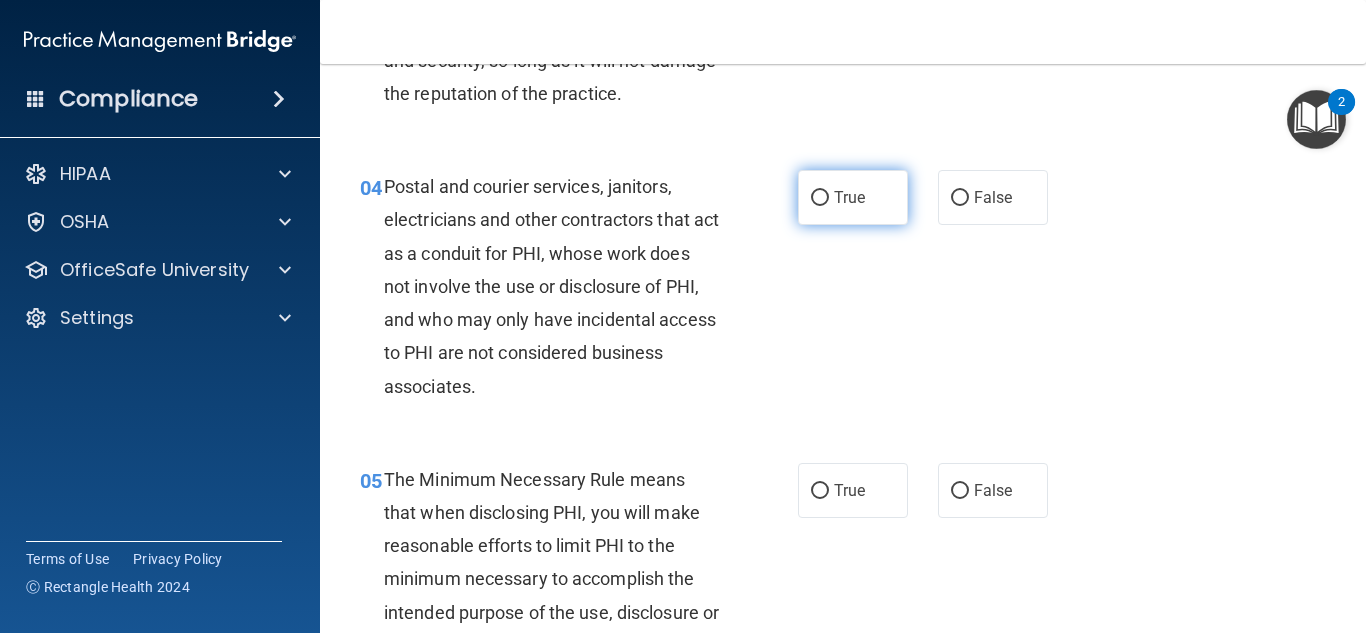 click on "True" at bounding box center [853, 197] 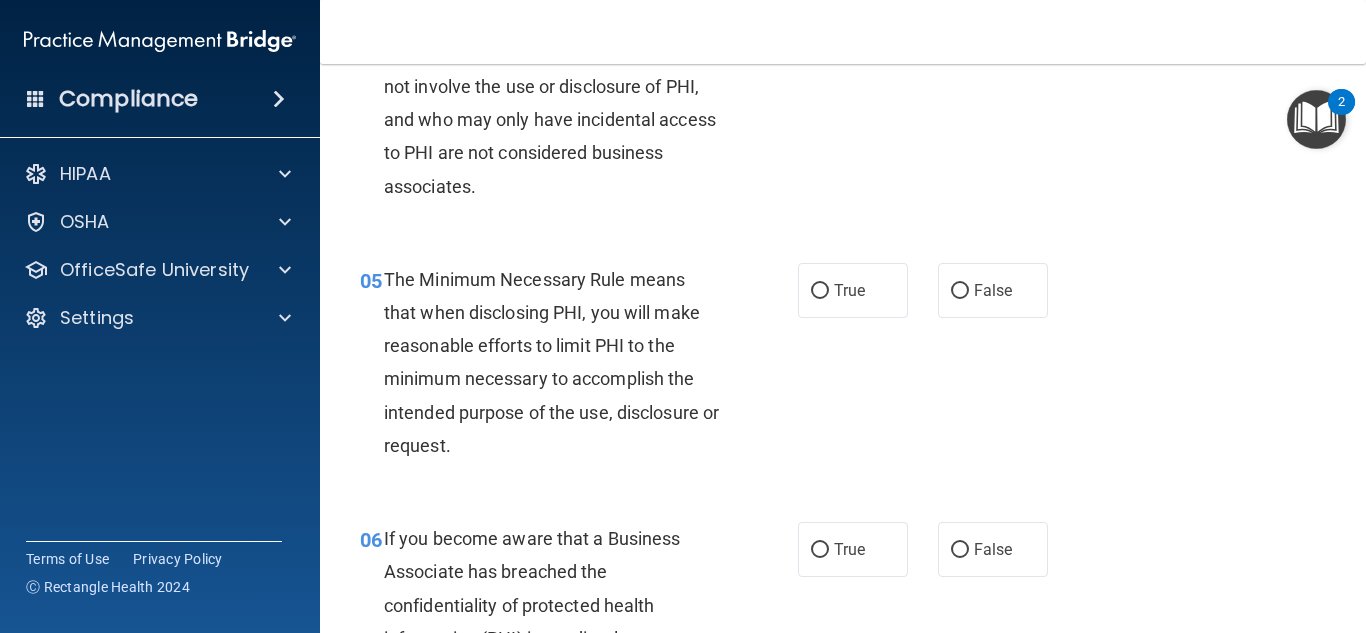 scroll, scrollTop: 900, scrollLeft: 0, axis: vertical 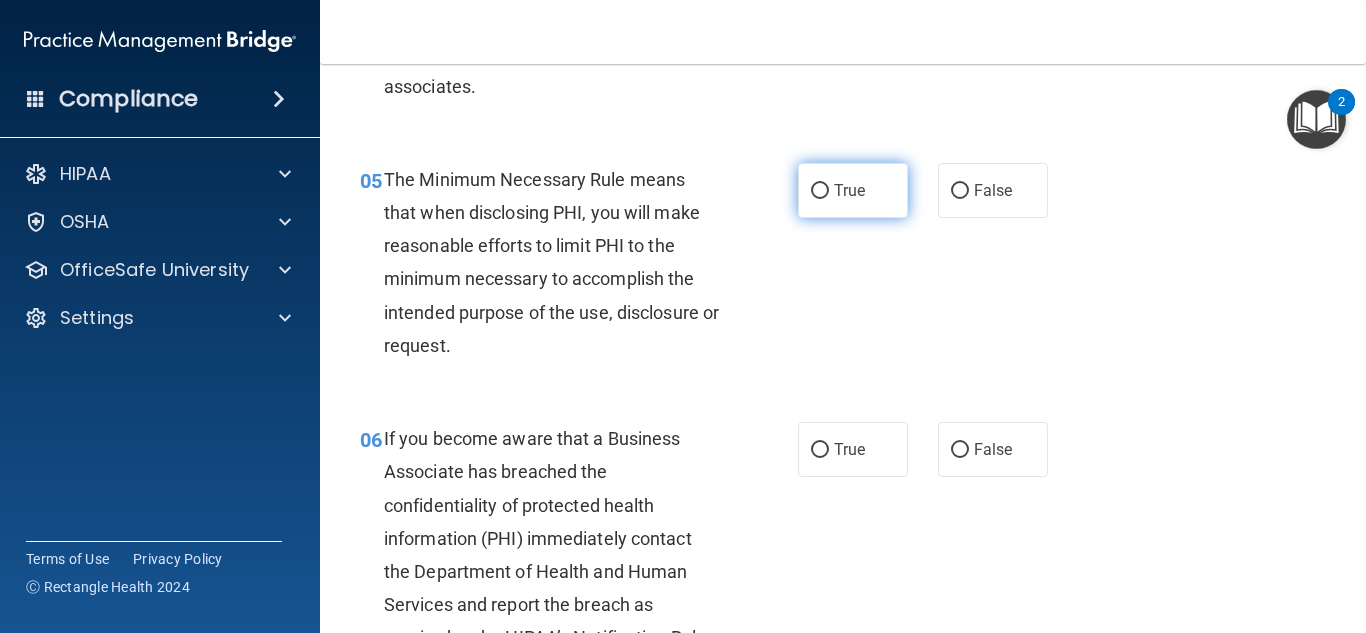 click on "True" at bounding box center (853, 190) 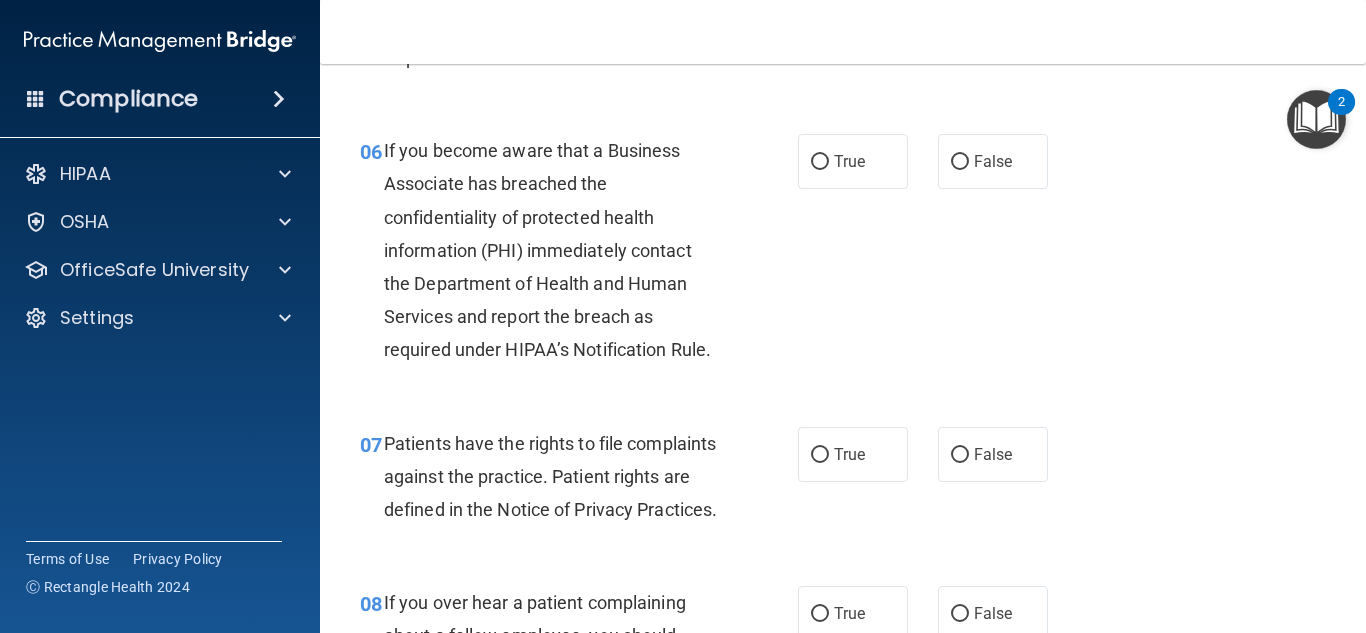 scroll, scrollTop: 1200, scrollLeft: 0, axis: vertical 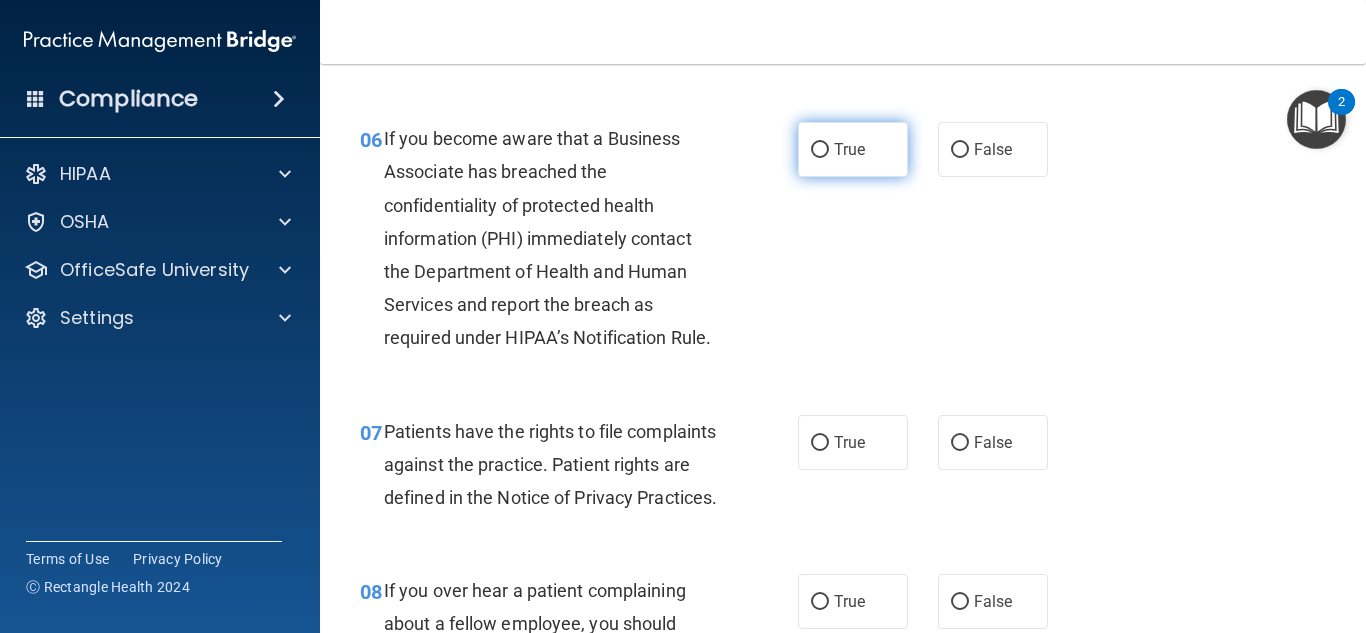 click on "True" at bounding box center (853, 149) 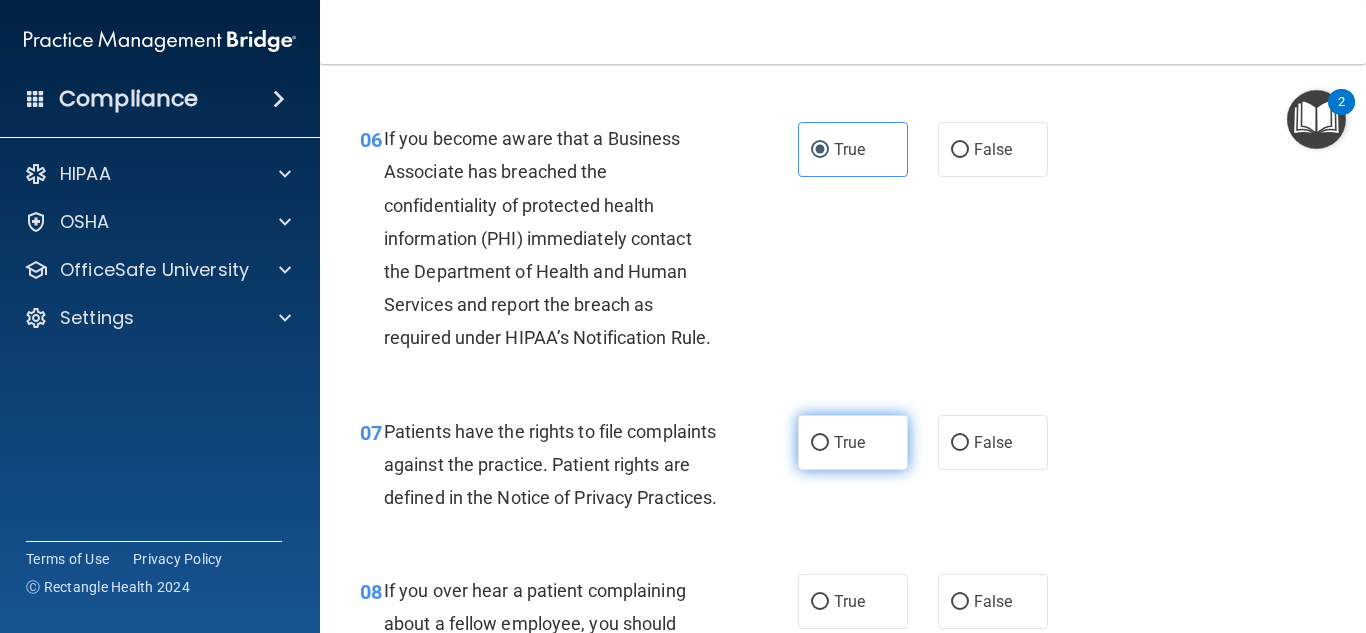 click on "True" at bounding box center (849, 442) 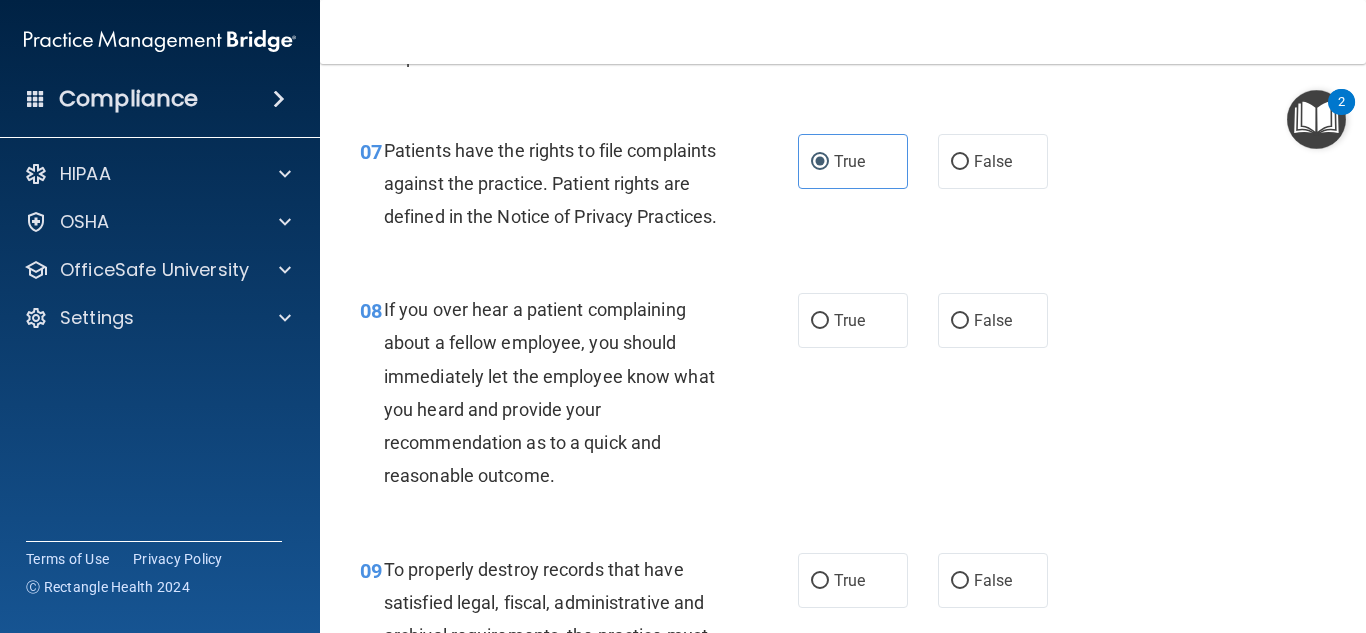 scroll, scrollTop: 1500, scrollLeft: 0, axis: vertical 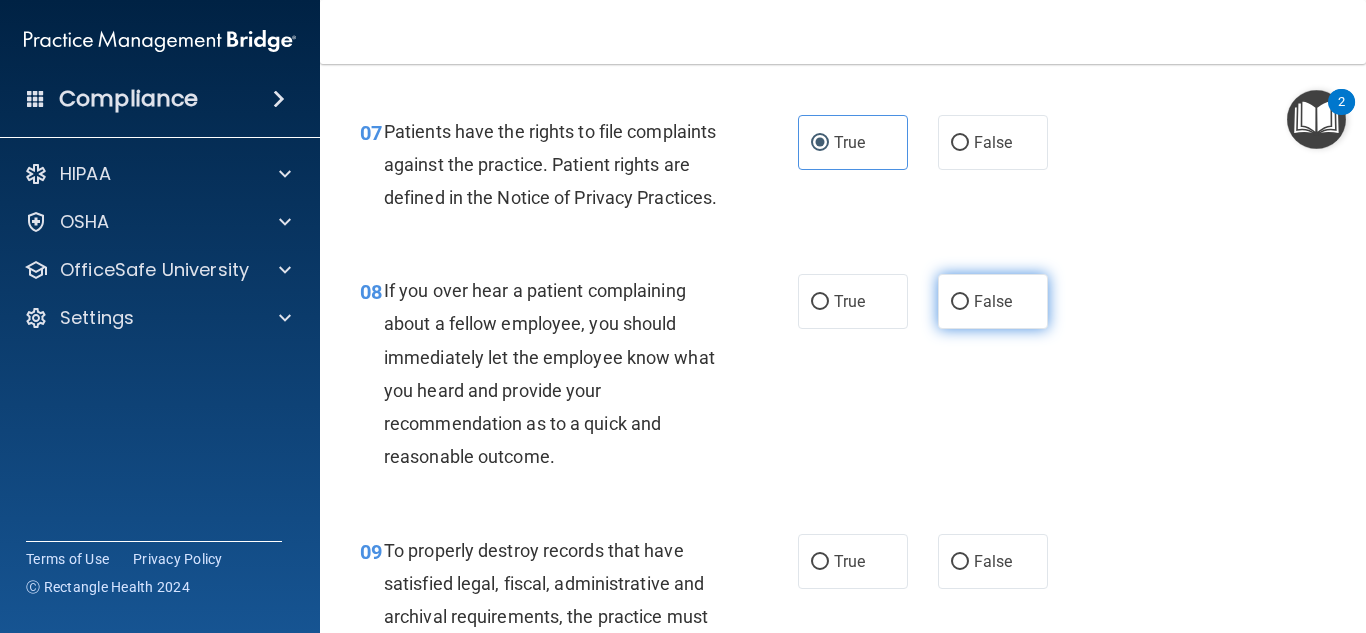 click on "False" at bounding box center (993, 301) 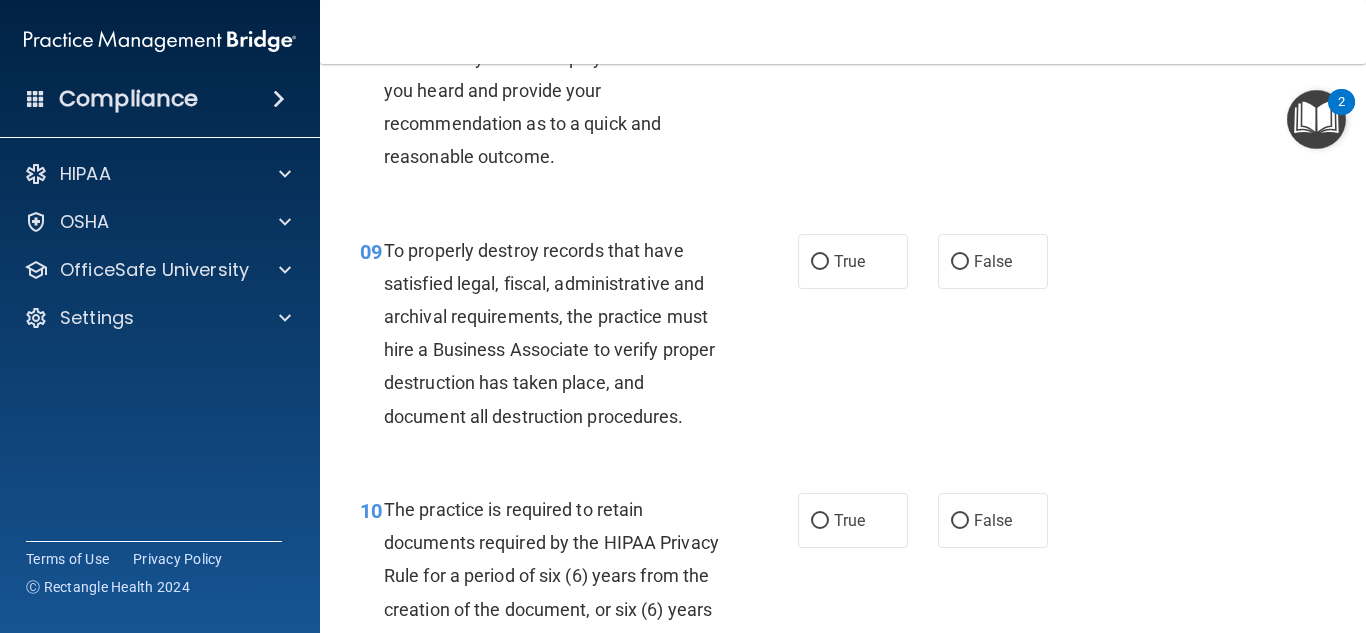 scroll, scrollTop: 1900, scrollLeft: 0, axis: vertical 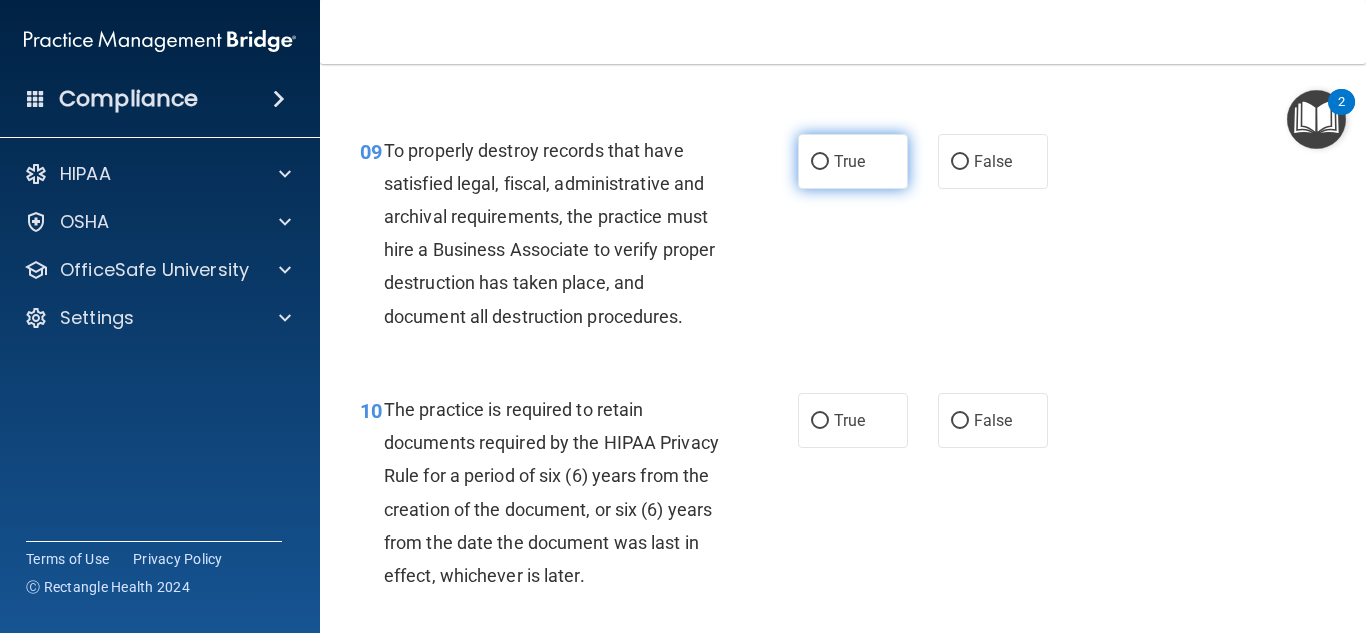 click on "True" at bounding box center (820, 162) 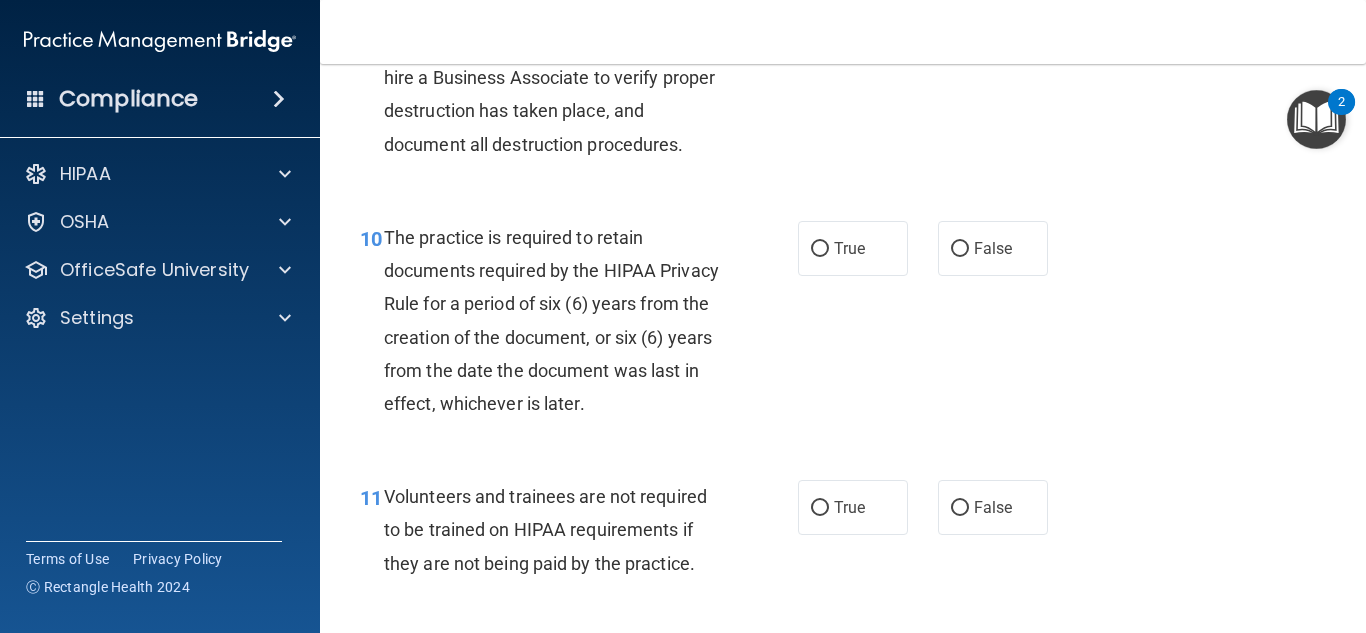 scroll, scrollTop: 2100, scrollLeft: 0, axis: vertical 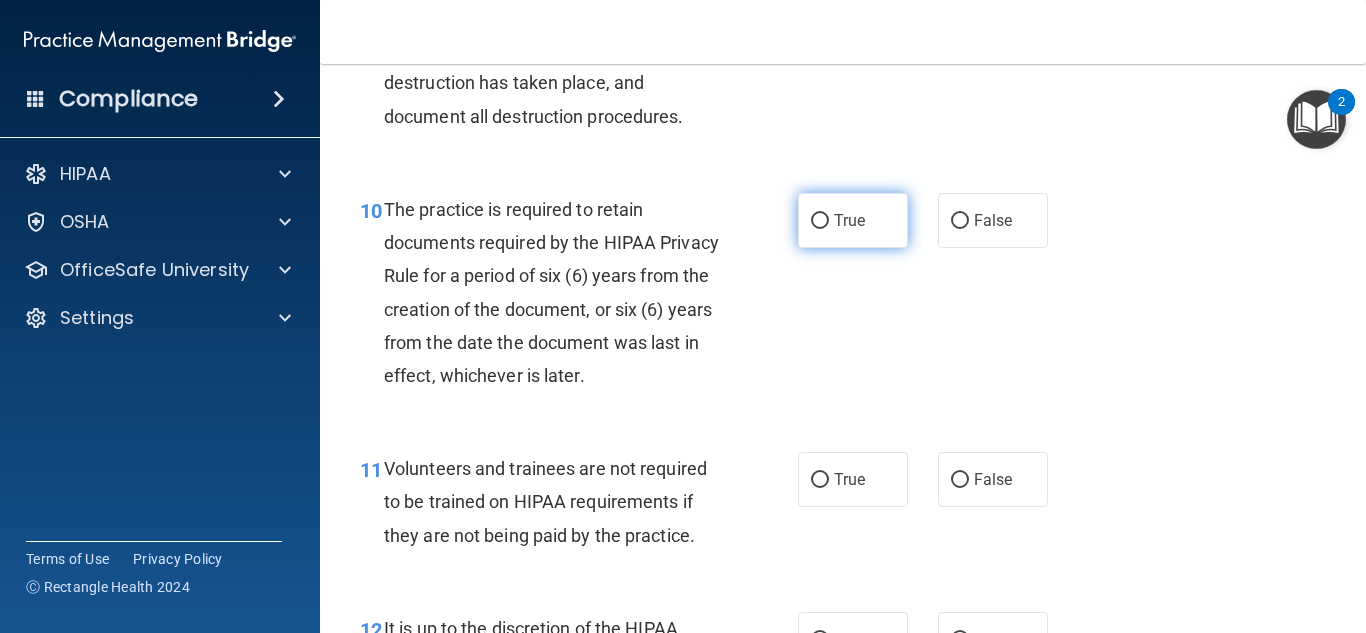 click on "True" at bounding box center [853, 220] 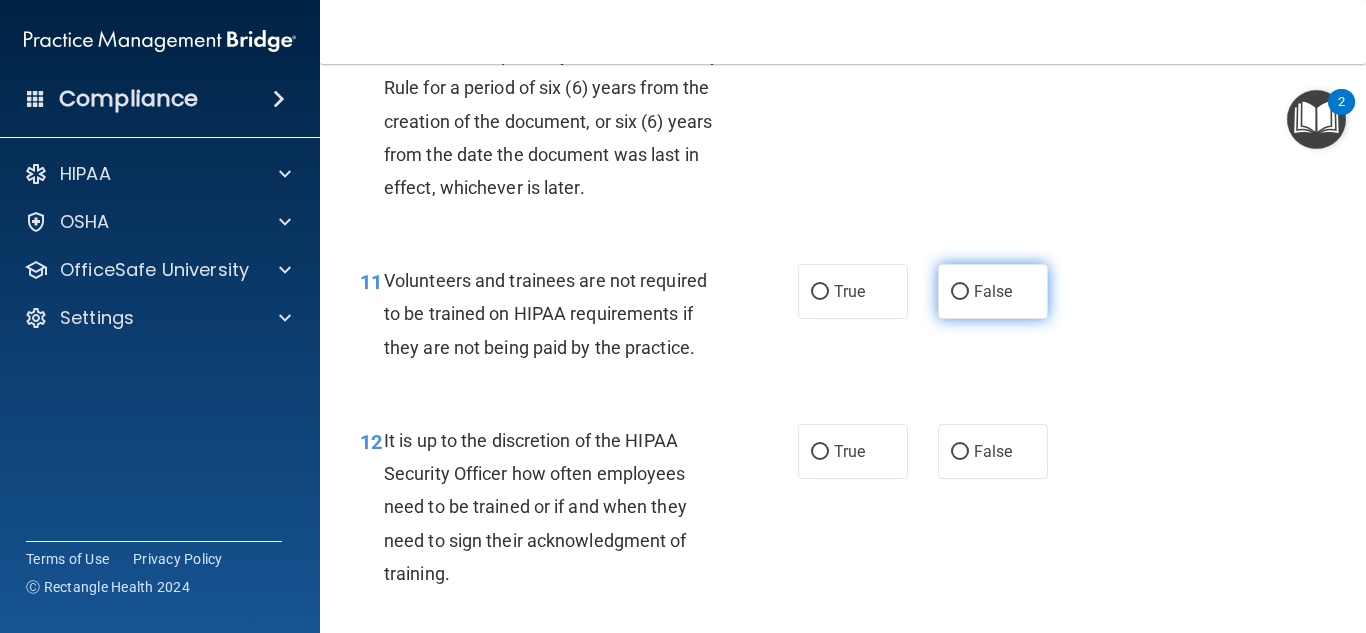 scroll, scrollTop: 2400, scrollLeft: 0, axis: vertical 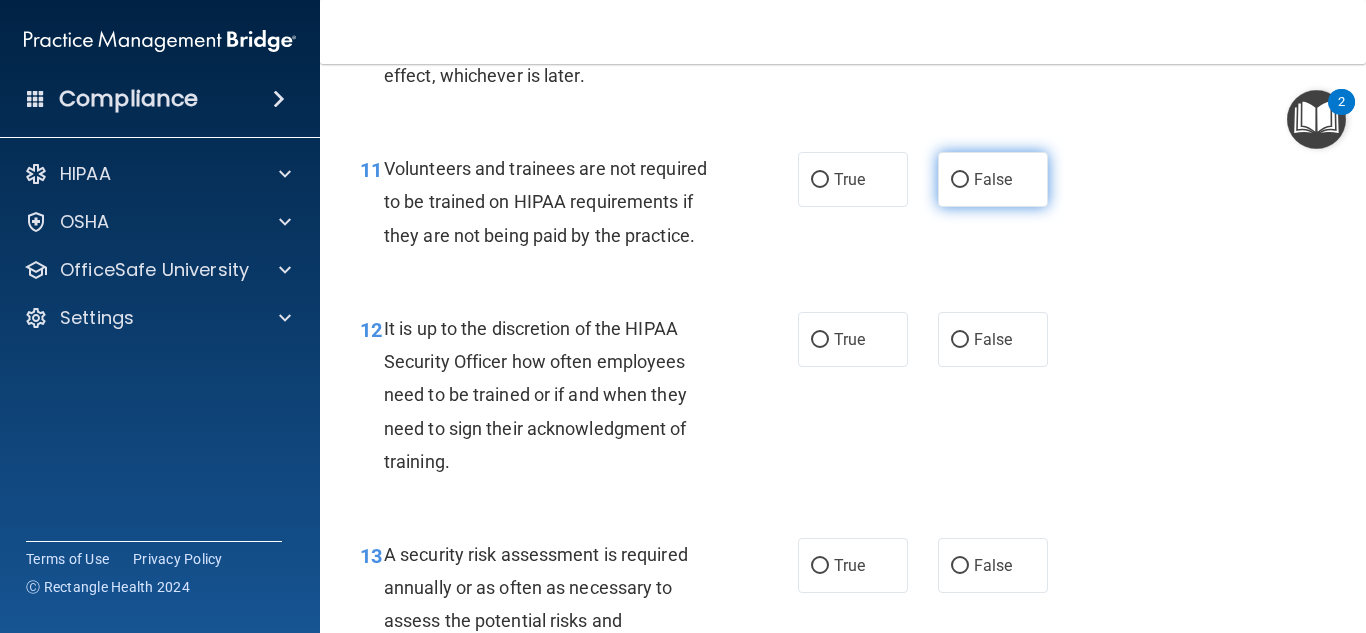 click on "False" at bounding box center (993, 179) 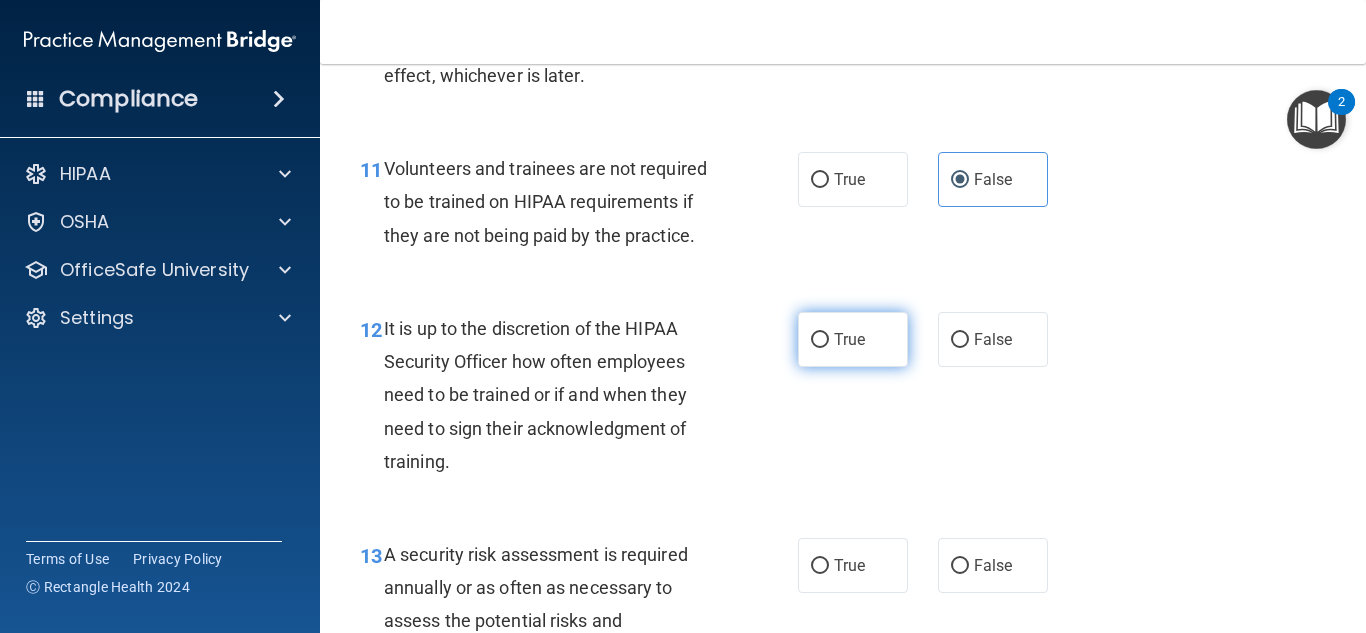 click on "True" at bounding box center [849, 339] 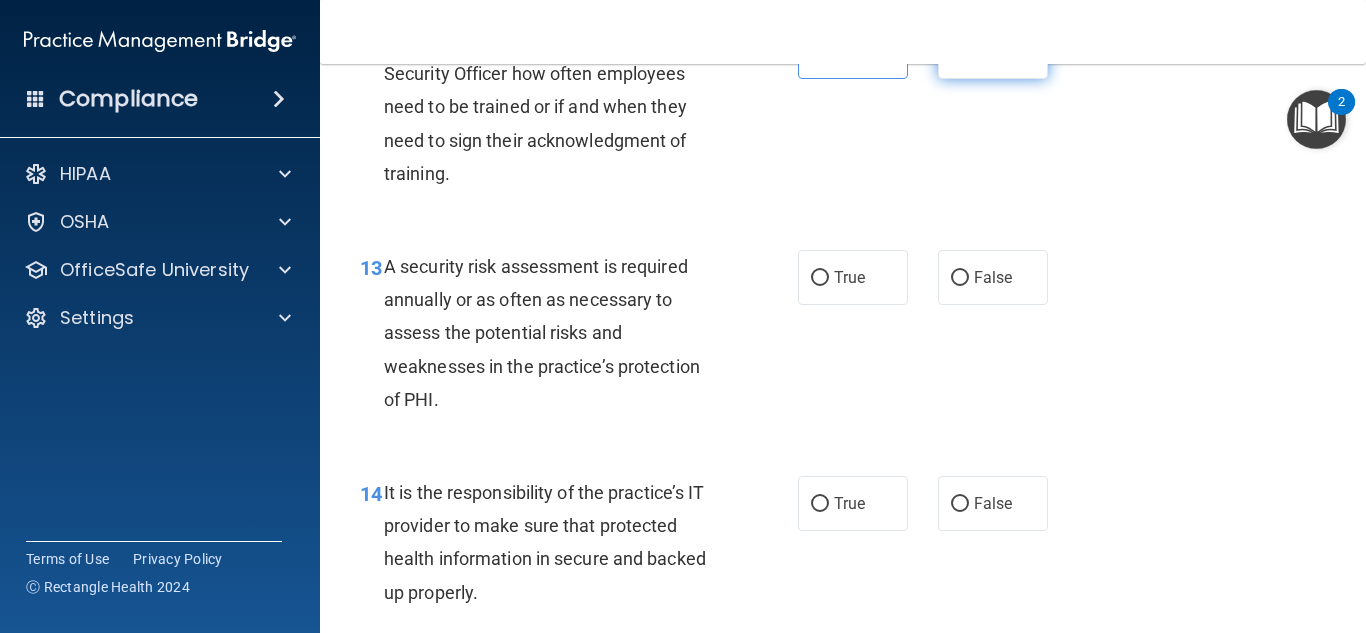 scroll, scrollTop: 2700, scrollLeft: 0, axis: vertical 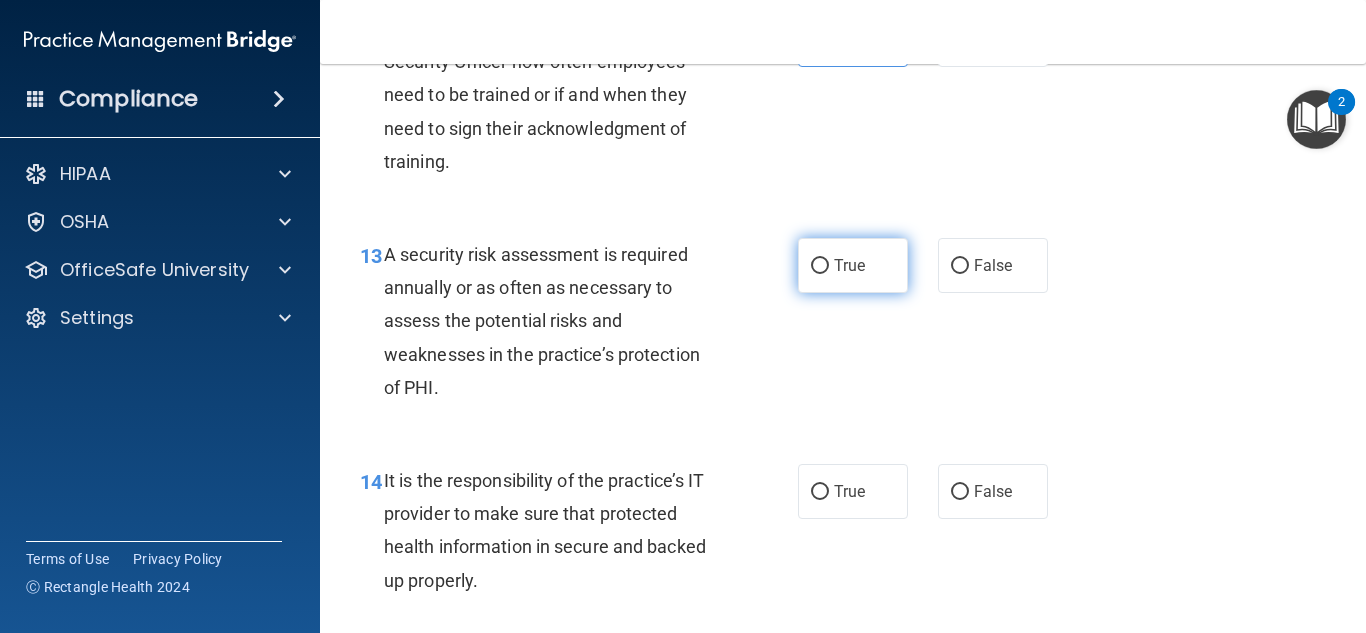 click on "True" at bounding box center [853, 265] 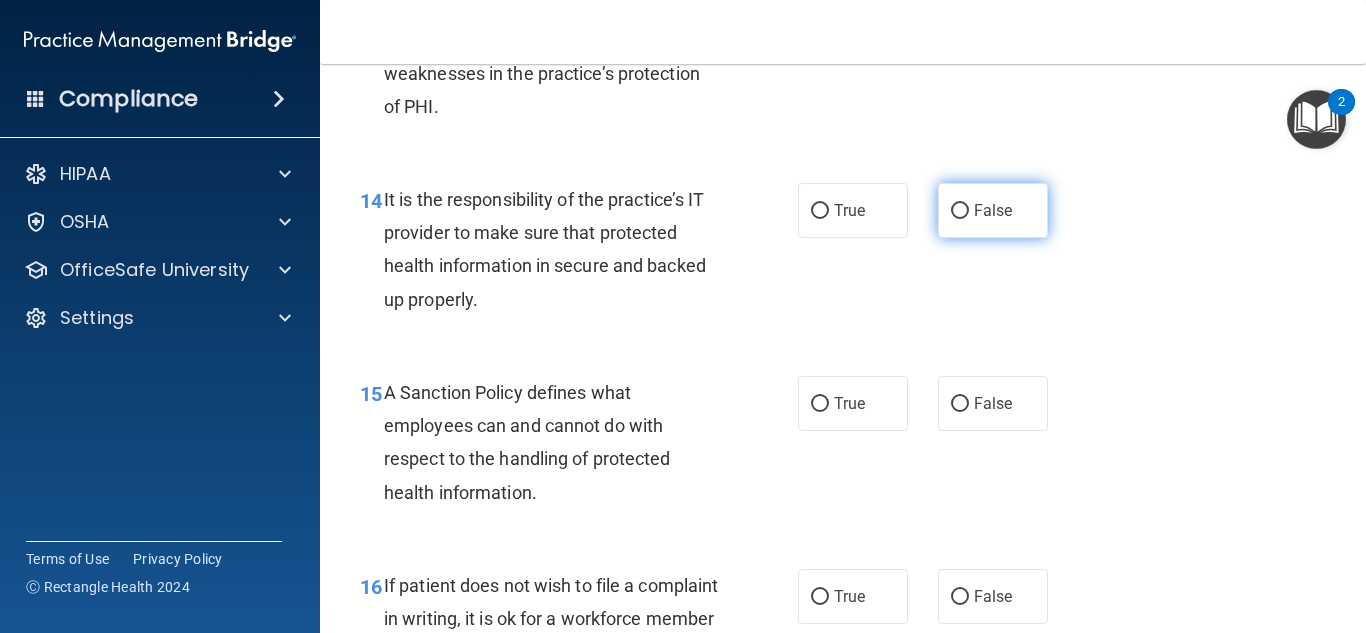 scroll, scrollTop: 3000, scrollLeft: 0, axis: vertical 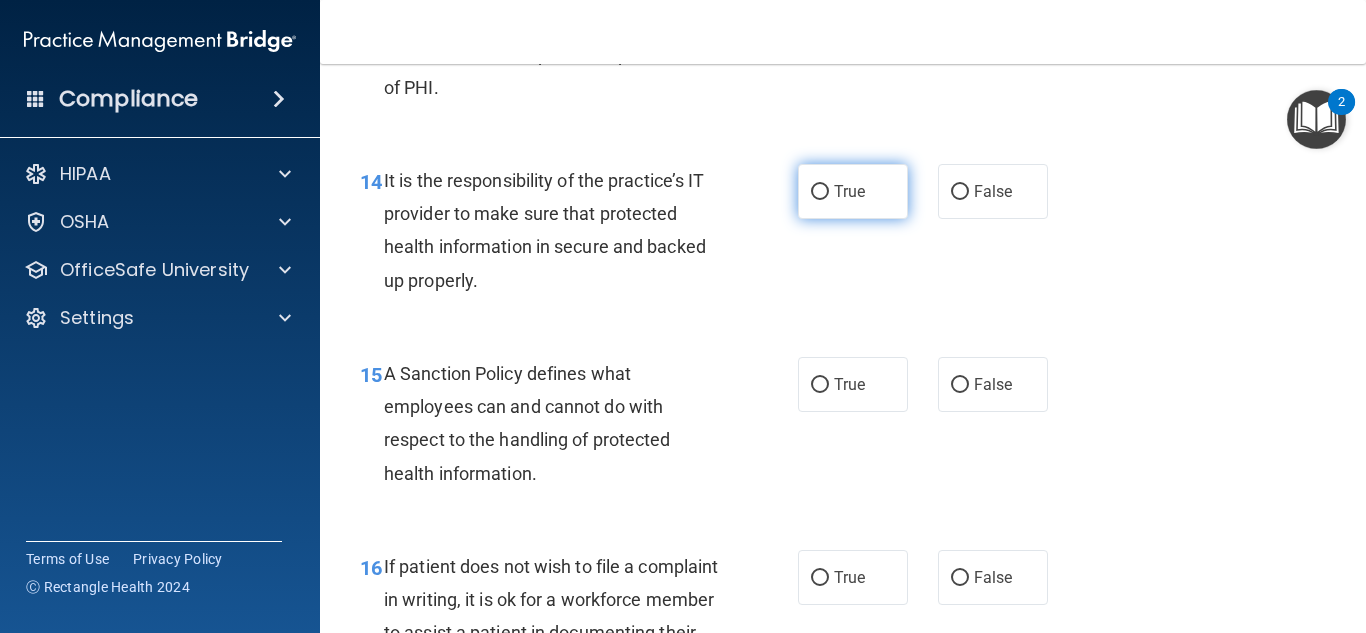 click on "True" at bounding box center [853, 191] 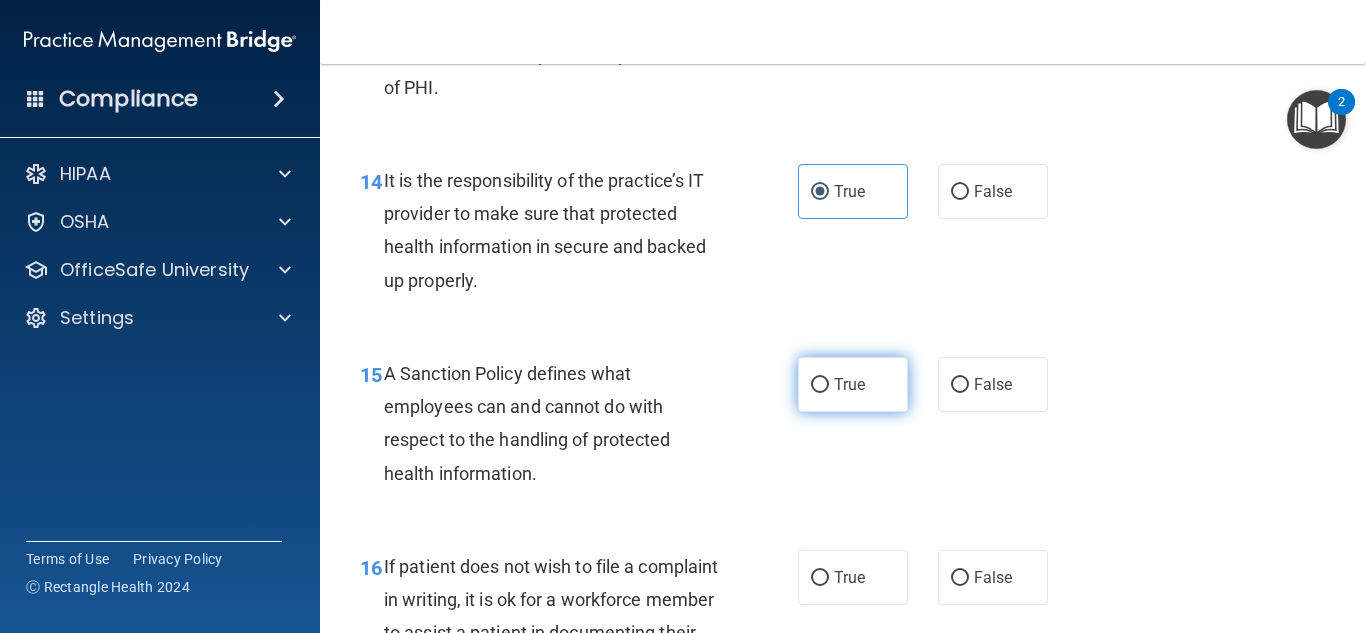 click on "True" at bounding box center [853, 384] 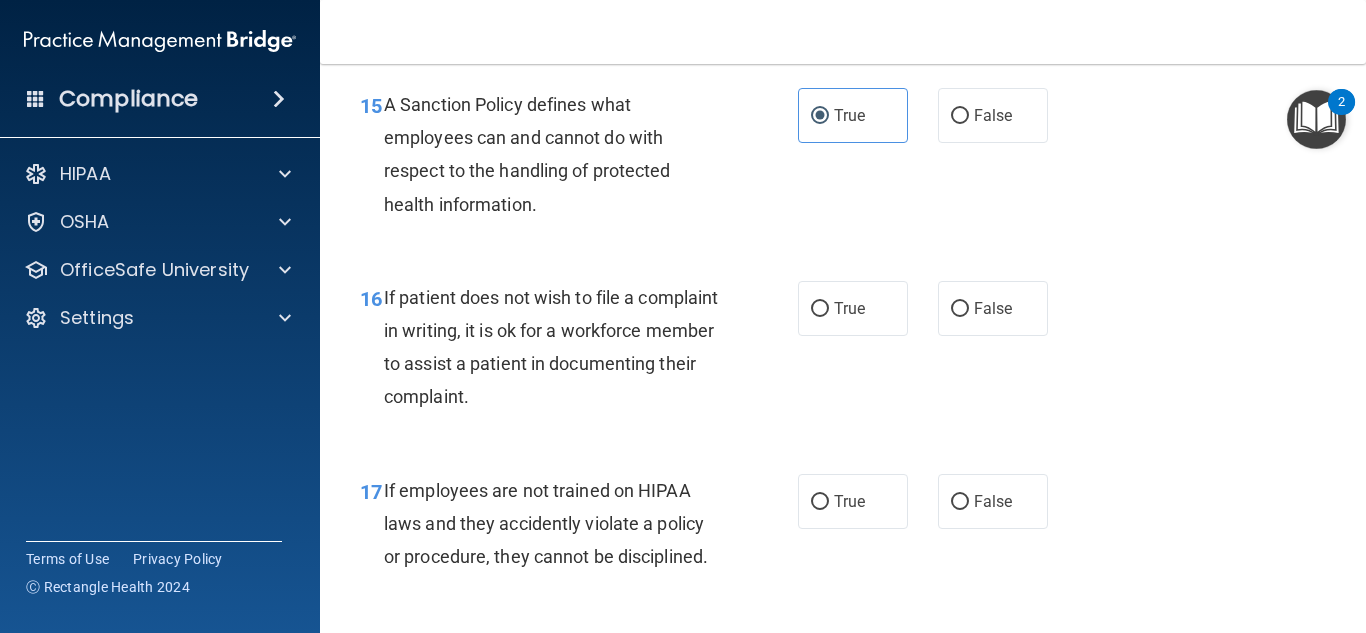 scroll, scrollTop: 3300, scrollLeft: 0, axis: vertical 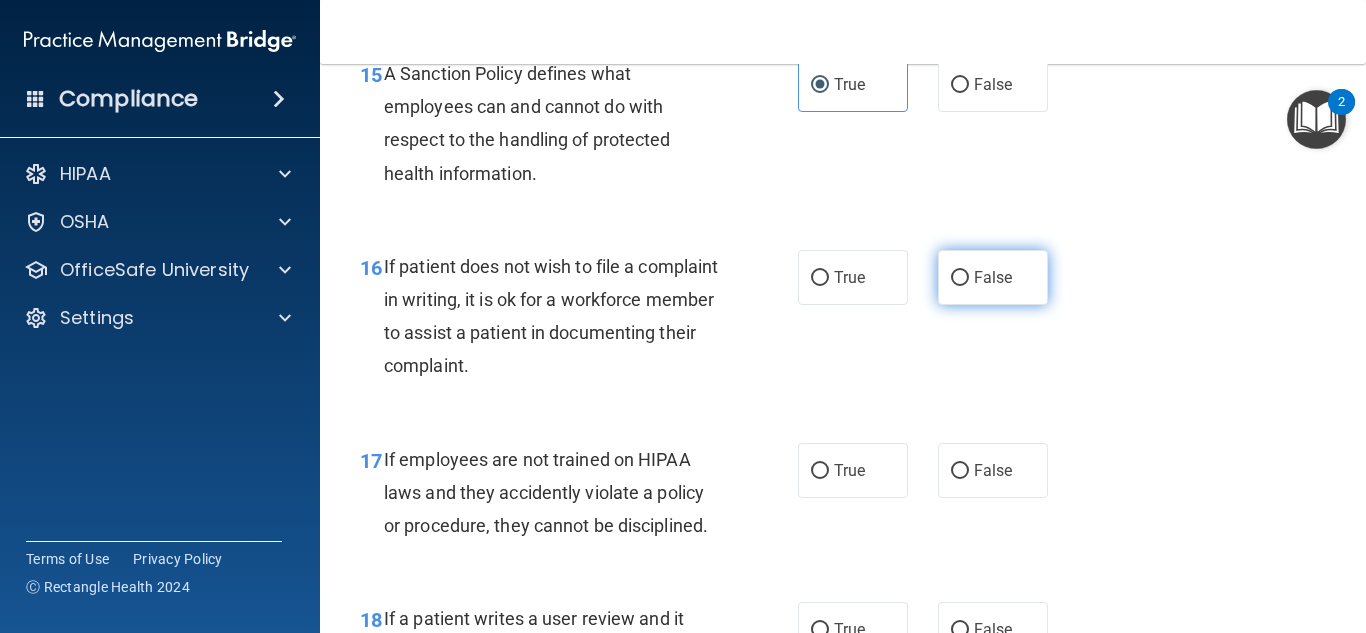 click on "False" at bounding box center (993, 277) 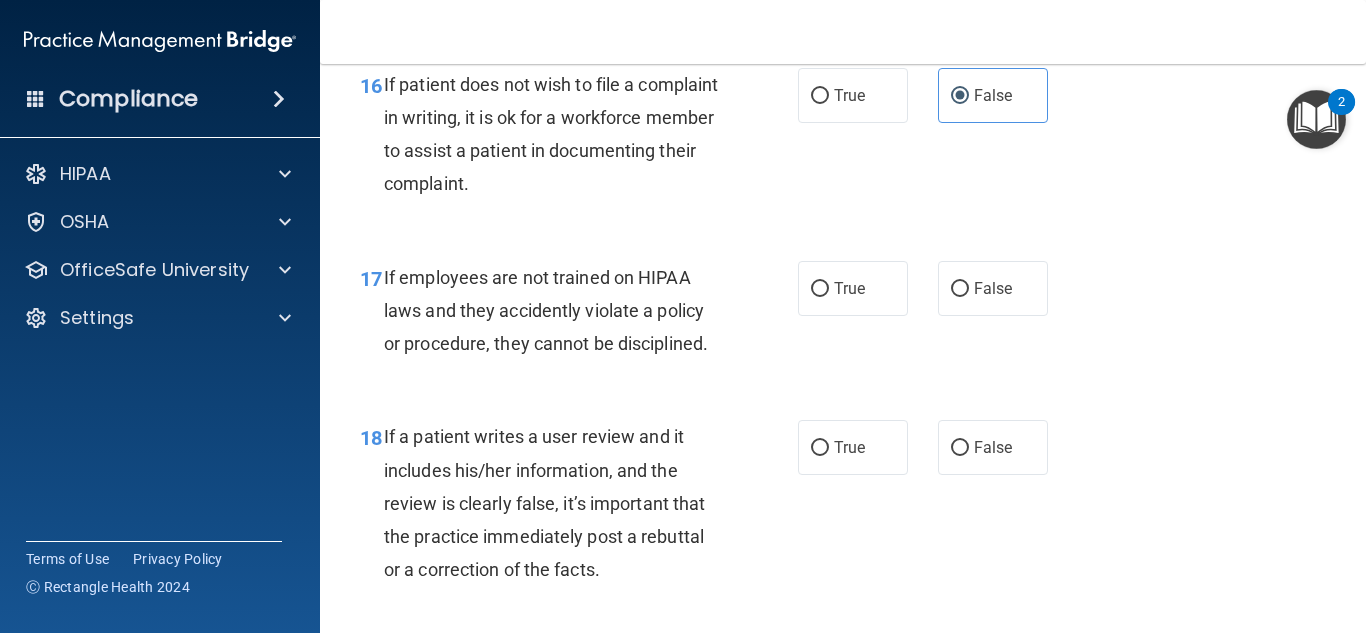 scroll, scrollTop: 3500, scrollLeft: 0, axis: vertical 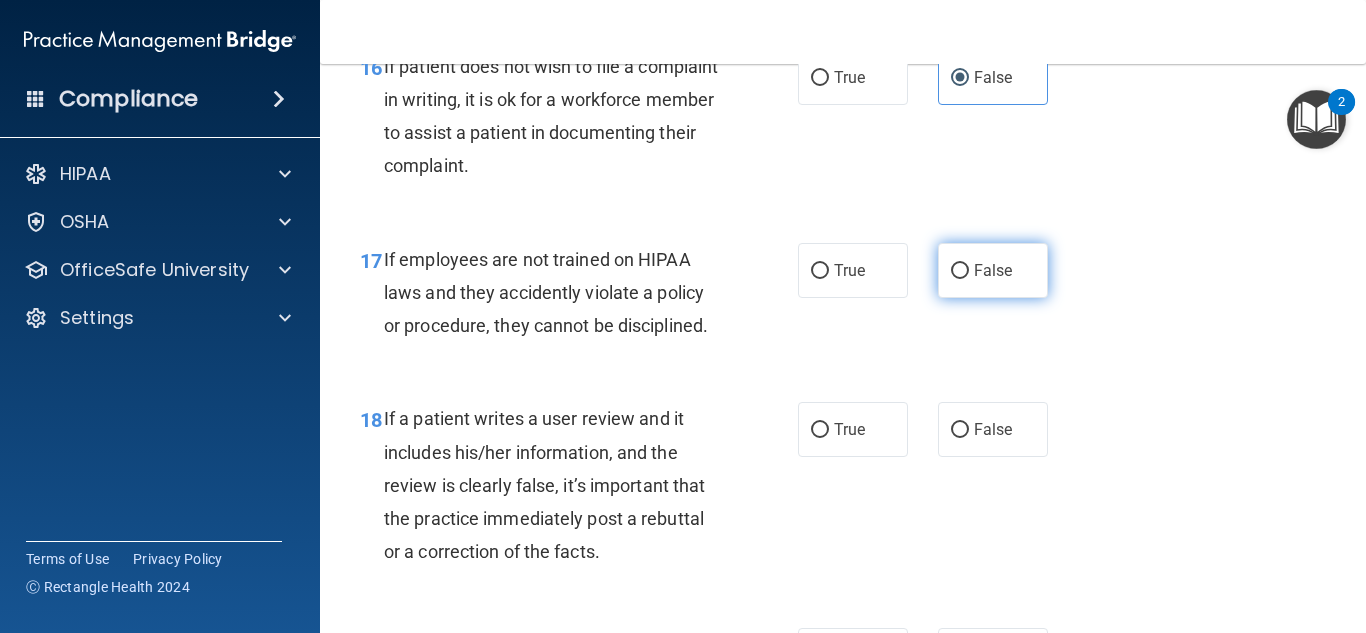 click on "False" at bounding box center [993, 270] 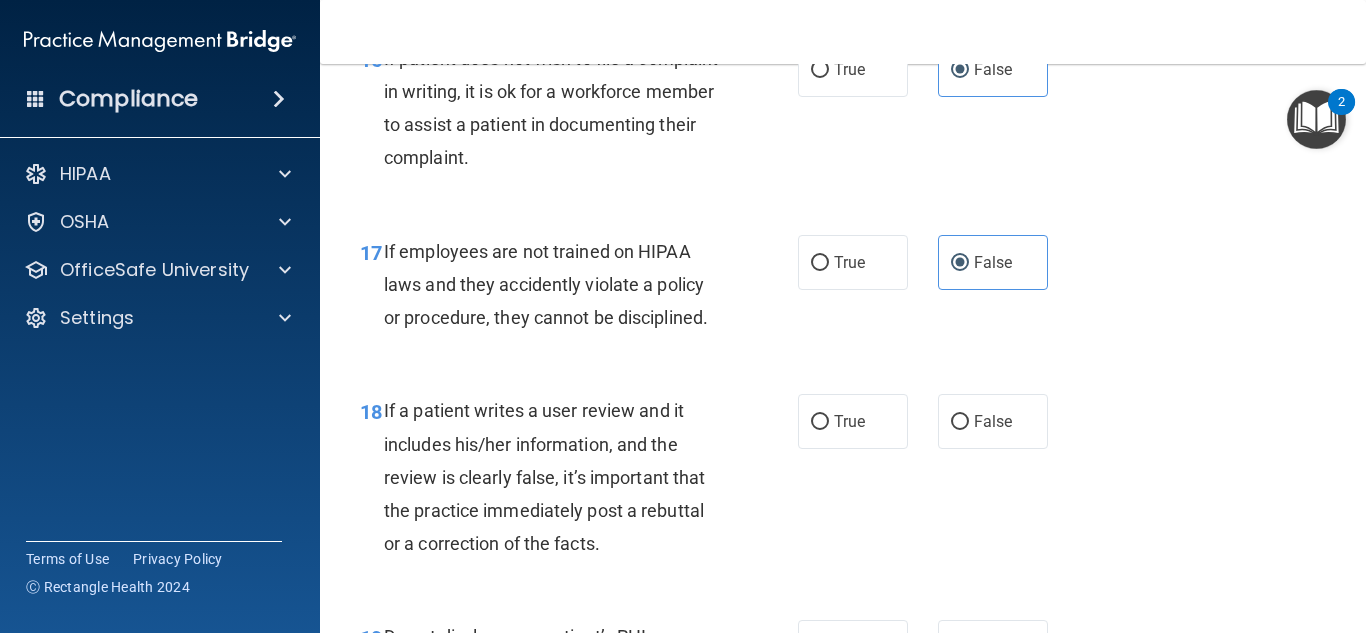 scroll, scrollTop: 3600, scrollLeft: 0, axis: vertical 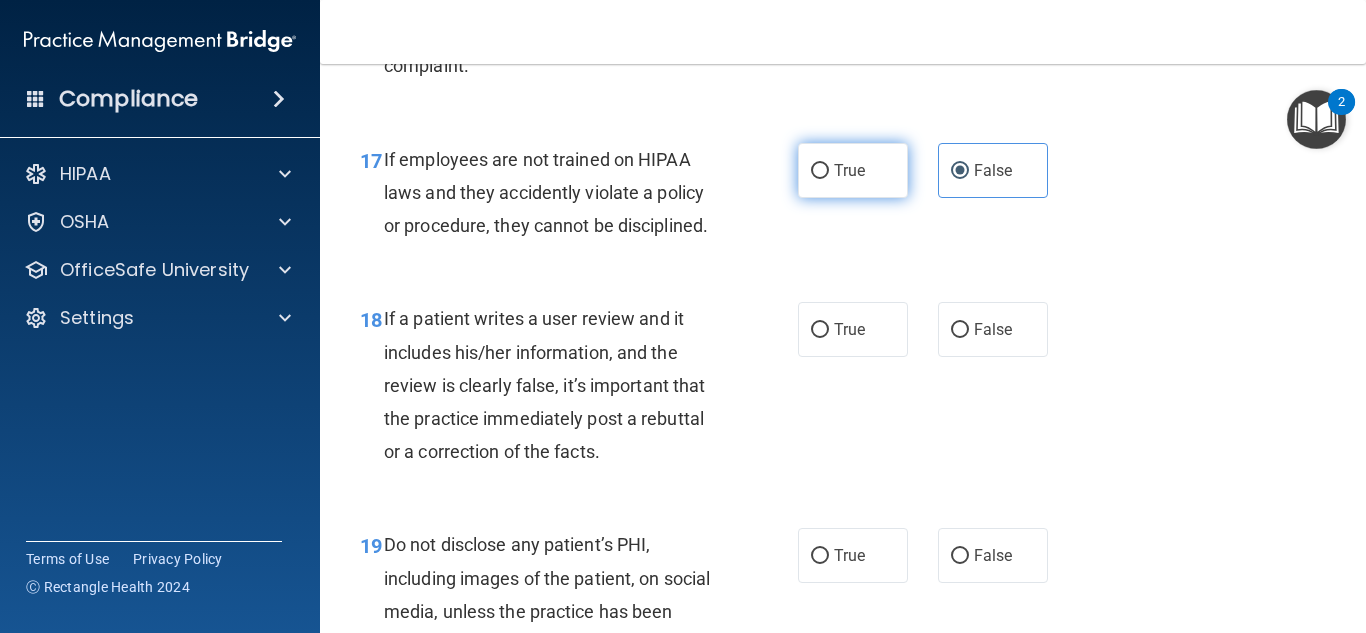 click on "True" at bounding box center (853, 170) 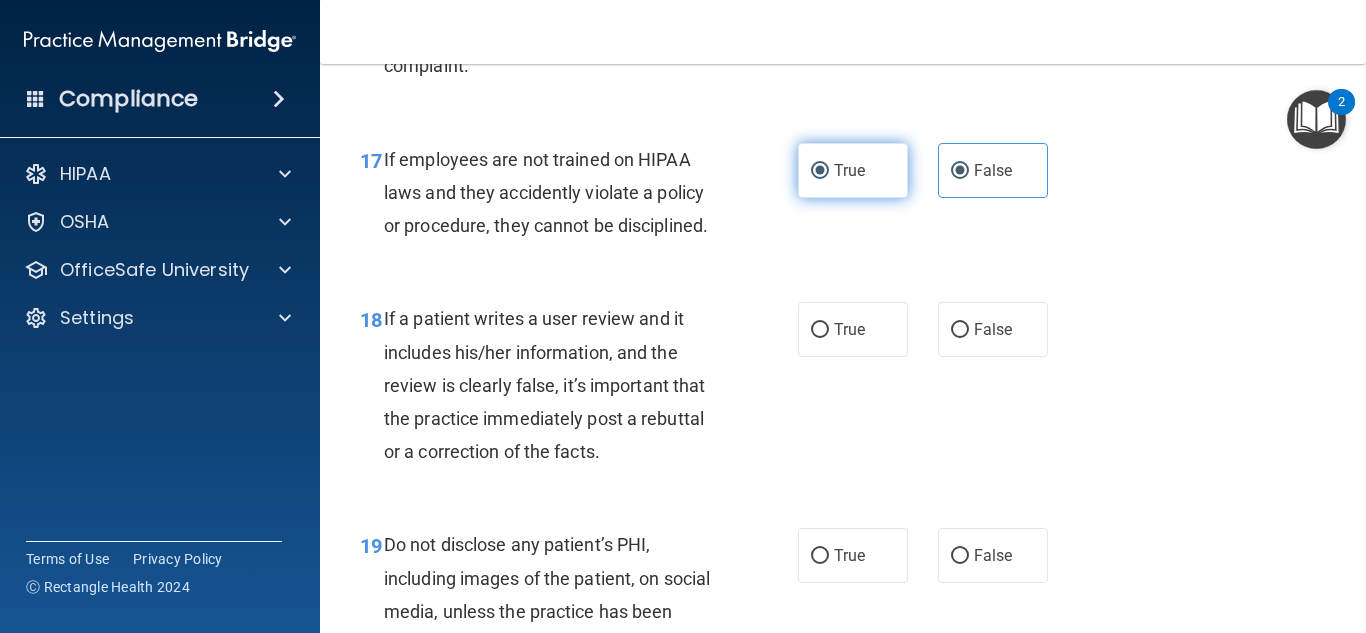 radio on "false" 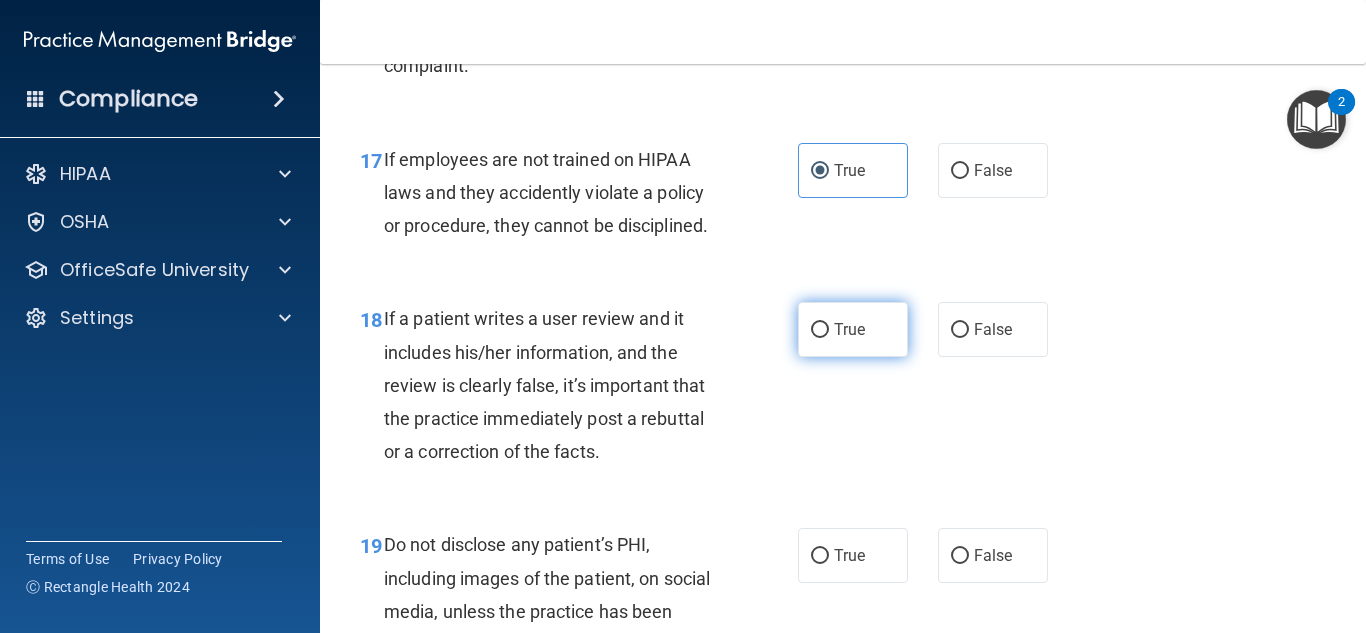 click on "True" at bounding box center (849, 329) 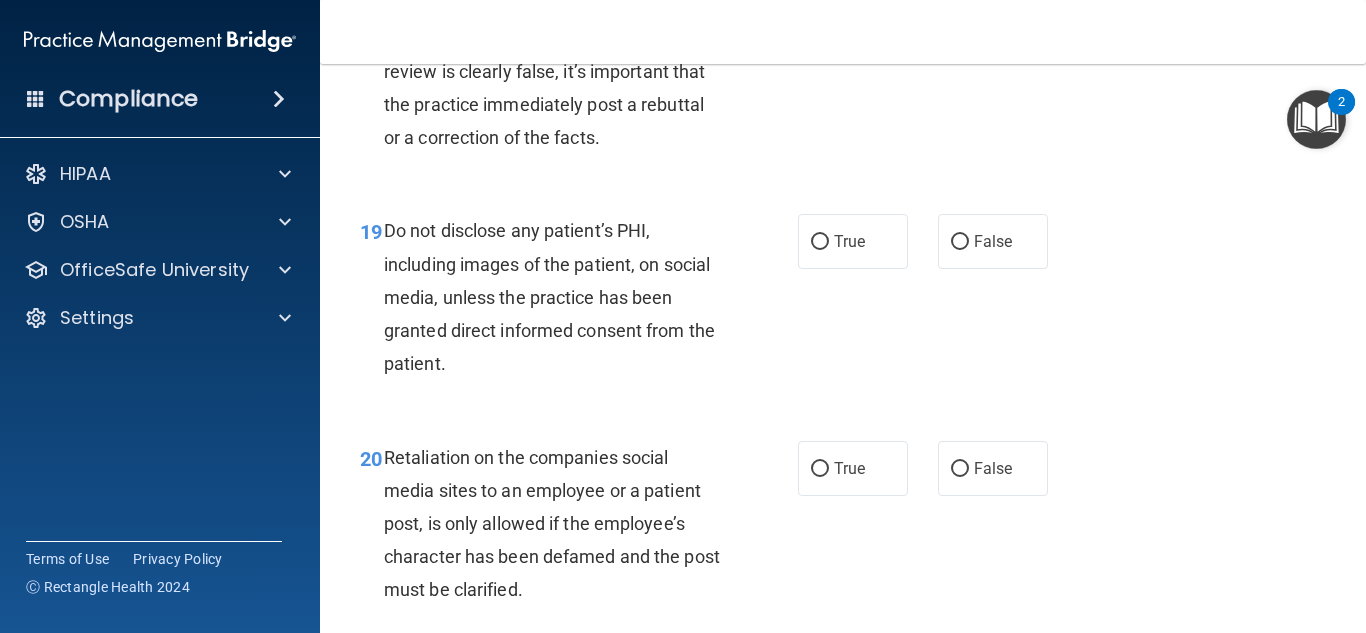 scroll, scrollTop: 3948, scrollLeft: 0, axis: vertical 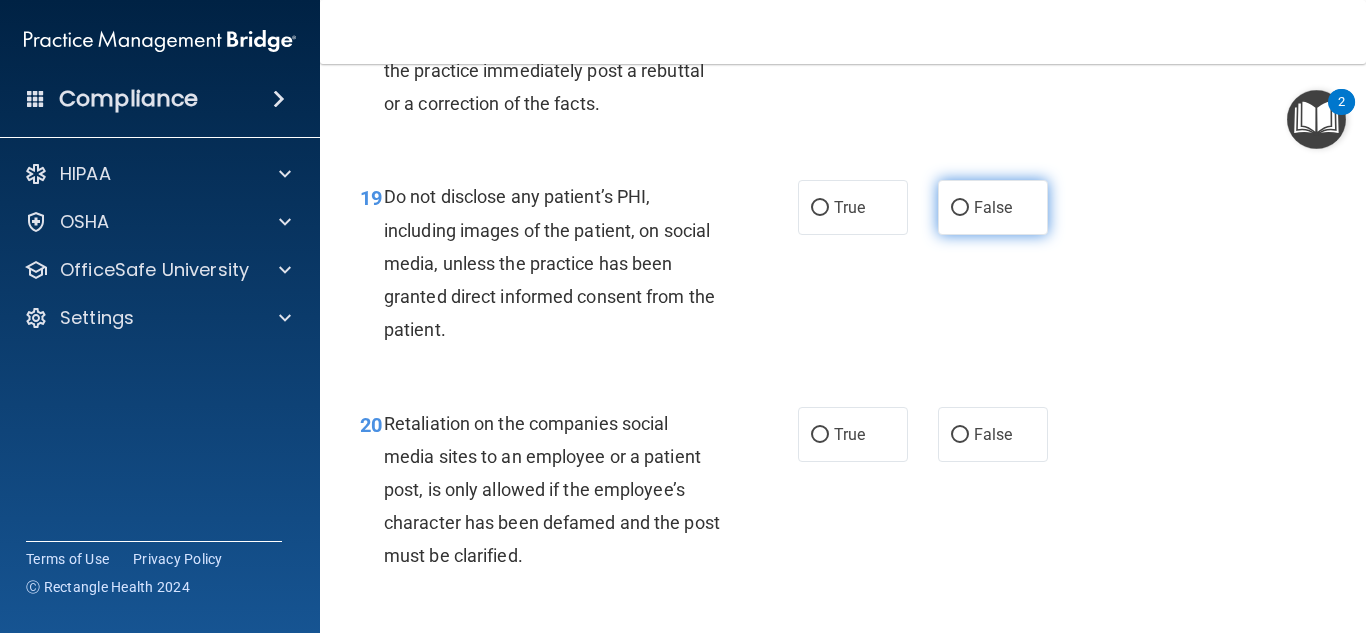 click on "False" at bounding box center [993, 207] 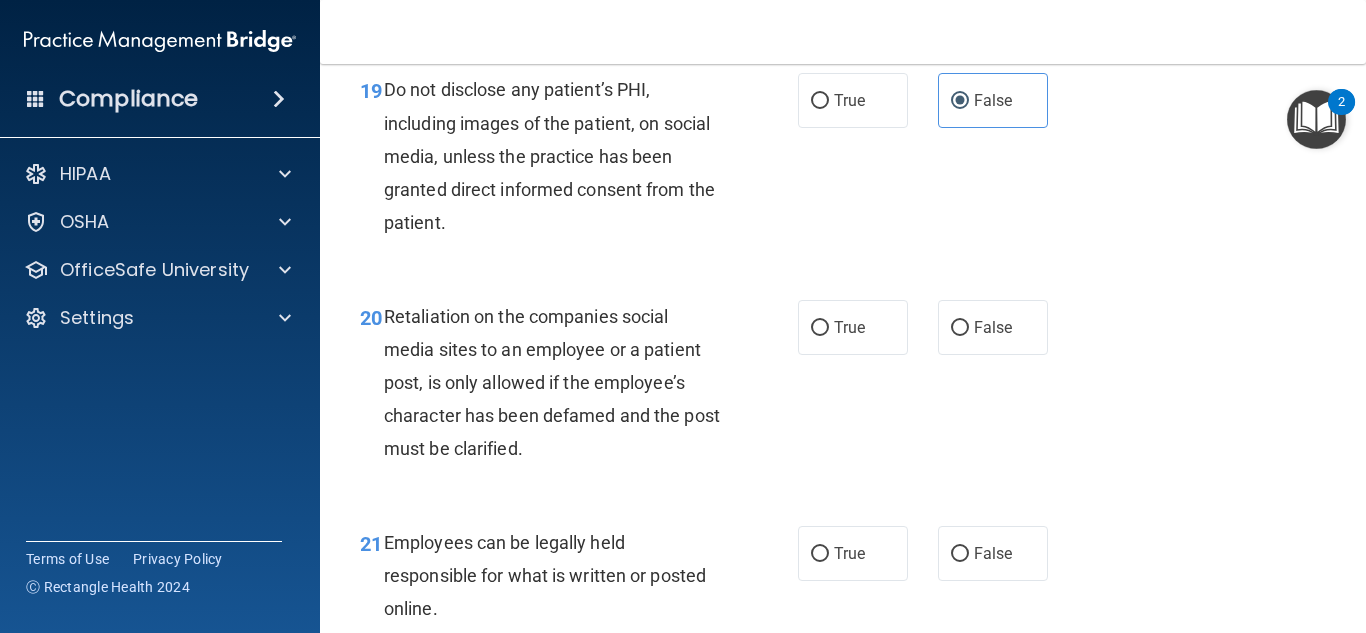 scroll, scrollTop: 4148, scrollLeft: 0, axis: vertical 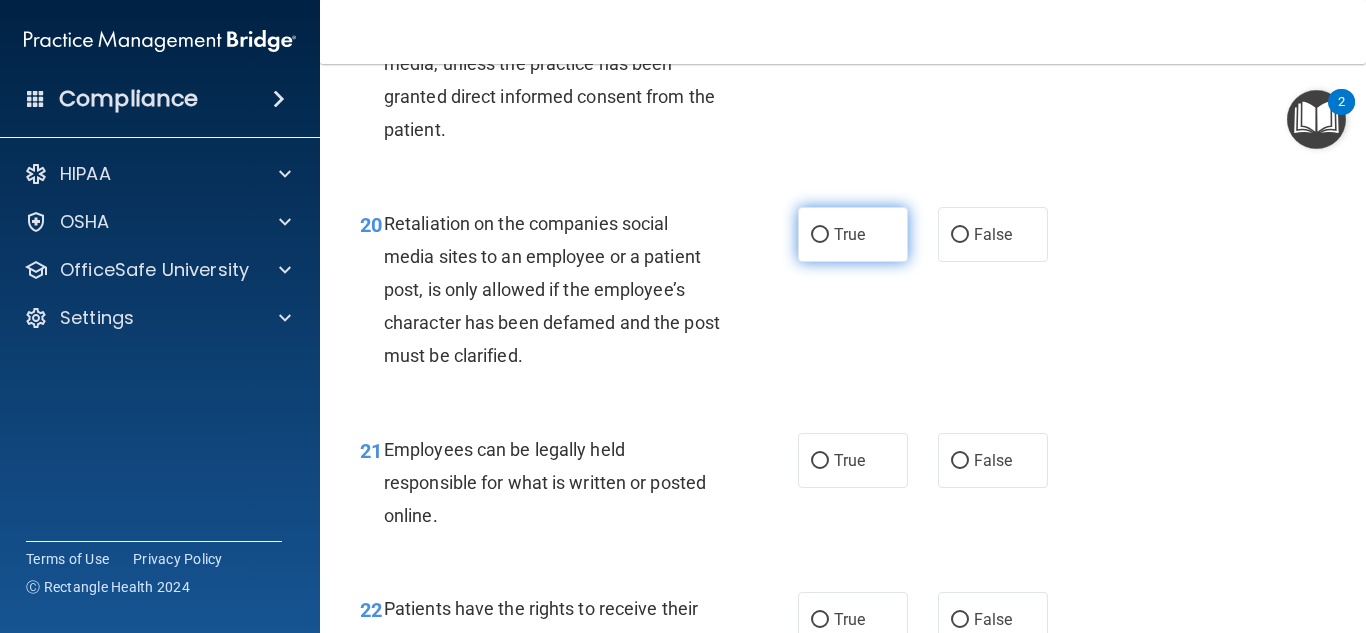 click on "True" at bounding box center (853, 234) 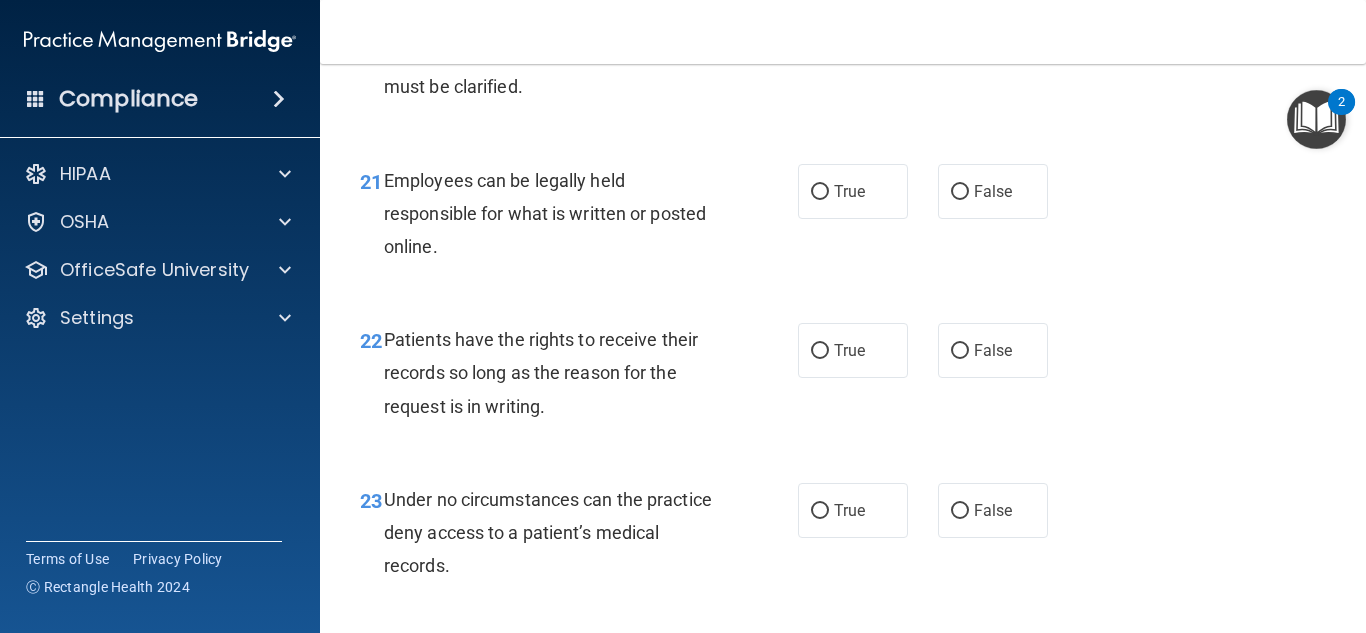 scroll, scrollTop: 4448, scrollLeft: 0, axis: vertical 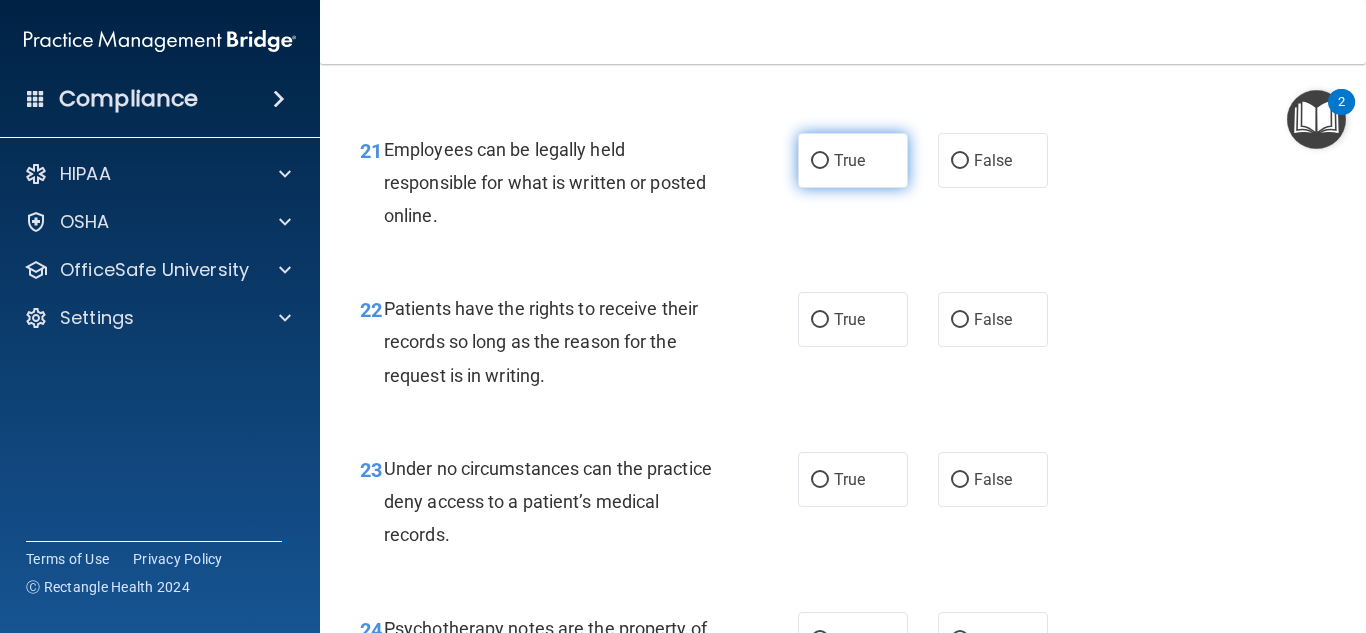 click on "True" at bounding box center (849, 160) 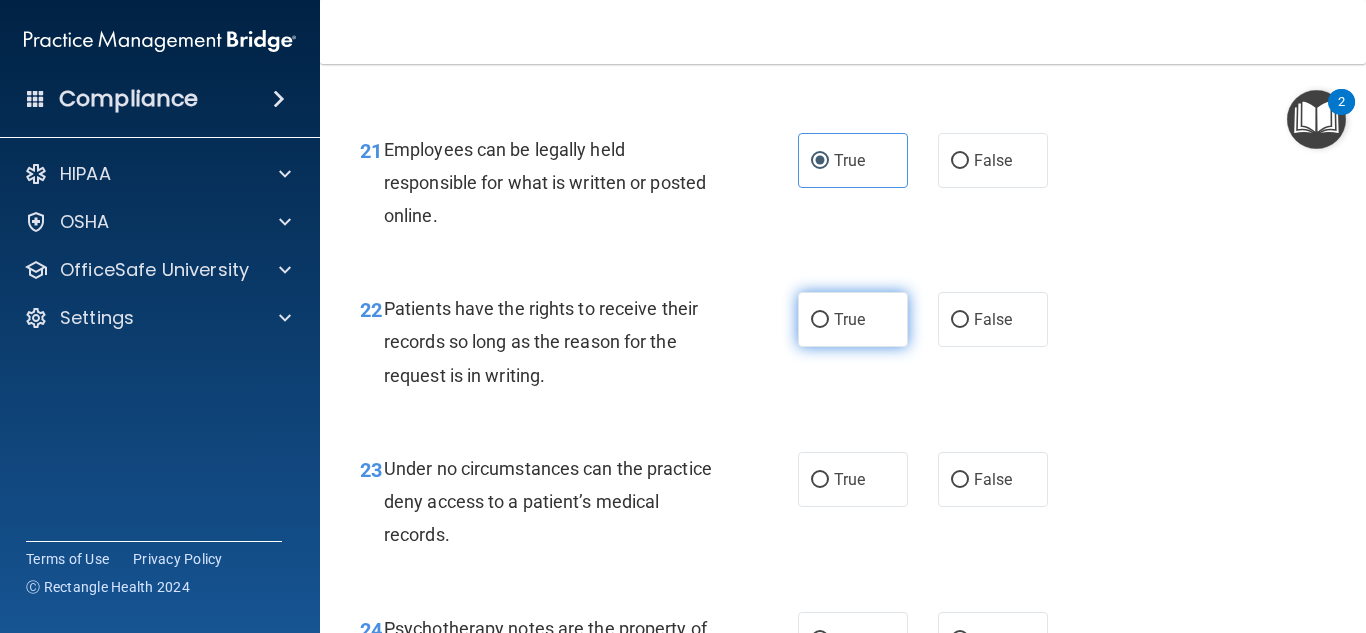 click on "True" at bounding box center [853, 319] 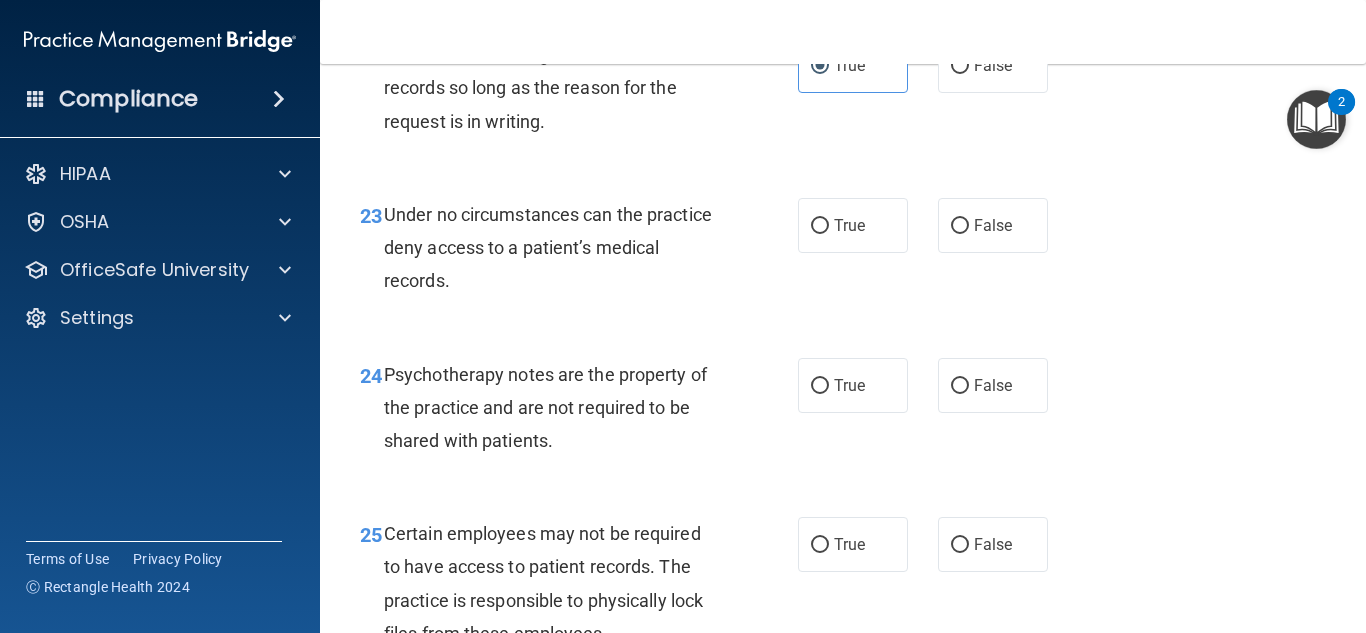 scroll, scrollTop: 4748, scrollLeft: 0, axis: vertical 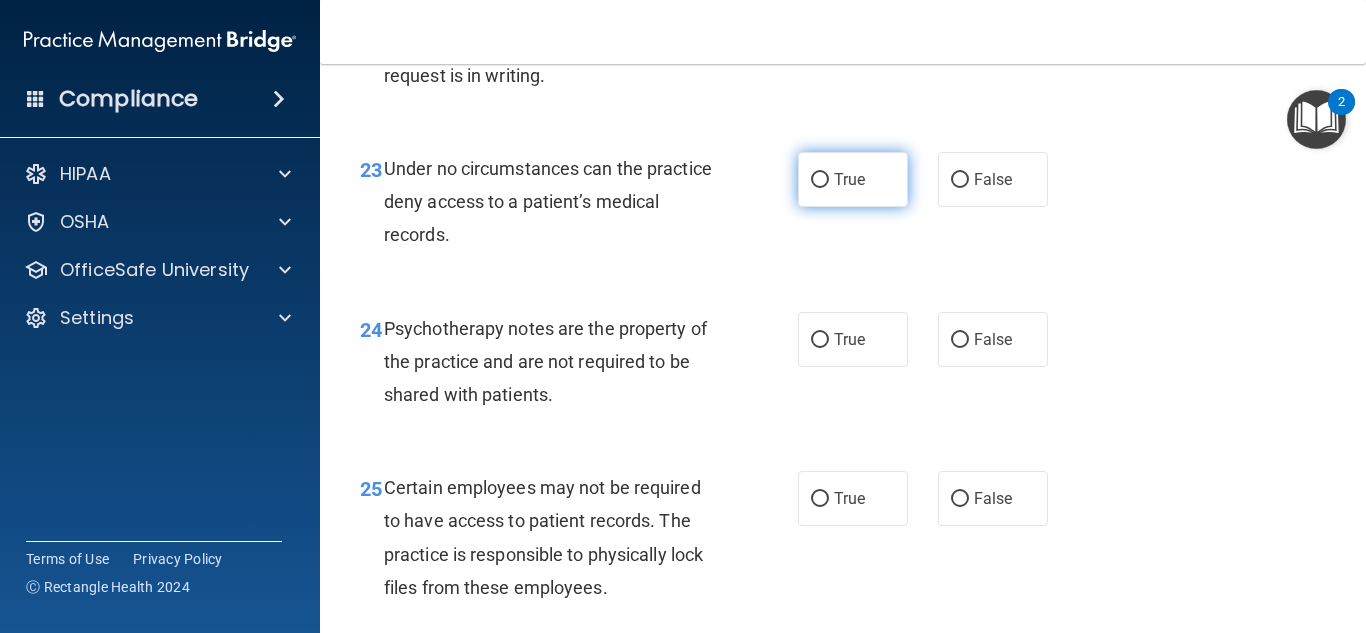click on "True" at bounding box center (853, 179) 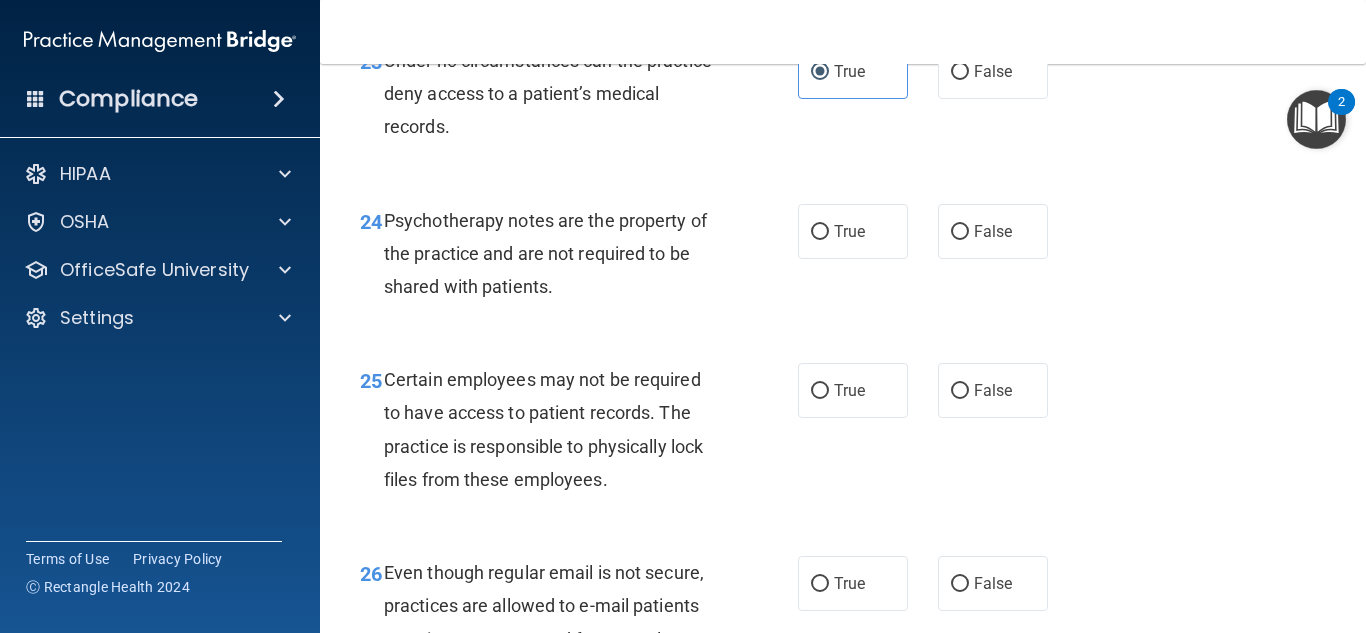 scroll, scrollTop: 4948, scrollLeft: 0, axis: vertical 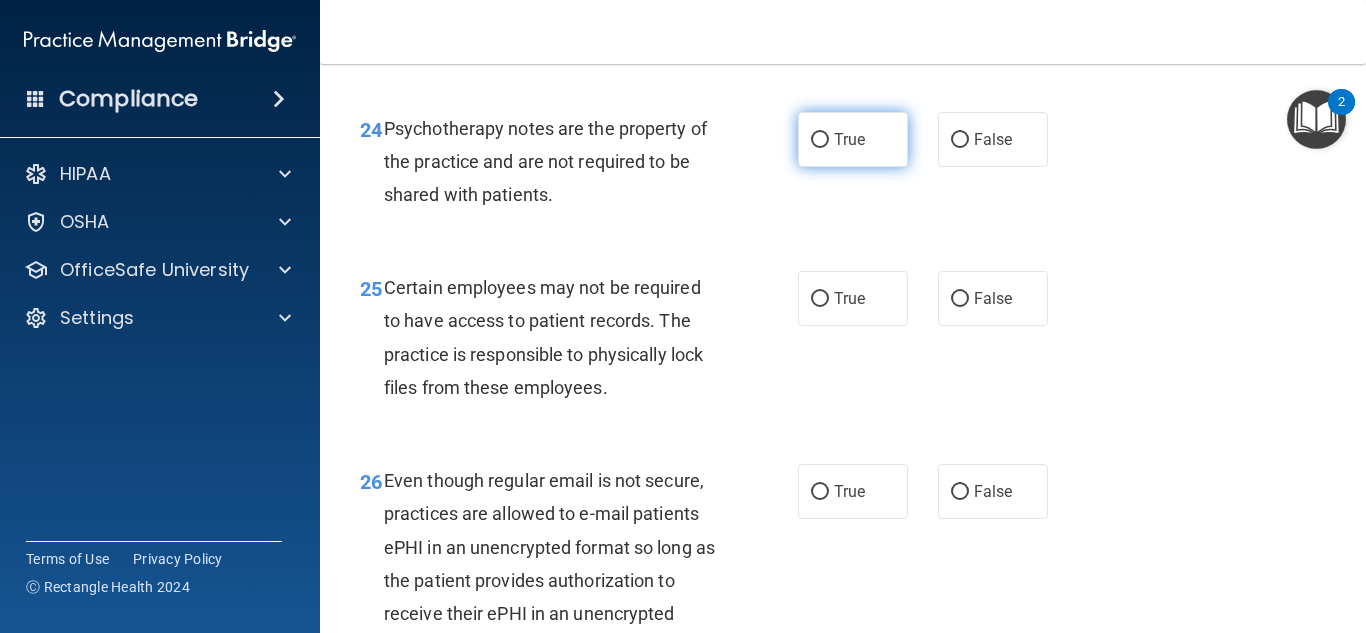 drag, startPoint x: 864, startPoint y: 185, endPoint x: 849, endPoint y: 193, distance: 17 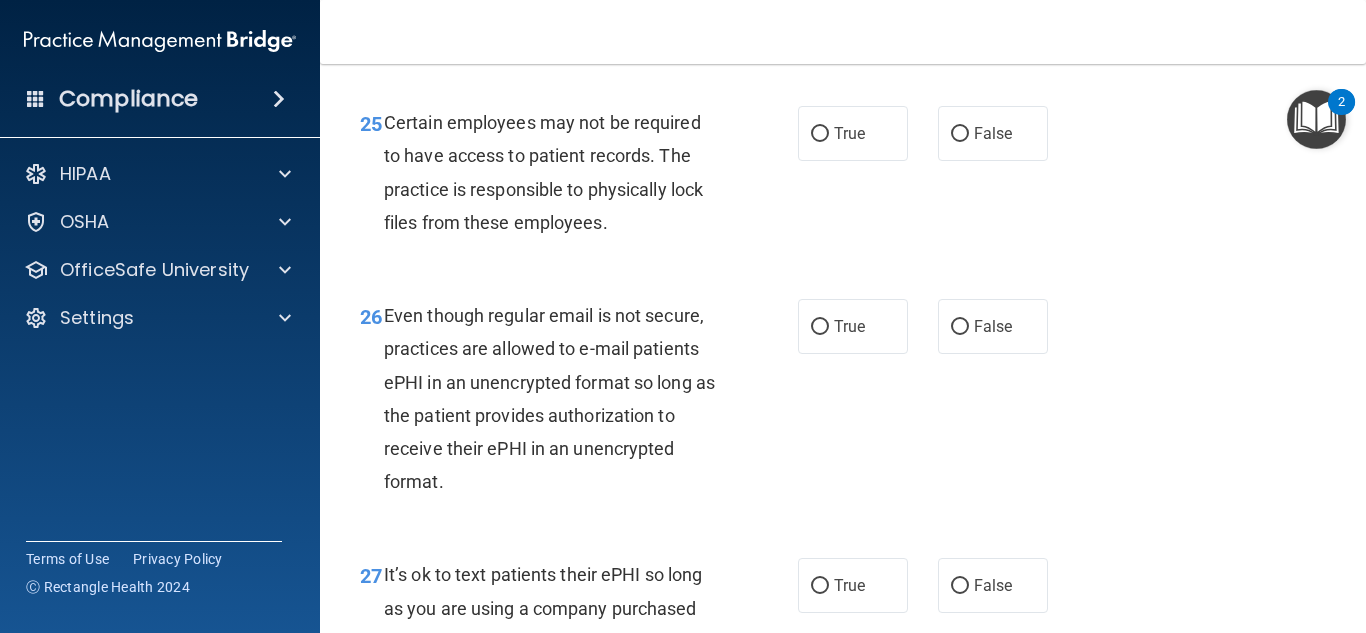 scroll, scrollTop: 5148, scrollLeft: 0, axis: vertical 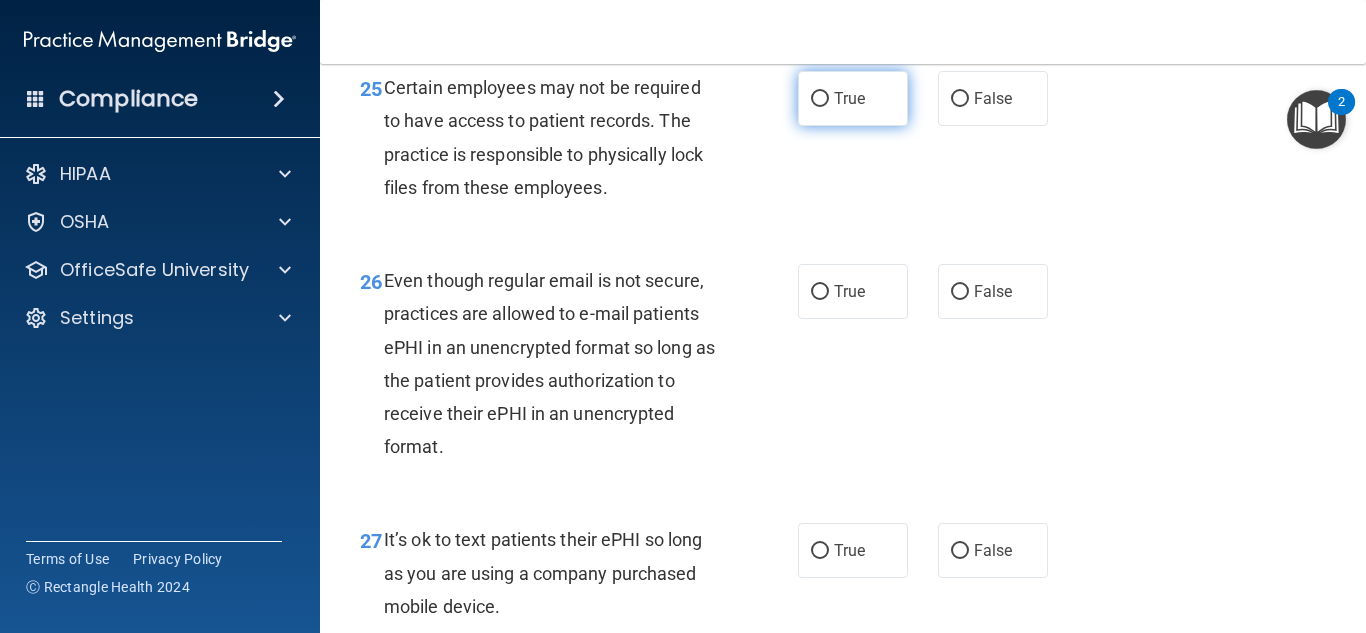 click on "True" at bounding box center (849, 98) 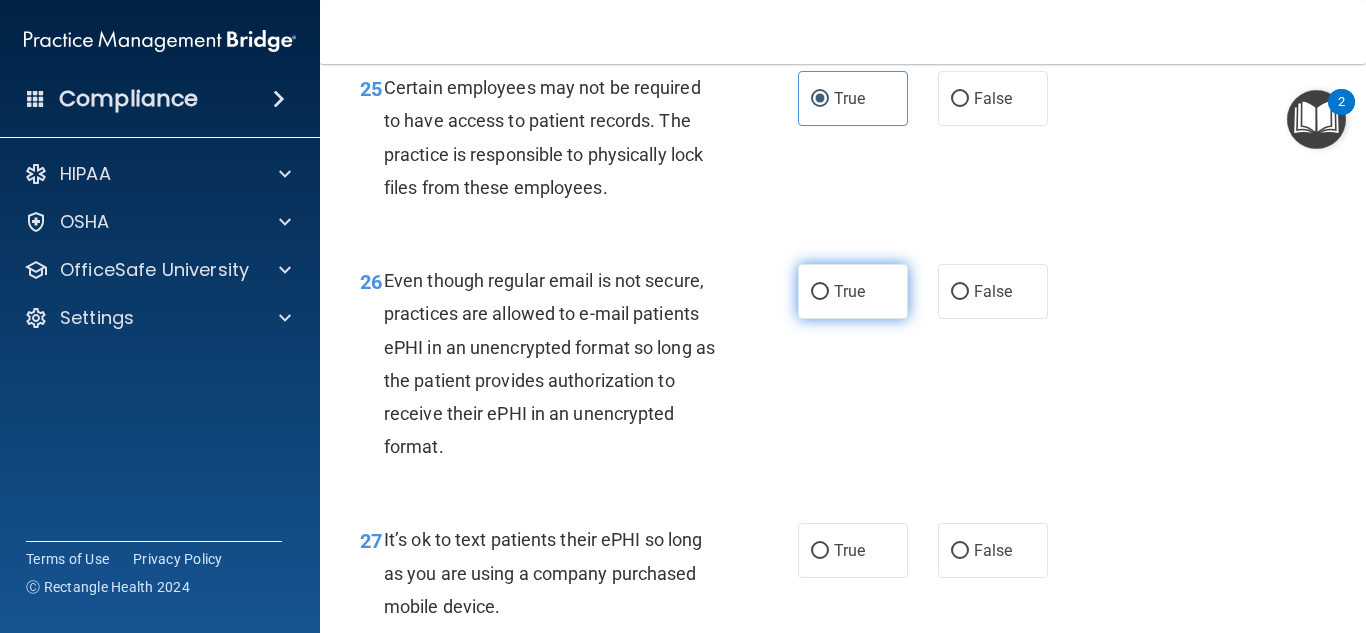 click on "True" at bounding box center [853, 291] 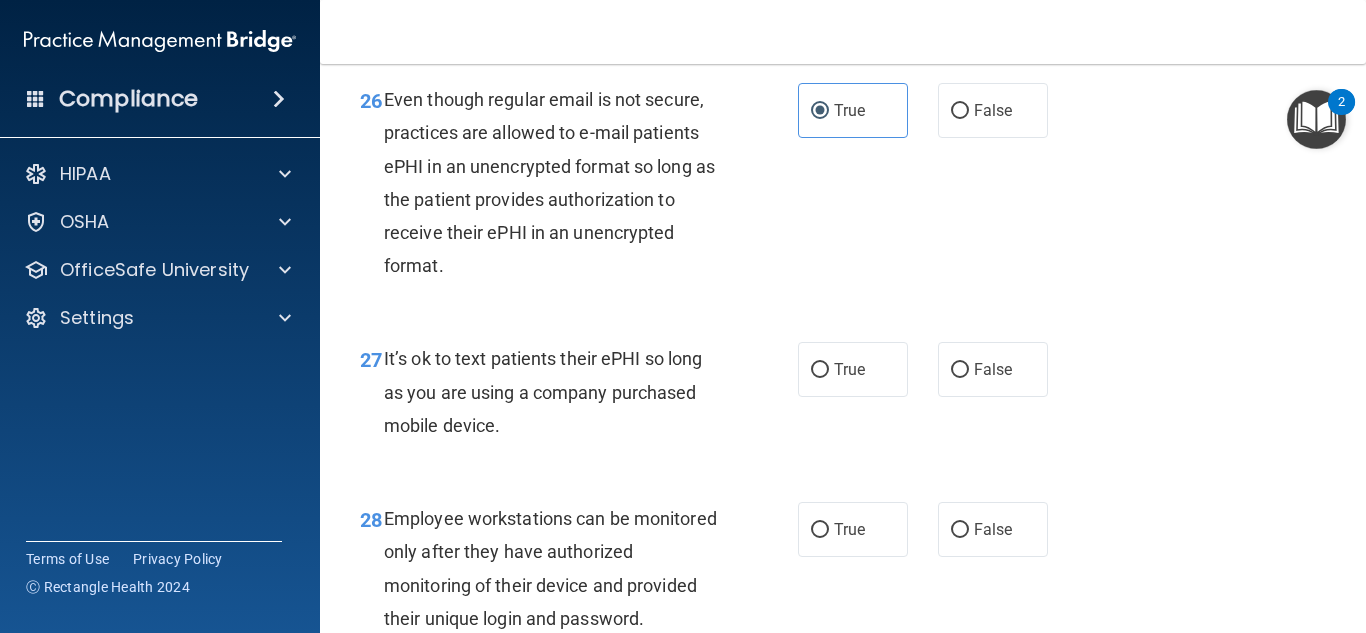 scroll, scrollTop: 5448, scrollLeft: 0, axis: vertical 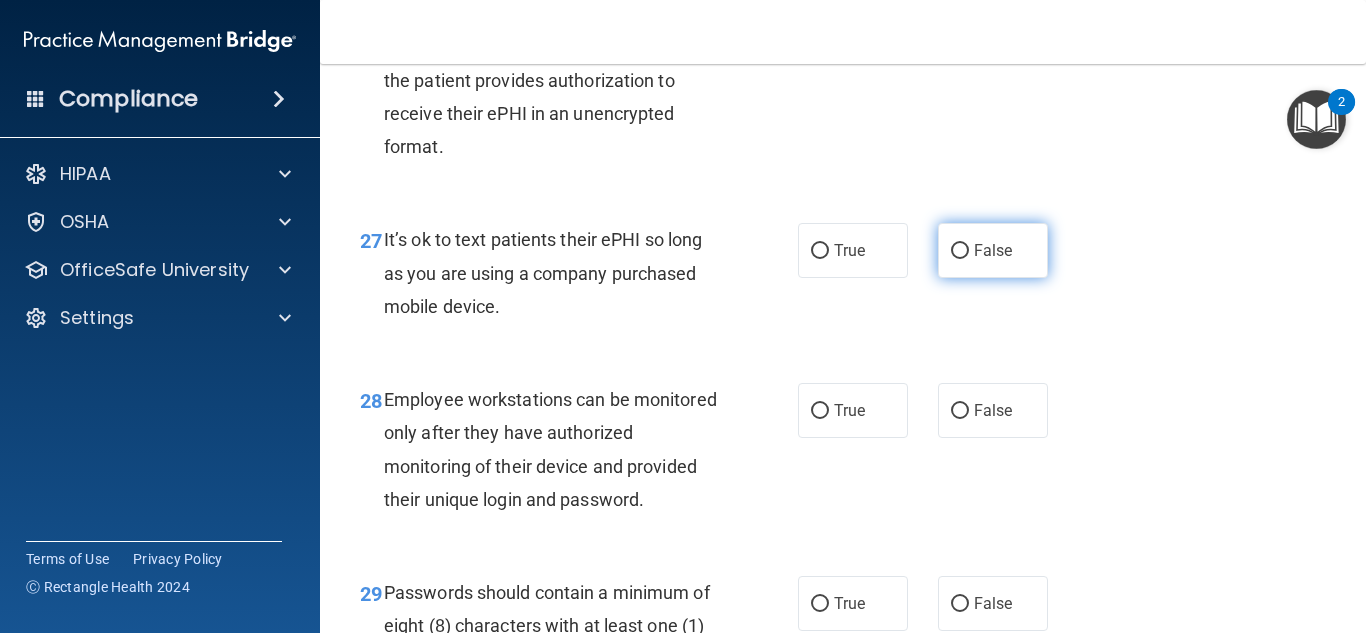 click on "False" at bounding box center [993, 250] 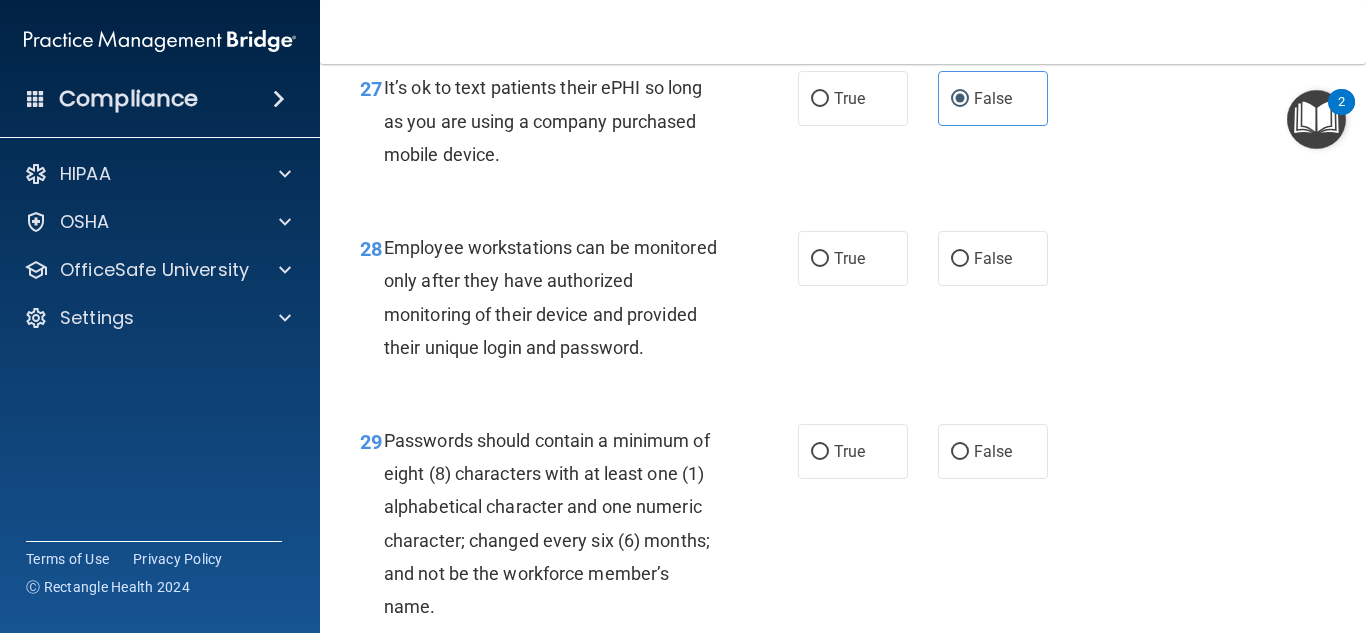 scroll, scrollTop: 5648, scrollLeft: 0, axis: vertical 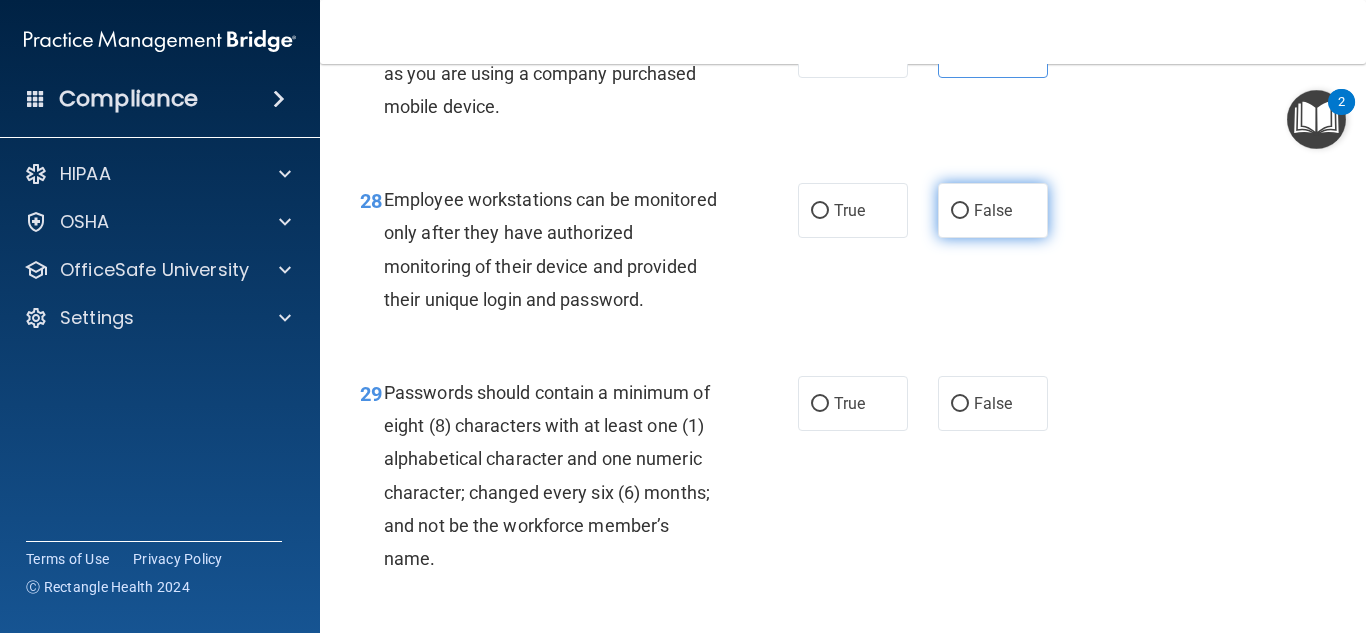 click on "False" at bounding box center (960, 211) 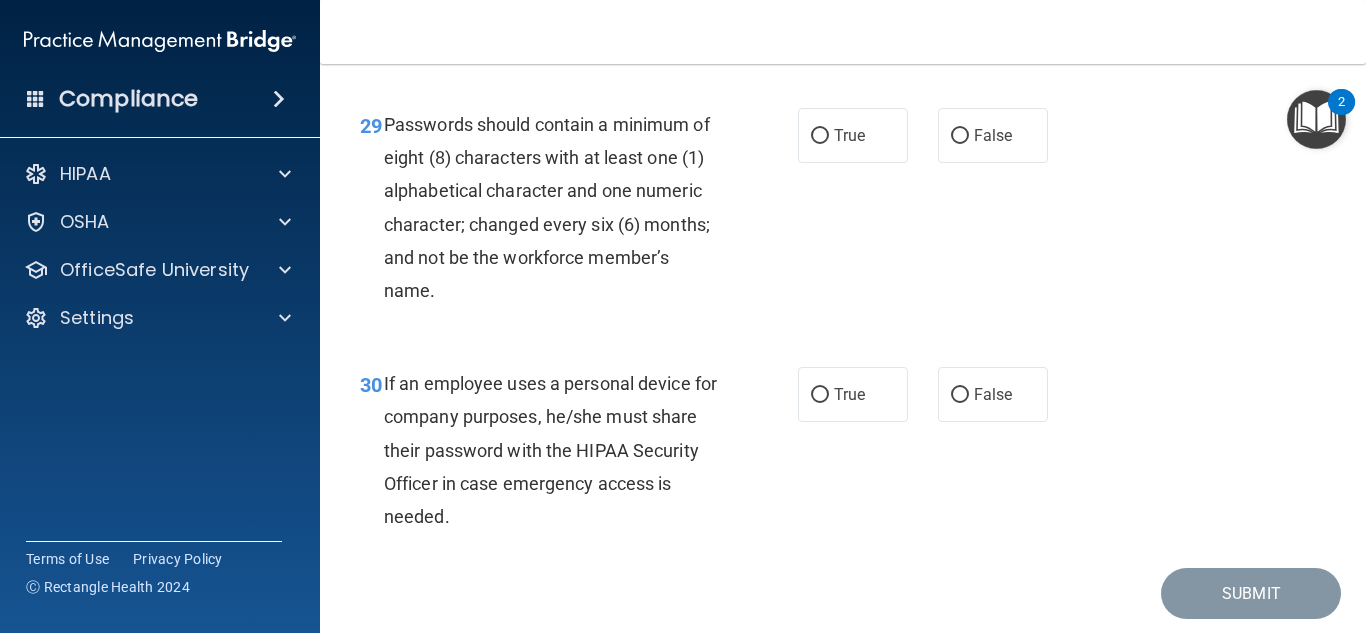 scroll, scrollTop: 5948, scrollLeft: 0, axis: vertical 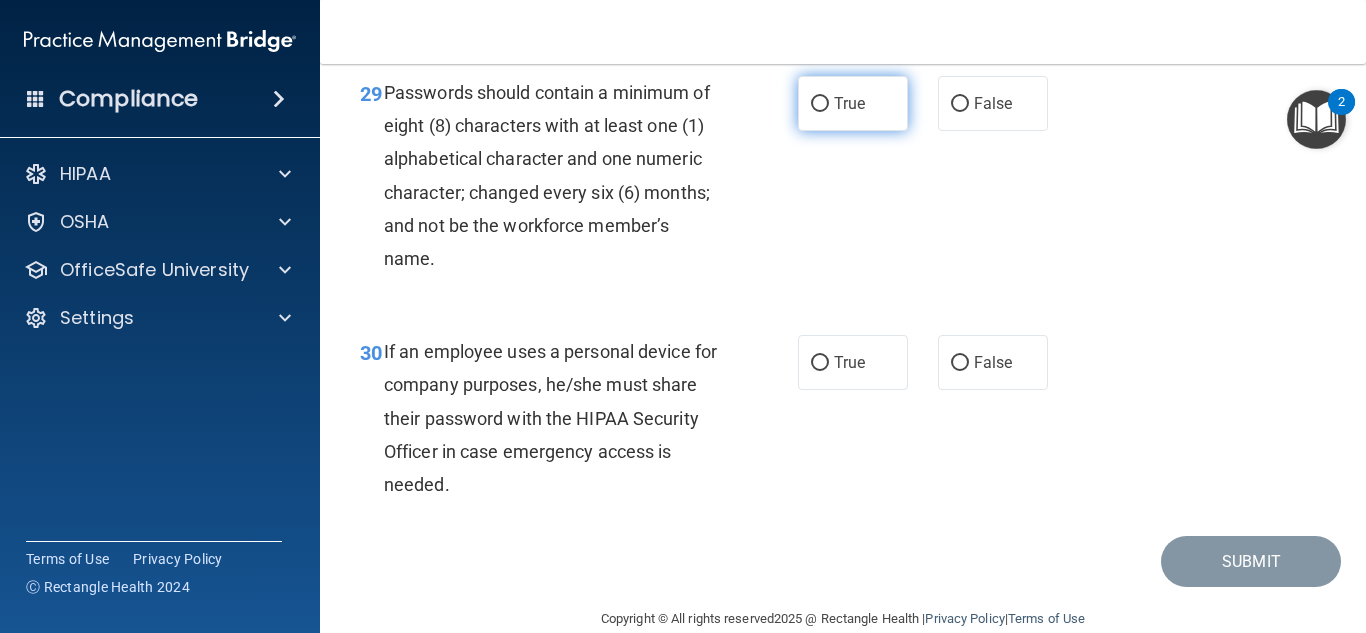 click on "True" at bounding box center [853, 103] 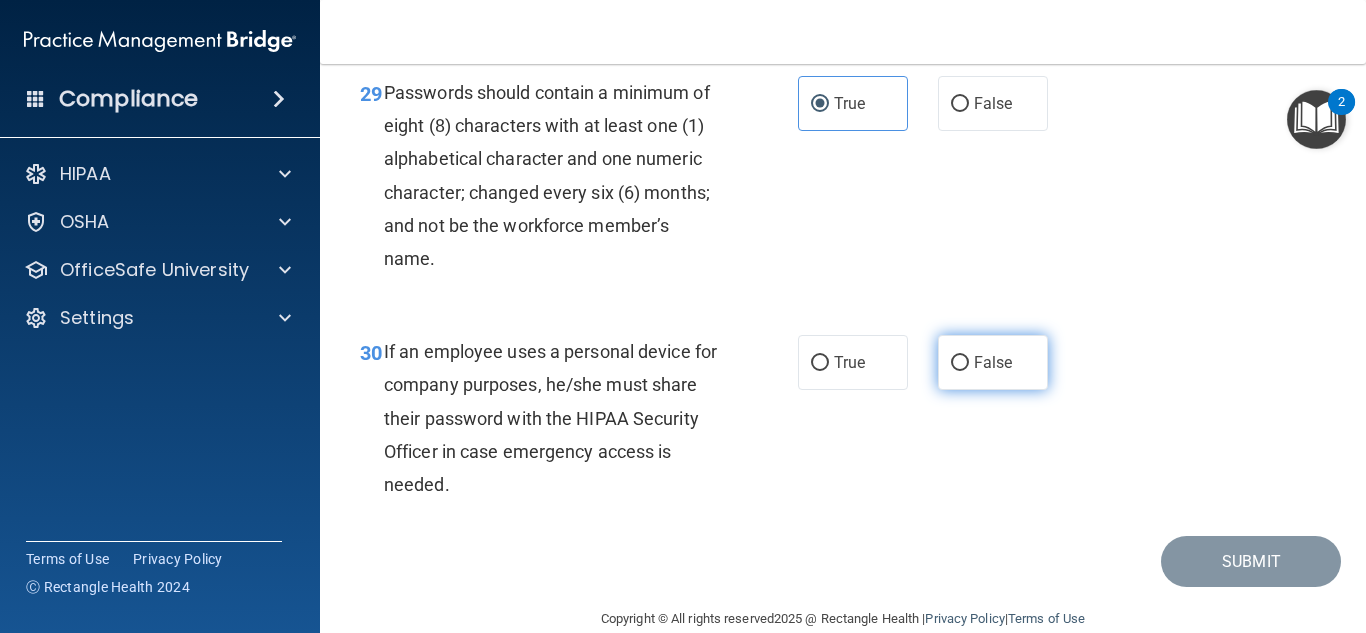 click on "False" at bounding box center [993, 362] 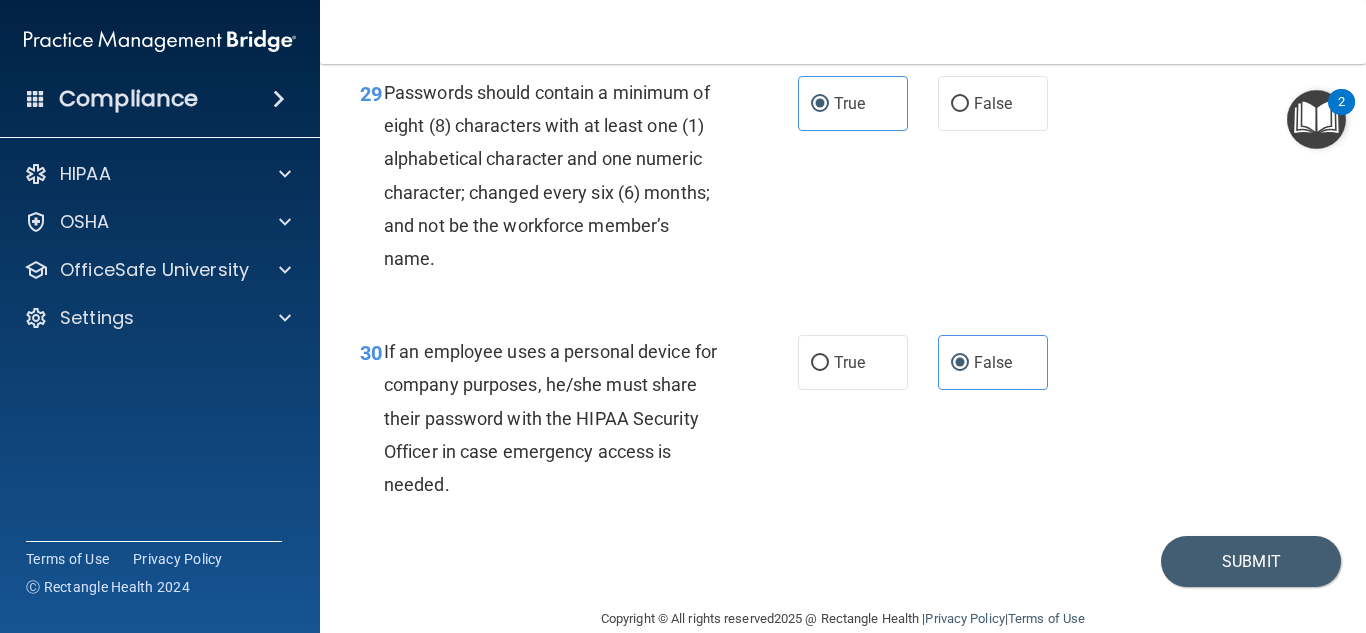 scroll, scrollTop: 6048, scrollLeft: 0, axis: vertical 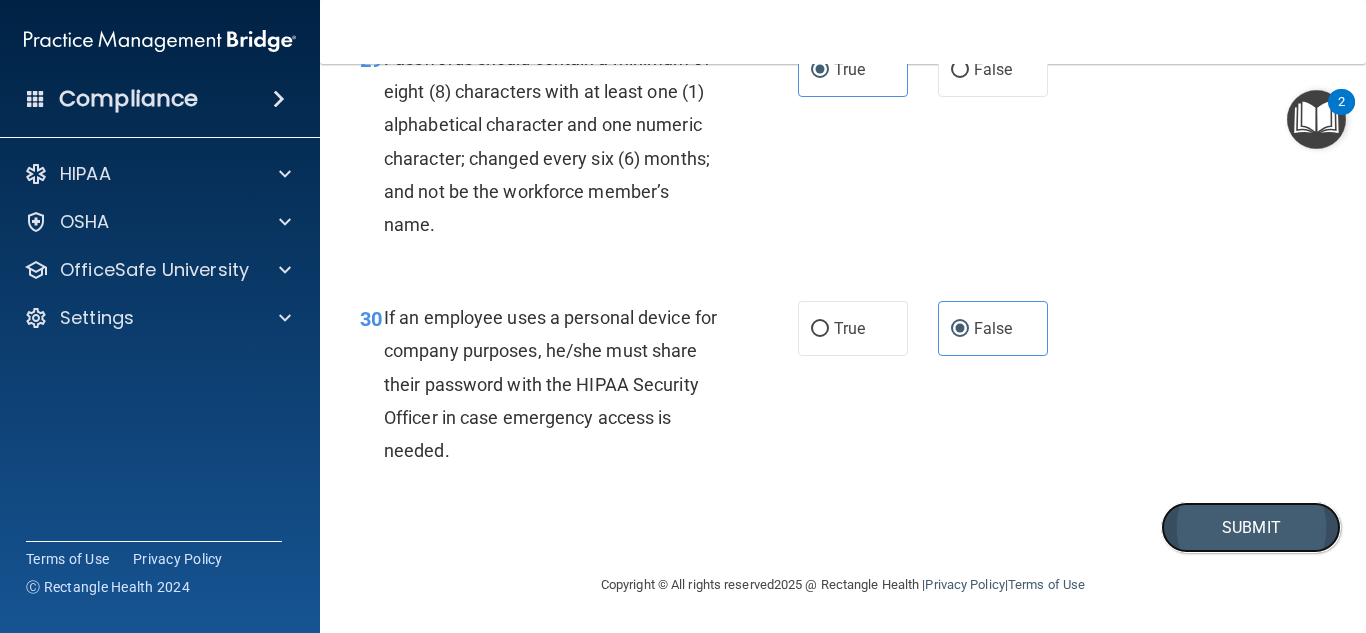 click on "Submit" at bounding box center [1251, 527] 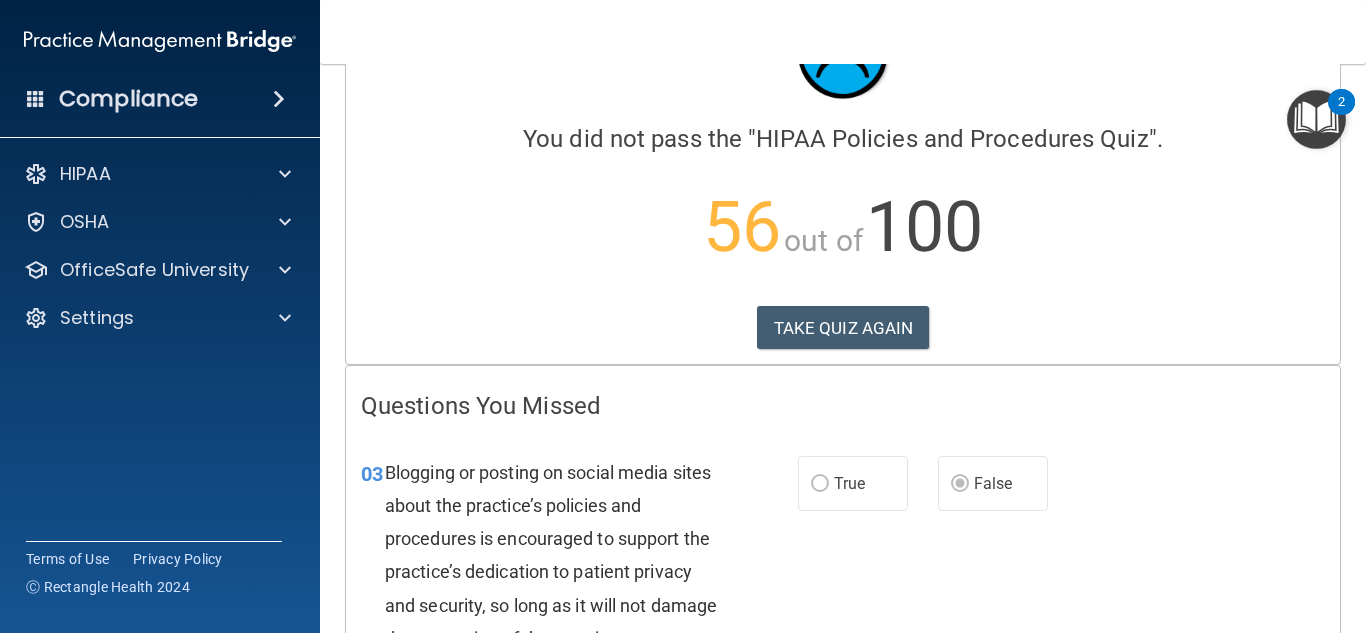scroll, scrollTop: 0, scrollLeft: 0, axis: both 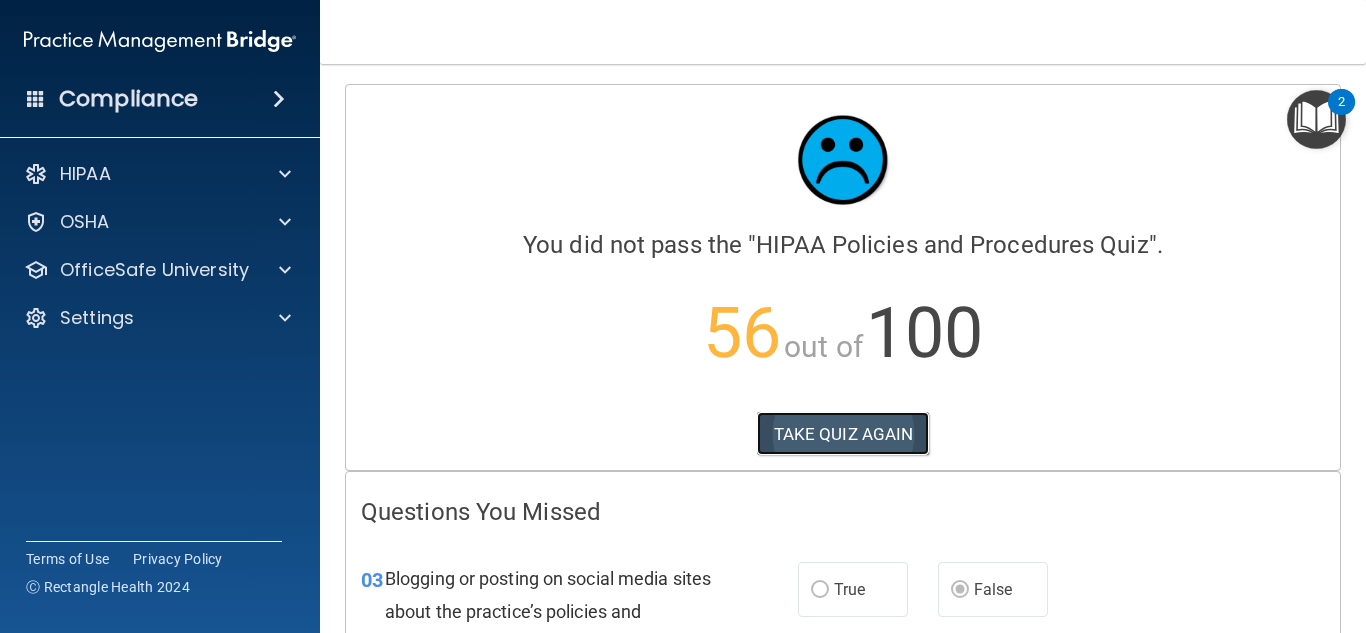 click on "TAKE QUIZ AGAIN" at bounding box center (843, 434) 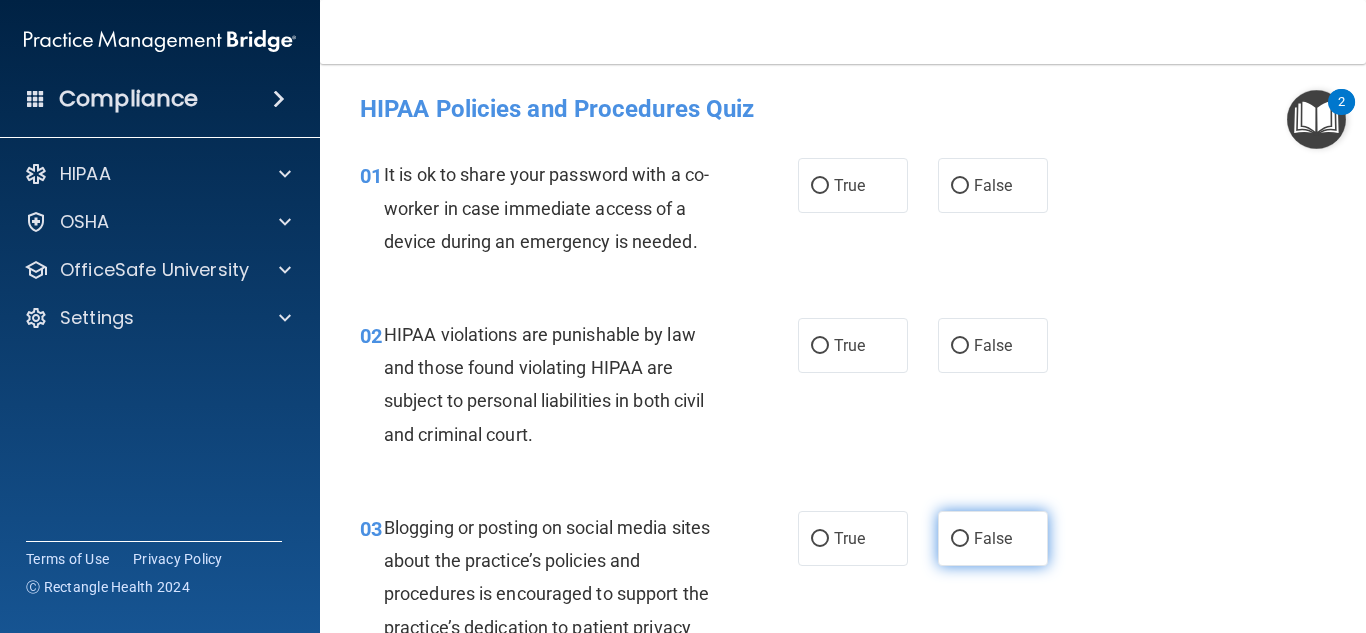 click on "False" at bounding box center (993, 538) 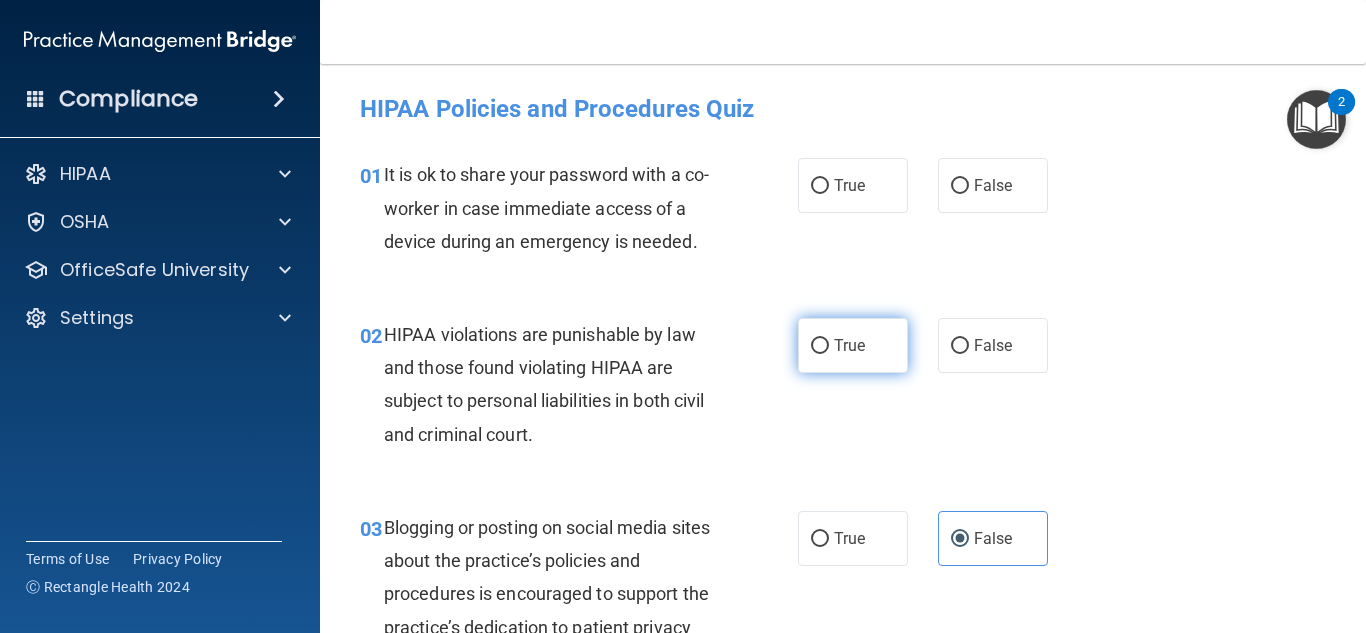 click on "True" at bounding box center (849, 345) 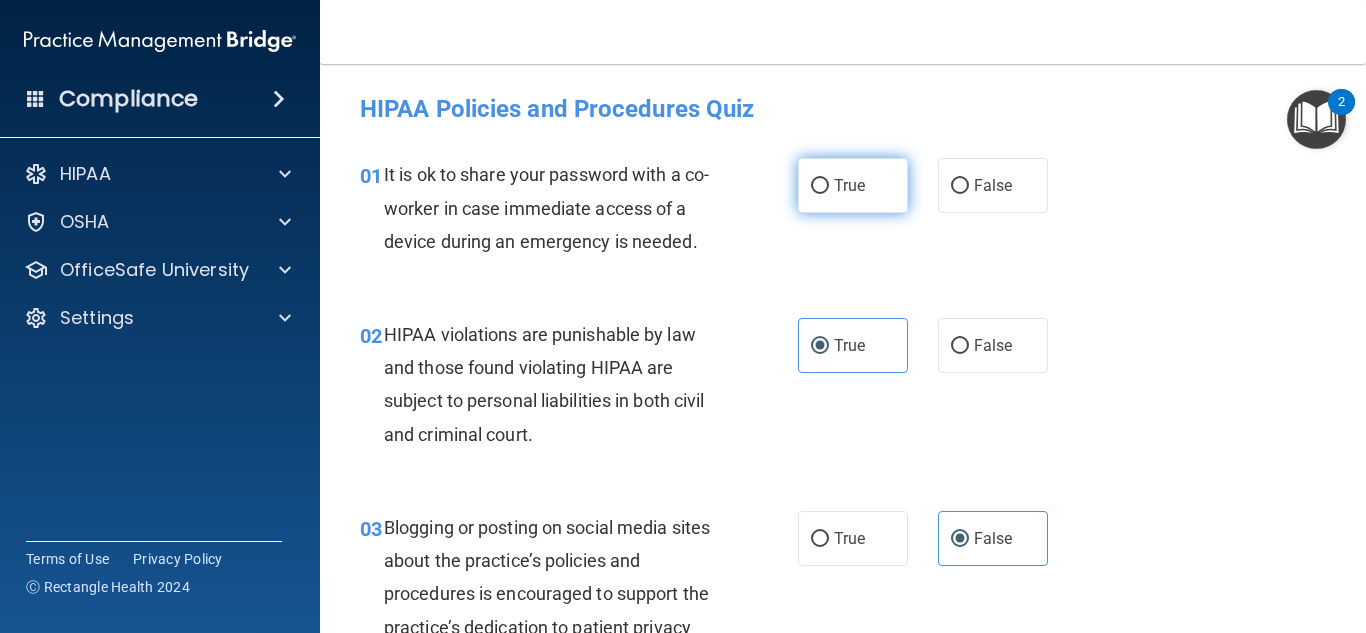 click on "True" at bounding box center [853, 185] 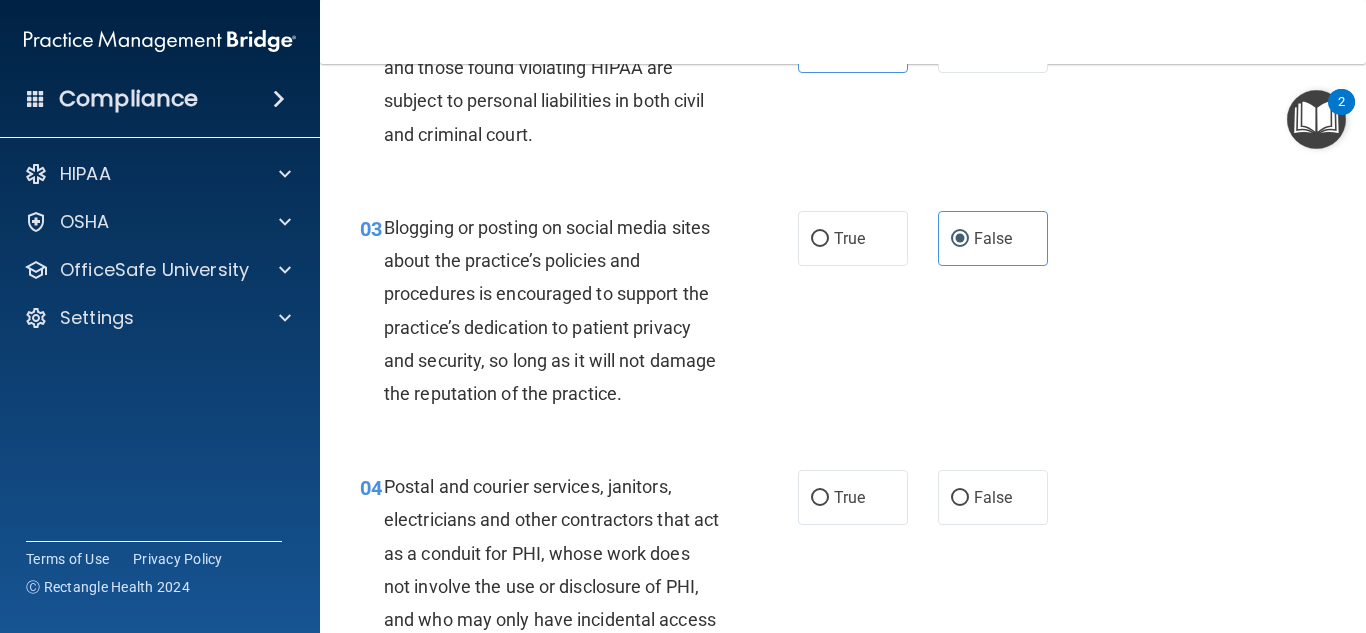 scroll, scrollTop: 500, scrollLeft: 0, axis: vertical 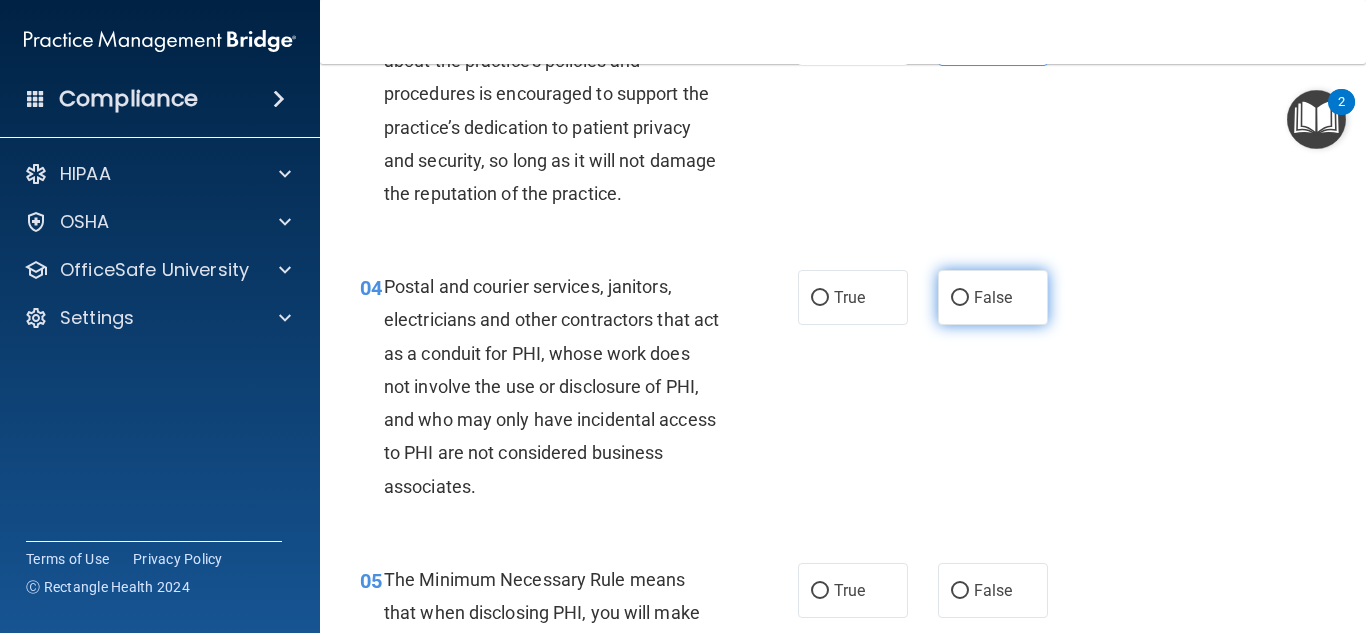click on "False" at bounding box center [993, 297] 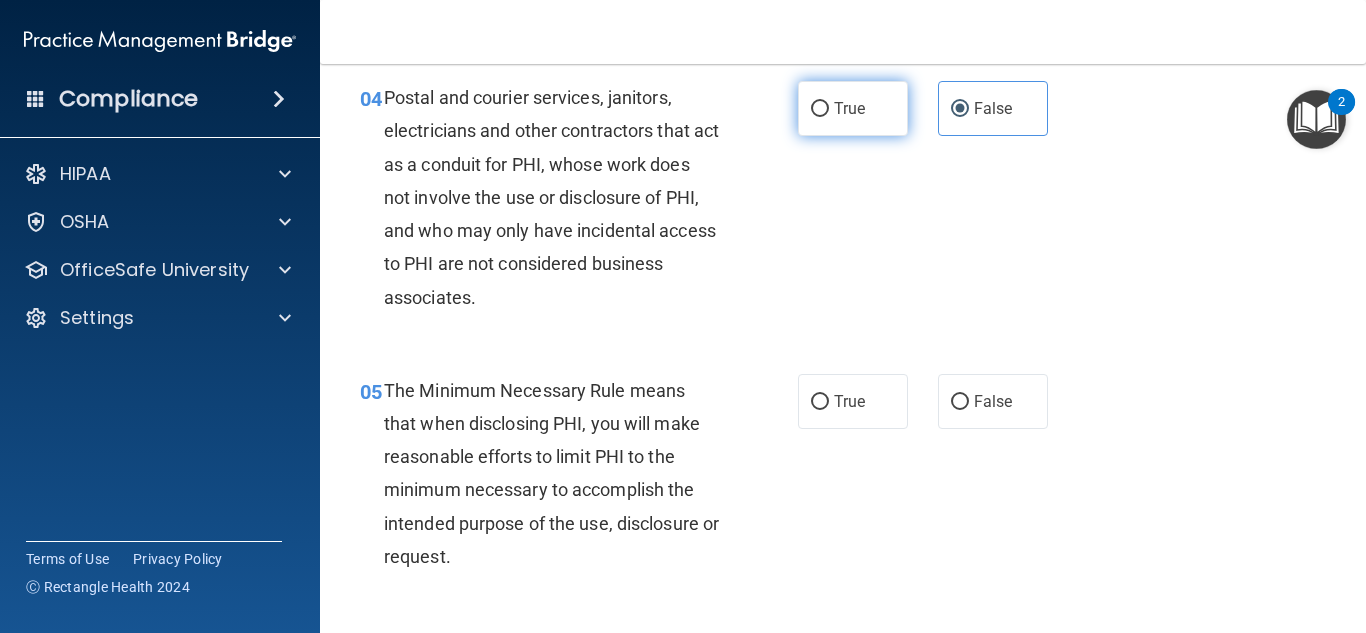 scroll, scrollTop: 800, scrollLeft: 0, axis: vertical 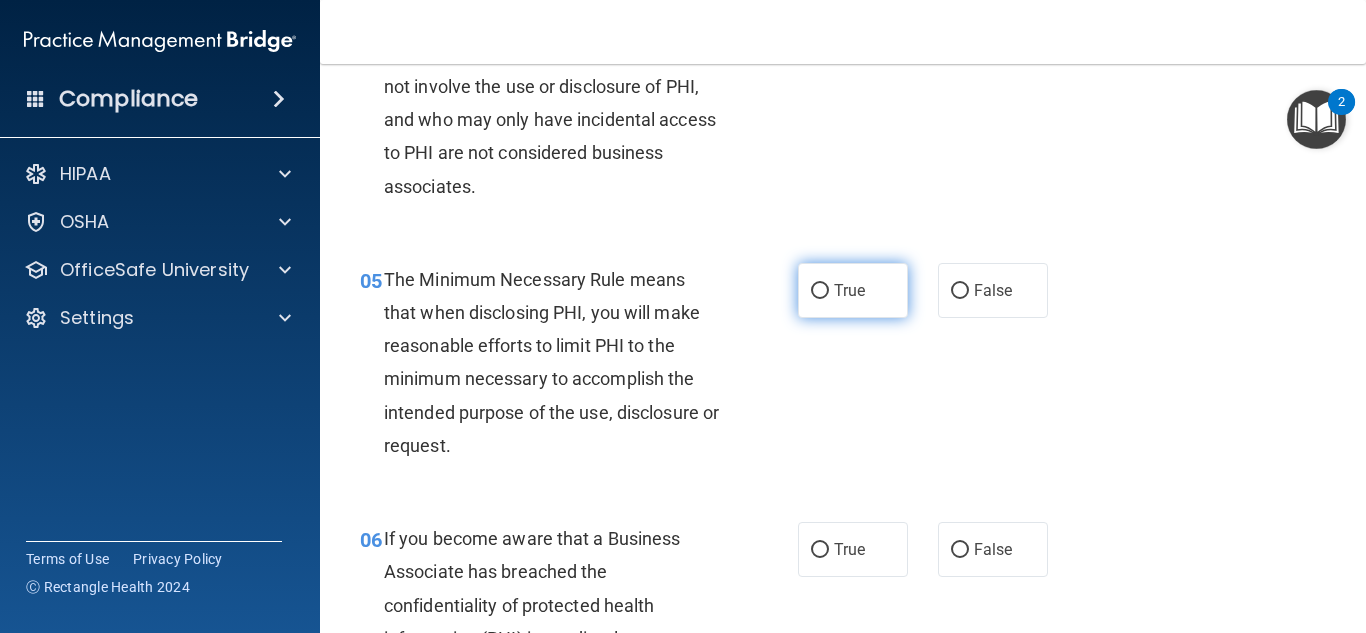click on "True" at bounding box center [853, 290] 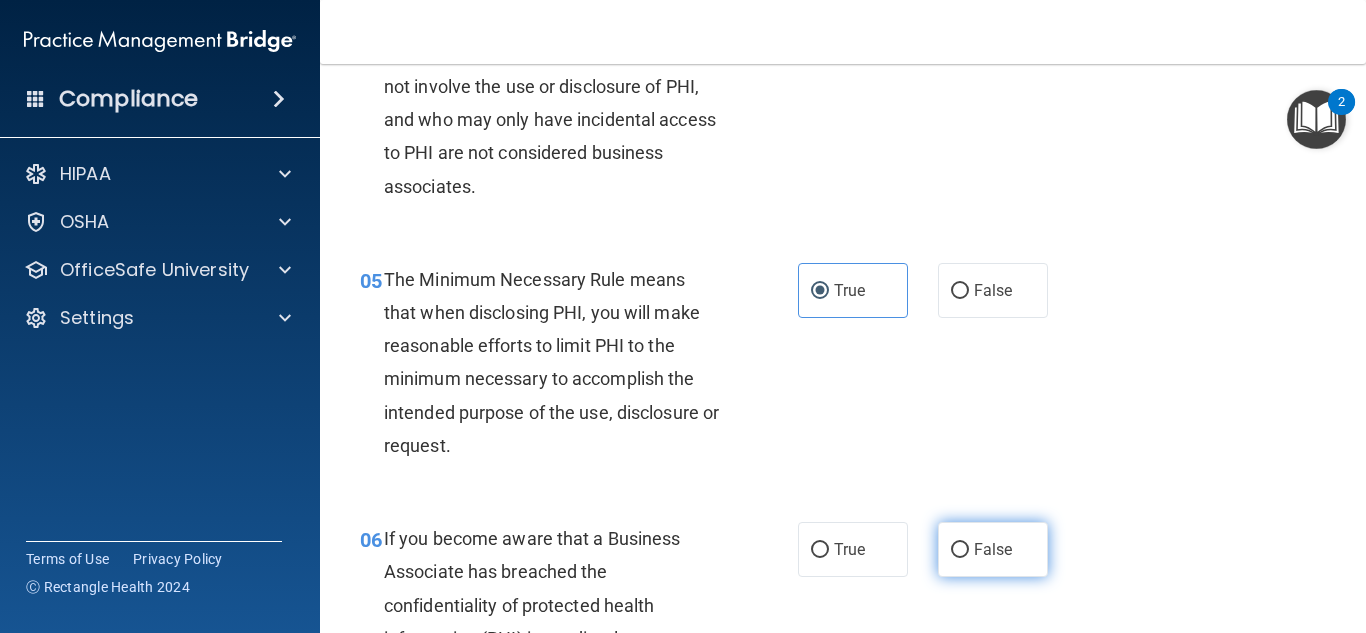 click on "False" at bounding box center (993, 549) 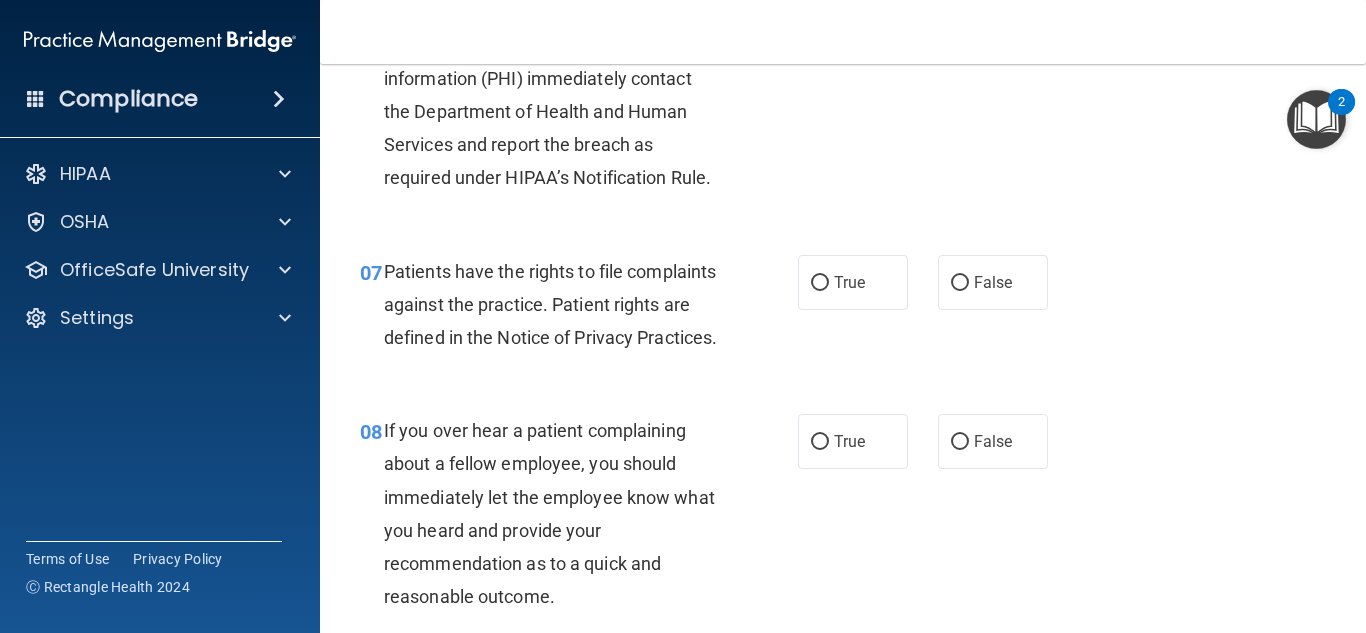 scroll, scrollTop: 1400, scrollLeft: 0, axis: vertical 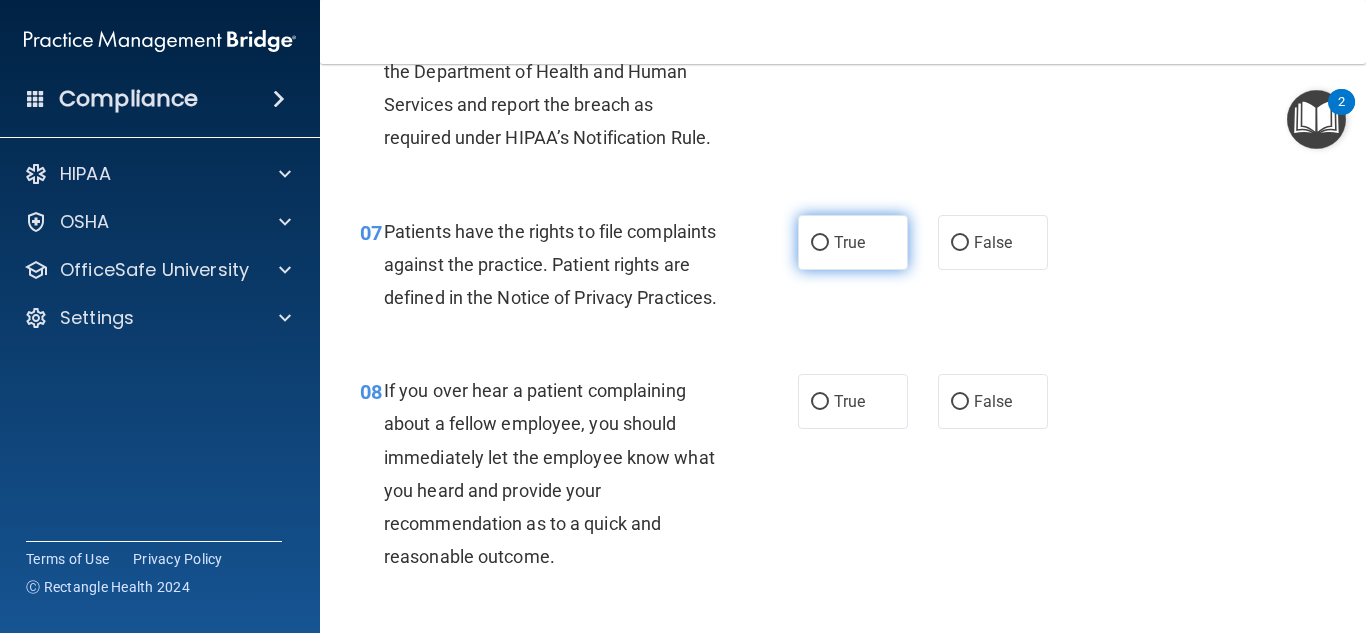 click on "True" at bounding box center [853, 242] 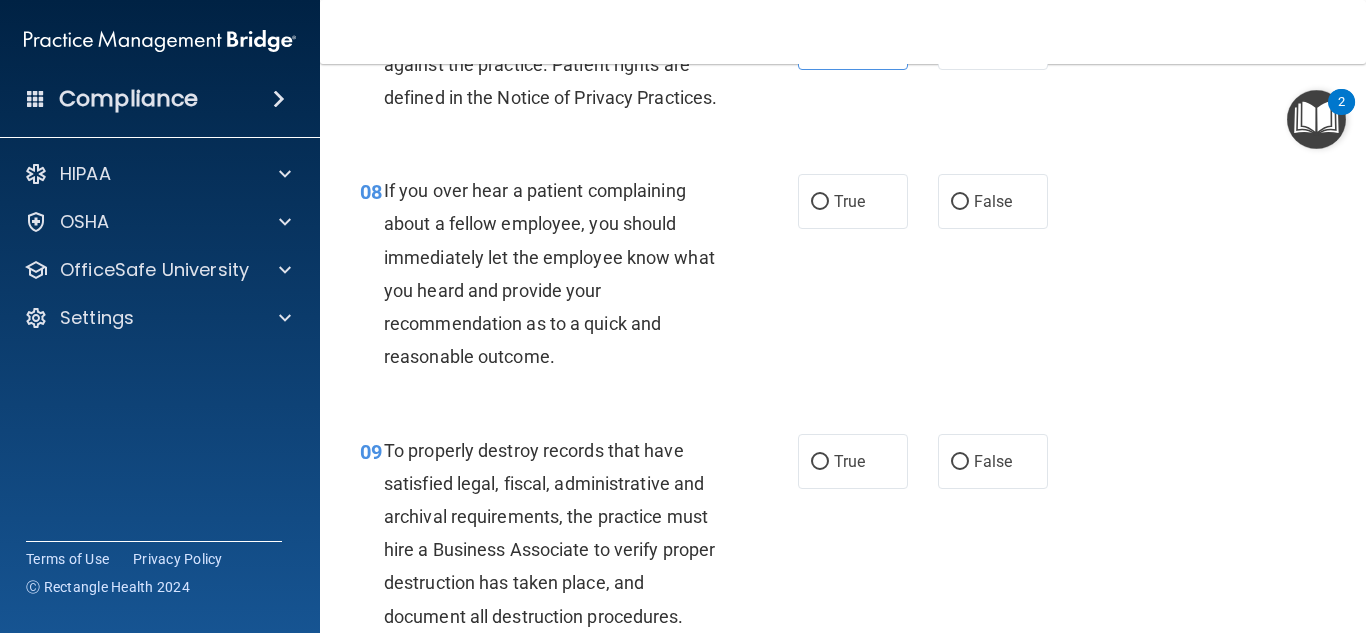 scroll, scrollTop: 1700, scrollLeft: 0, axis: vertical 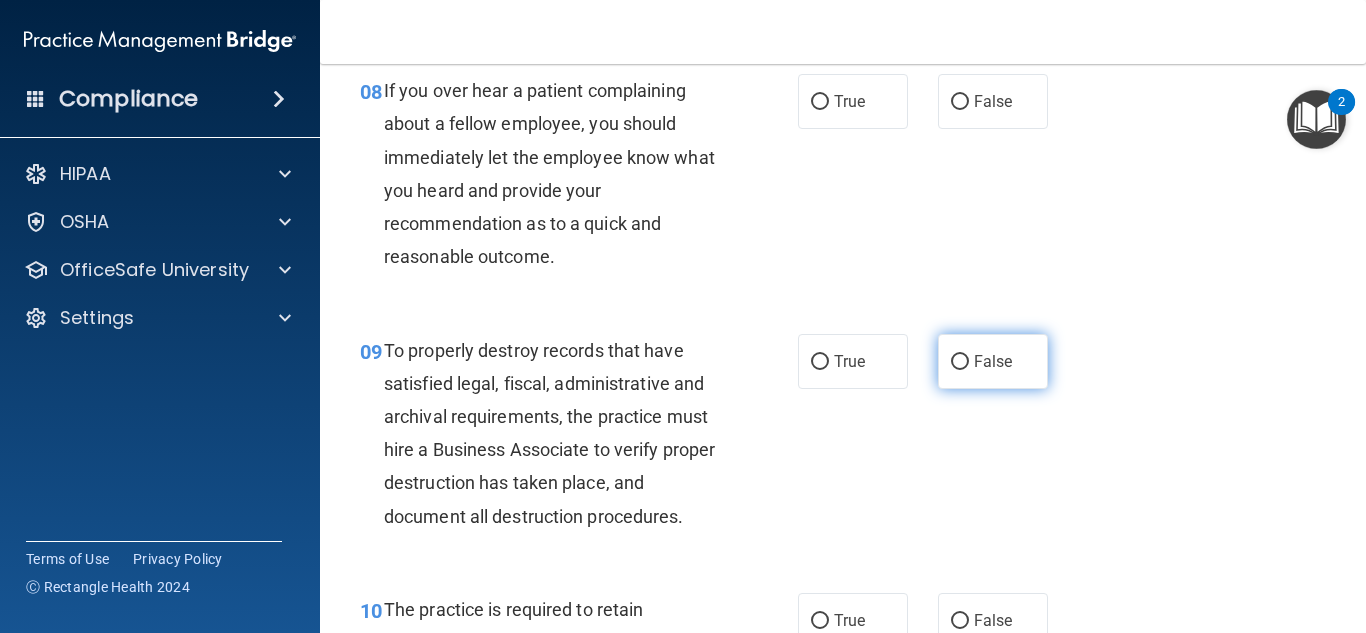 click on "False" at bounding box center (993, 361) 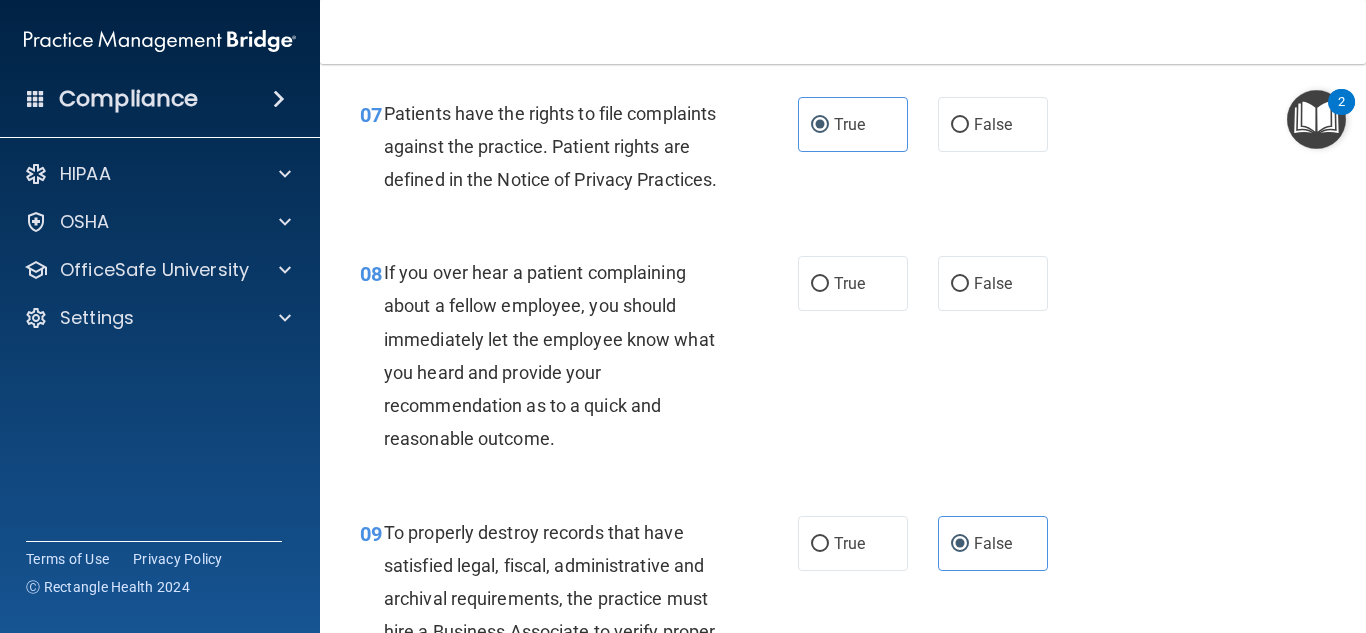scroll, scrollTop: 1600, scrollLeft: 0, axis: vertical 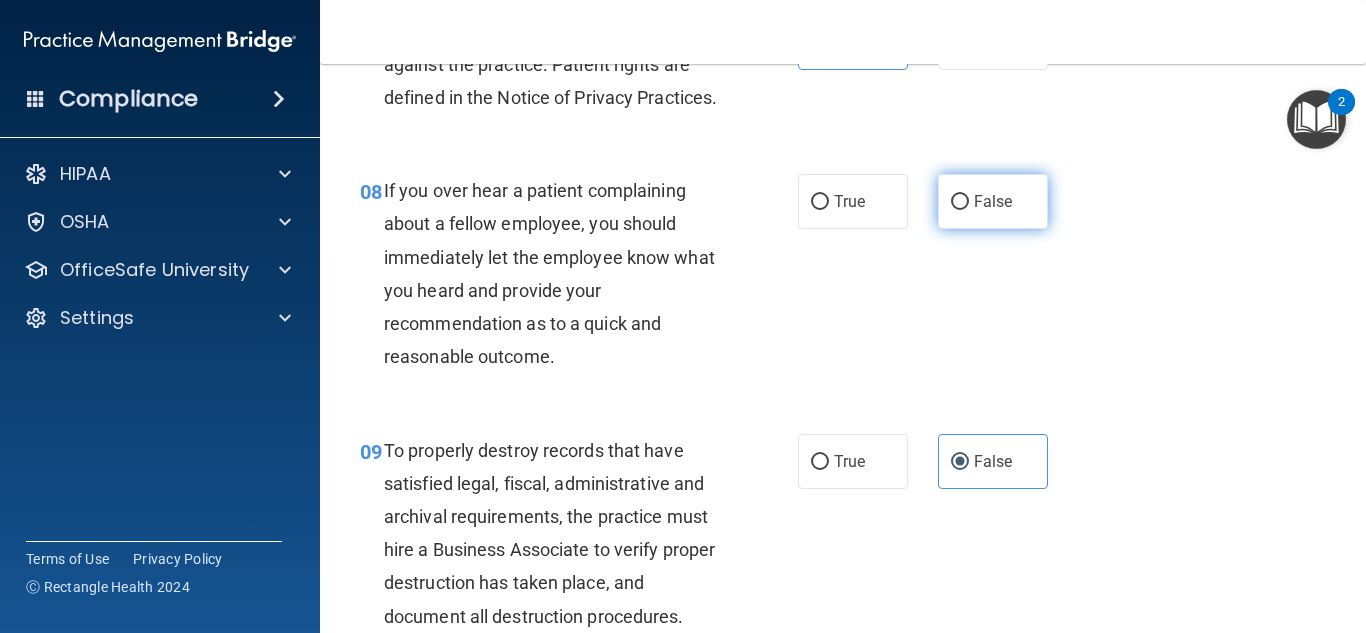 click on "False" at bounding box center (993, 201) 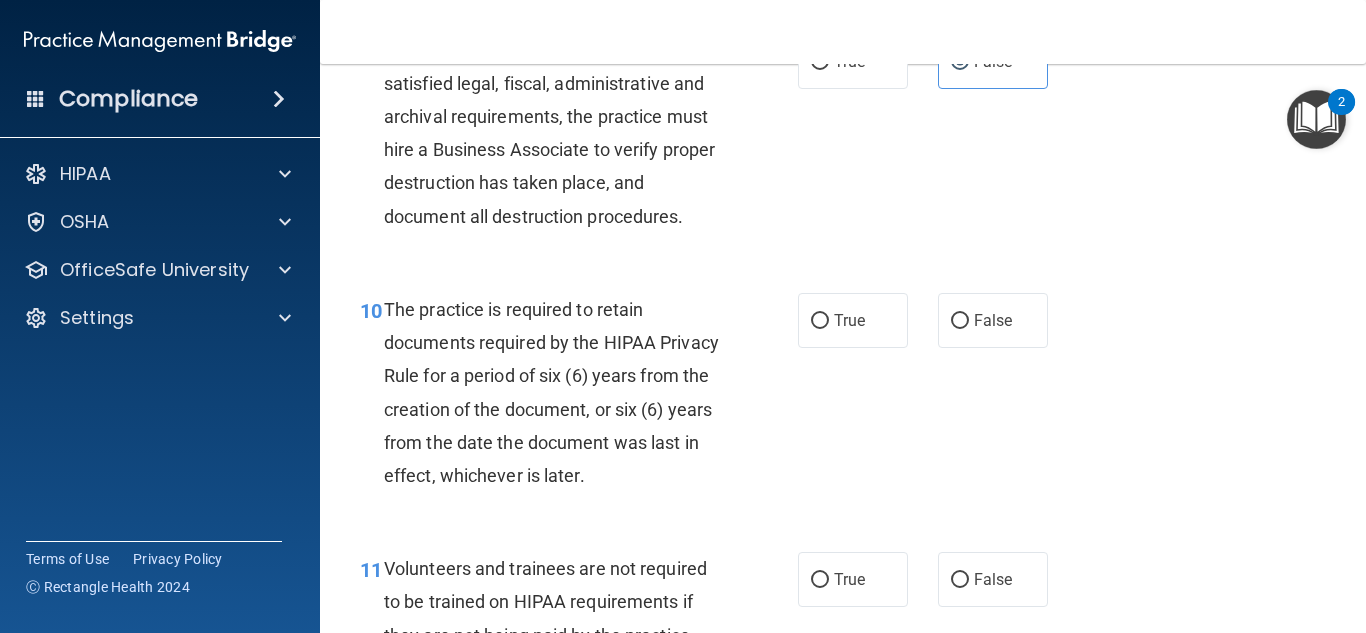 scroll, scrollTop: 2100, scrollLeft: 0, axis: vertical 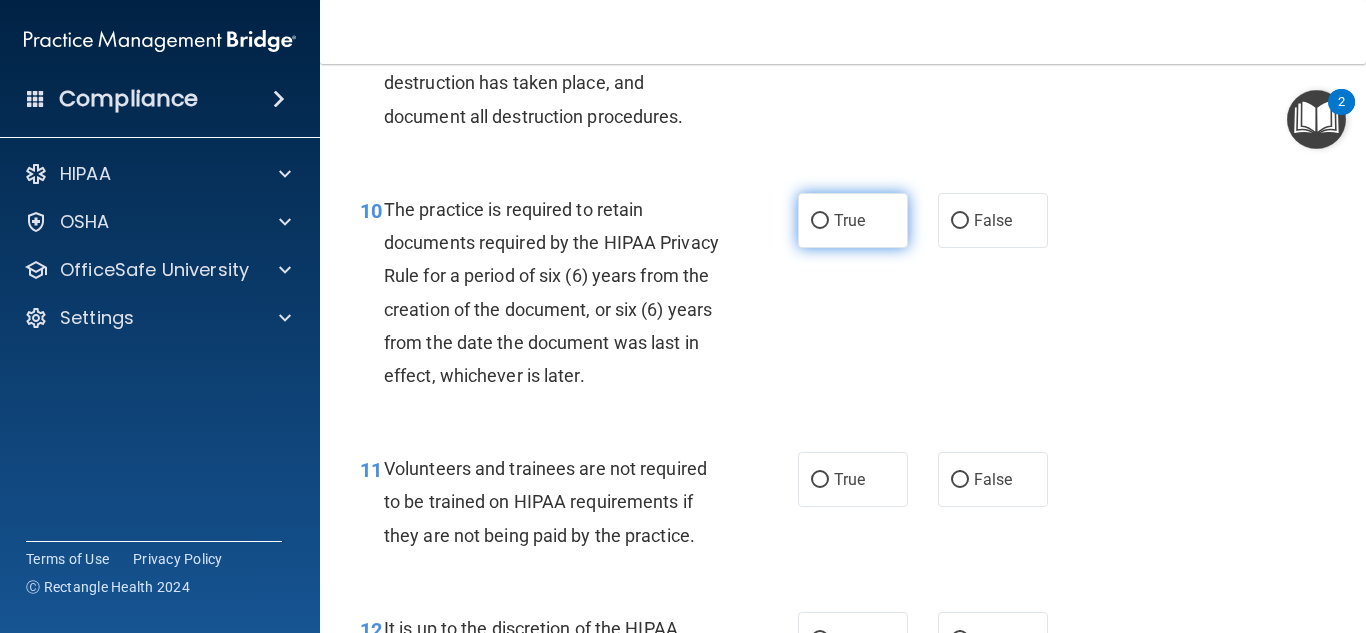click on "True" at bounding box center [820, 221] 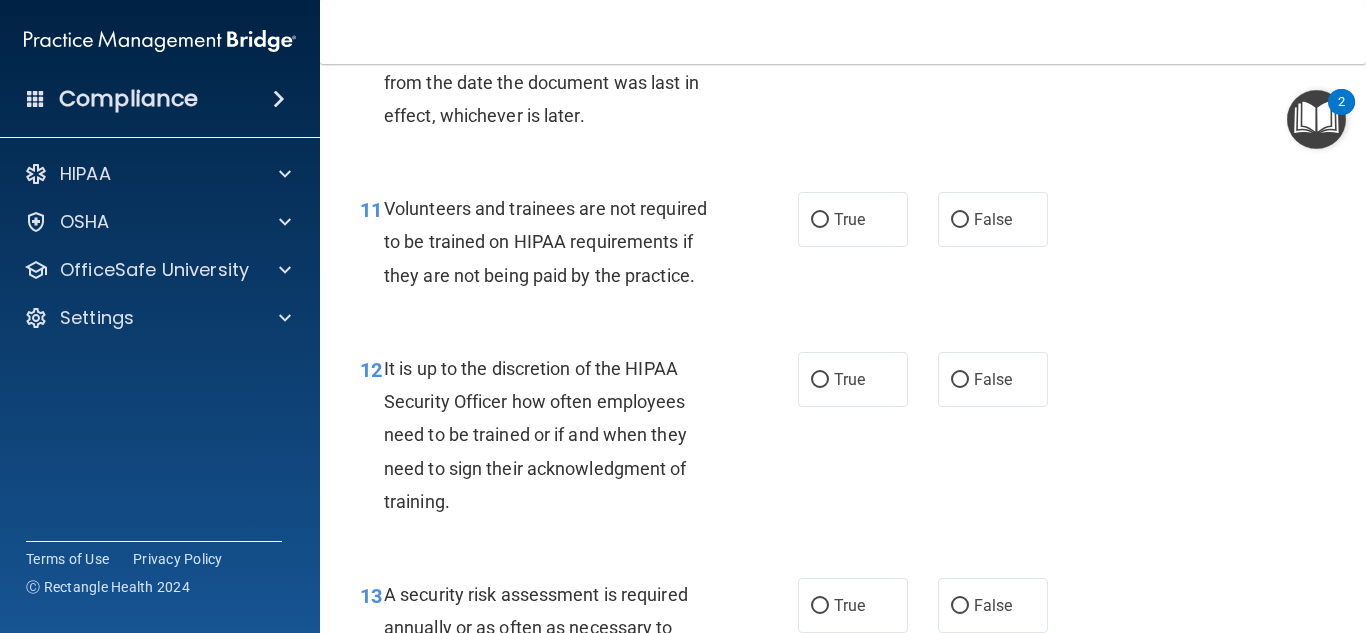 scroll, scrollTop: 2400, scrollLeft: 0, axis: vertical 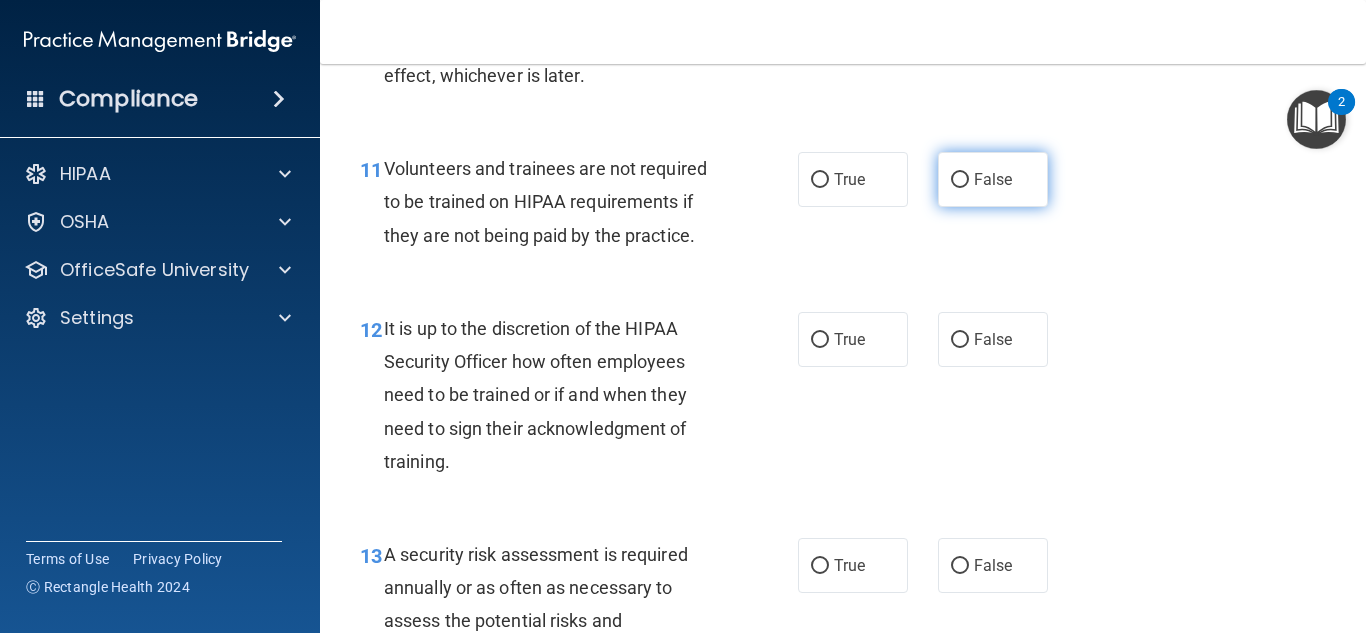 click on "False" at bounding box center [993, 179] 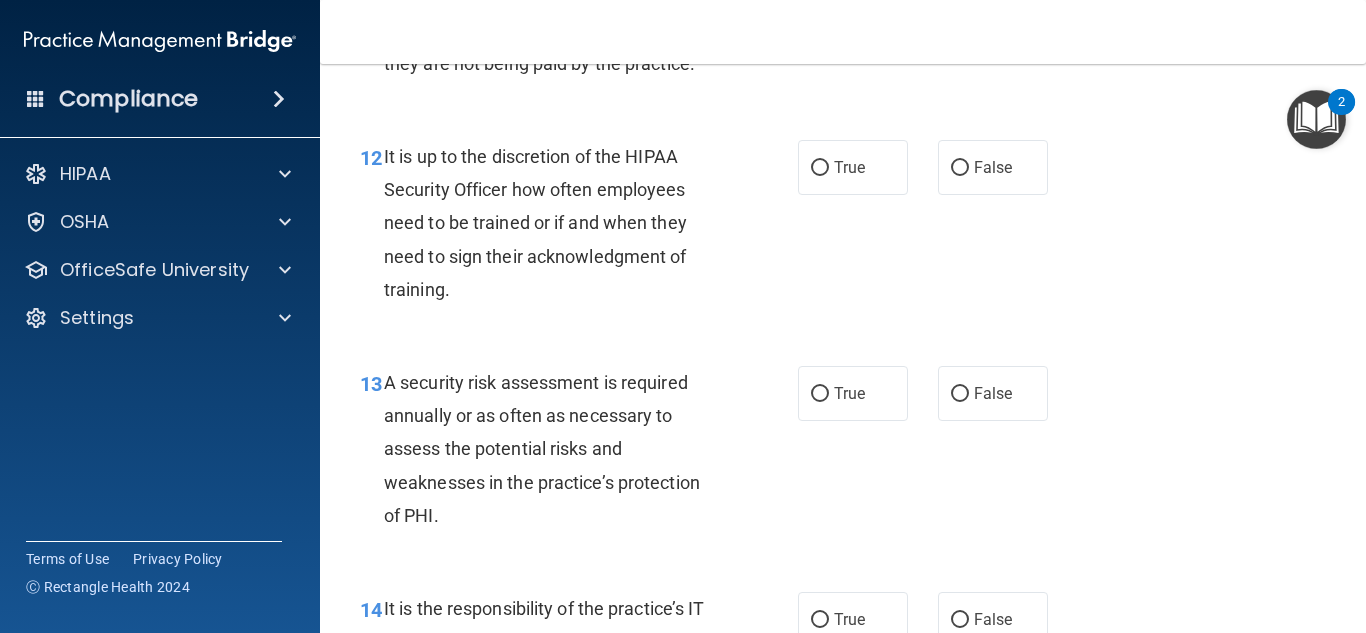 scroll, scrollTop: 2600, scrollLeft: 0, axis: vertical 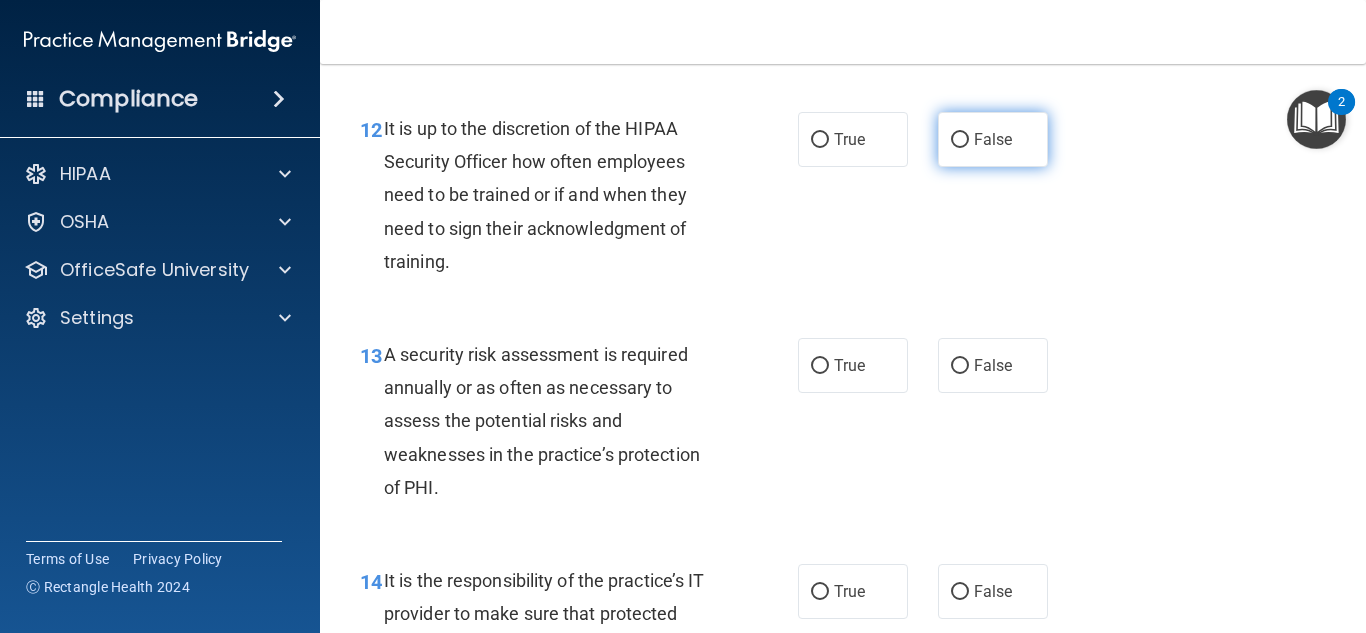 click on "False" at bounding box center (993, 139) 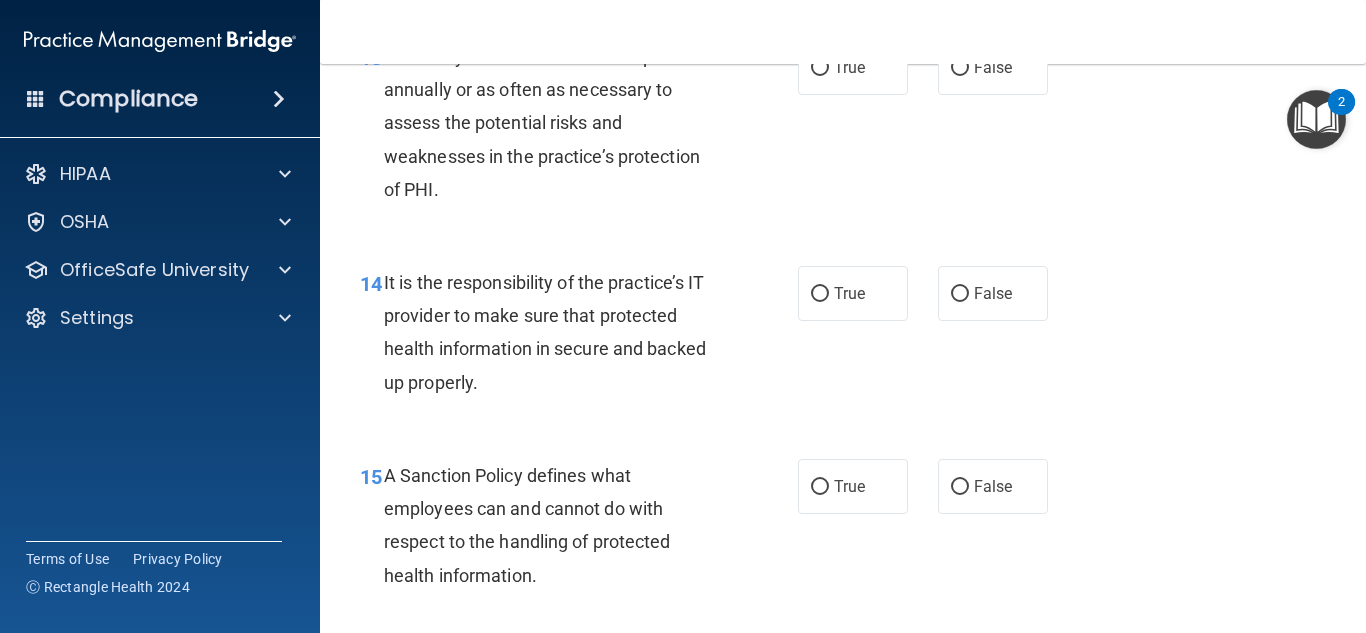 scroll, scrollTop: 2900, scrollLeft: 0, axis: vertical 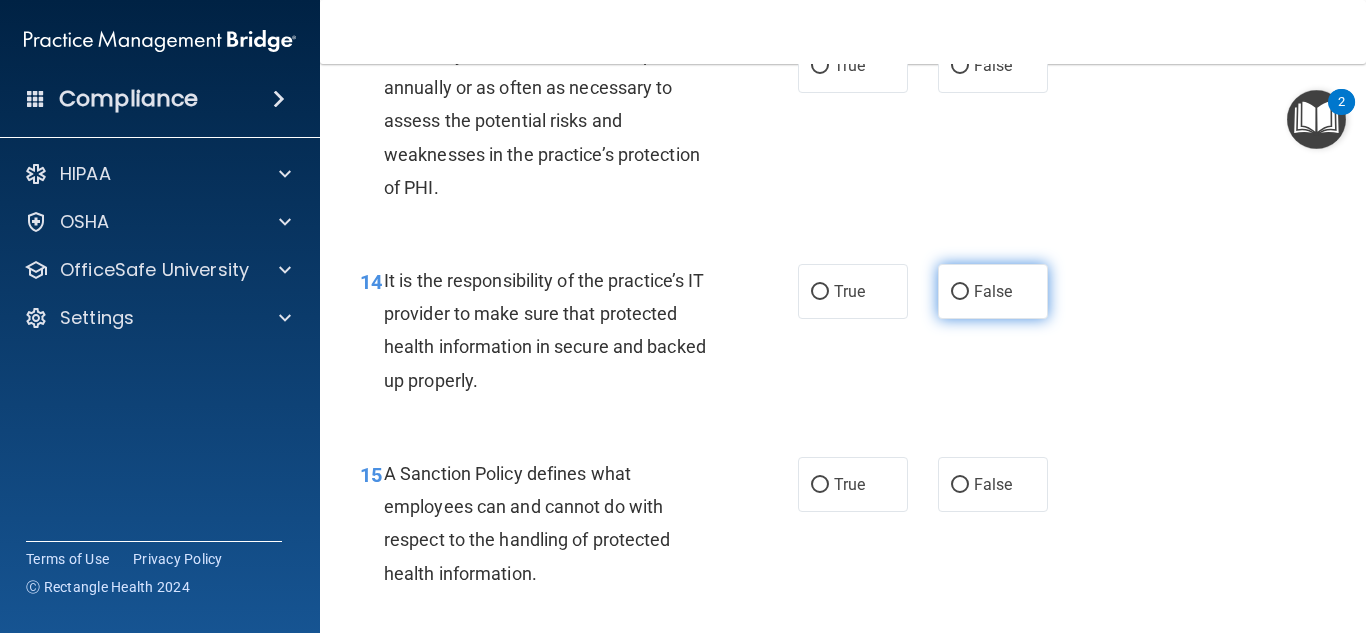 click on "False" at bounding box center (993, 291) 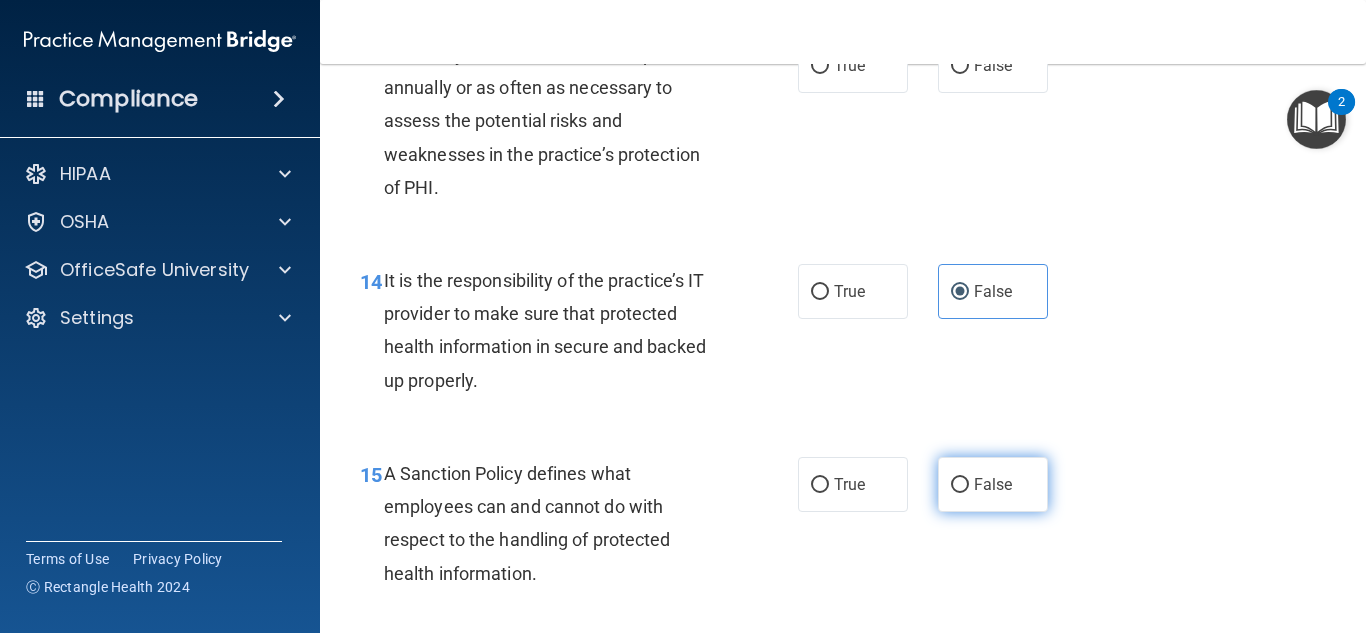 click on "False" at bounding box center [993, 484] 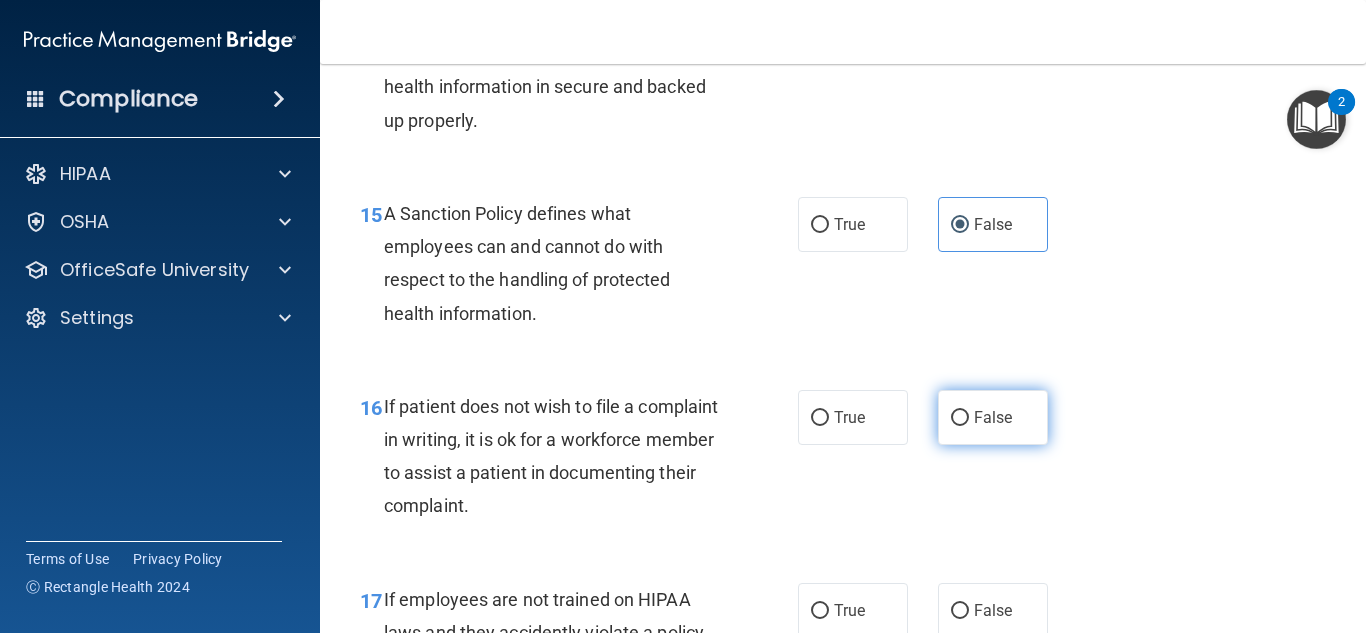 scroll, scrollTop: 3200, scrollLeft: 0, axis: vertical 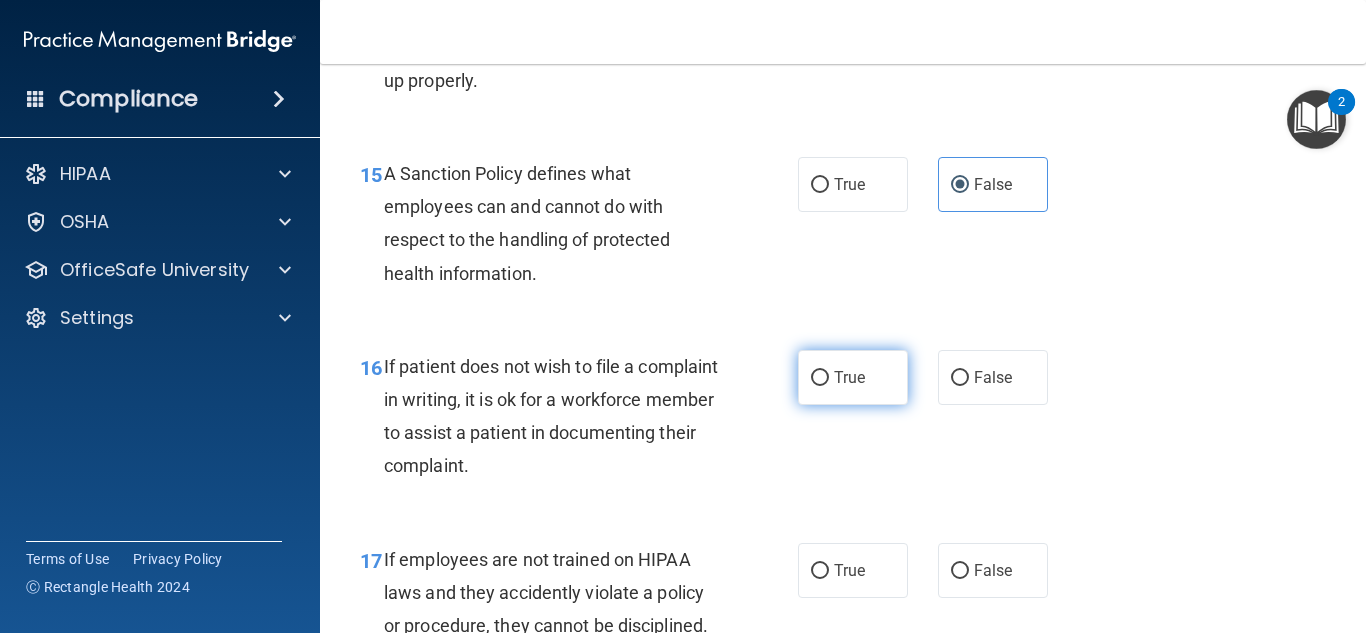 click on "True" at bounding box center [849, 377] 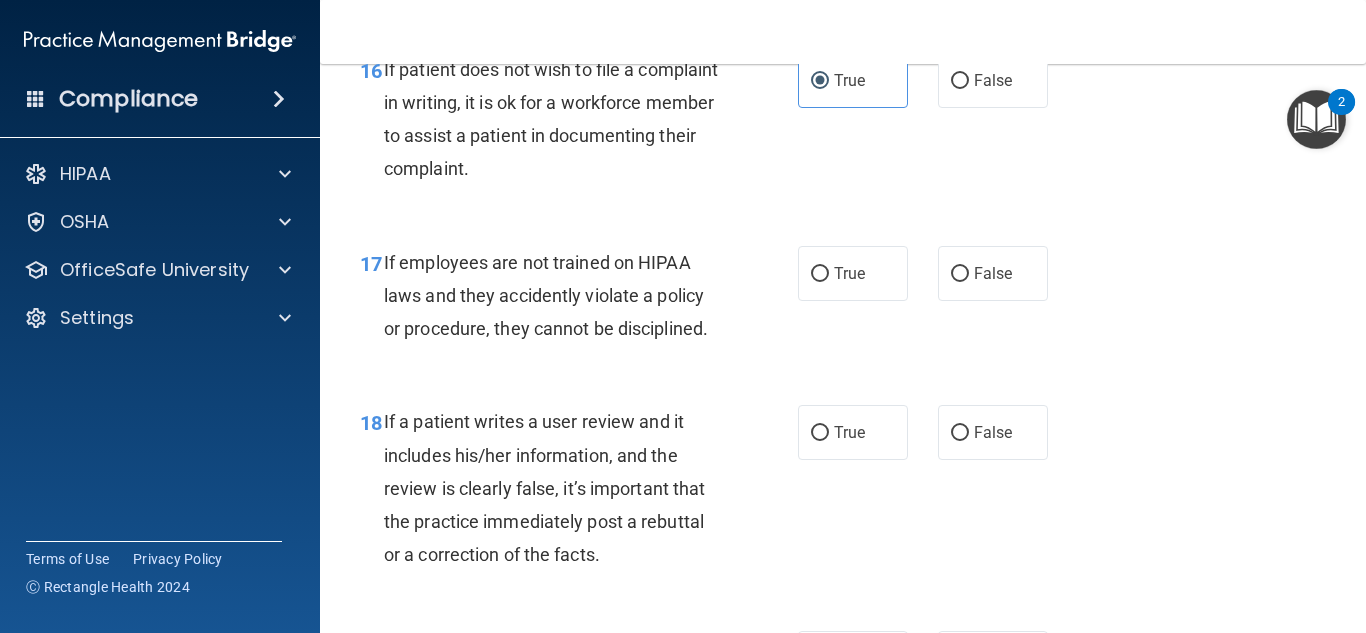 scroll, scrollTop: 3500, scrollLeft: 0, axis: vertical 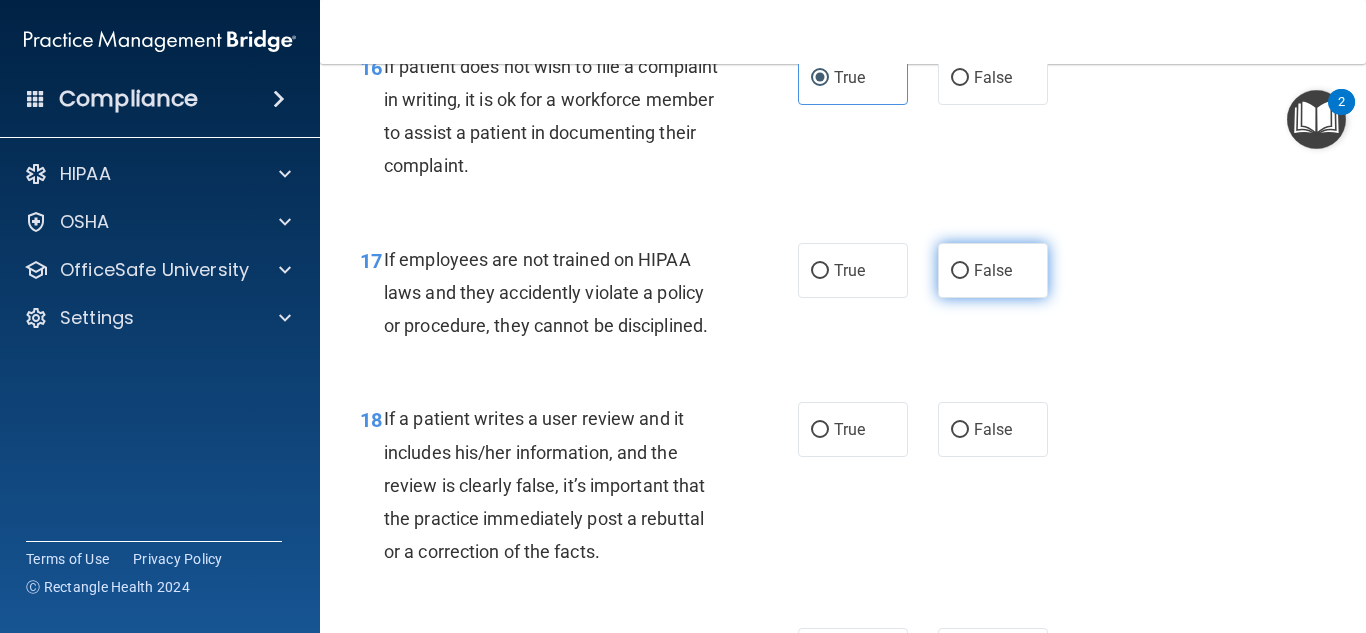 click on "False" at bounding box center [993, 270] 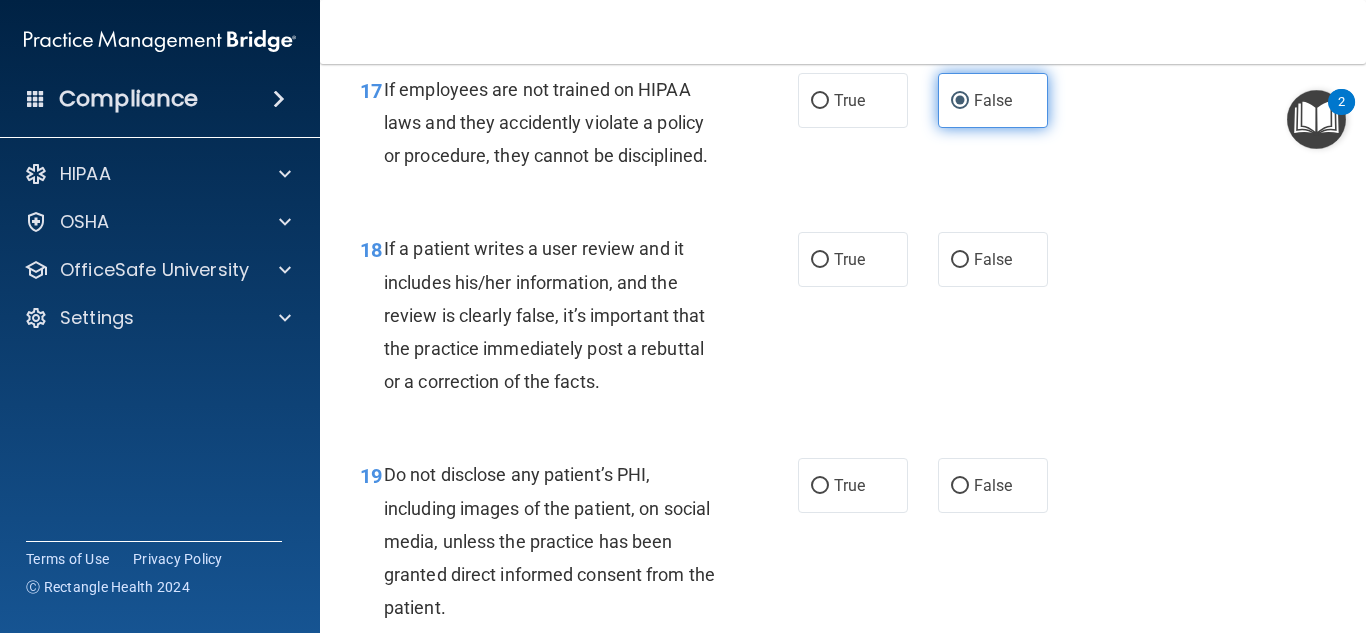 scroll, scrollTop: 3700, scrollLeft: 0, axis: vertical 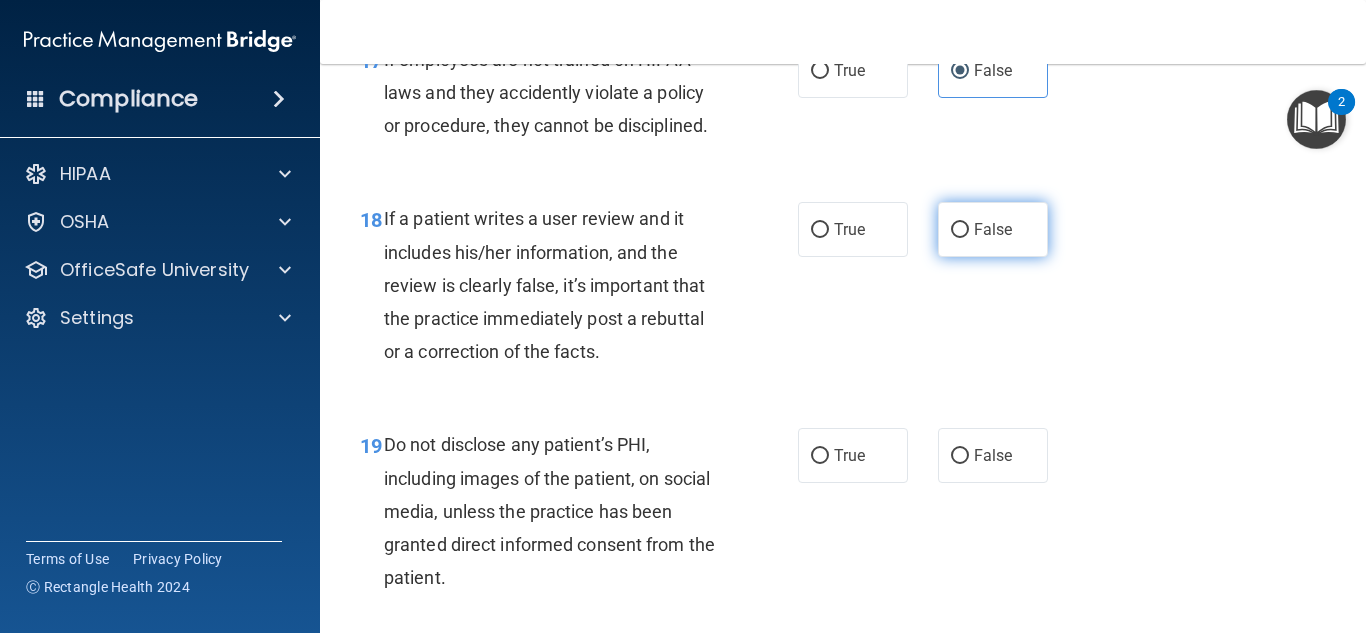 click on "False" at bounding box center [993, 229] 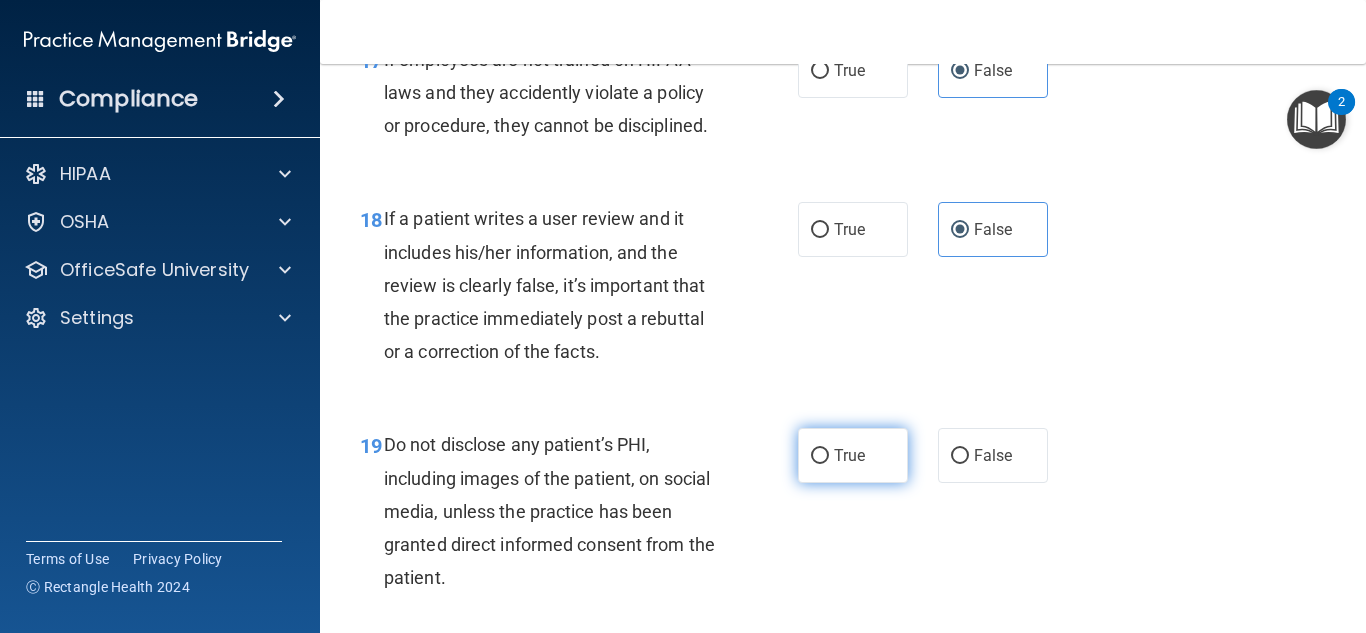 click on "True" at bounding box center (853, 455) 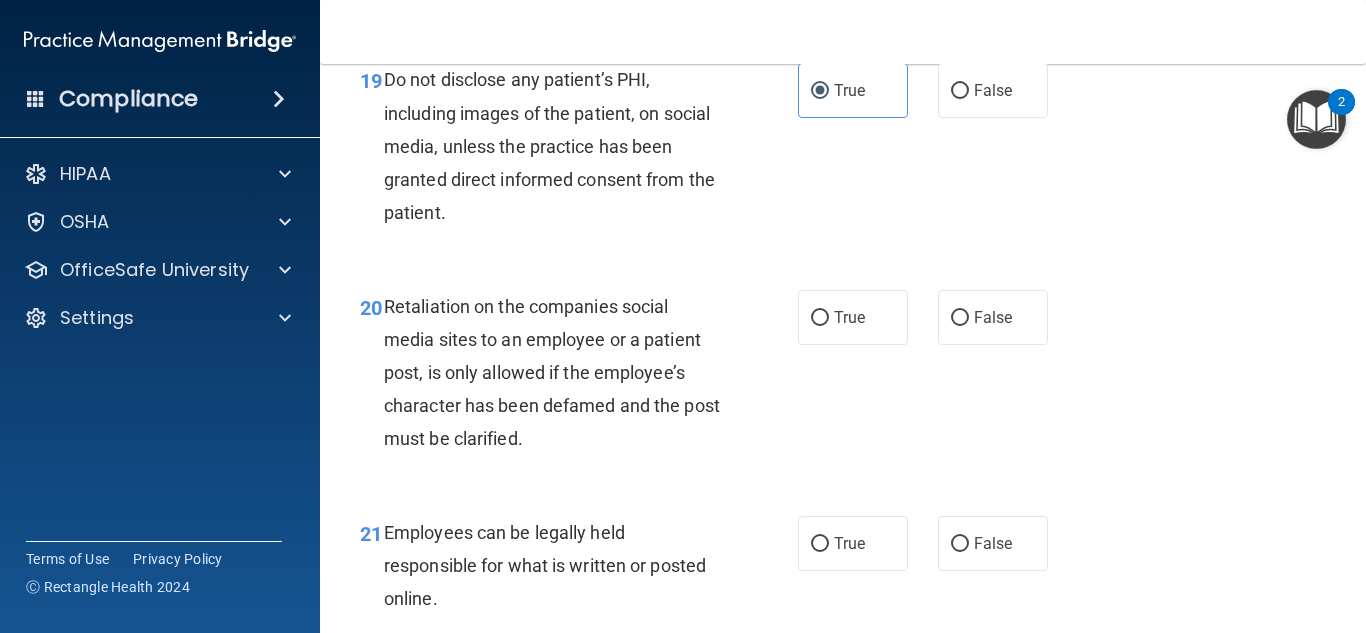 scroll, scrollTop: 4100, scrollLeft: 0, axis: vertical 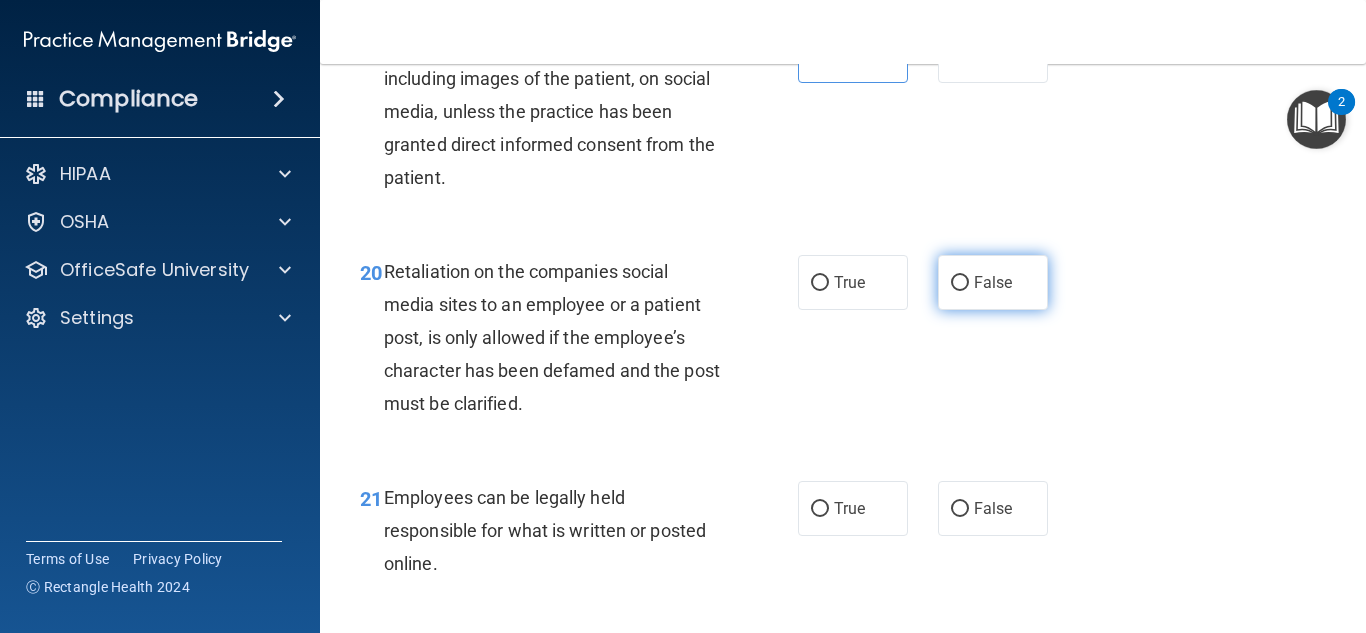 click on "False" at bounding box center [993, 282] 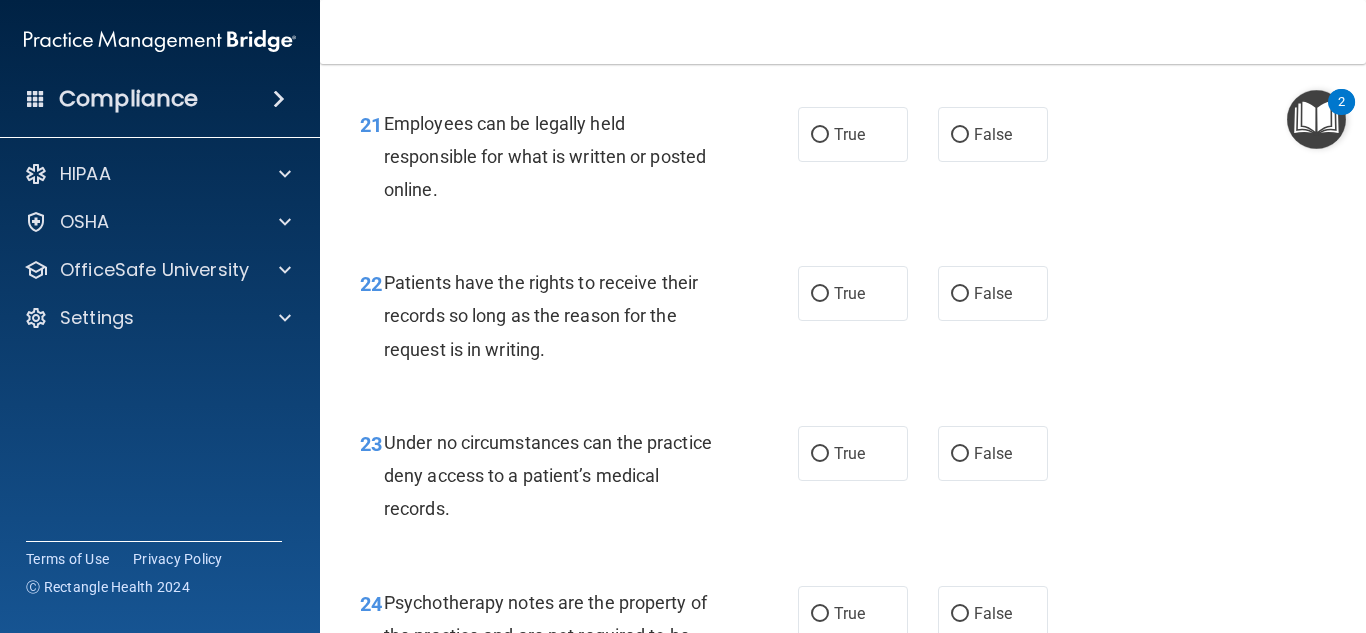 scroll, scrollTop: 4500, scrollLeft: 0, axis: vertical 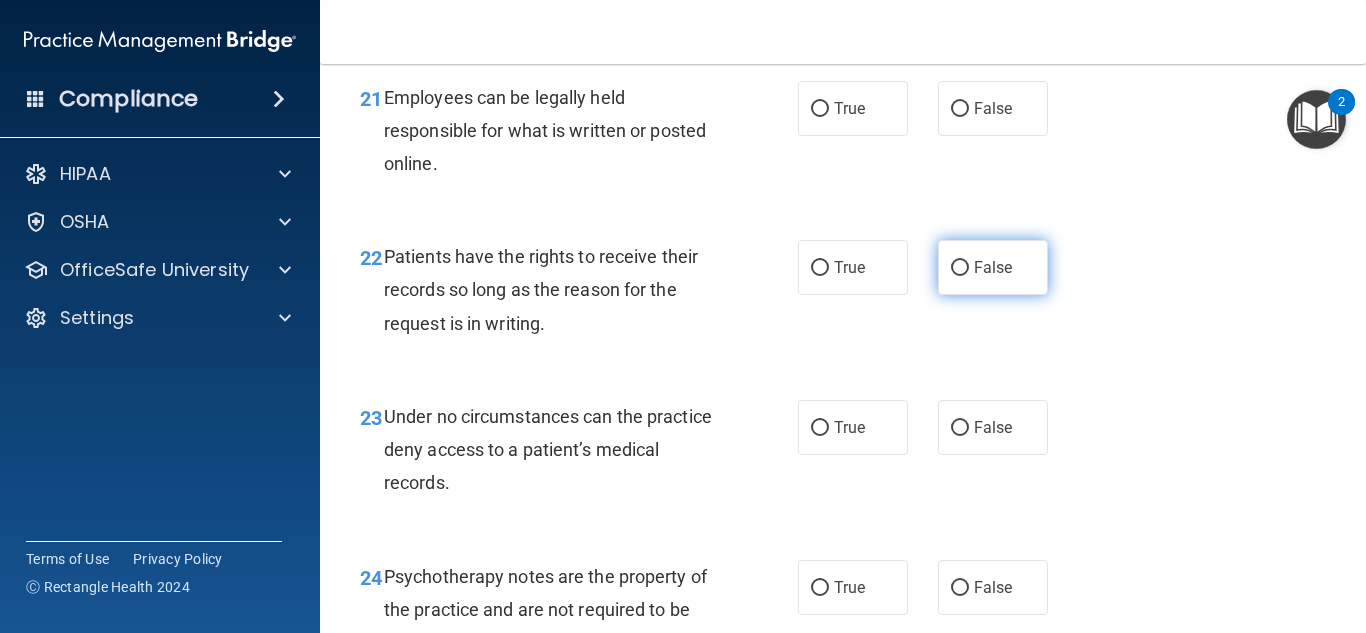 click on "False" at bounding box center [993, 267] 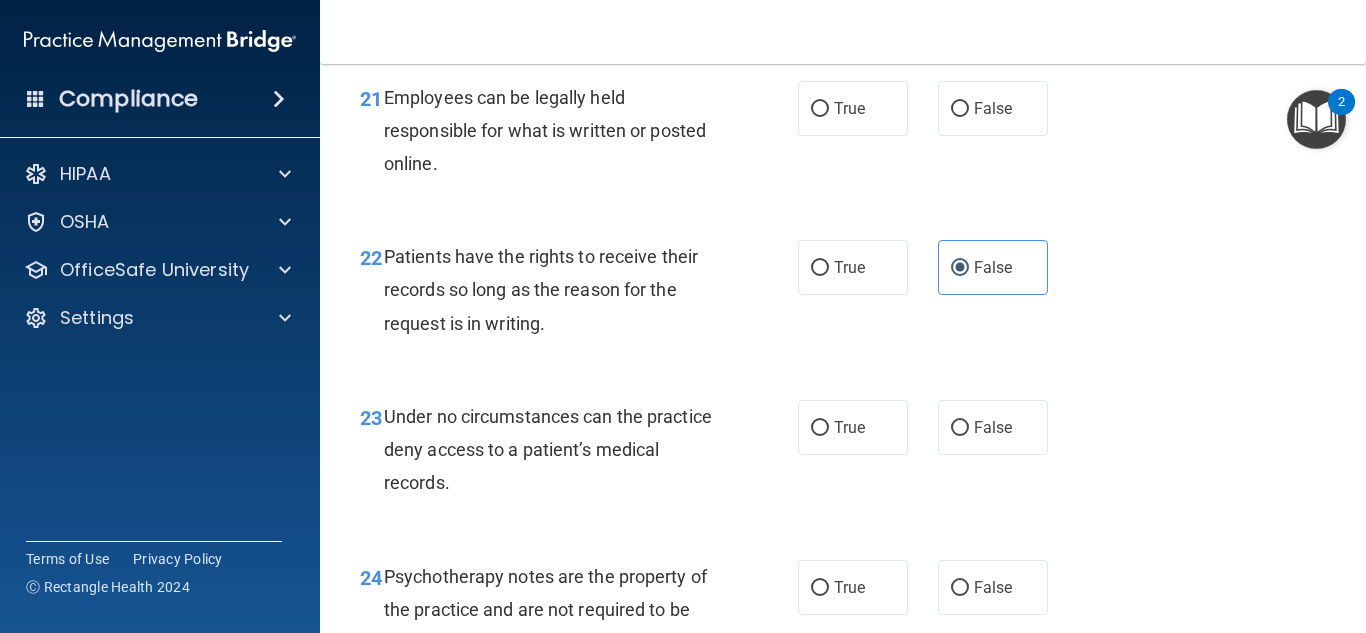 scroll, scrollTop: 4600, scrollLeft: 0, axis: vertical 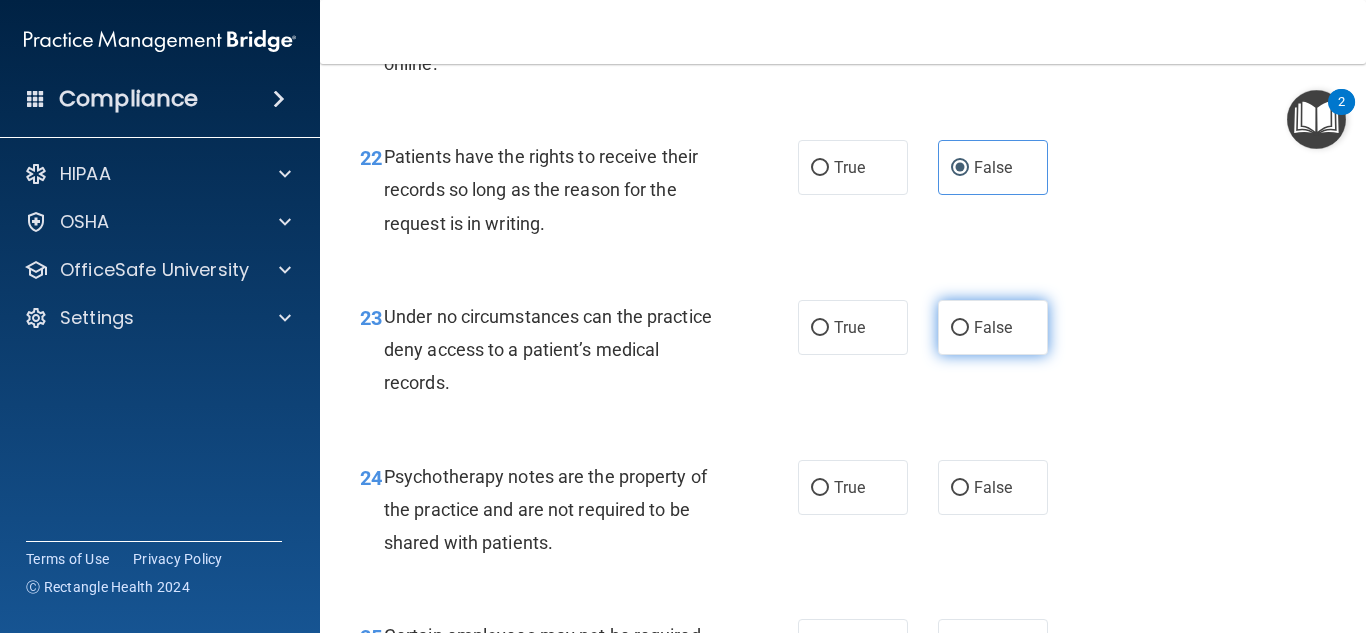 click on "False" at bounding box center (993, 327) 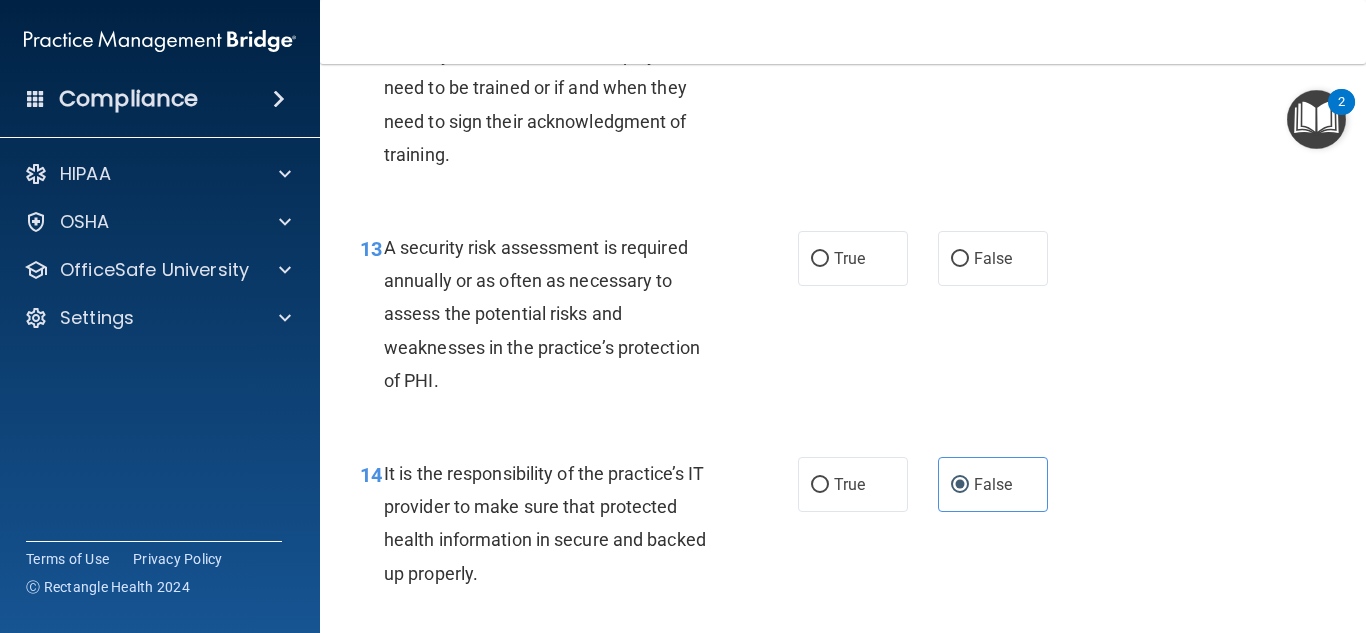 scroll, scrollTop: 2700, scrollLeft: 0, axis: vertical 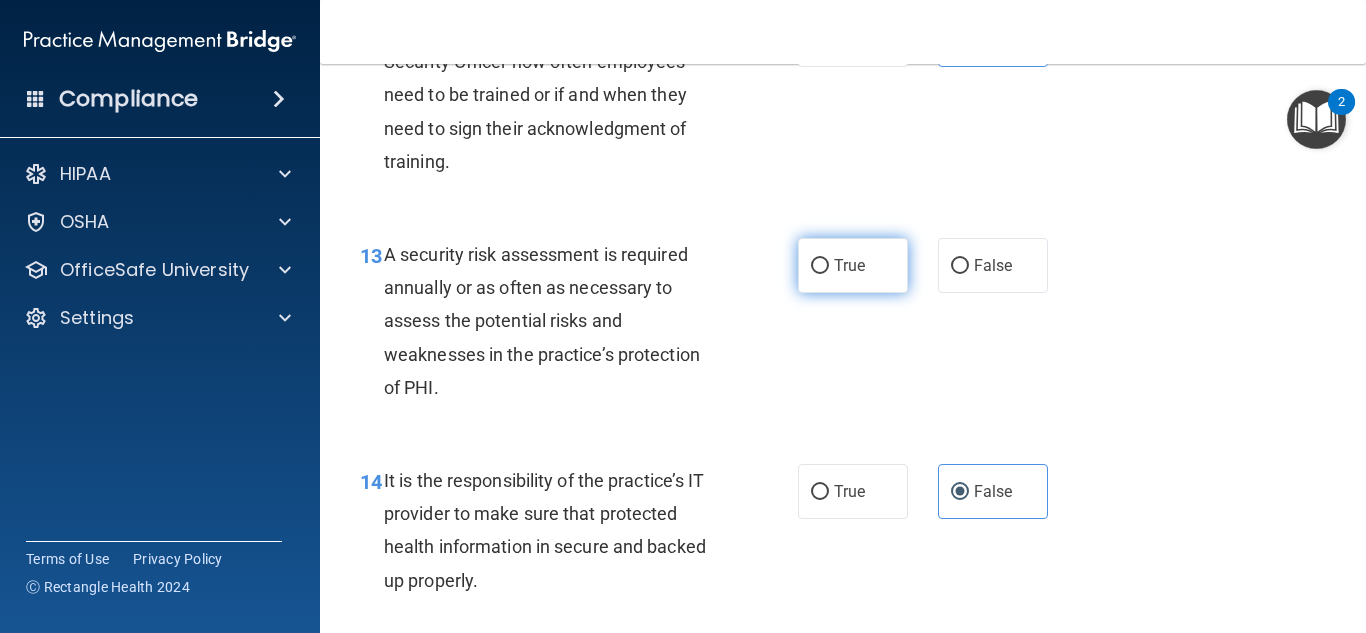 click on "True" at bounding box center [853, 265] 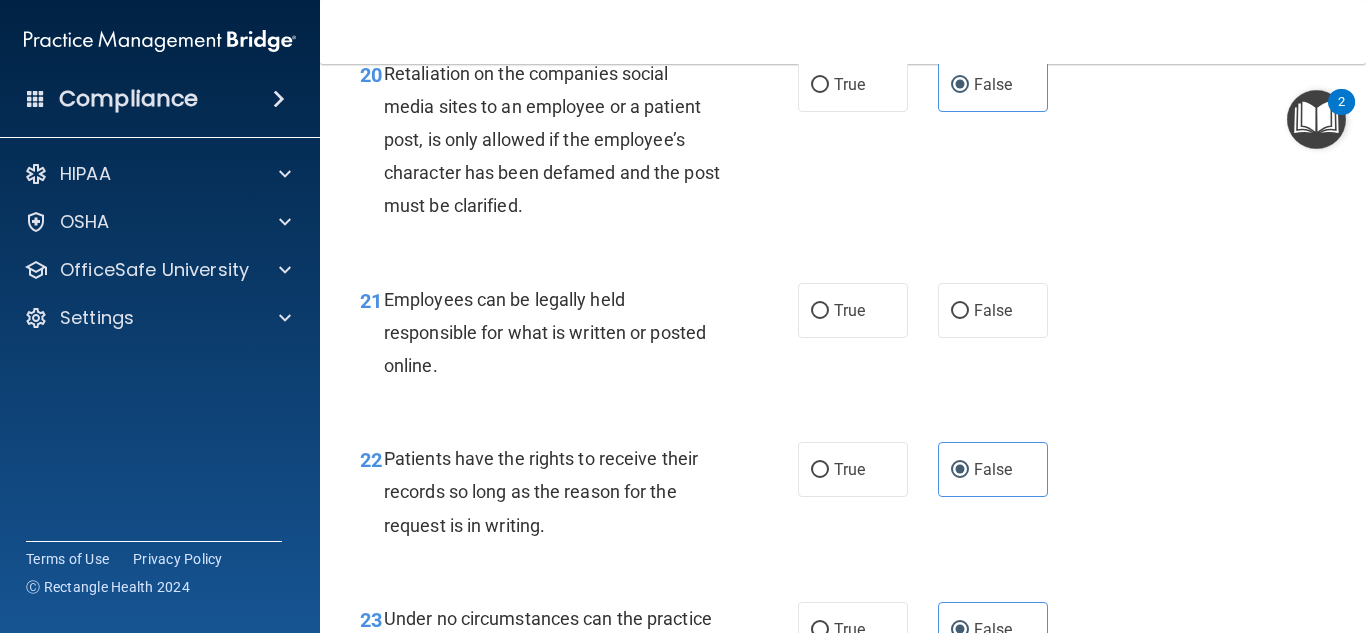 scroll, scrollTop: 4300, scrollLeft: 0, axis: vertical 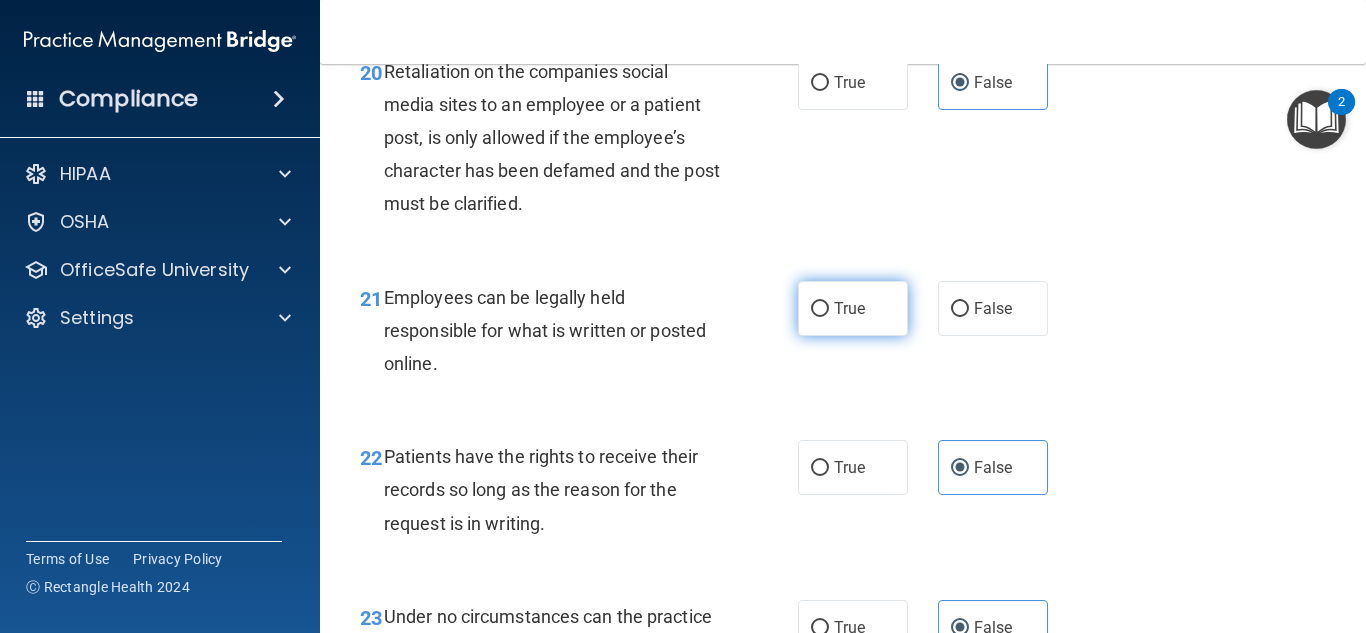 click on "True" at bounding box center [849, 308] 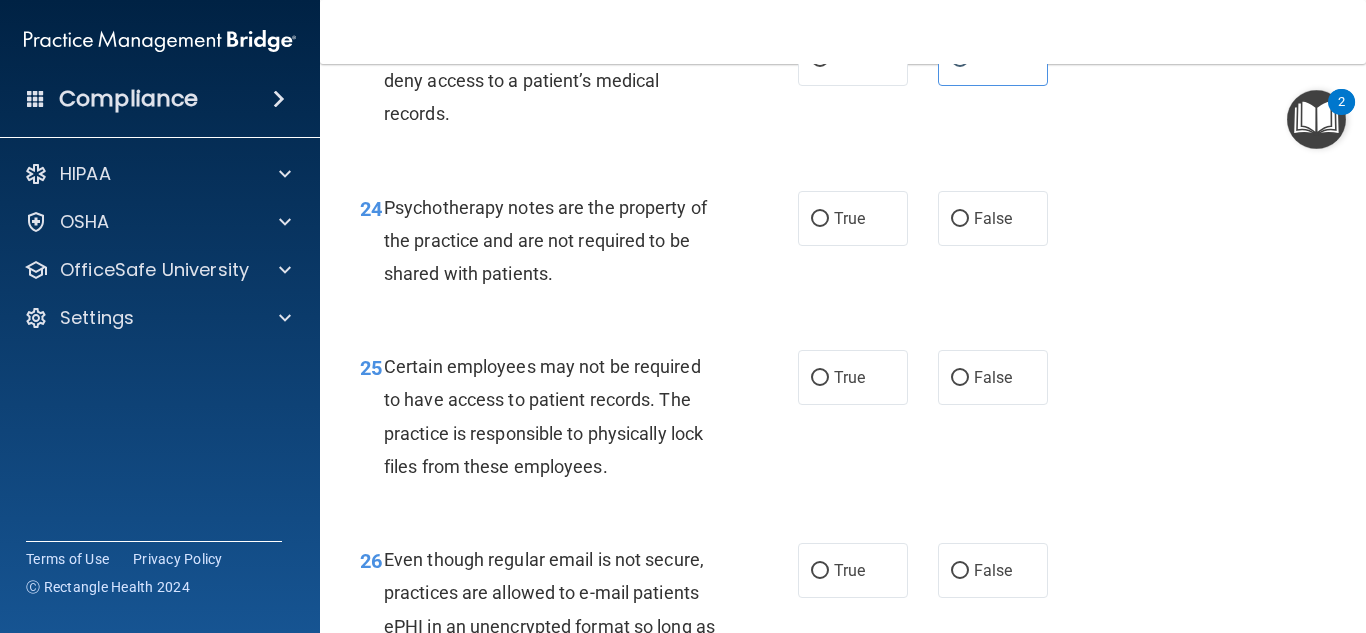 scroll, scrollTop: 4900, scrollLeft: 0, axis: vertical 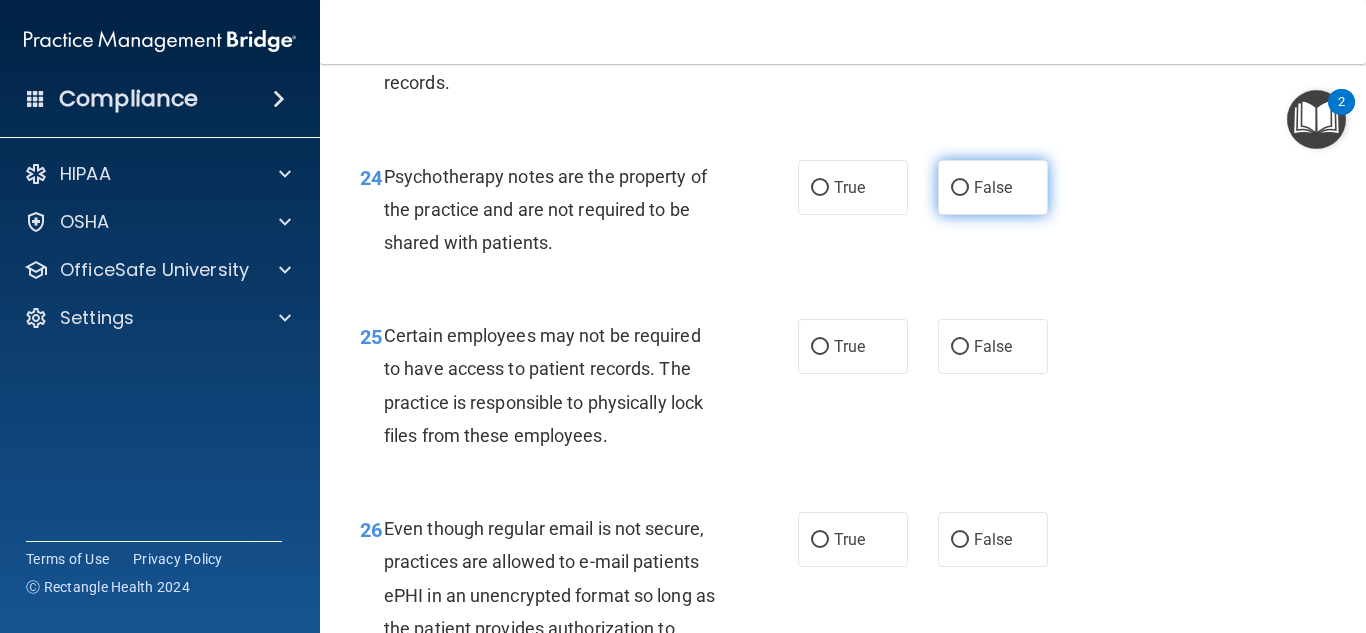 click on "False" at bounding box center [993, 187] 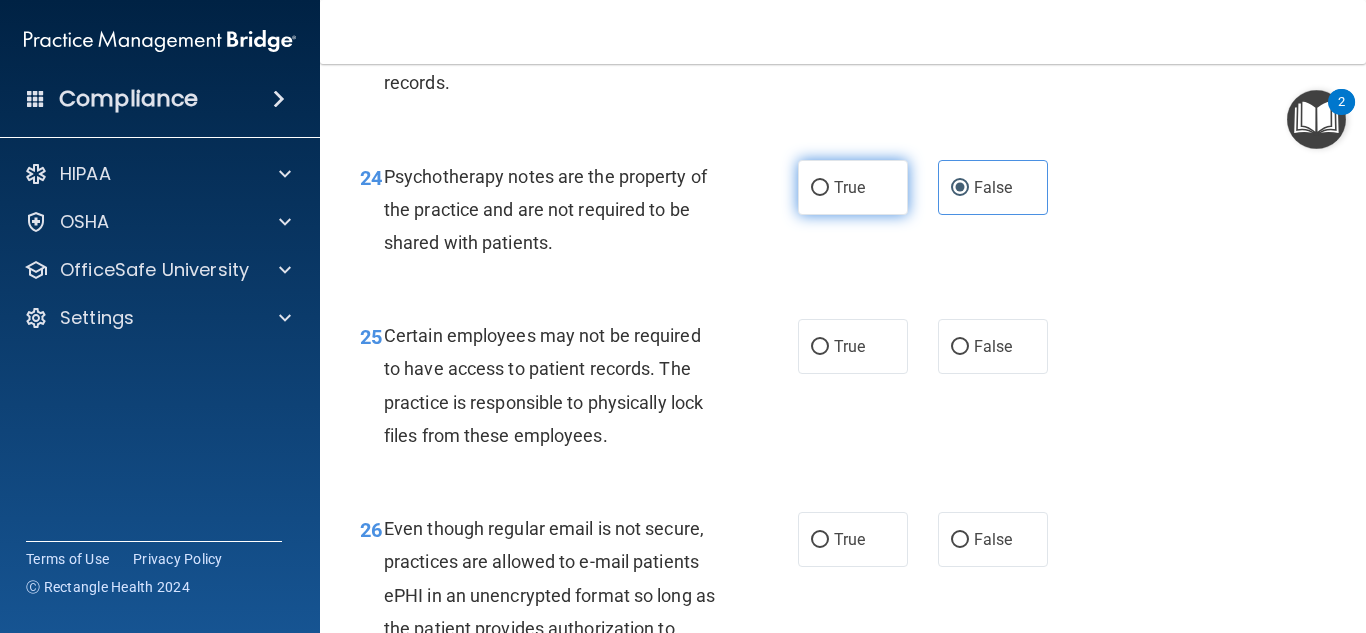 click on "True" at bounding box center [853, 187] 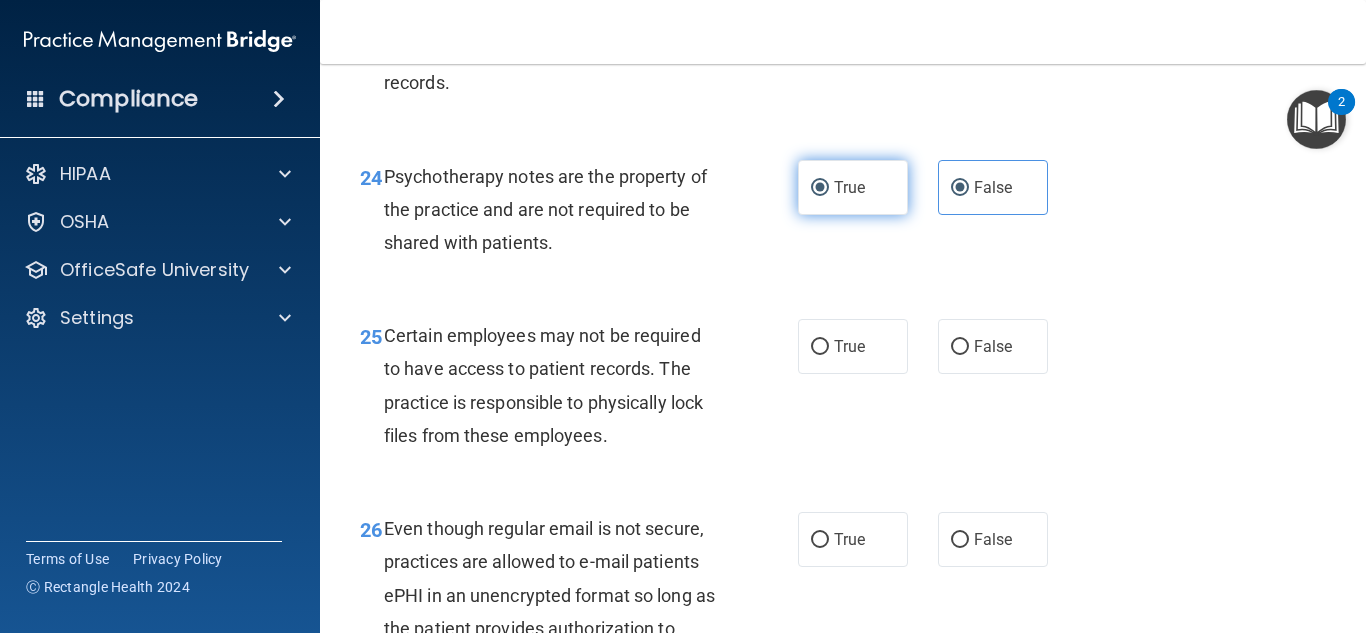 radio on "false" 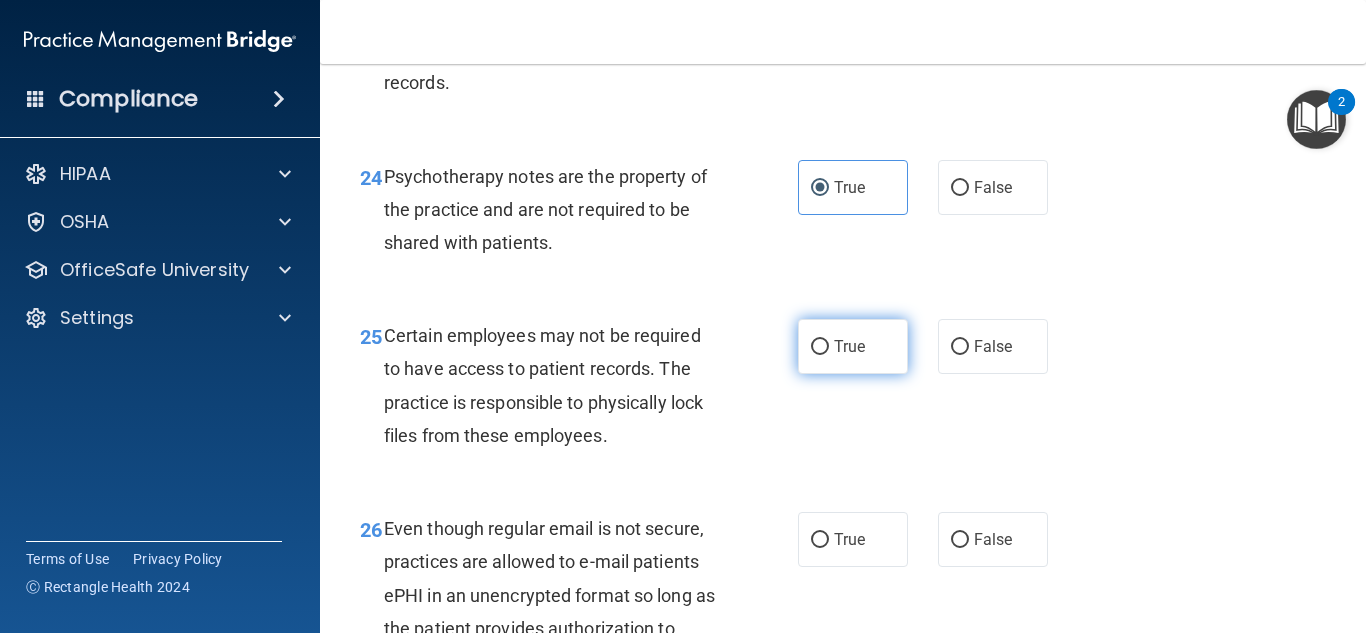 click on "True" at bounding box center (820, 347) 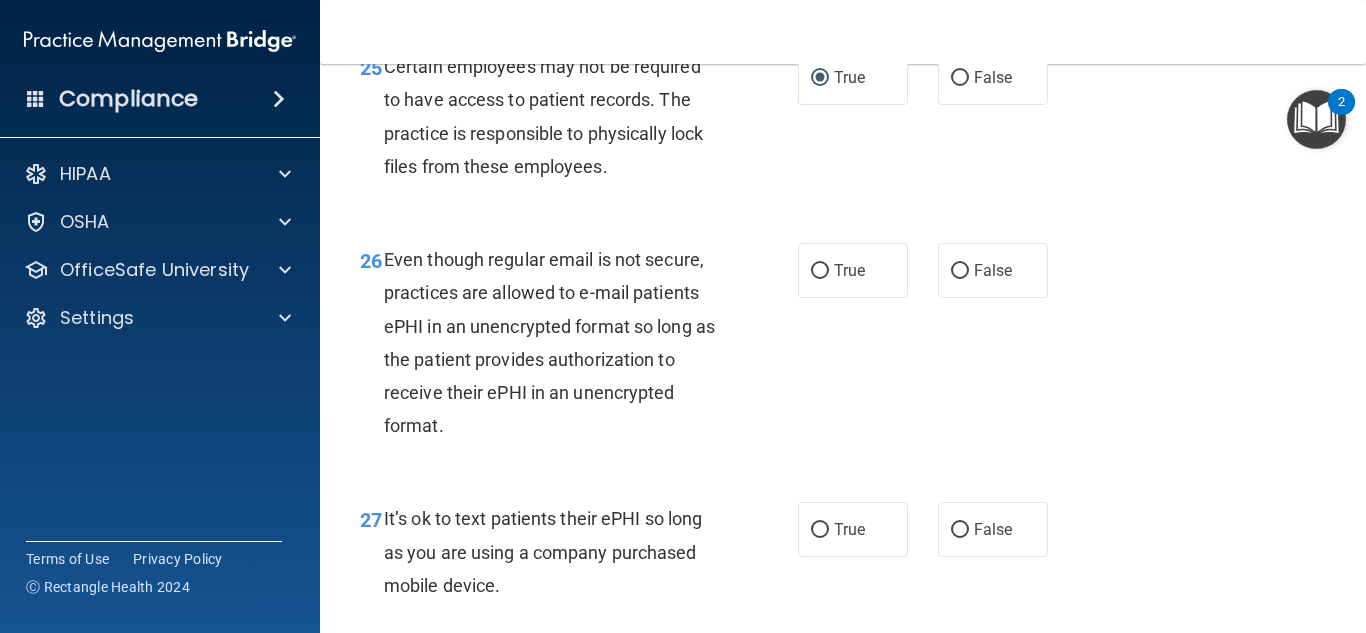 scroll, scrollTop: 5200, scrollLeft: 0, axis: vertical 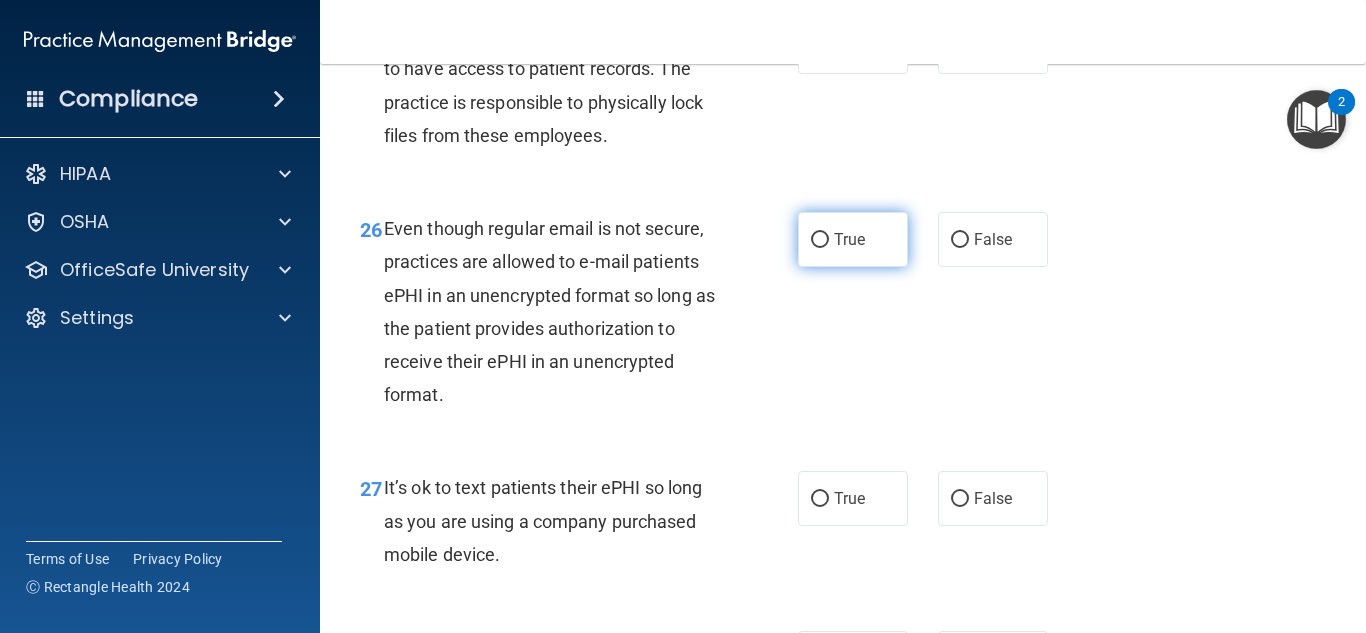 click on "True" at bounding box center [853, 239] 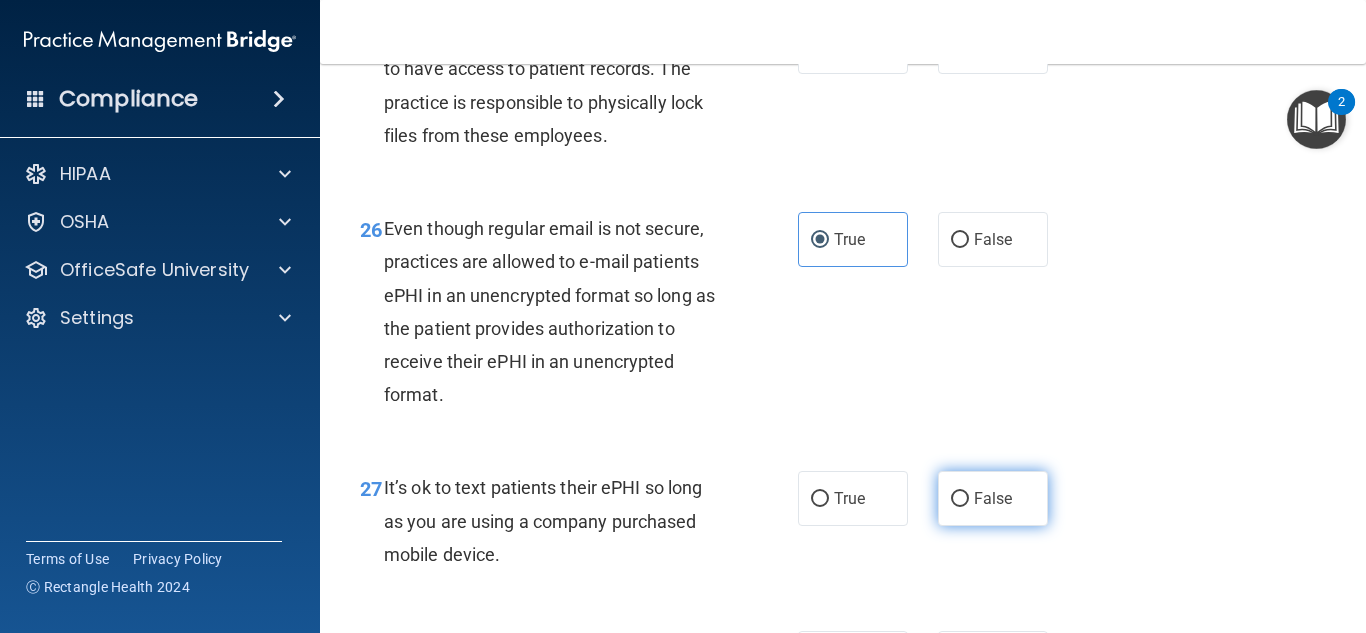 click on "False" at bounding box center [993, 498] 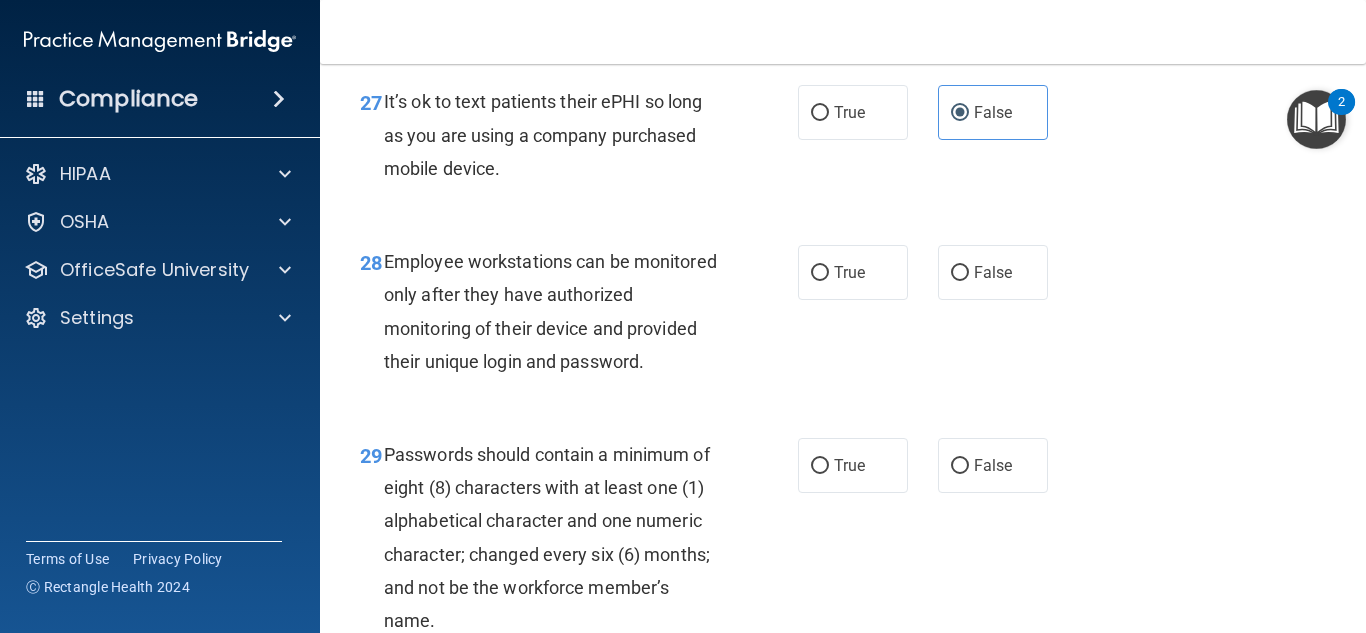 scroll, scrollTop: 5600, scrollLeft: 0, axis: vertical 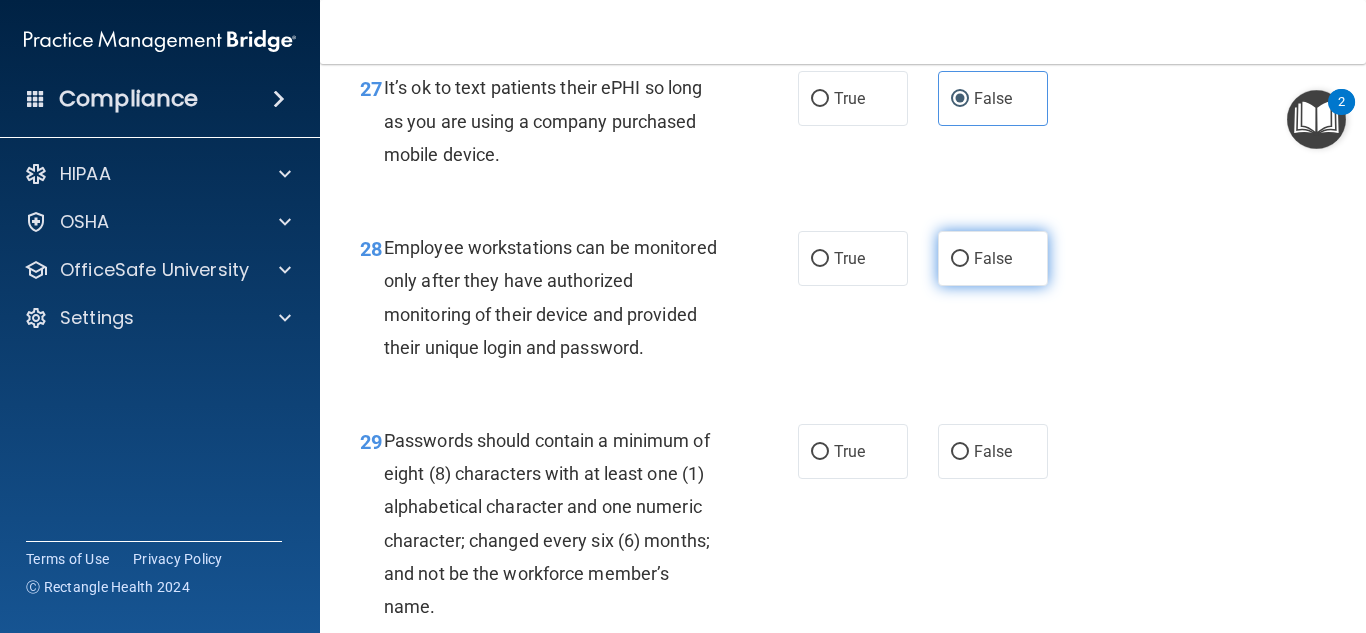click on "False" at bounding box center (993, 258) 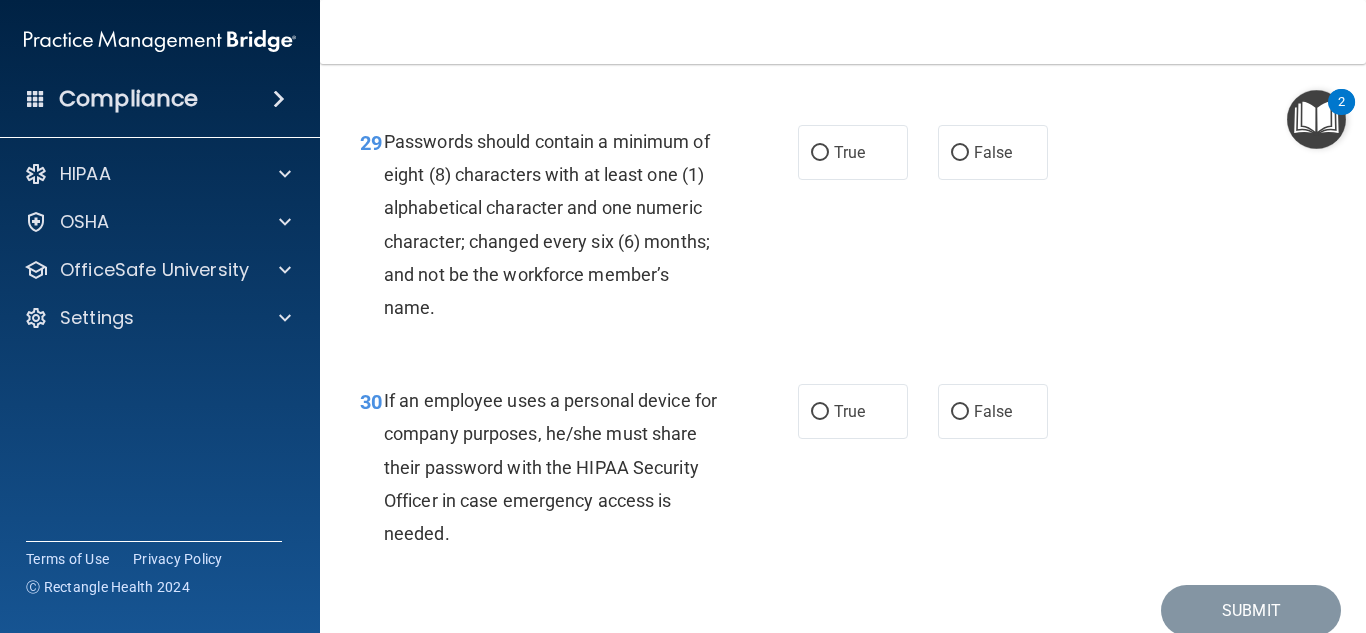 scroll, scrollTop: 5900, scrollLeft: 0, axis: vertical 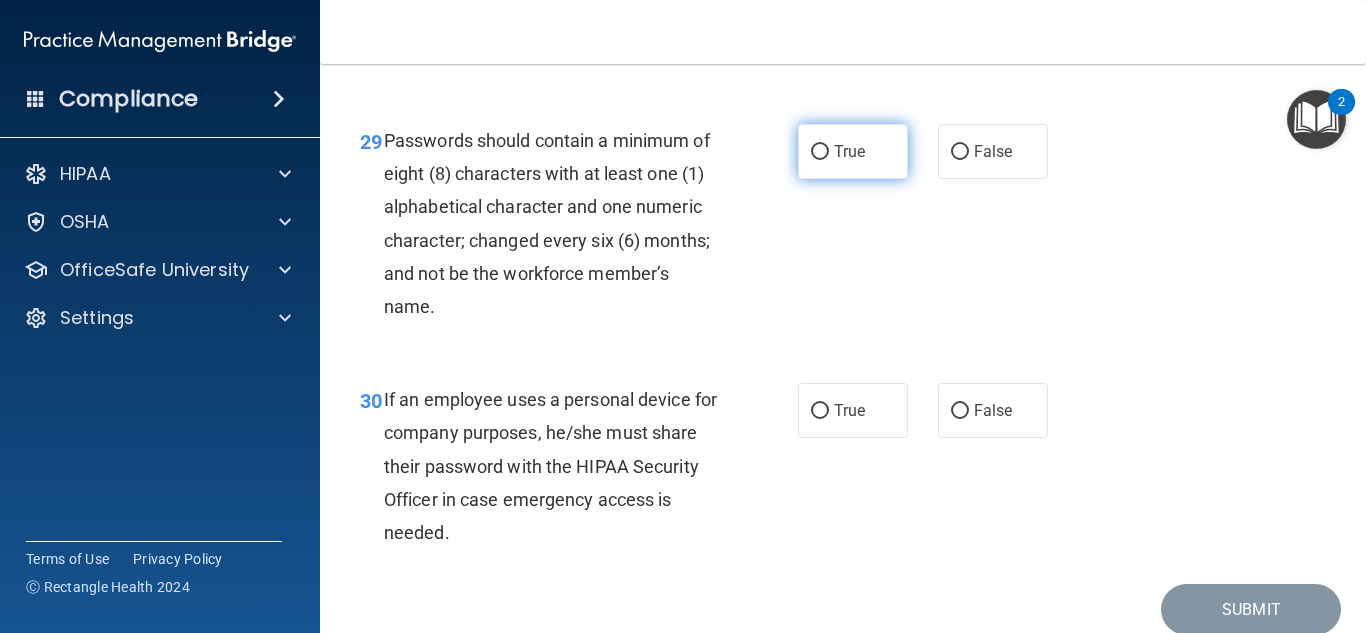 click on "True" at bounding box center (853, 151) 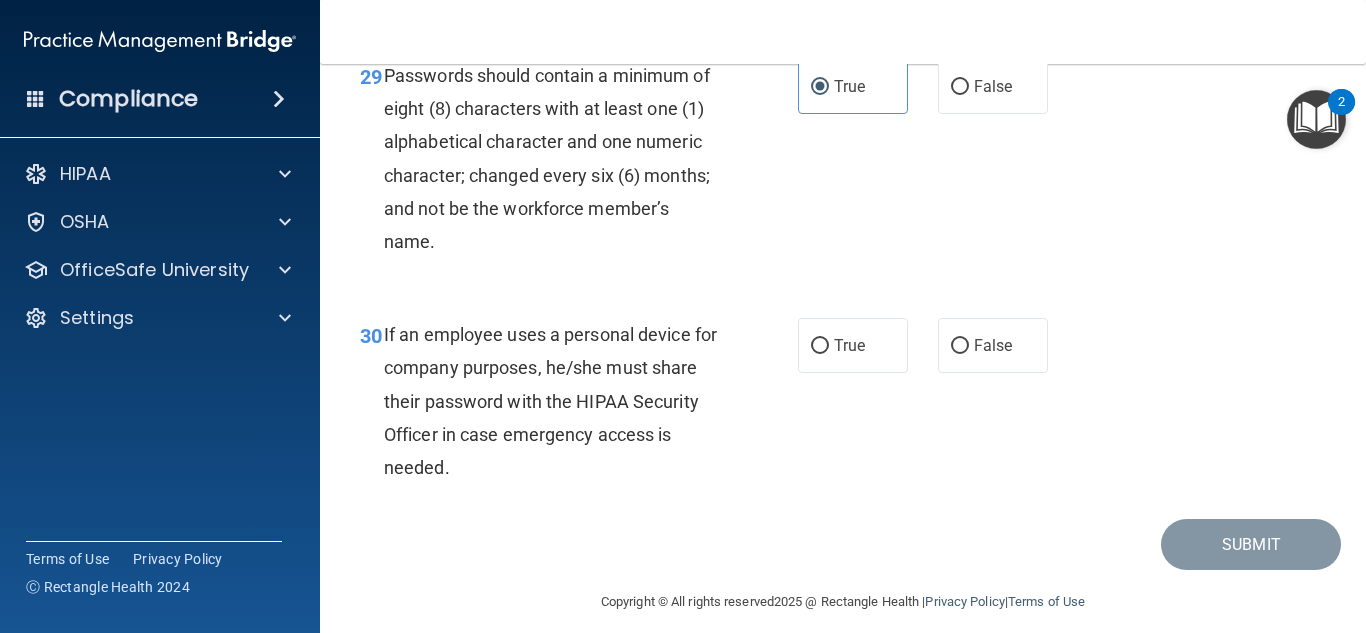 scroll, scrollTop: 6000, scrollLeft: 0, axis: vertical 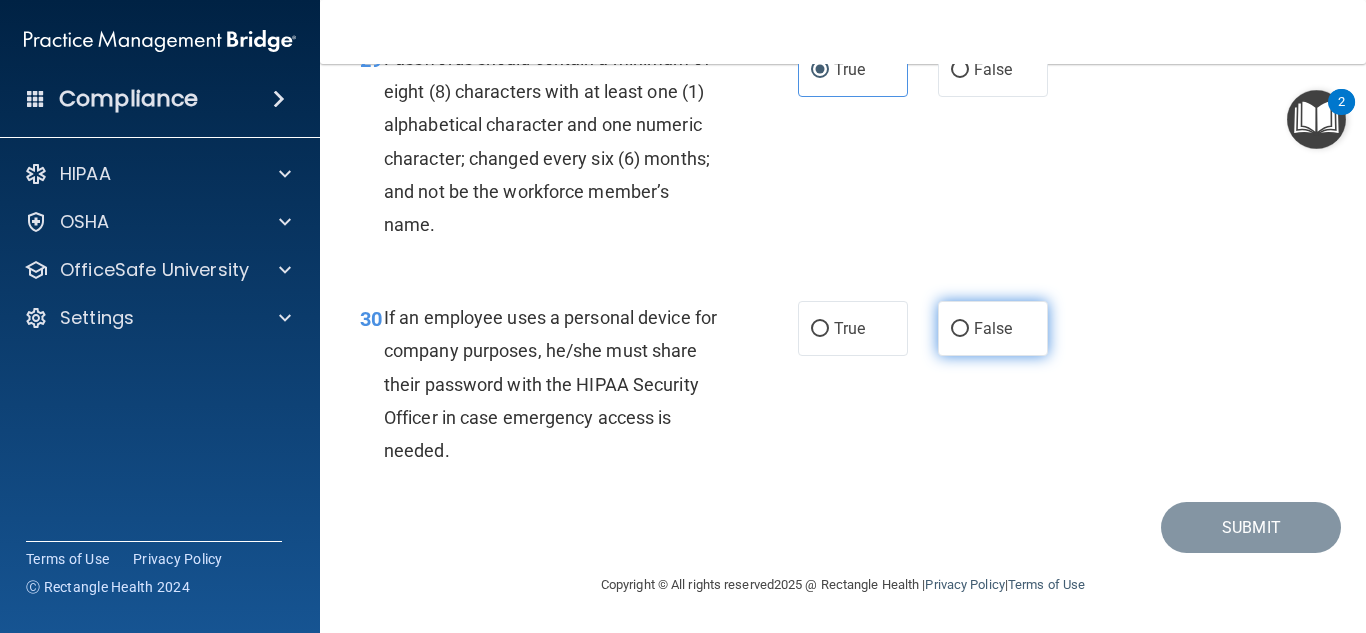 click on "False" at bounding box center (993, 328) 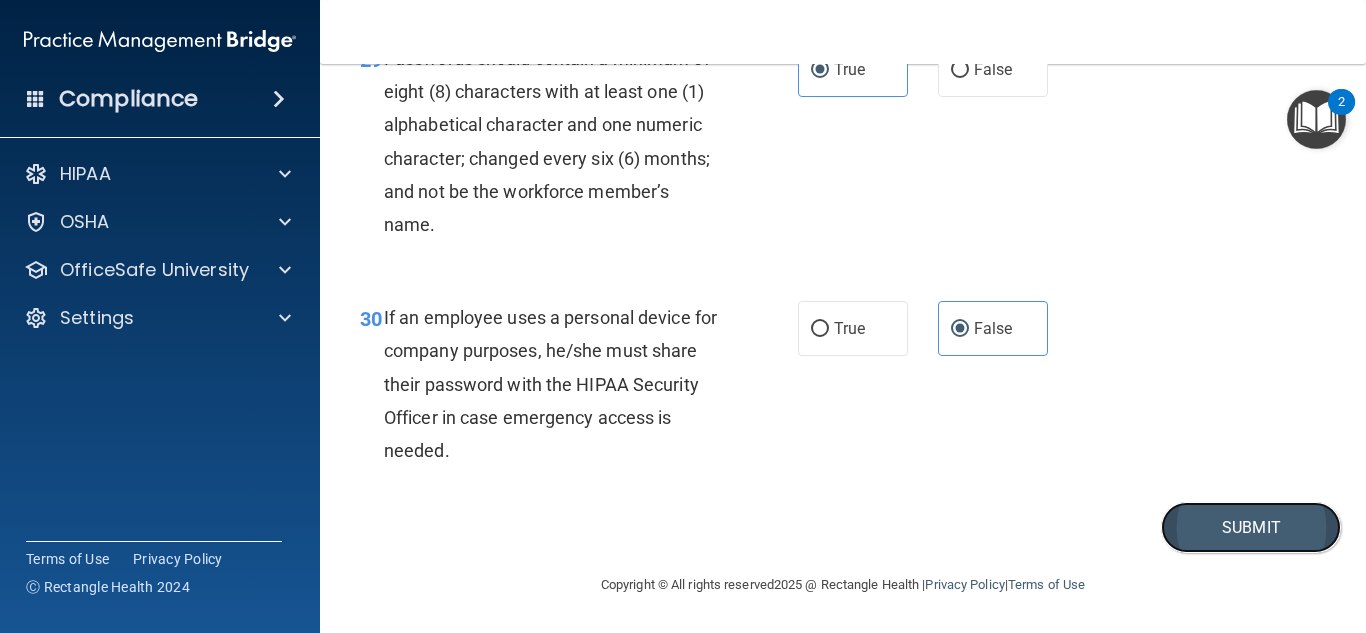 click on "Submit" at bounding box center [1251, 527] 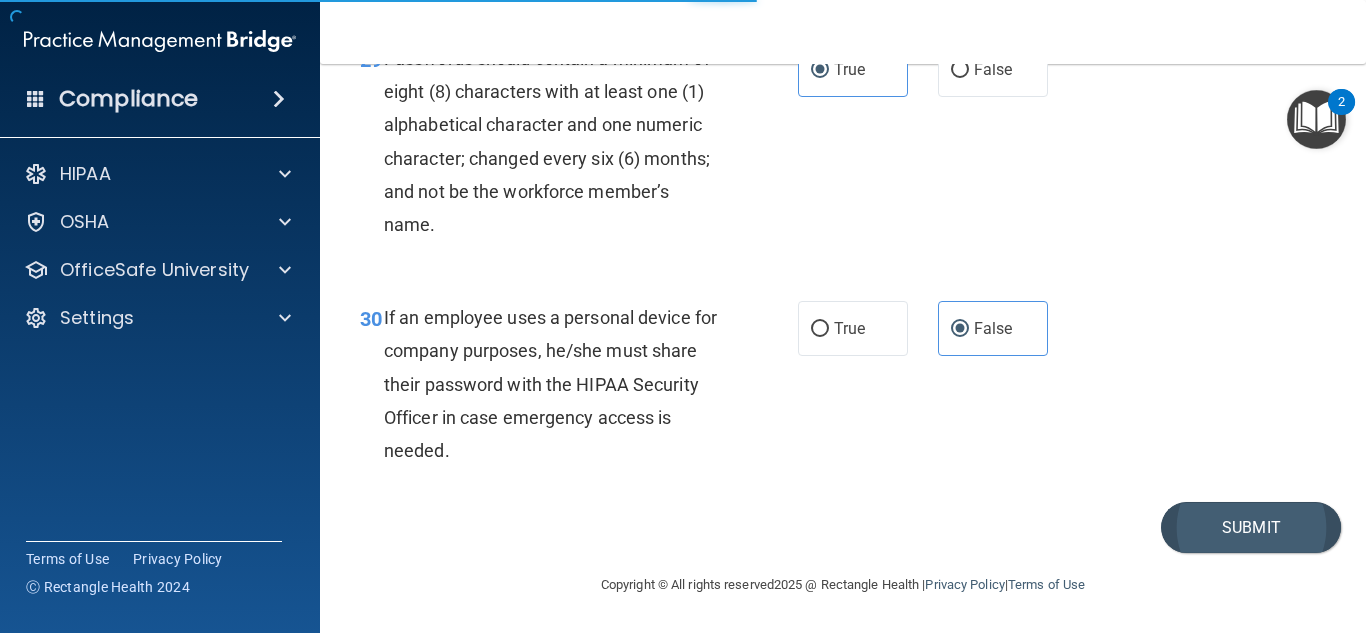 scroll, scrollTop: 0, scrollLeft: 0, axis: both 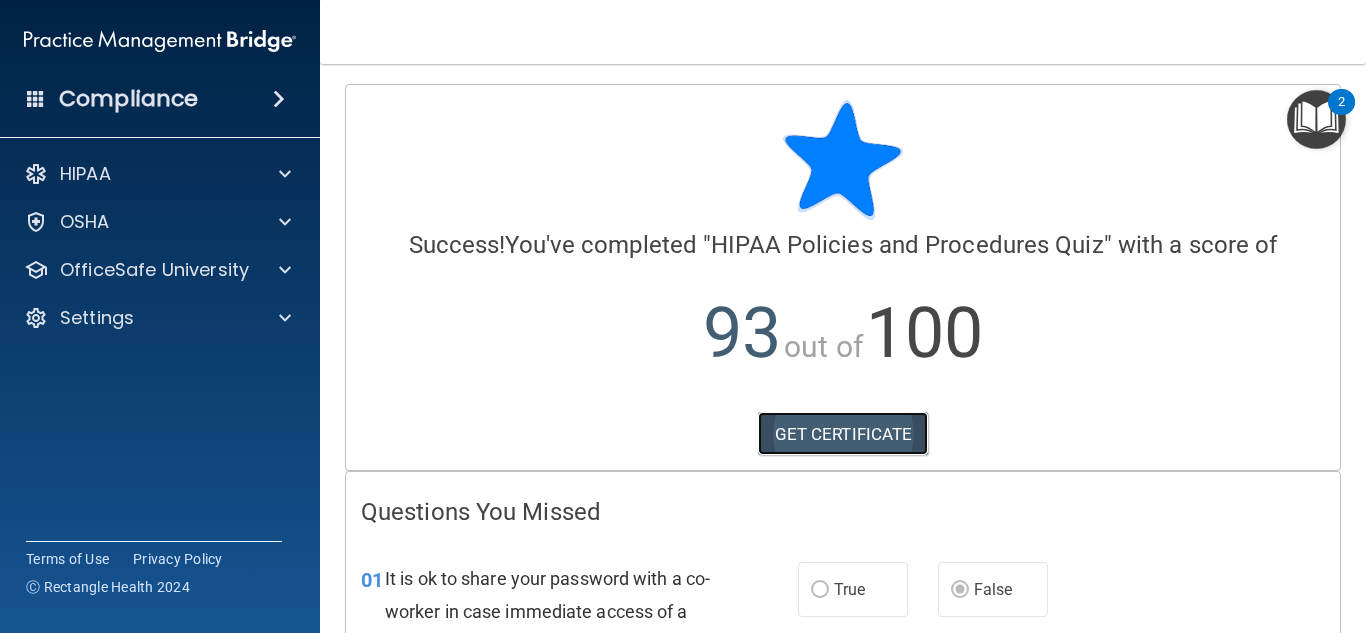 click on "GET CERTIFICATE" at bounding box center (843, 434) 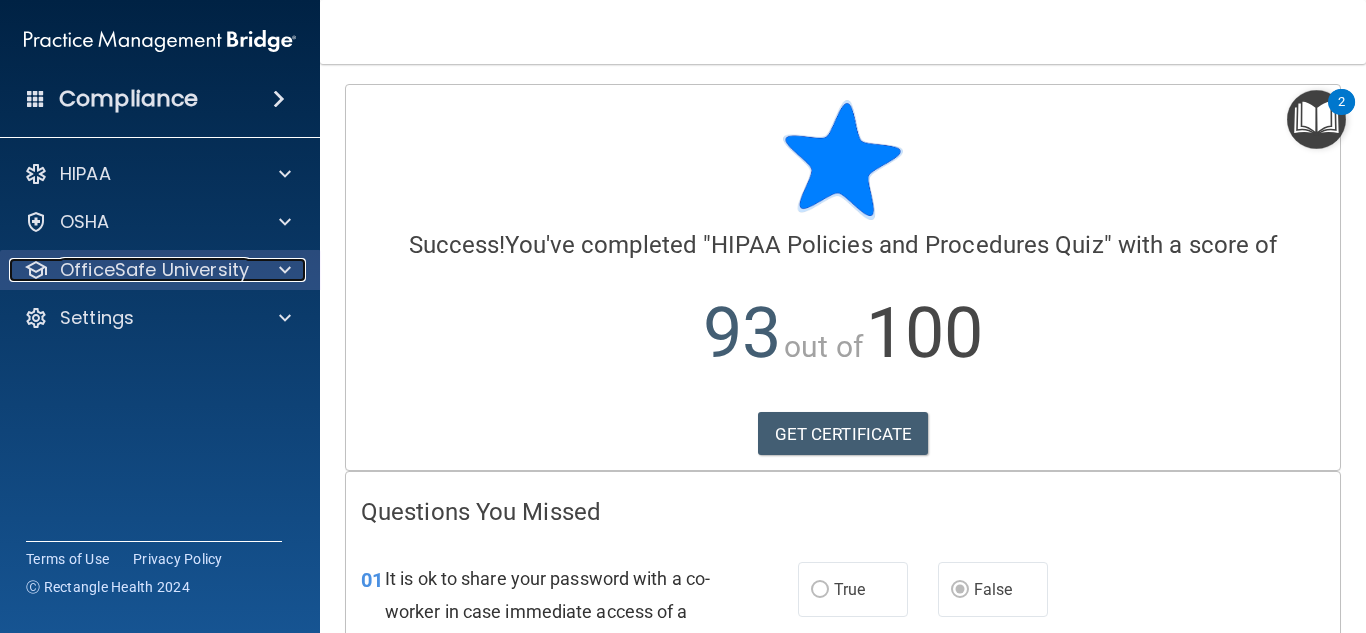 click at bounding box center [282, 270] 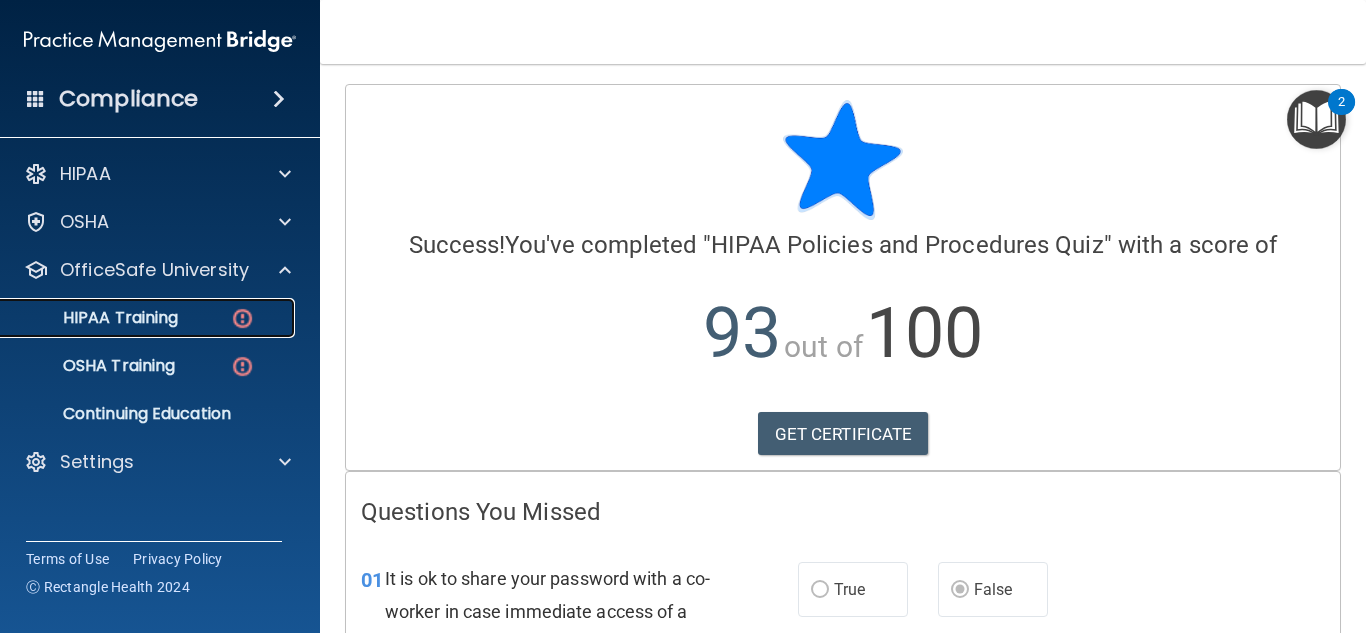 click on "HIPAA Training" at bounding box center [149, 318] 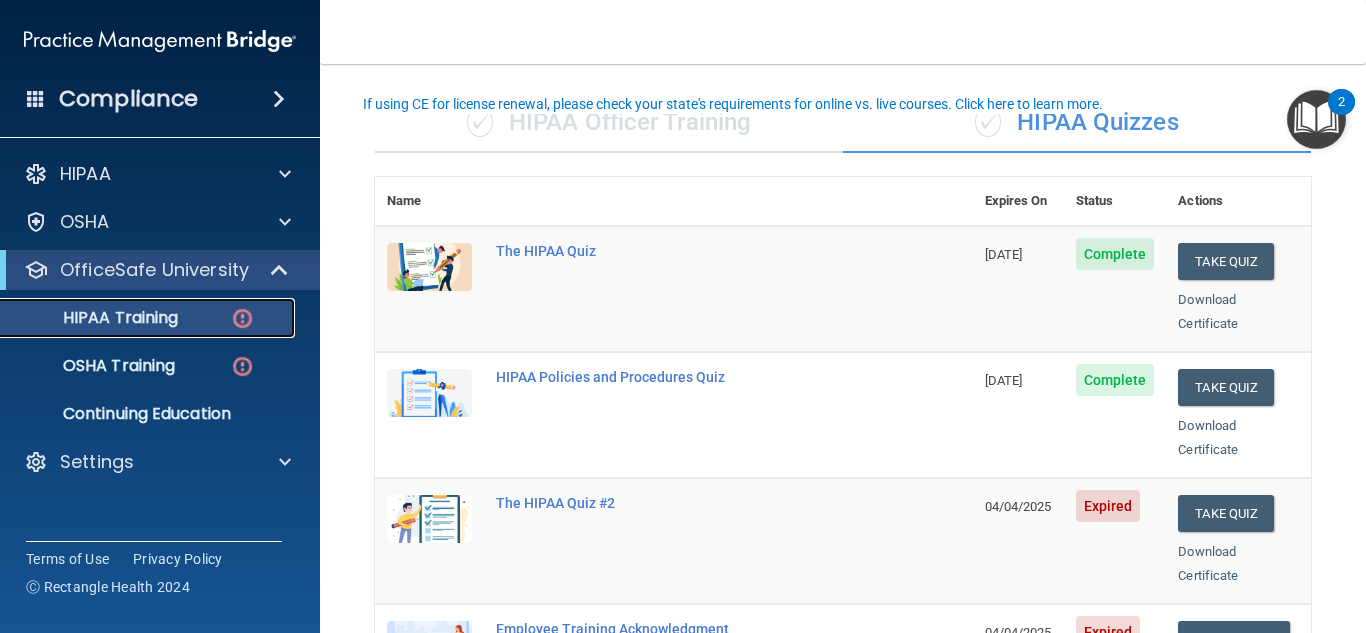 scroll, scrollTop: 100, scrollLeft: 0, axis: vertical 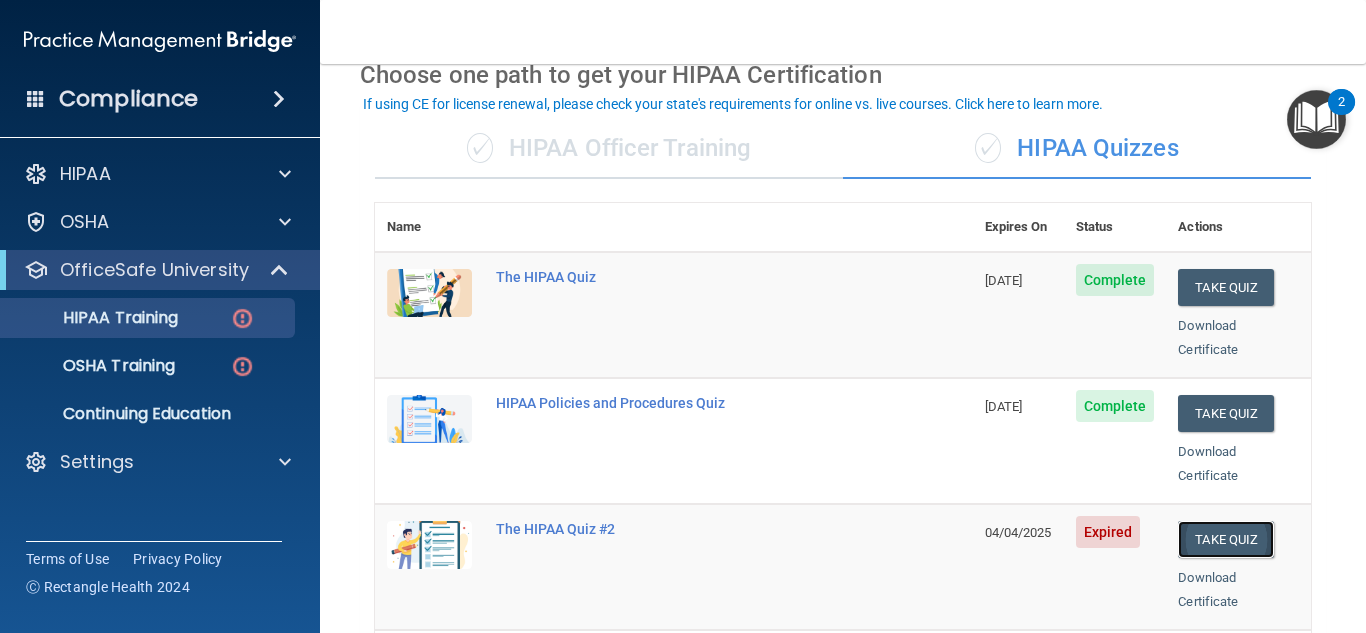 click on "Take Quiz" at bounding box center [1226, 539] 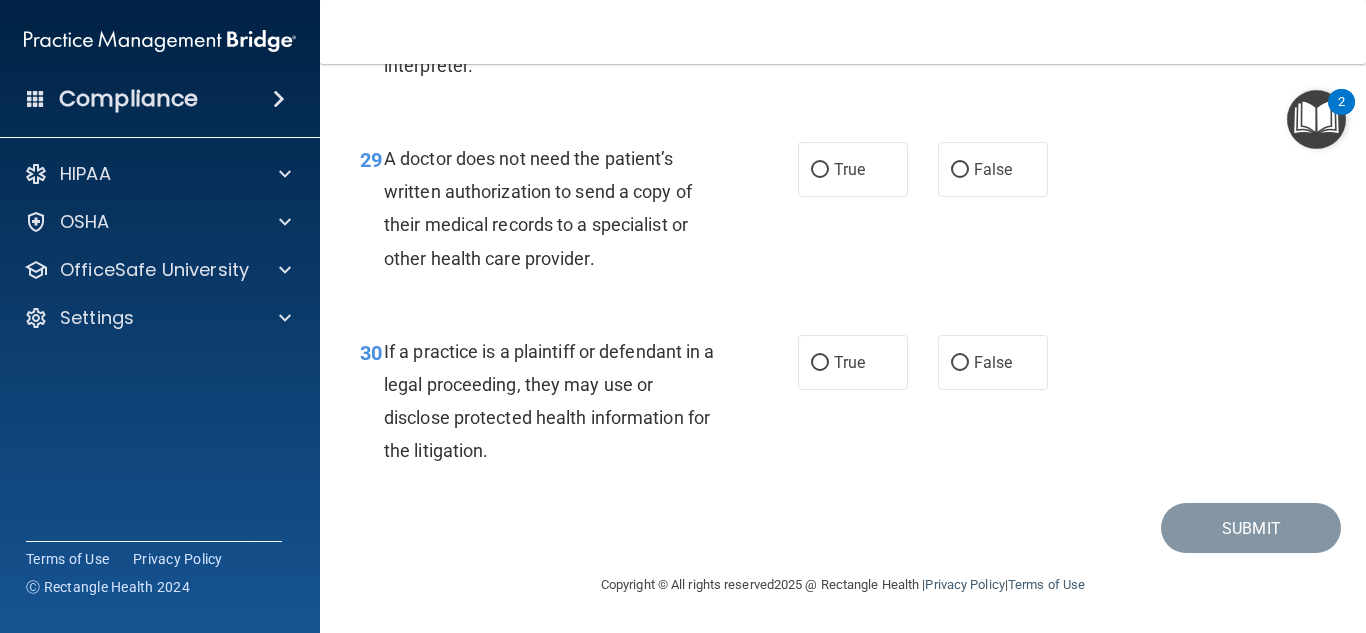 scroll, scrollTop: 4750, scrollLeft: 0, axis: vertical 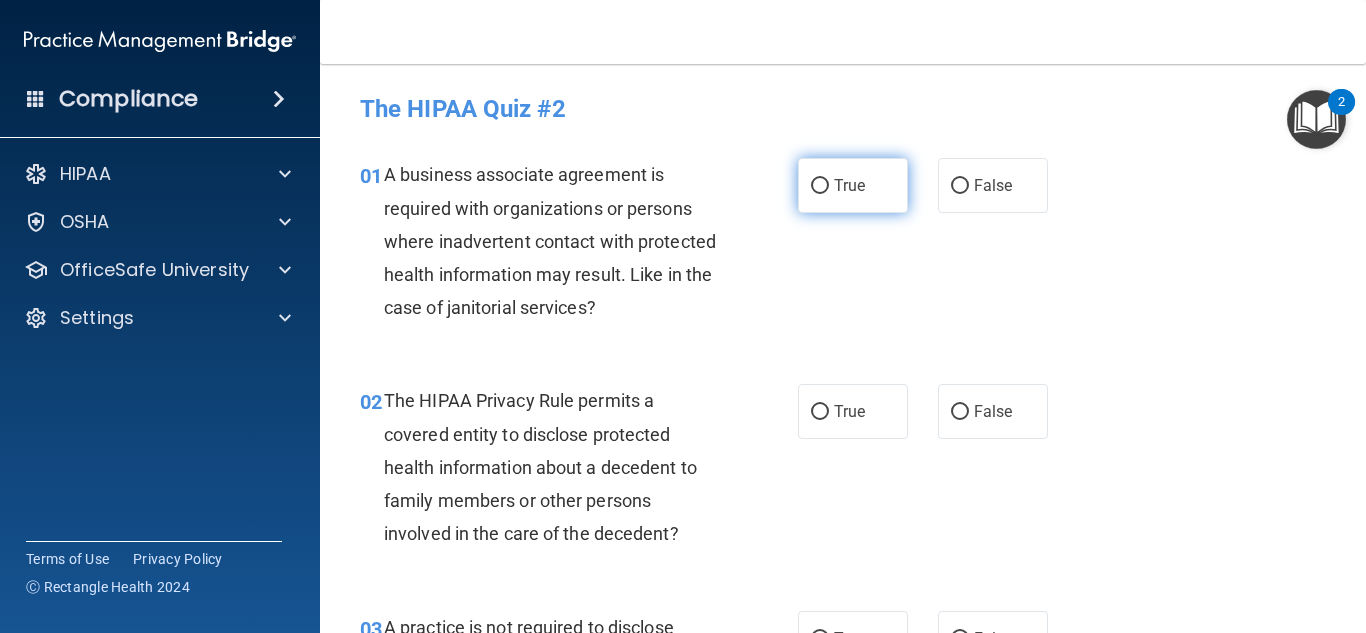 click on "True" at bounding box center (853, 185) 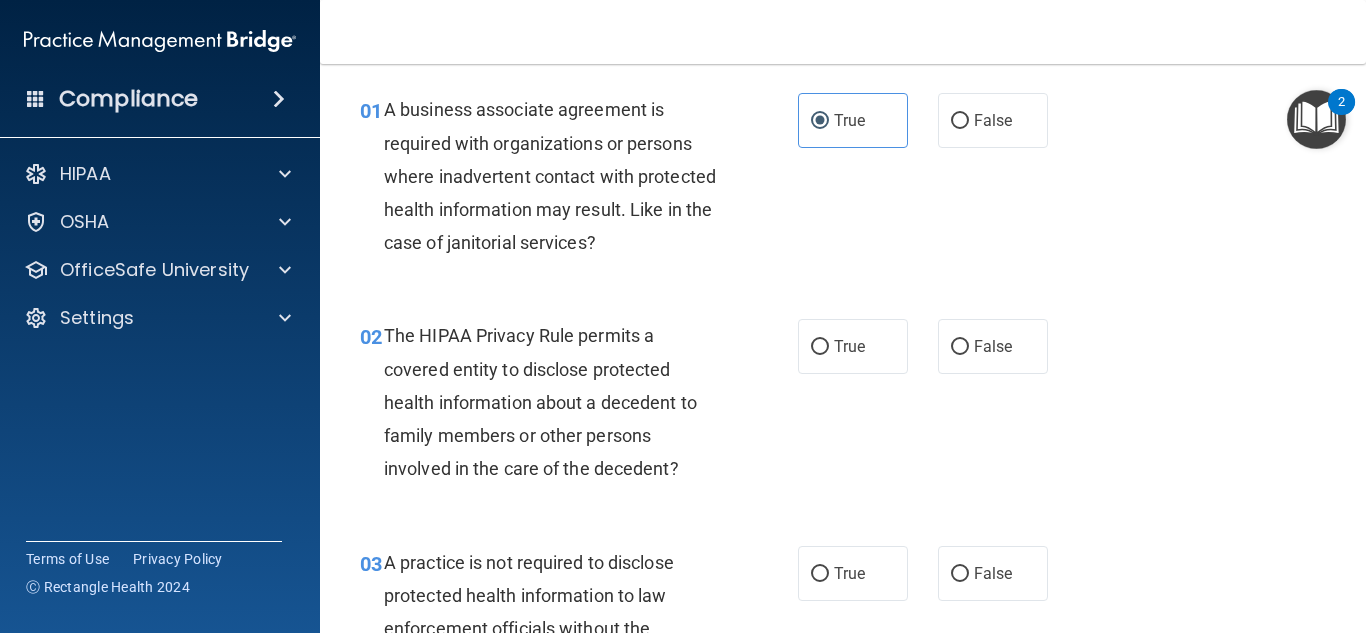 scroll, scrollTop: 100, scrollLeft: 0, axis: vertical 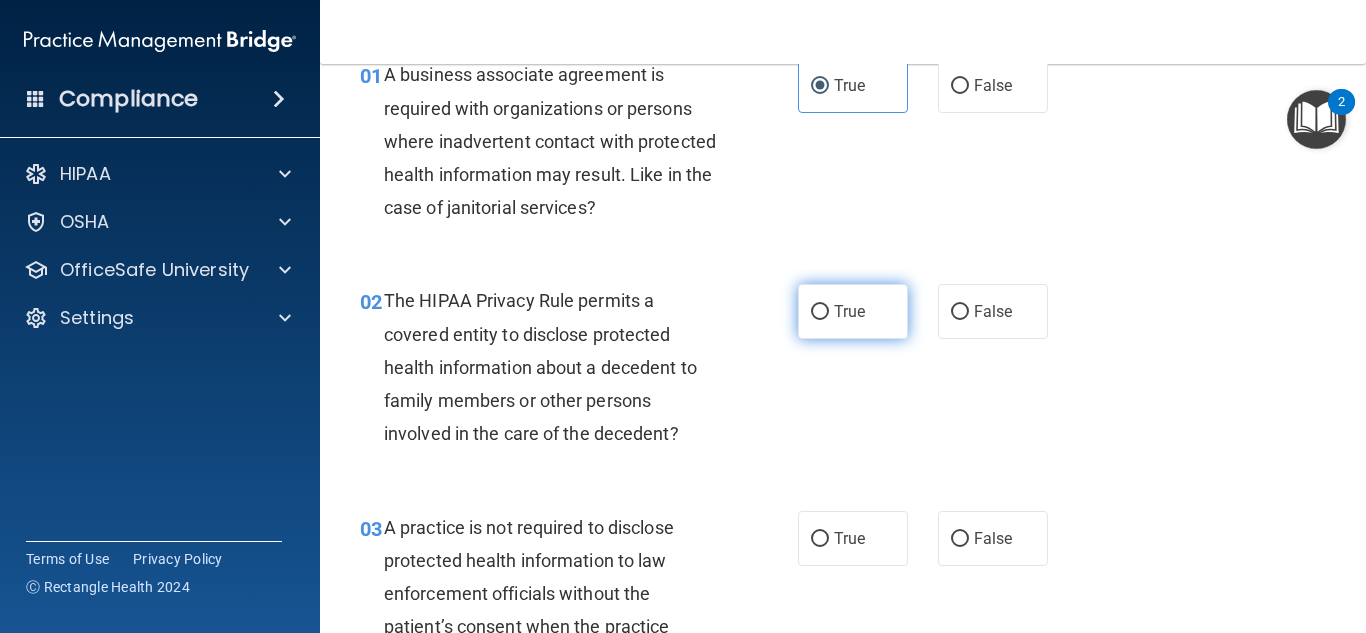click on "True" at bounding box center (820, 312) 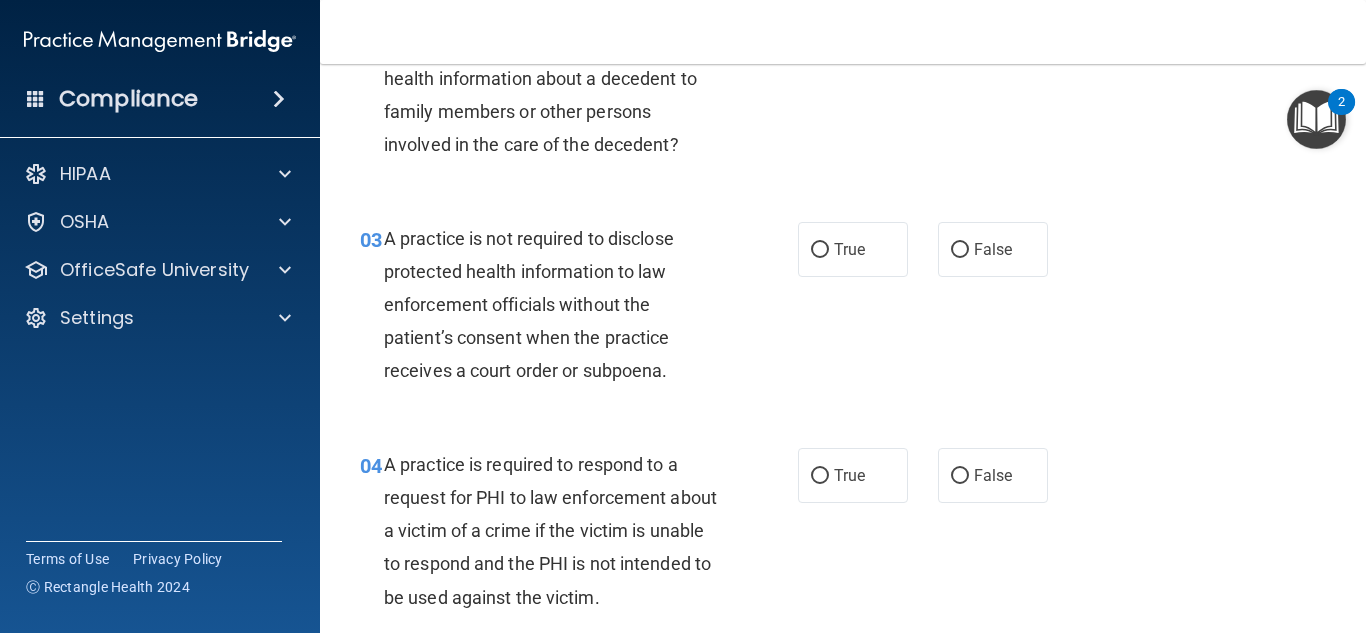 scroll, scrollTop: 400, scrollLeft: 0, axis: vertical 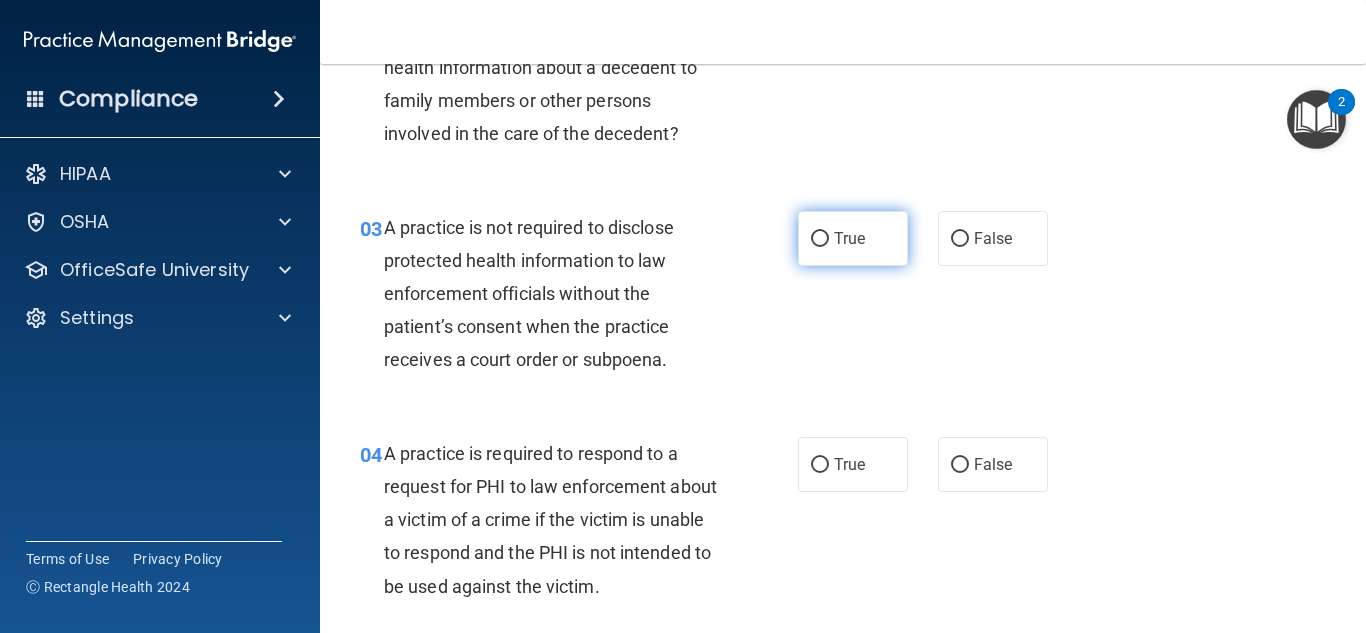 click on "True" at bounding box center (853, 238) 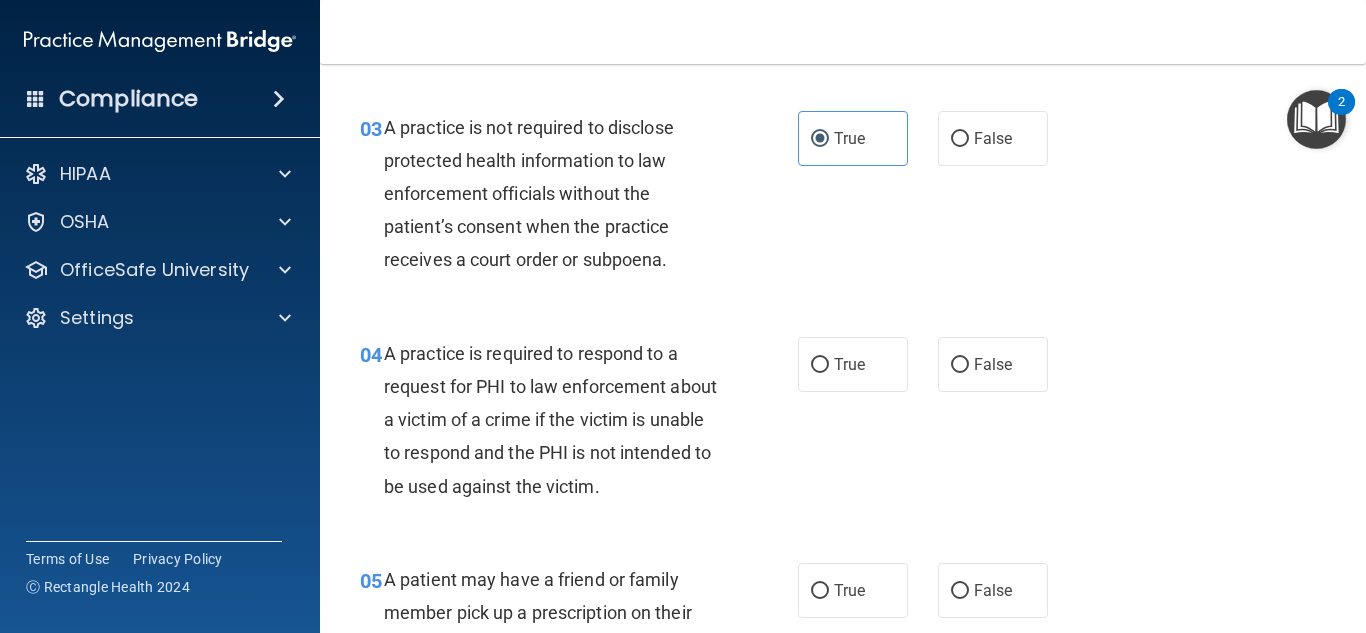 scroll, scrollTop: 600, scrollLeft: 0, axis: vertical 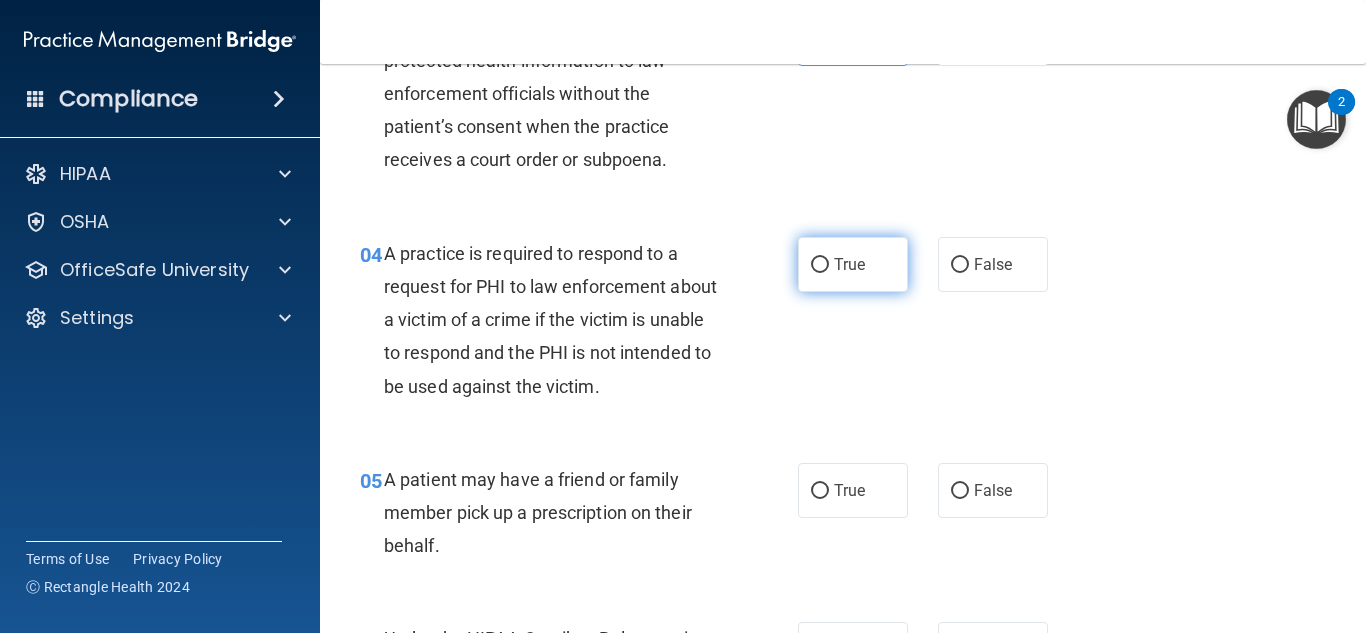 click on "True" at bounding box center [853, 264] 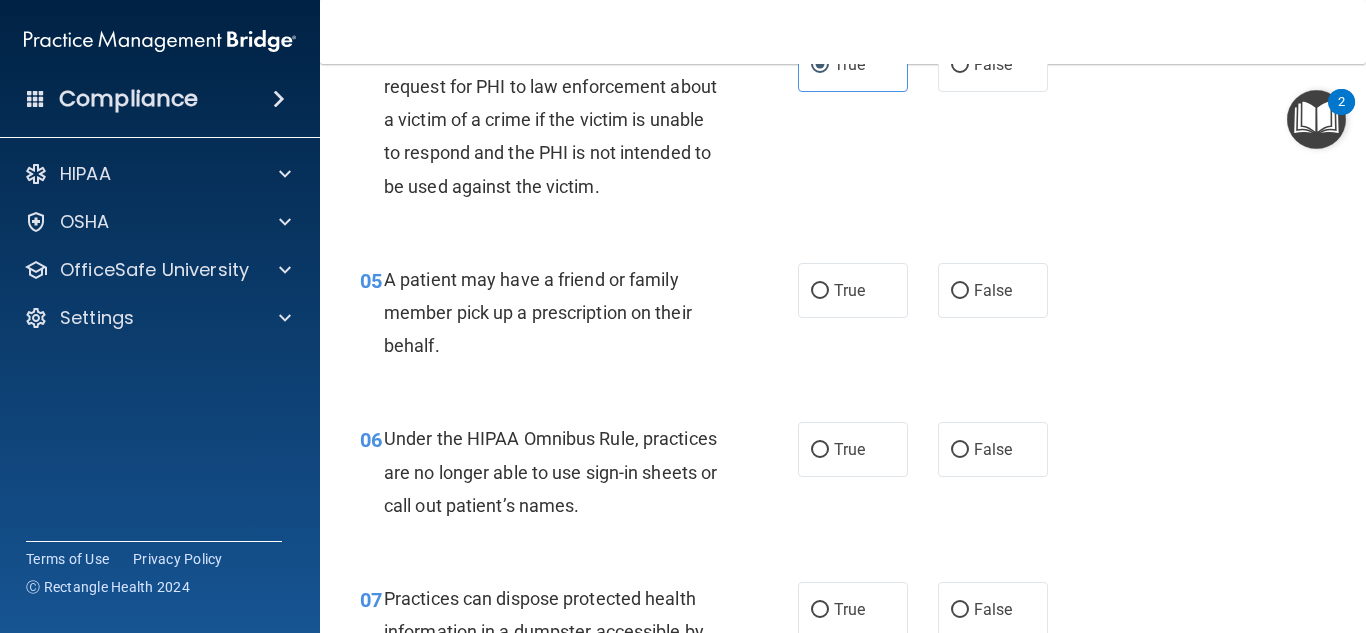 scroll, scrollTop: 900, scrollLeft: 0, axis: vertical 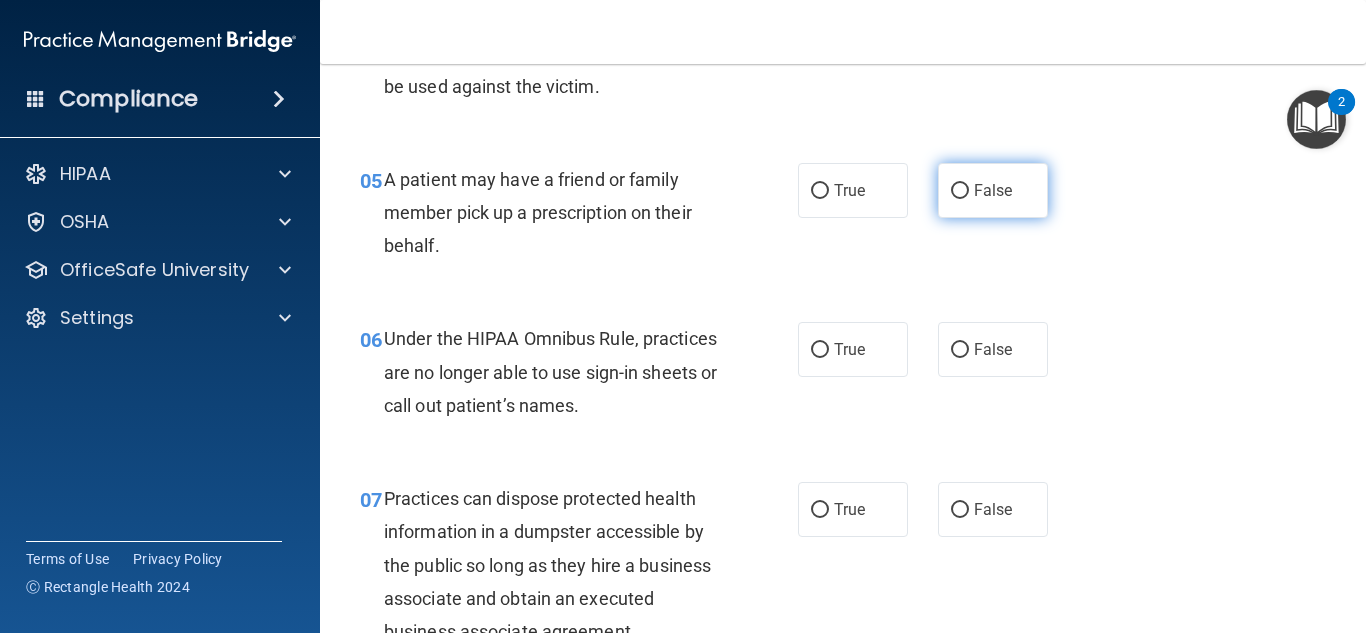 click on "False" at bounding box center (993, 190) 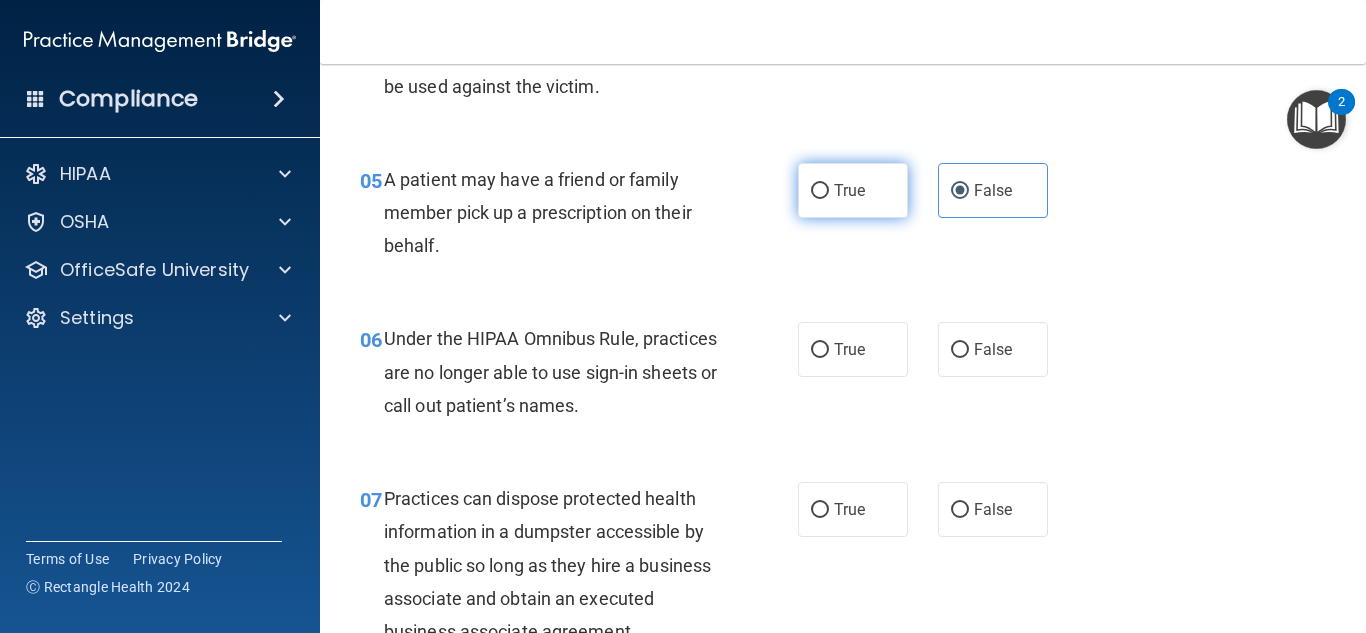 click on "True" at bounding box center (849, 190) 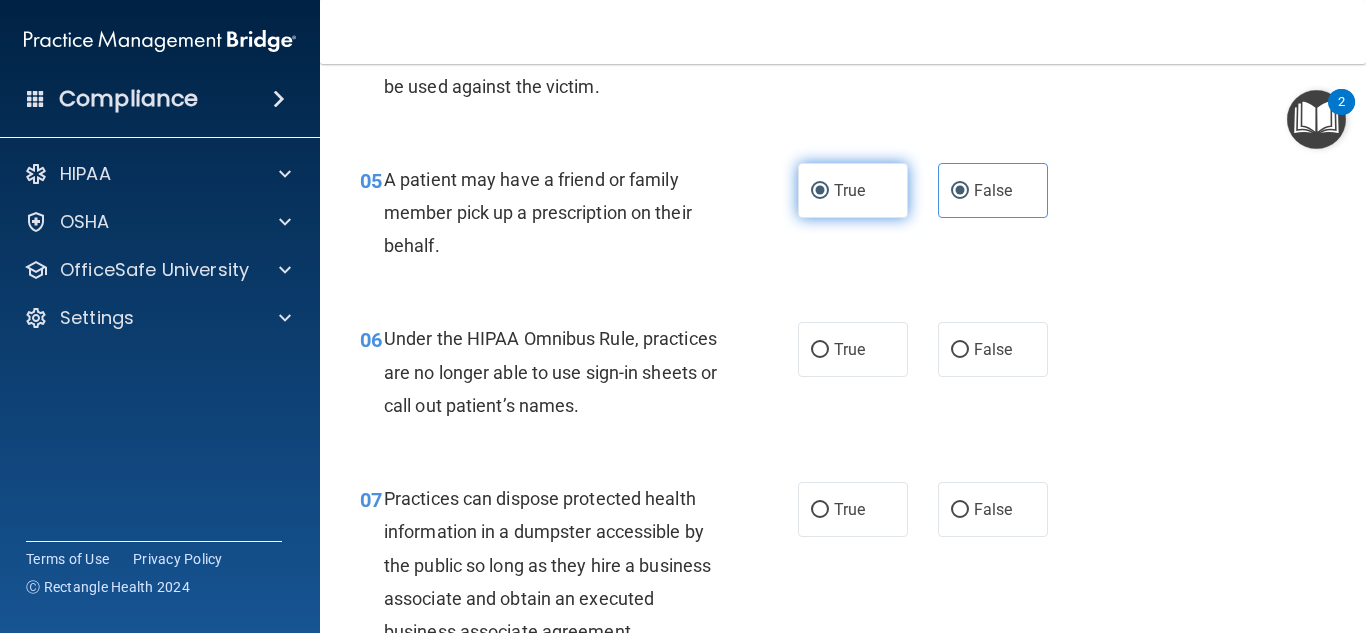 radio on "false" 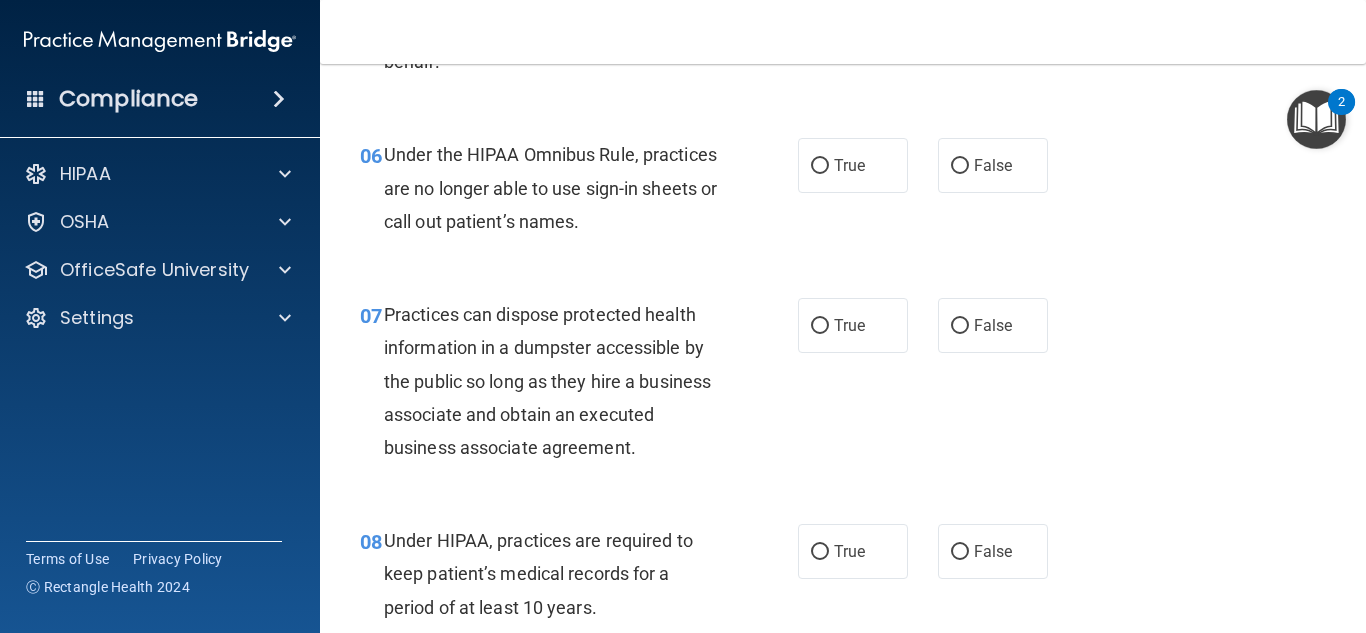 scroll, scrollTop: 1100, scrollLeft: 0, axis: vertical 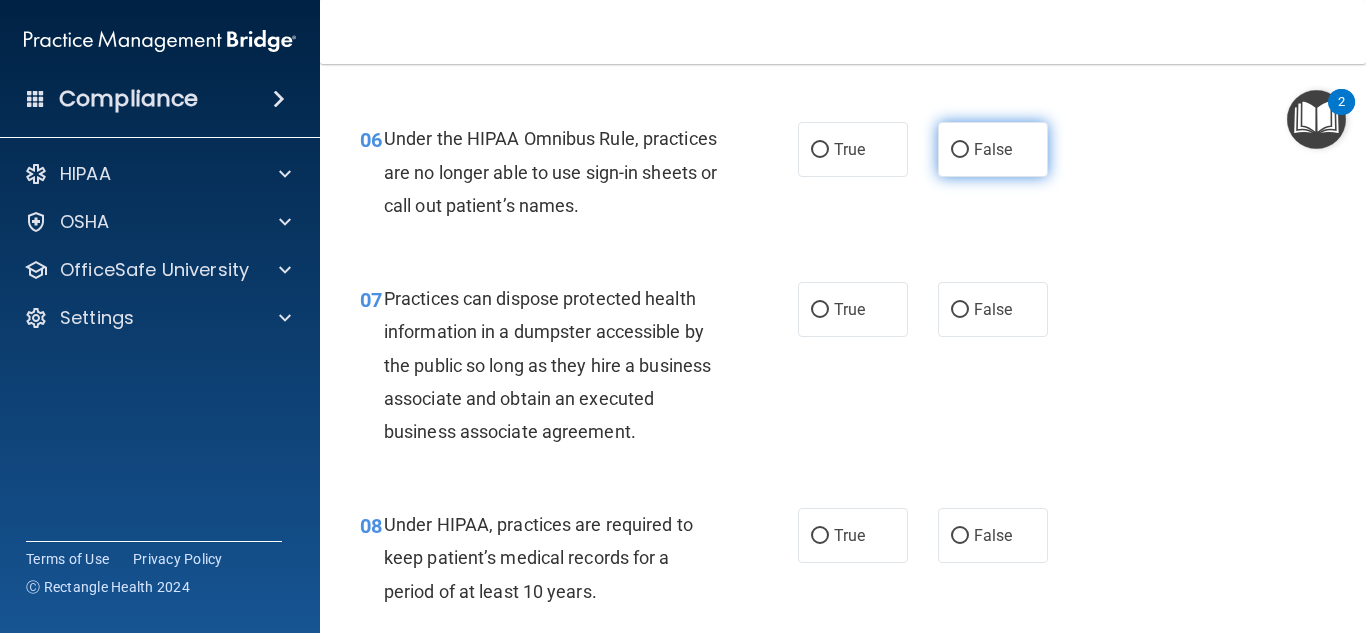 click on "False" at bounding box center (993, 149) 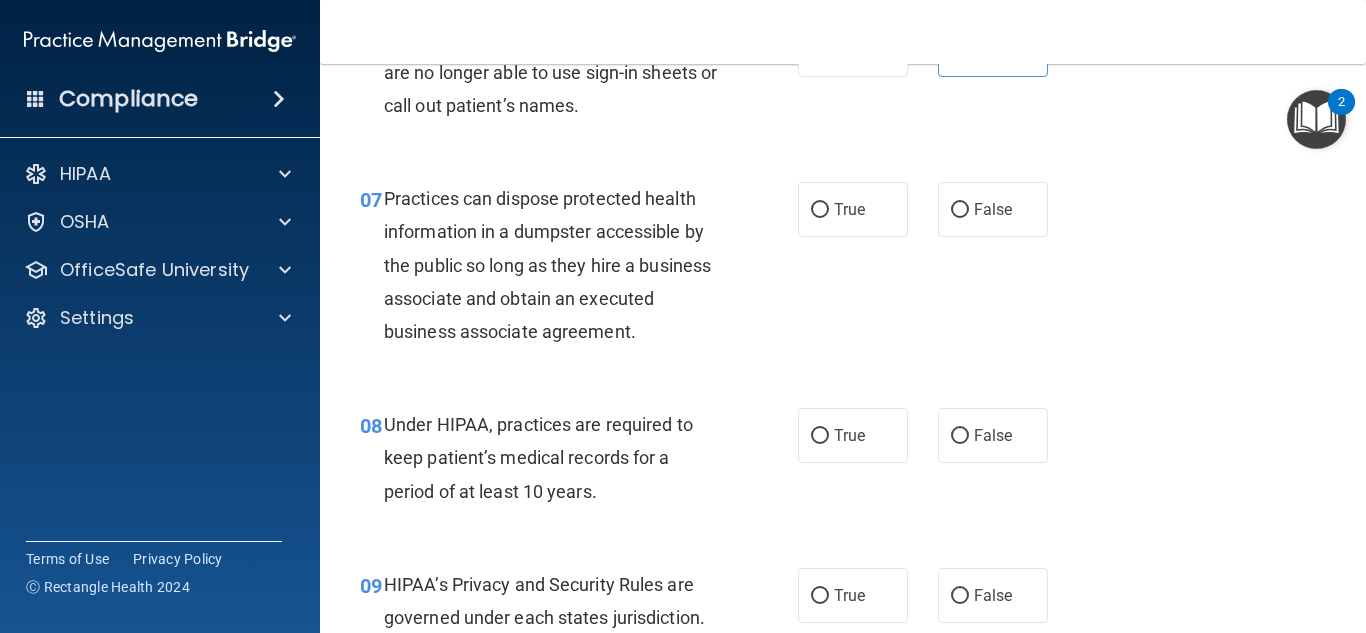 scroll, scrollTop: 1300, scrollLeft: 0, axis: vertical 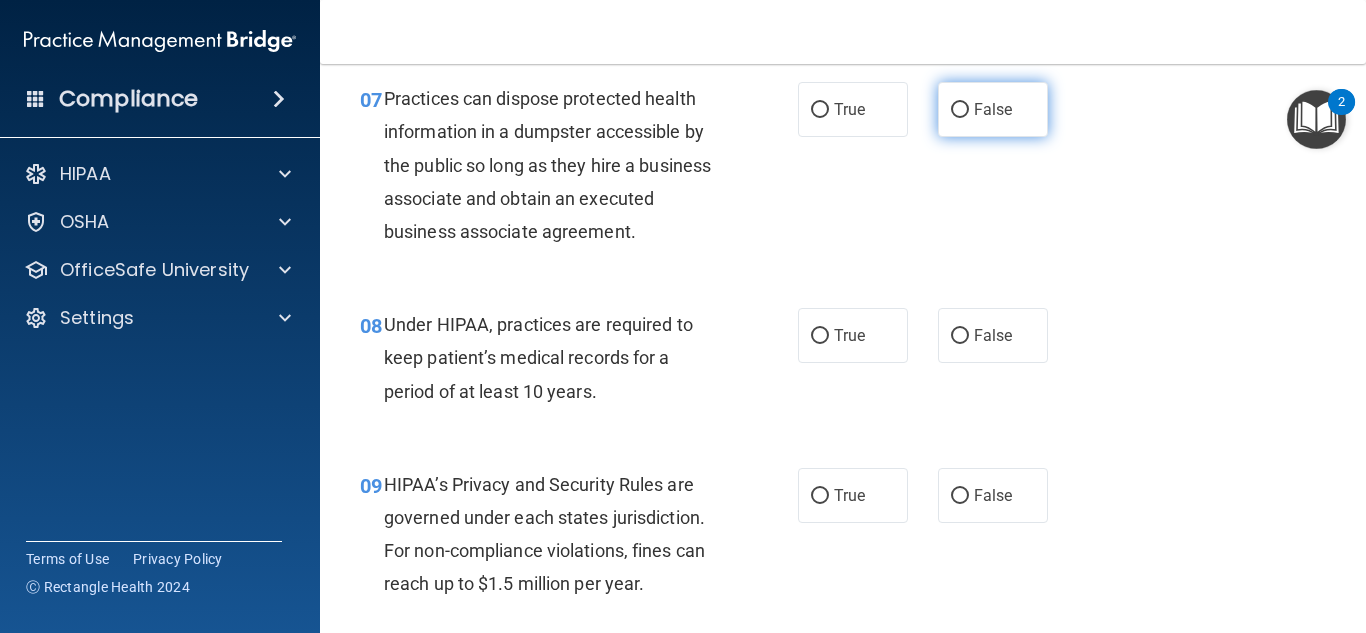click on "False" at bounding box center (960, 110) 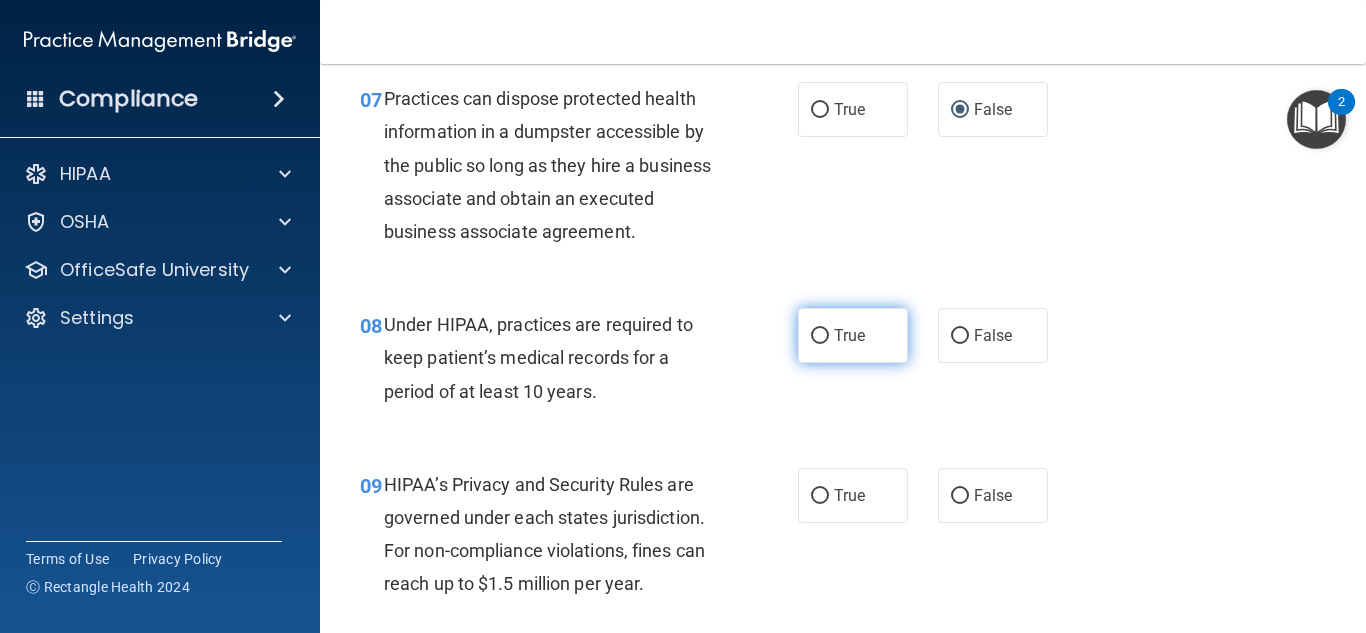 click on "True" at bounding box center (853, 335) 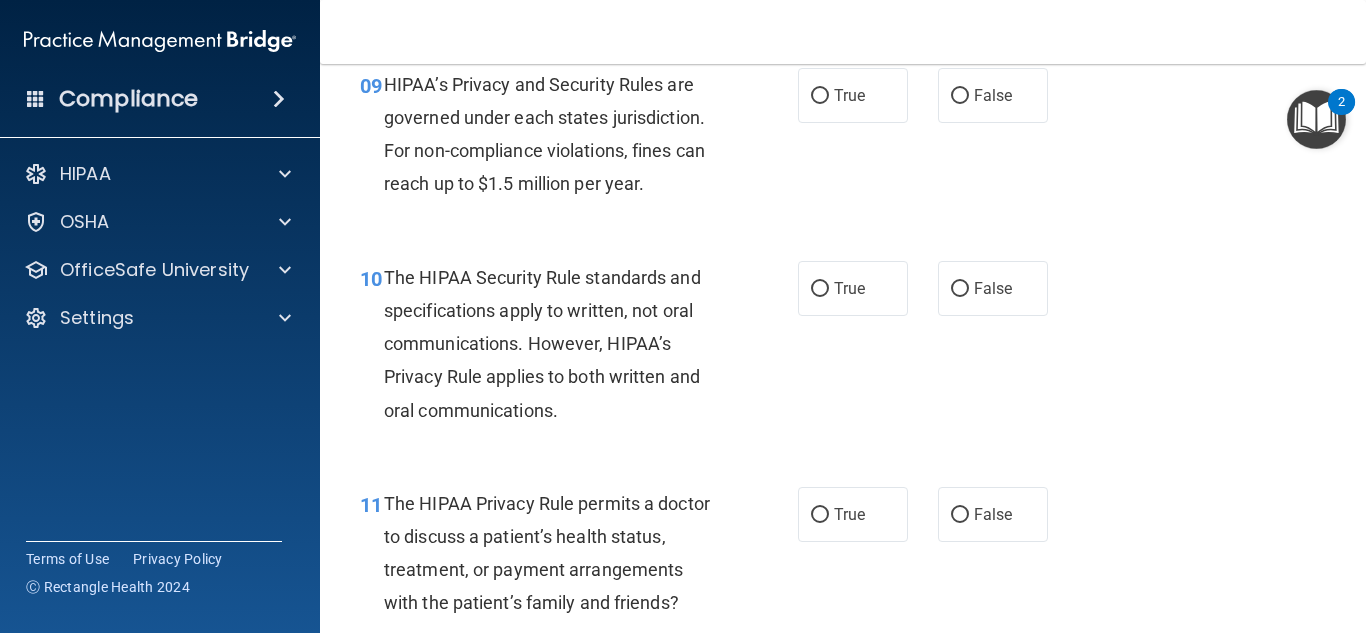scroll, scrollTop: 1600, scrollLeft: 0, axis: vertical 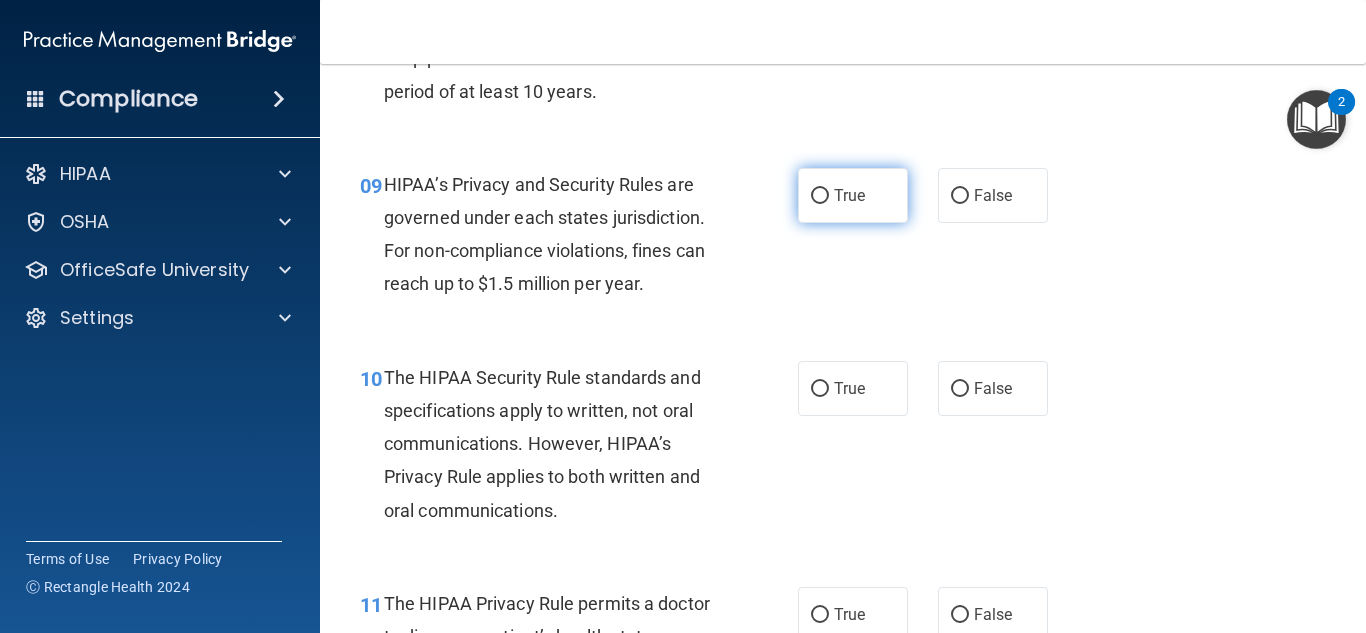 click on "True" at bounding box center (849, 195) 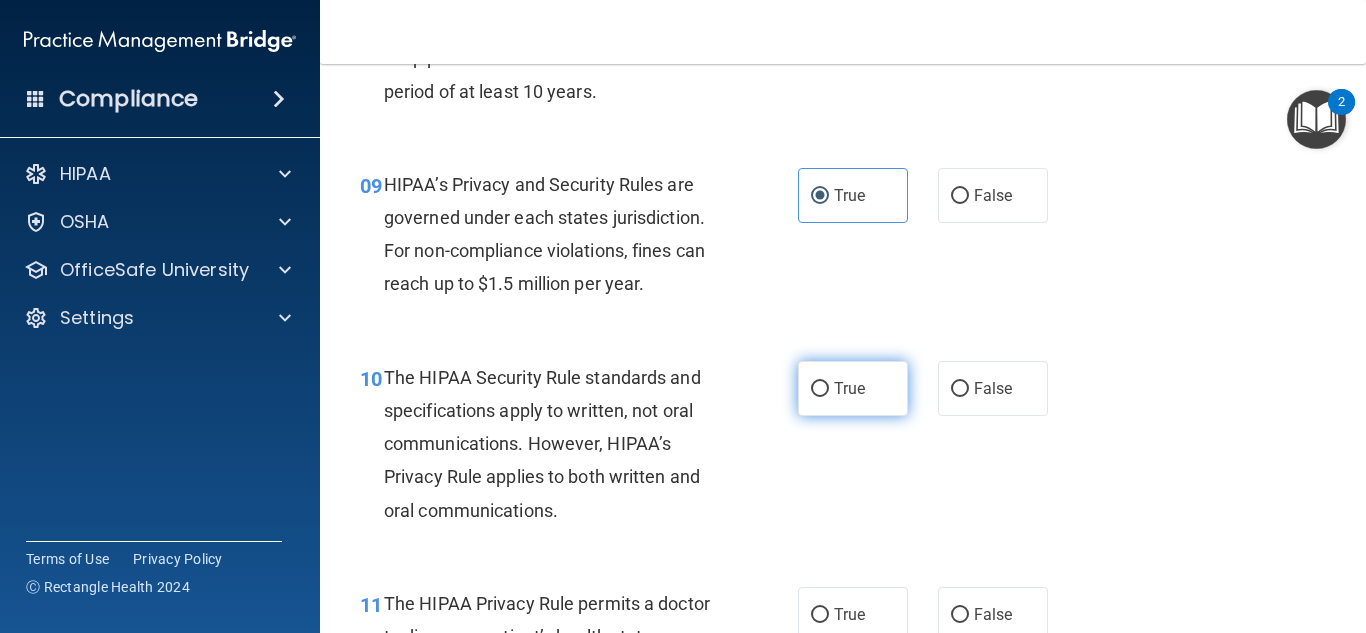 click on "True" at bounding box center (853, 388) 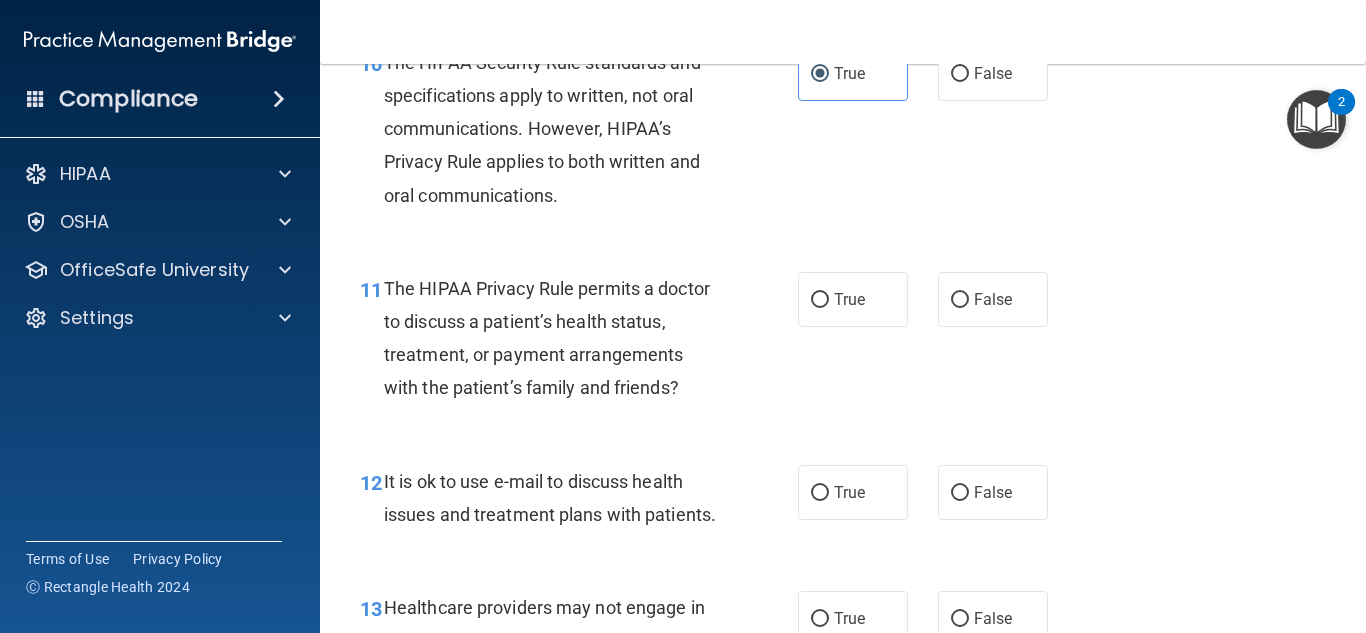 scroll, scrollTop: 2000, scrollLeft: 0, axis: vertical 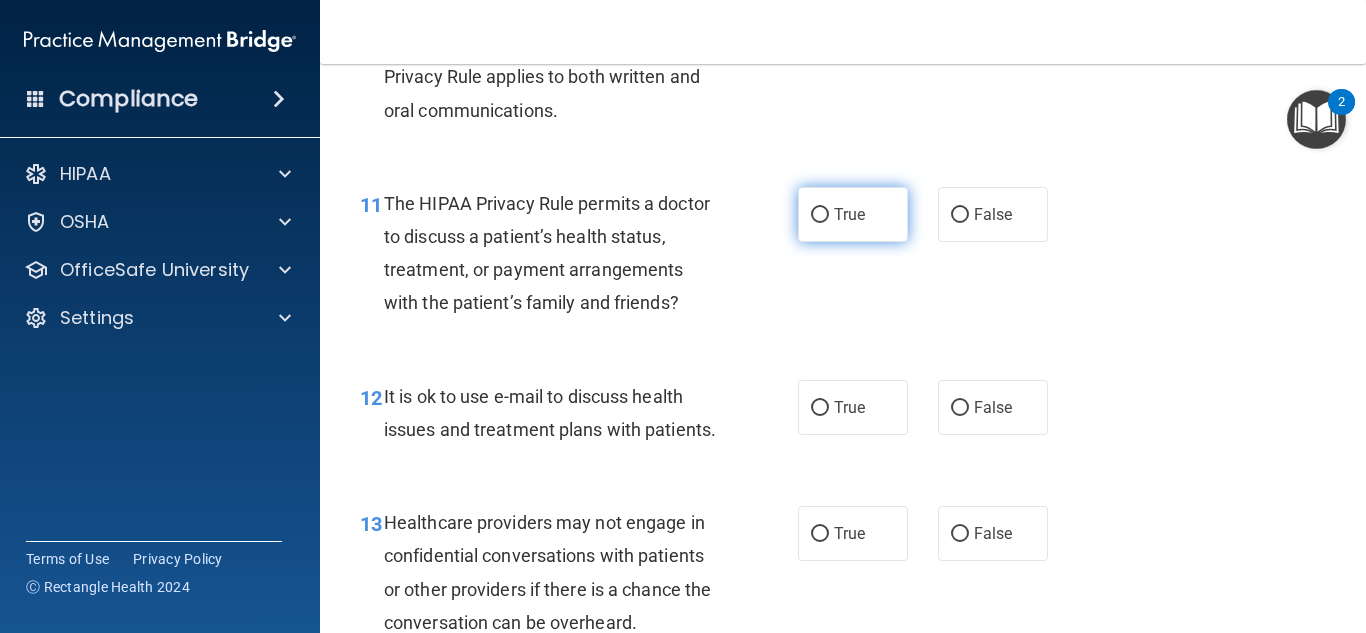 click on "True" at bounding box center [820, 215] 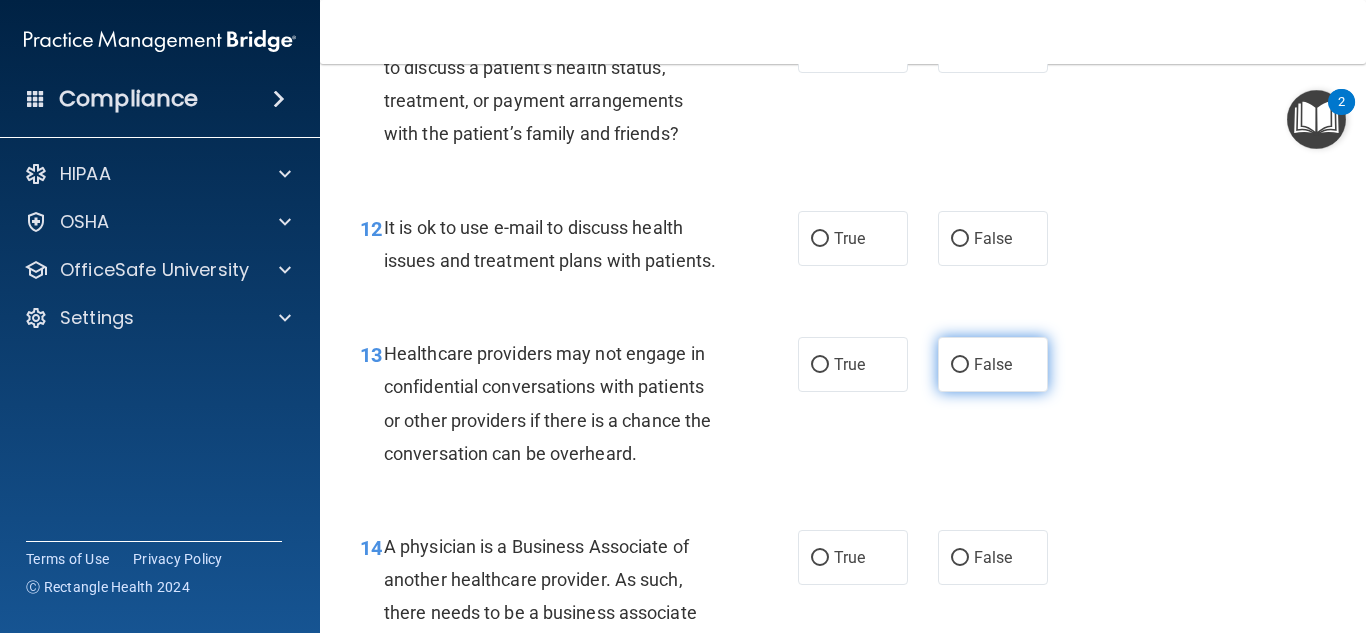 scroll, scrollTop: 2200, scrollLeft: 0, axis: vertical 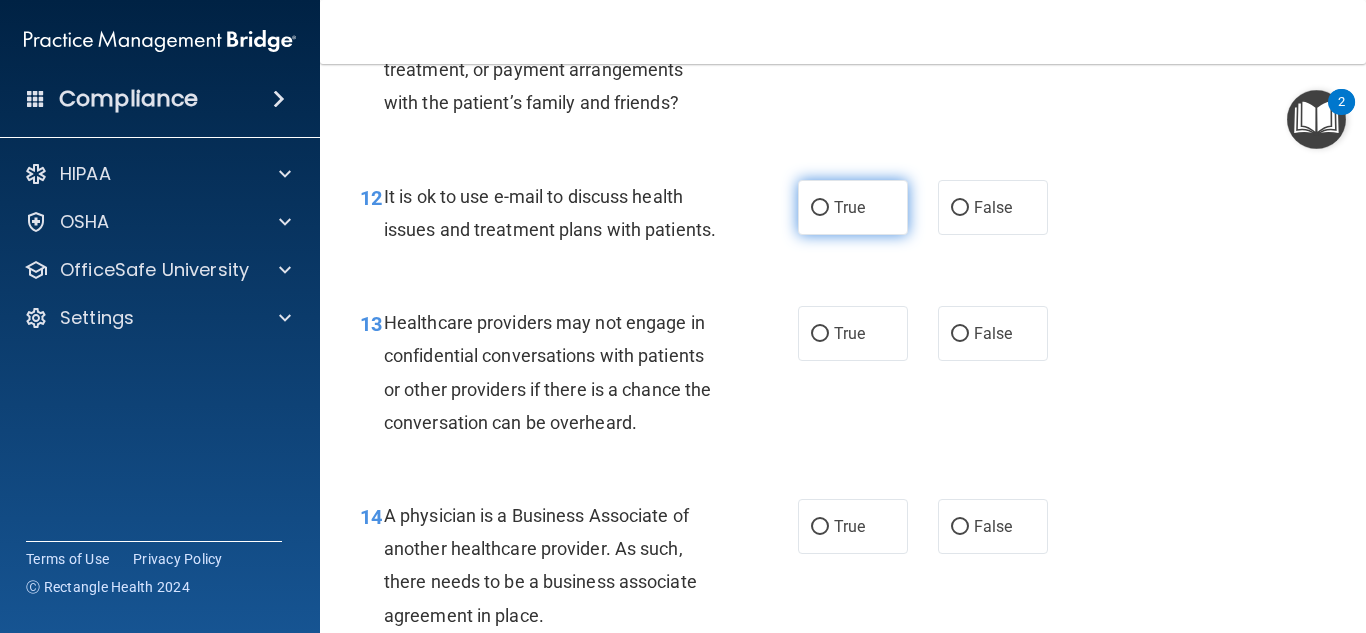 click on "True" at bounding box center (849, 207) 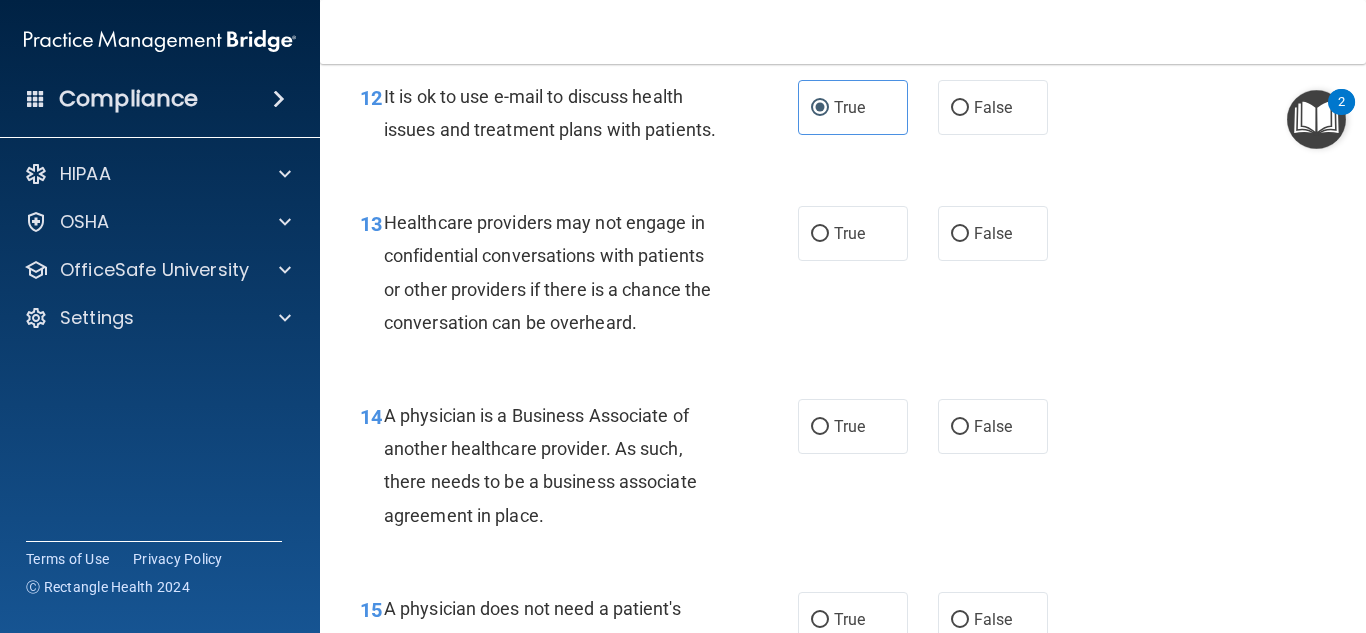 scroll, scrollTop: 2400, scrollLeft: 0, axis: vertical 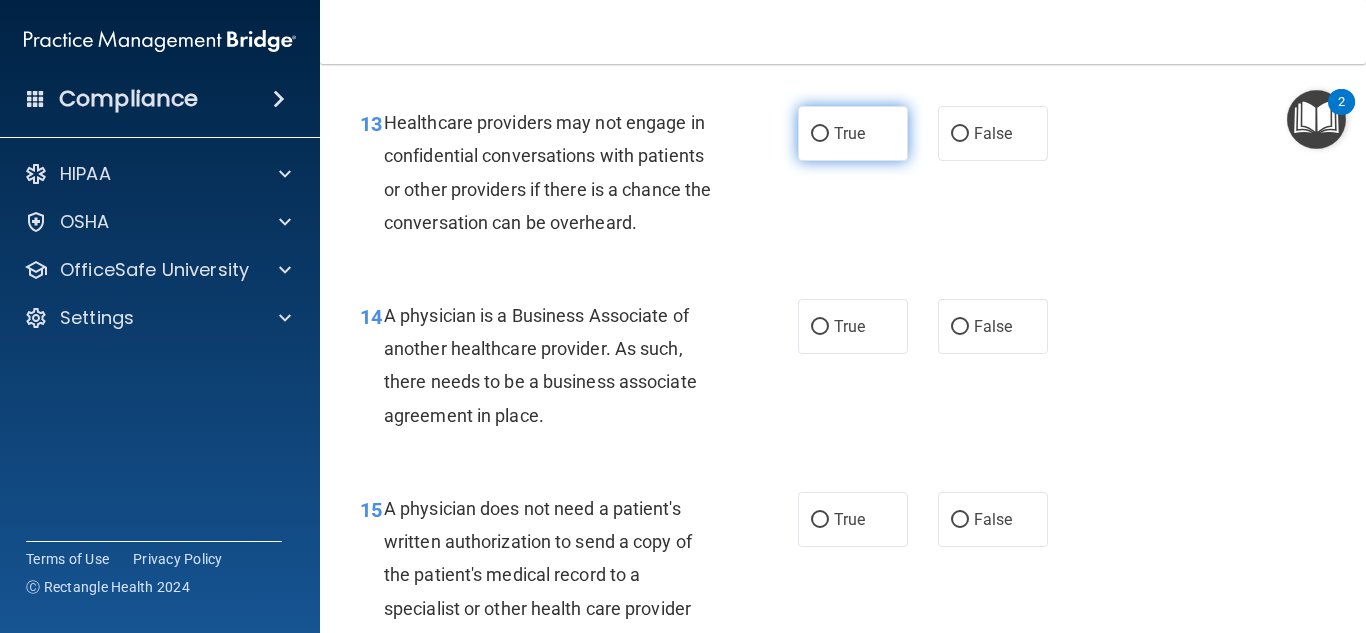 click on "True" at bounding box center [853, 133] 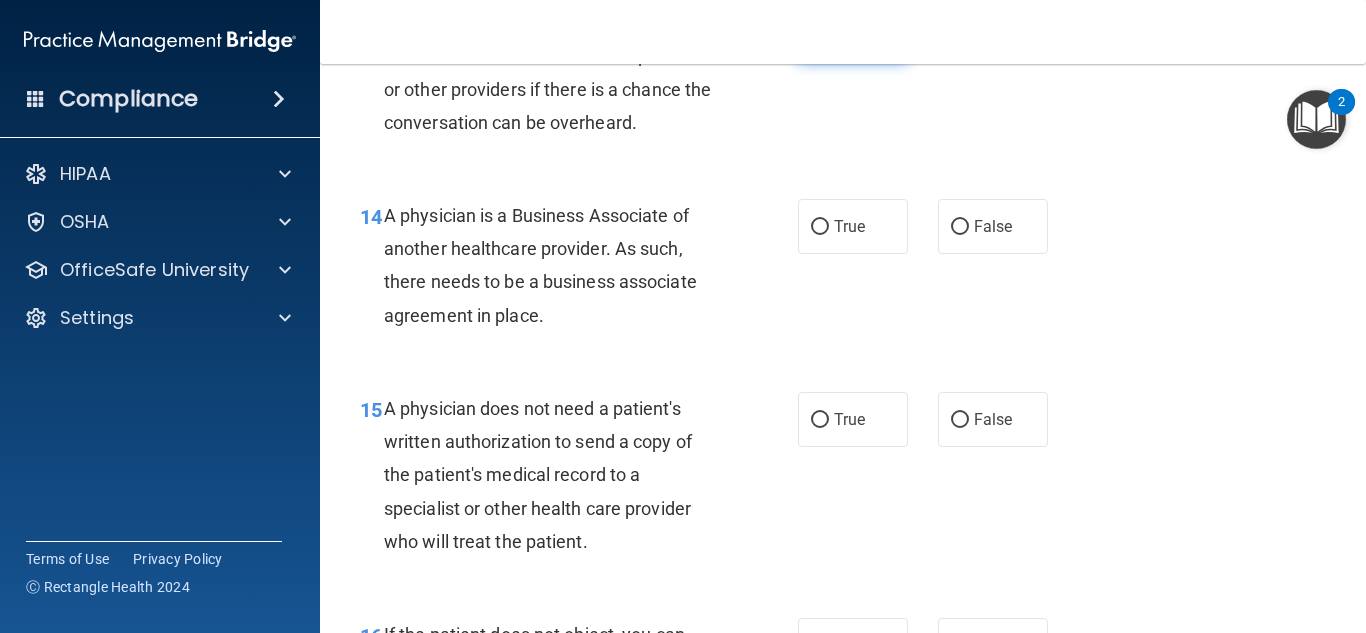 scroll, scrollTop: 2600, scrollLeft: 0, axis: vertical 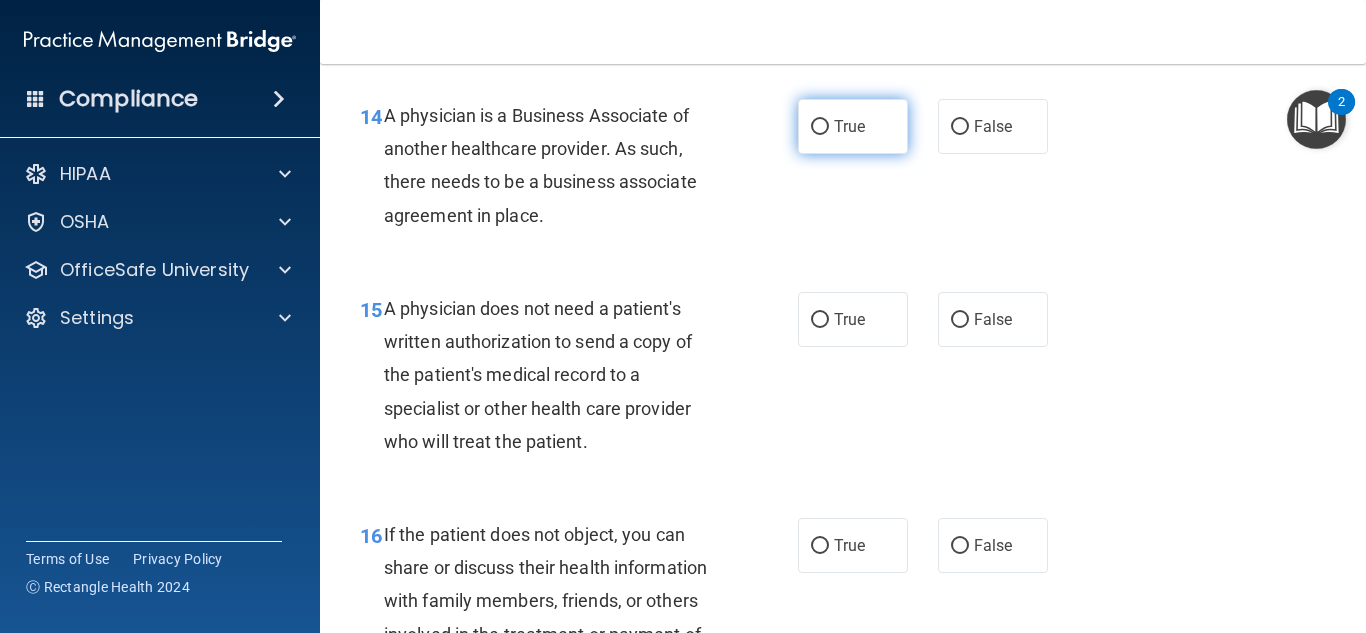 click on "True" at bounding box center (853, 126) 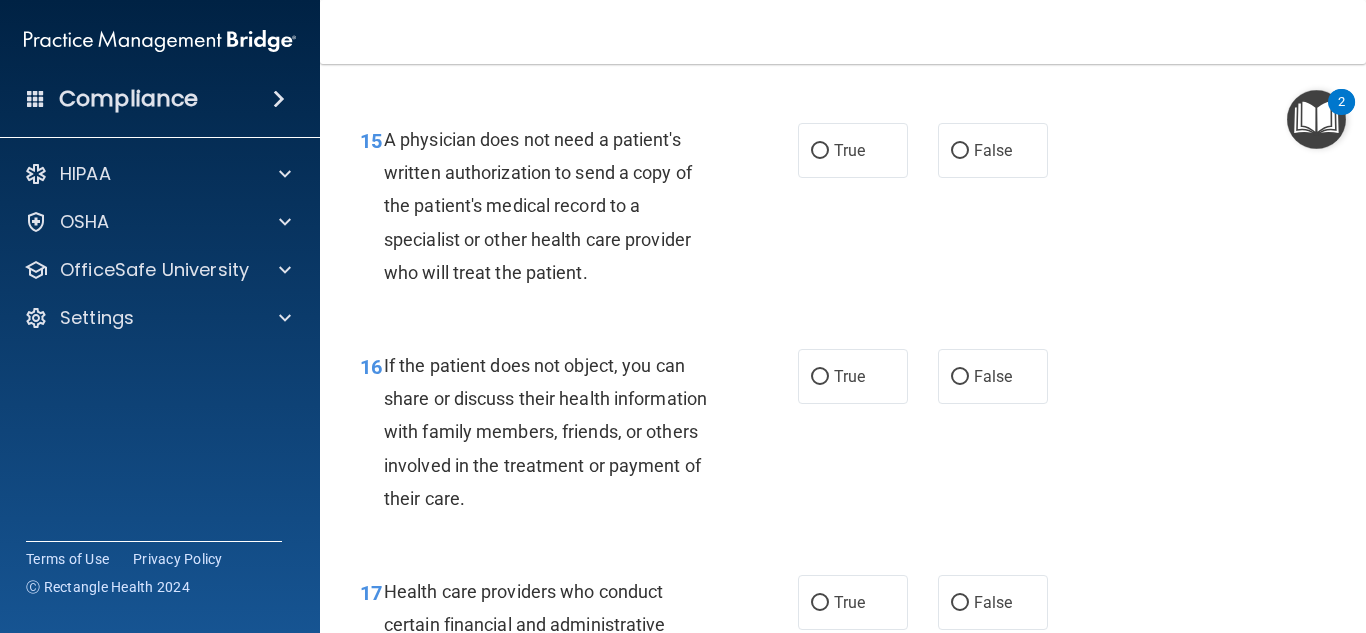 scroll, scrollTop: 2800, scrollLeft: 0, axis: vertical 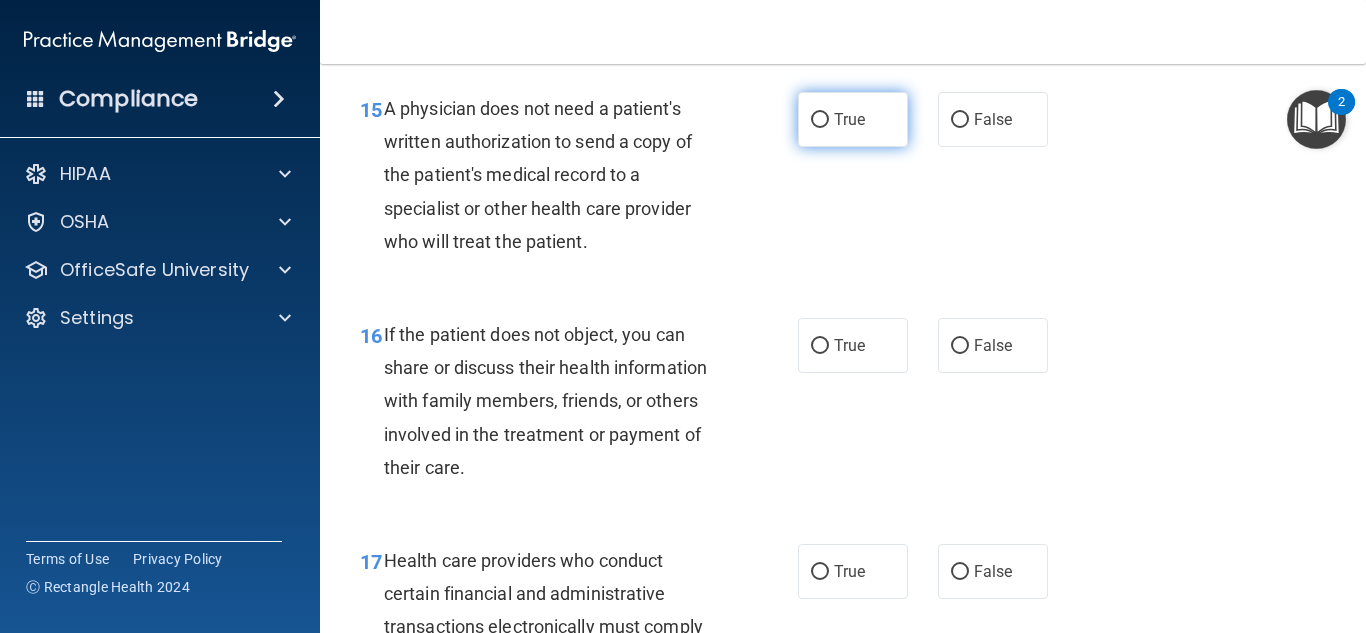 click on "True" at bounding box center [820, 120] 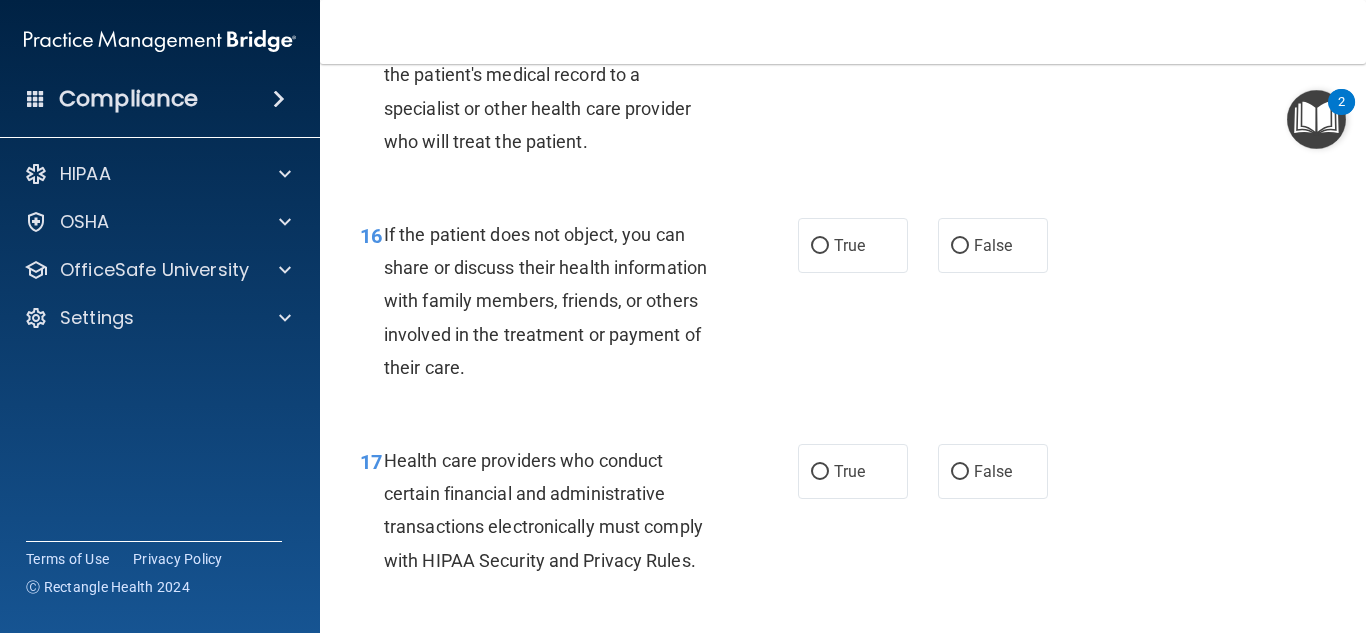 scroll, scrollTop: 3000, scrollLeft: 0, axis: vertical 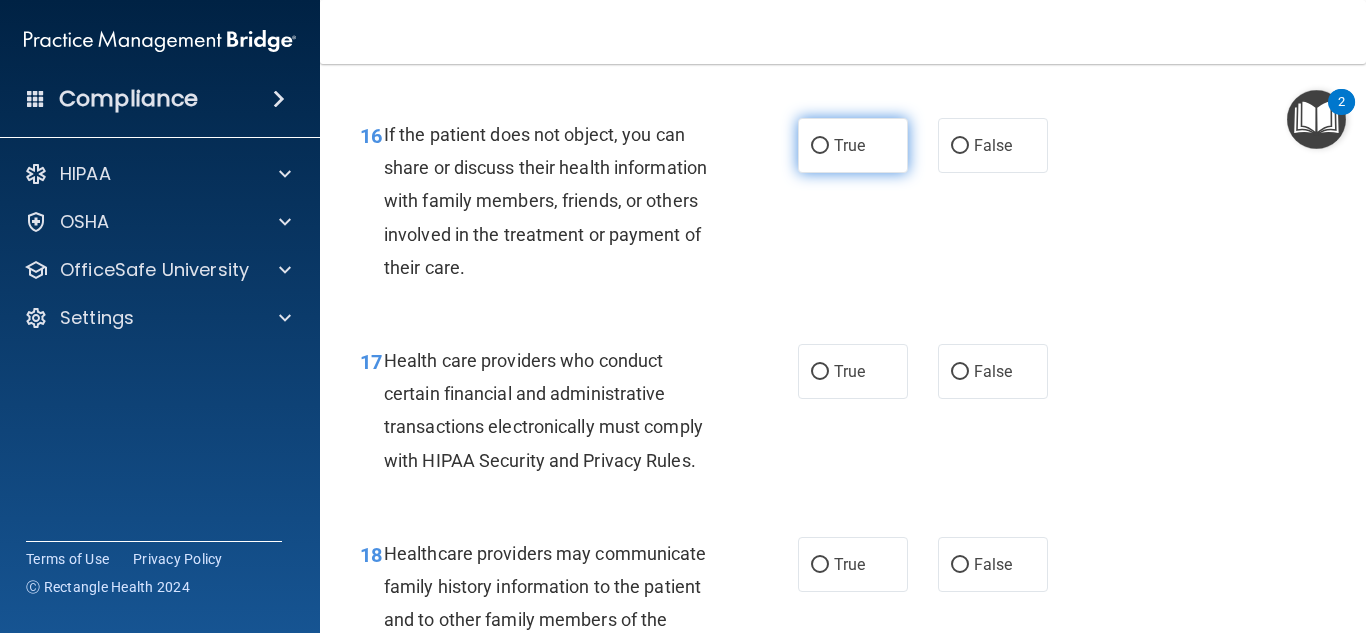click on "True" at bounding box center (849, 145) 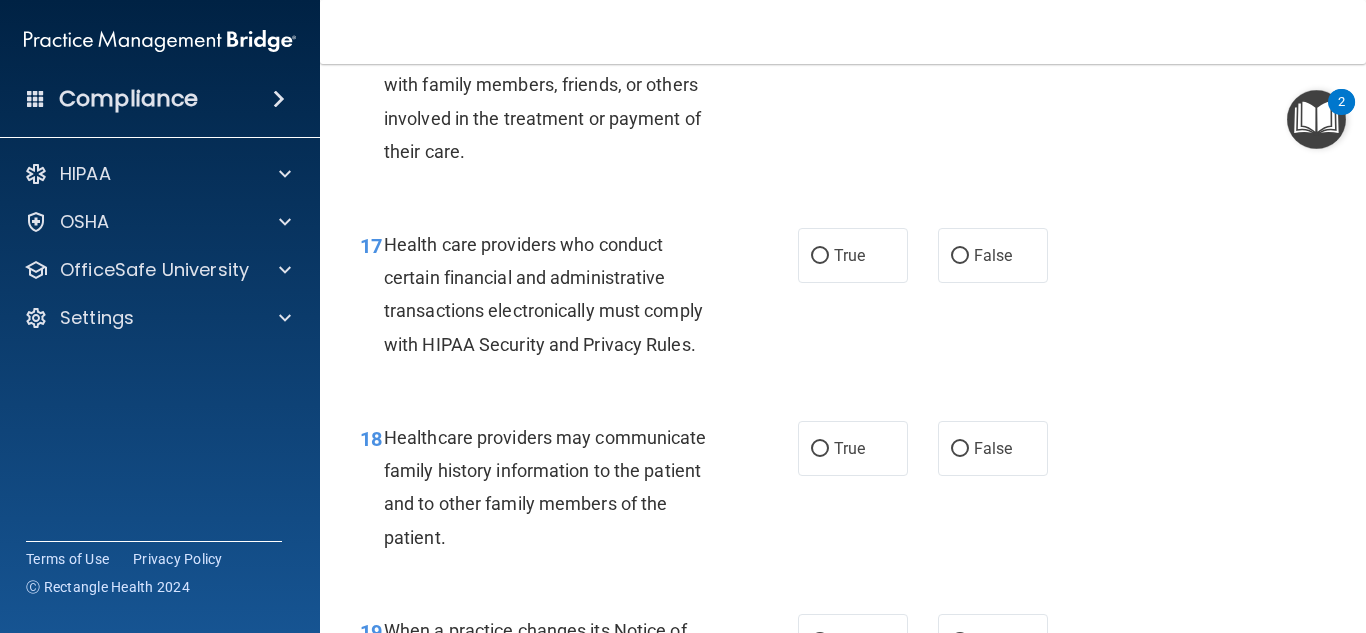 scroll, scrollTop: 3200, scrollLeft: 0, axis: vertical 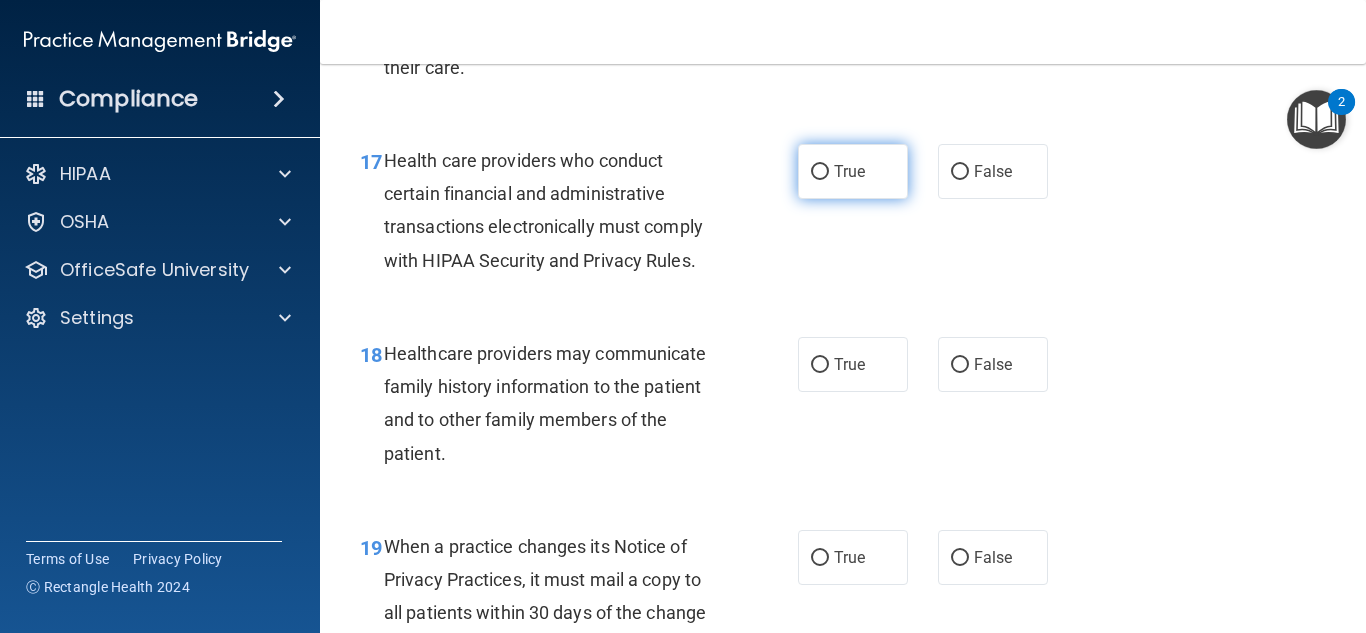 click on "True" at bounding box center [849, 171] 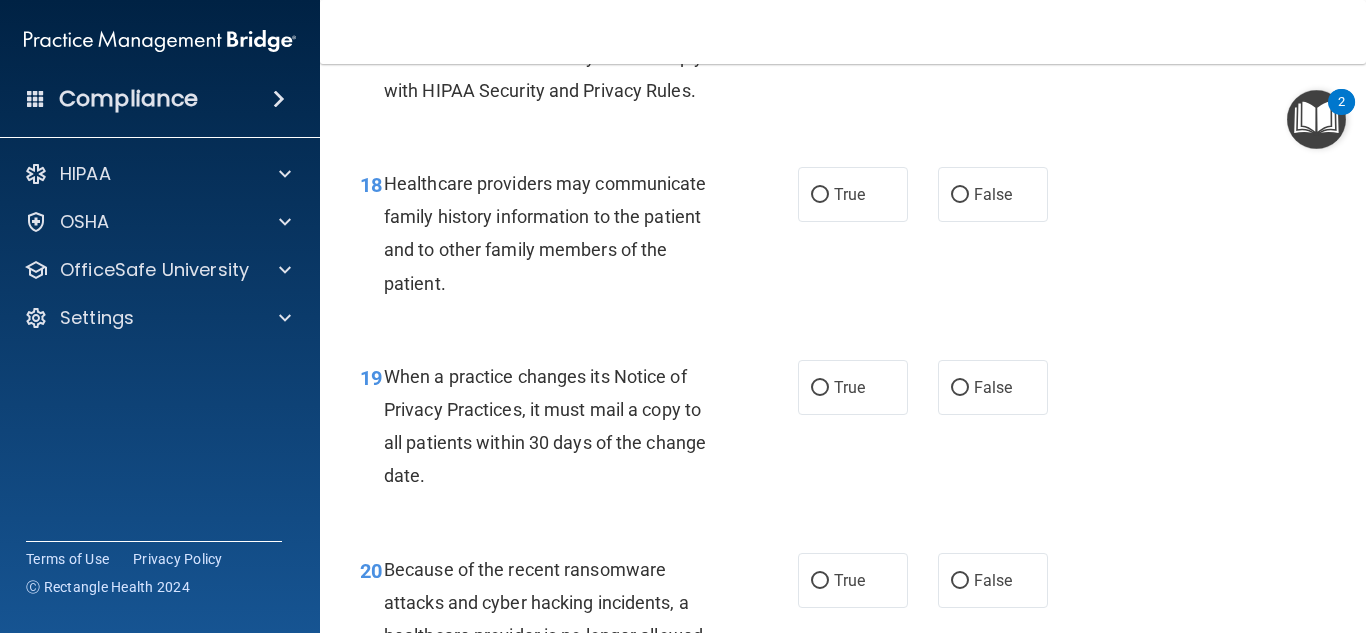 scroll, scrollTop: 3400, scrollLeft: 0, axis: vertical 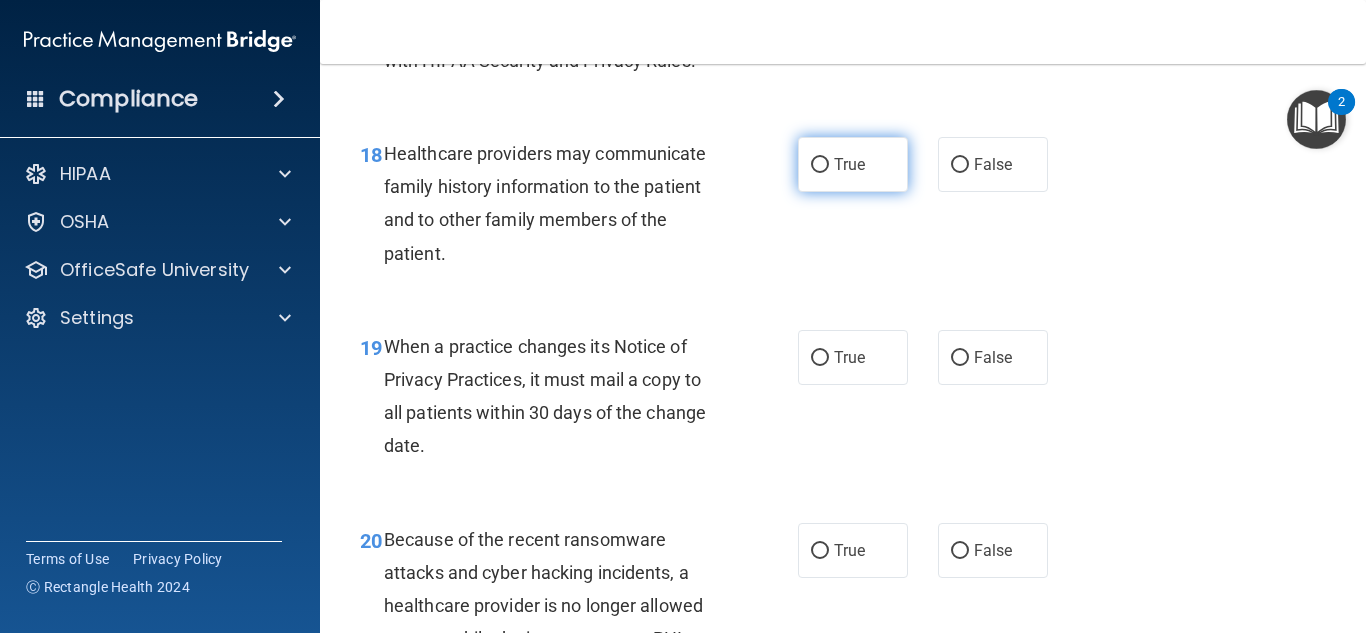click on "True" at bounding box center [853, 164] 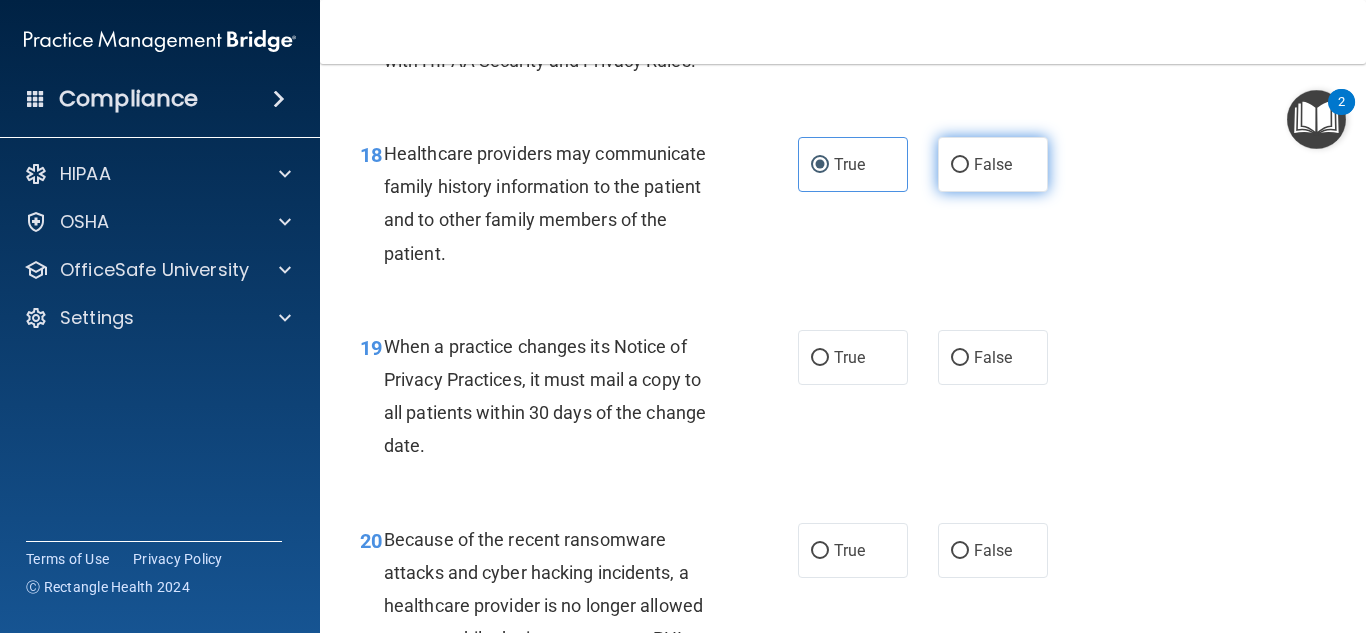 click on "False" at bounding box center (993, 164) 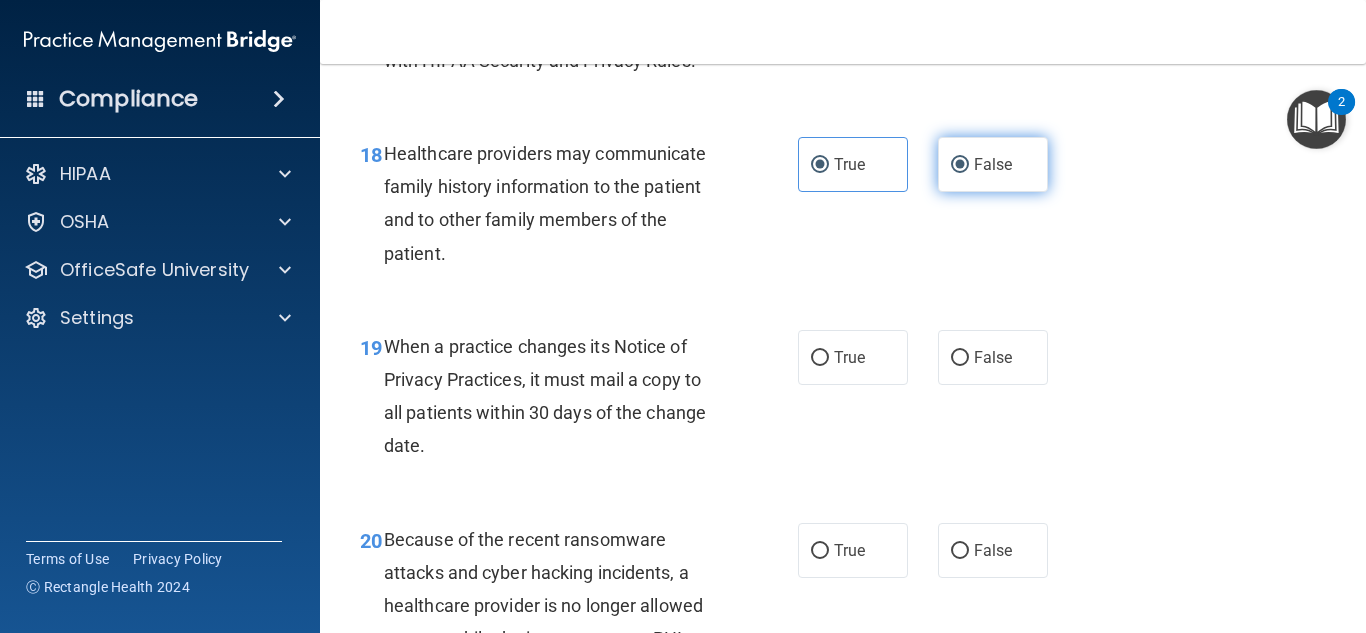 radio on "false" 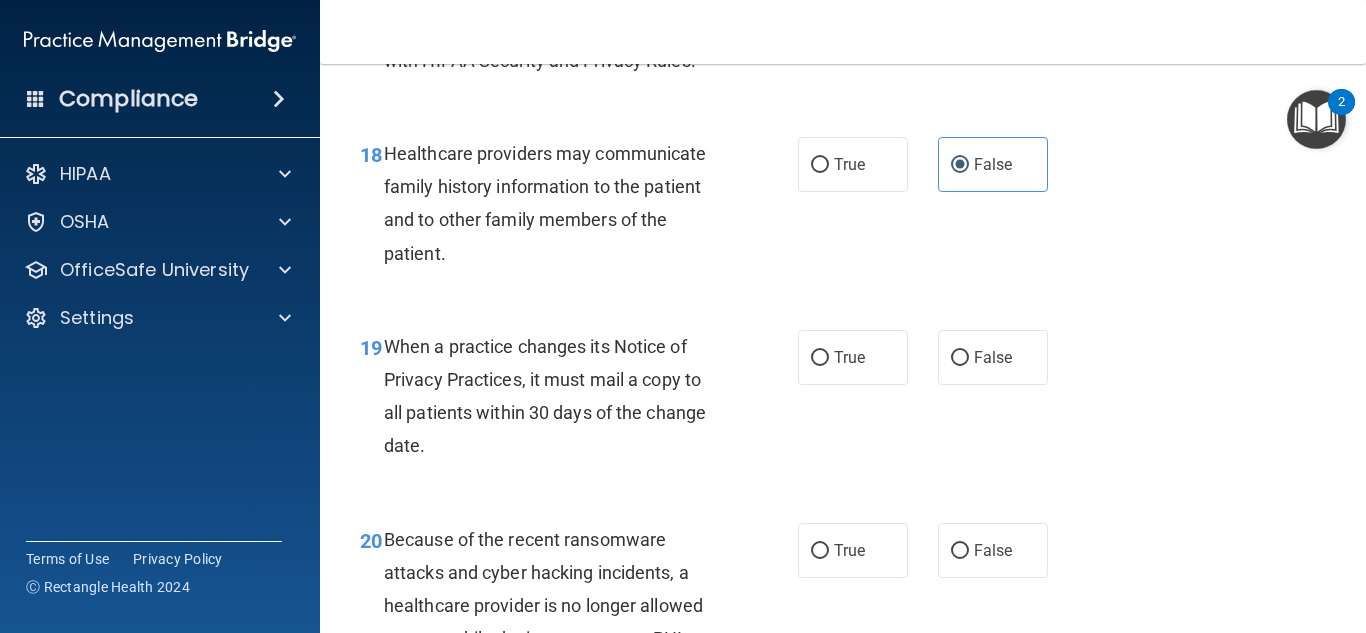 scroll, scrollTop: 3500, scrollLeft: 0, axis: vertical 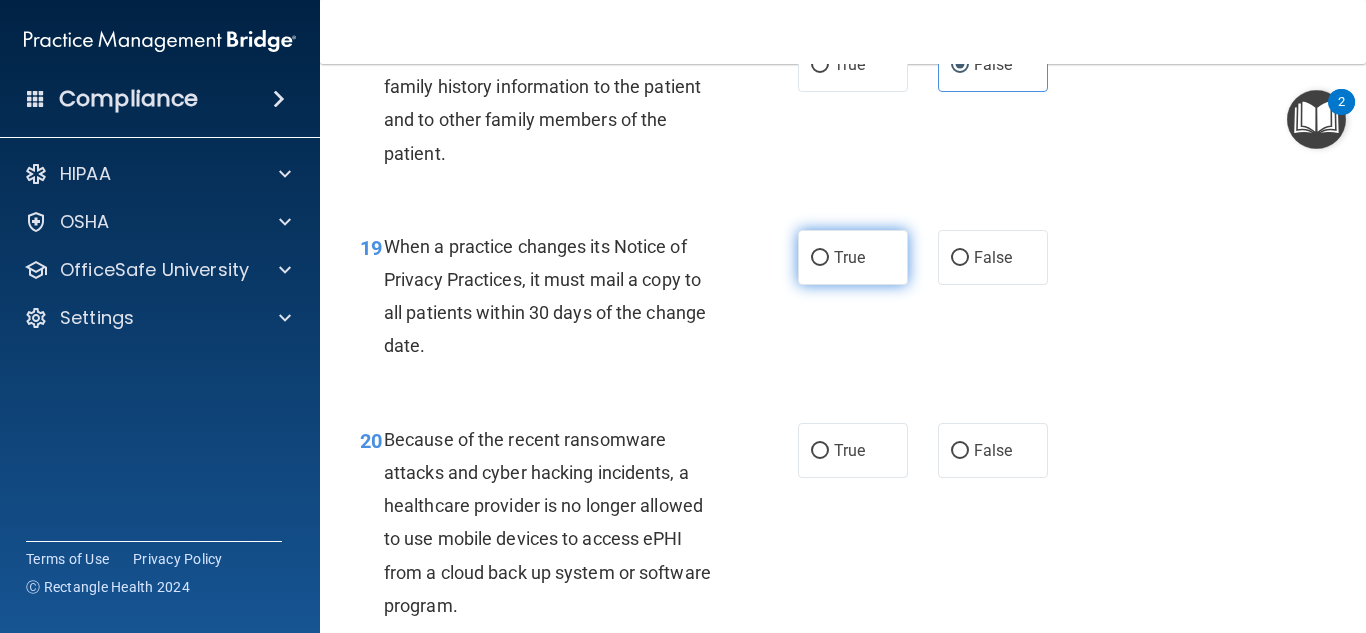 click on "True" at bounding box center (853, 257) 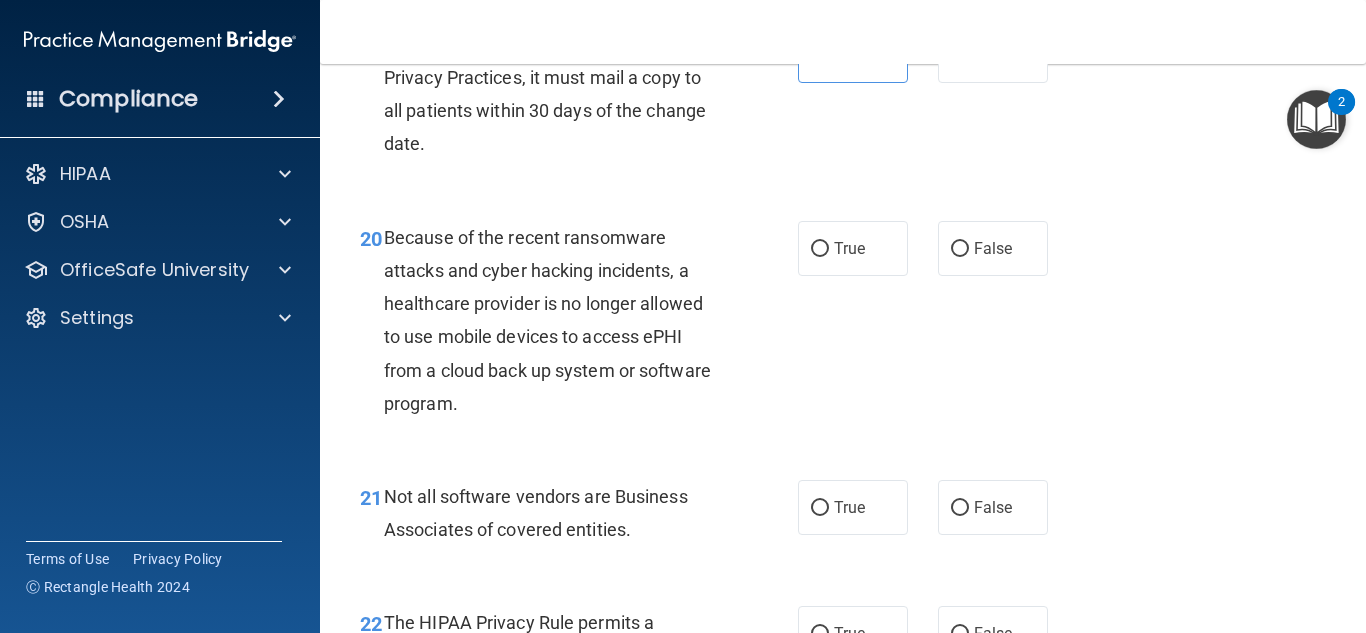 scroll, scrollTop: 3800, scrollLeft: 0, axis: vertical 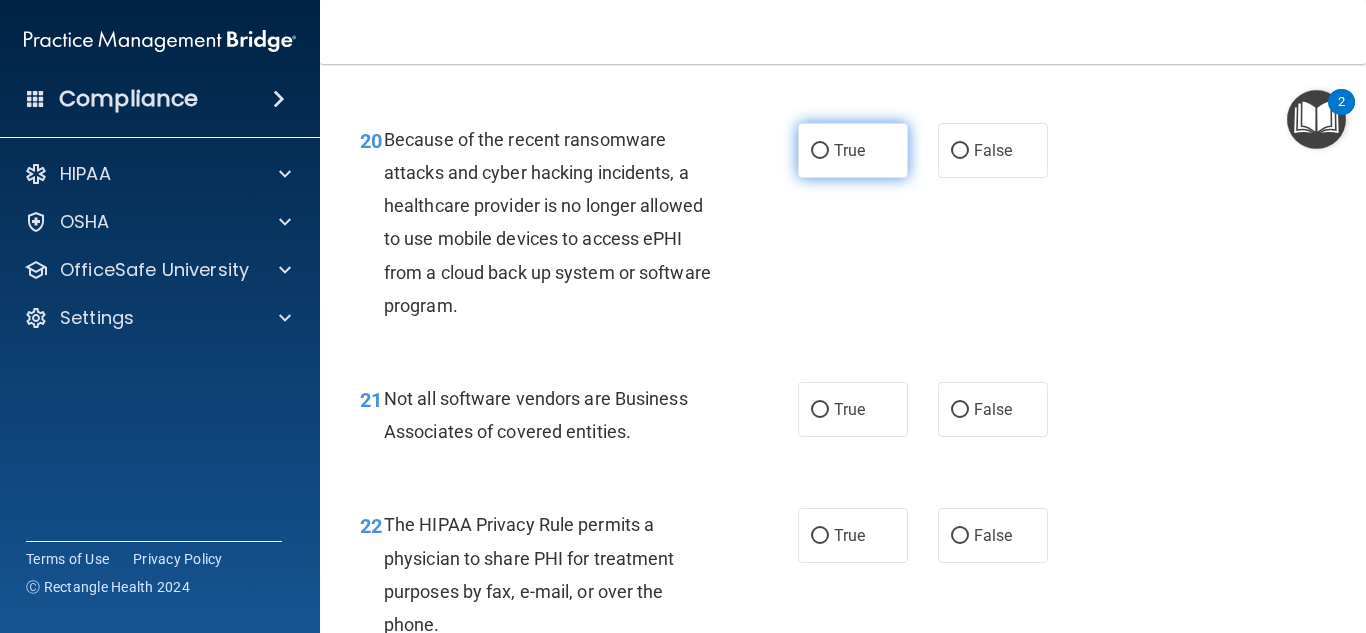 click on "True" at bounding box center [853, 150] 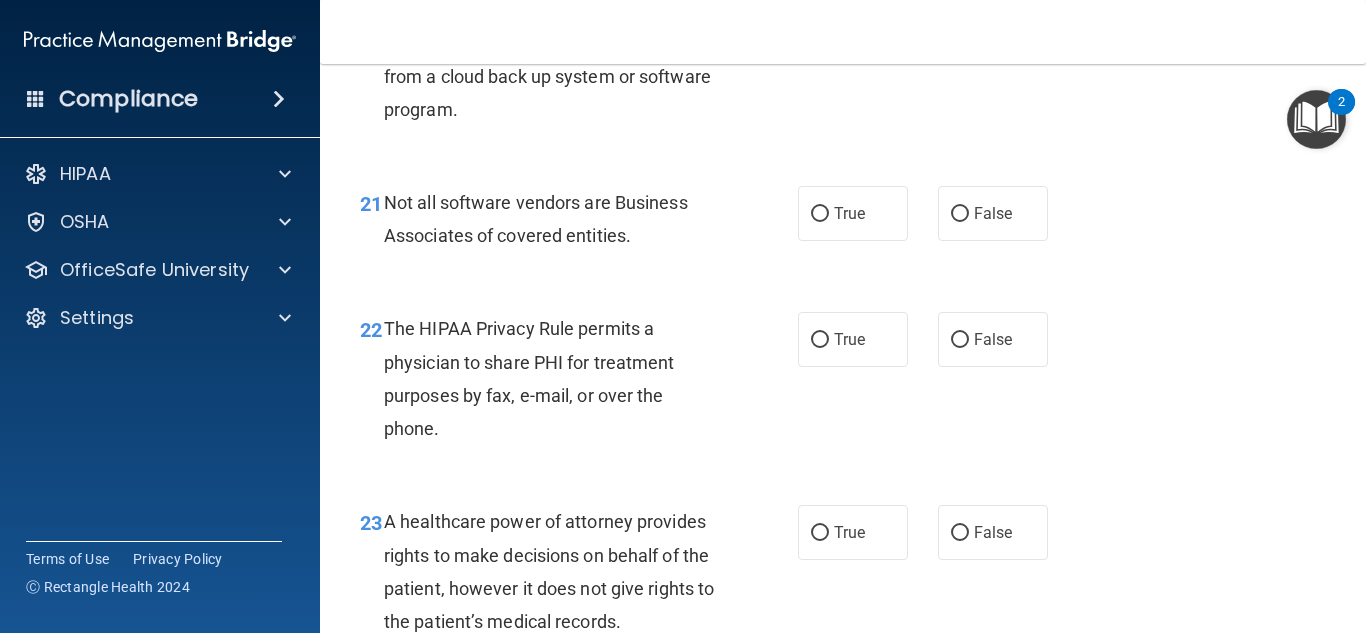 scroll, scrollTop: 4000, scrollLeft: 0, axis: vertical 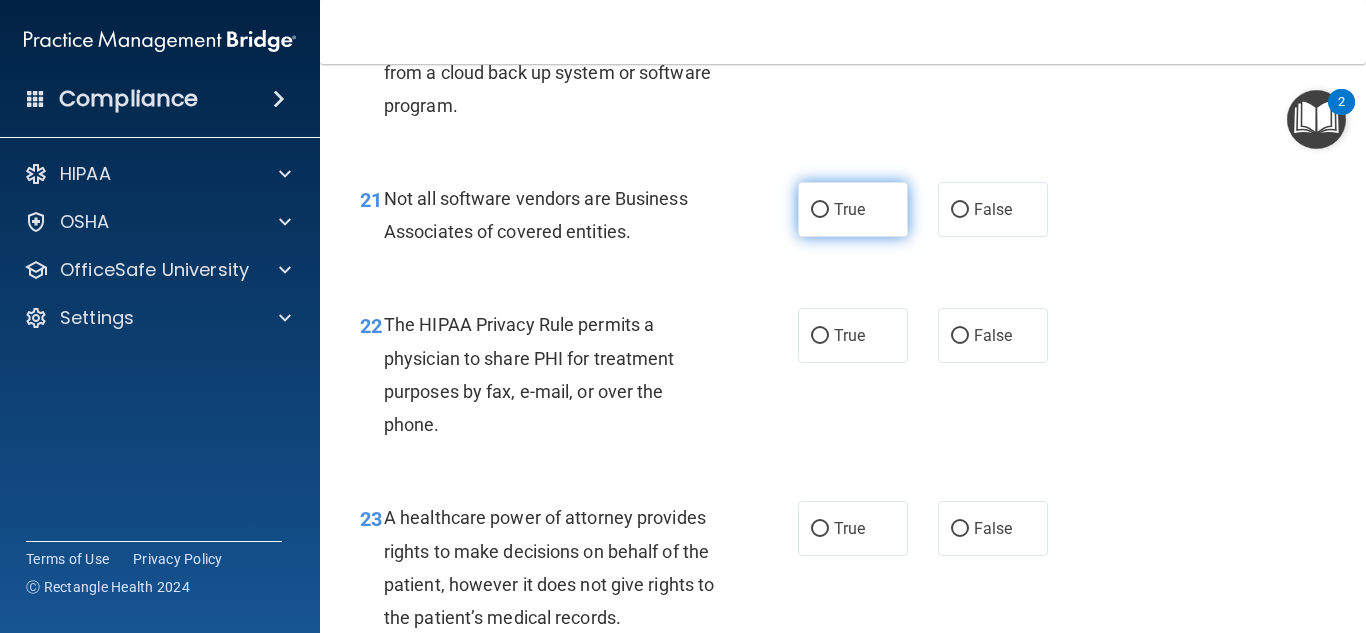 click on "True" at bounding box center [849, 209] 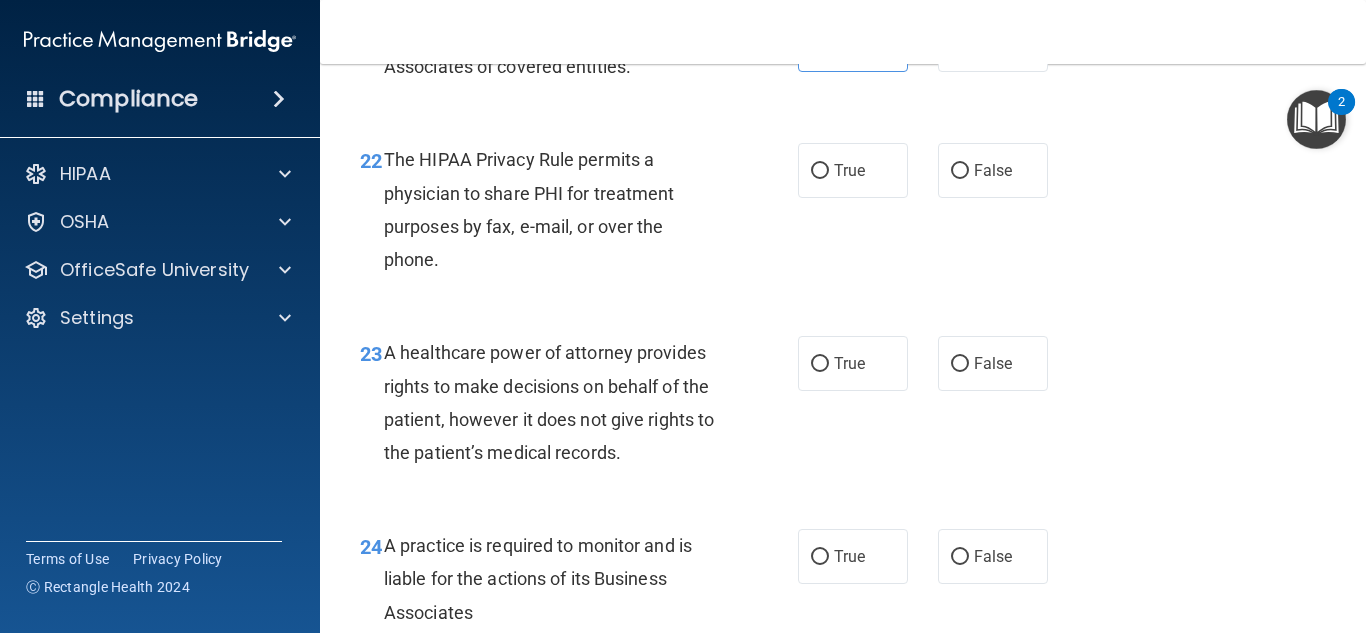 scroll, scrollTop: 4200, scrollLeft: 0, axis: vertical 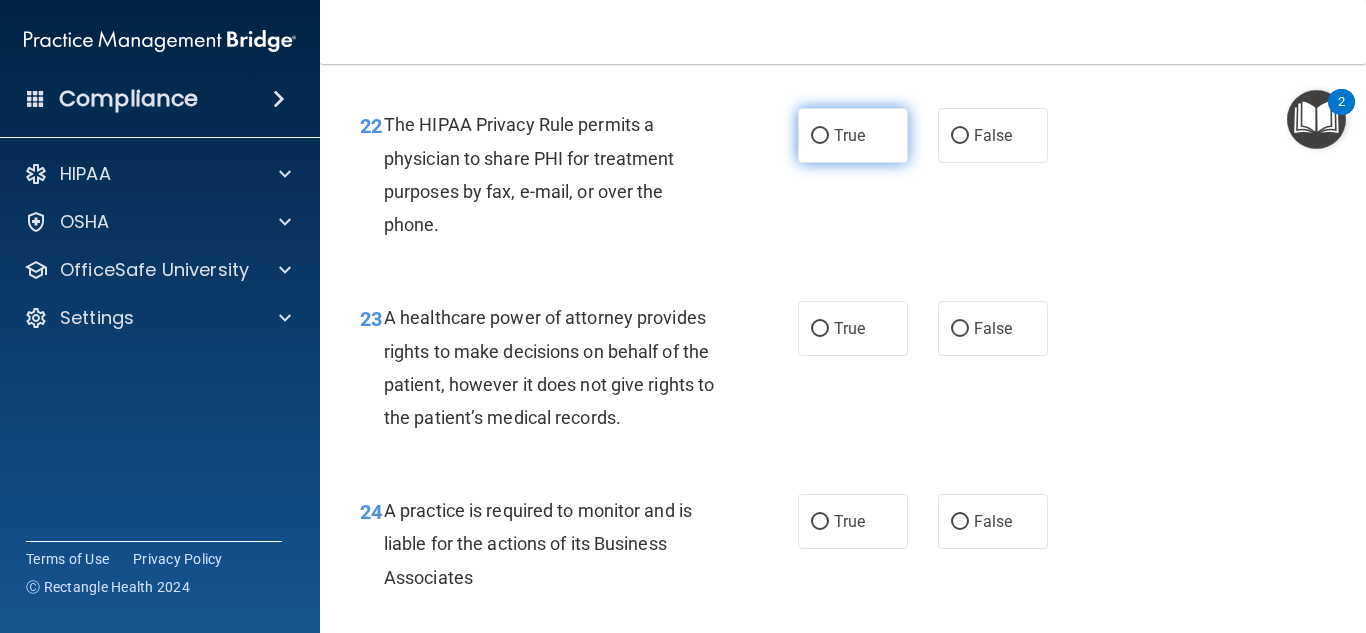 click on "True" at bounding box center [853, 135] 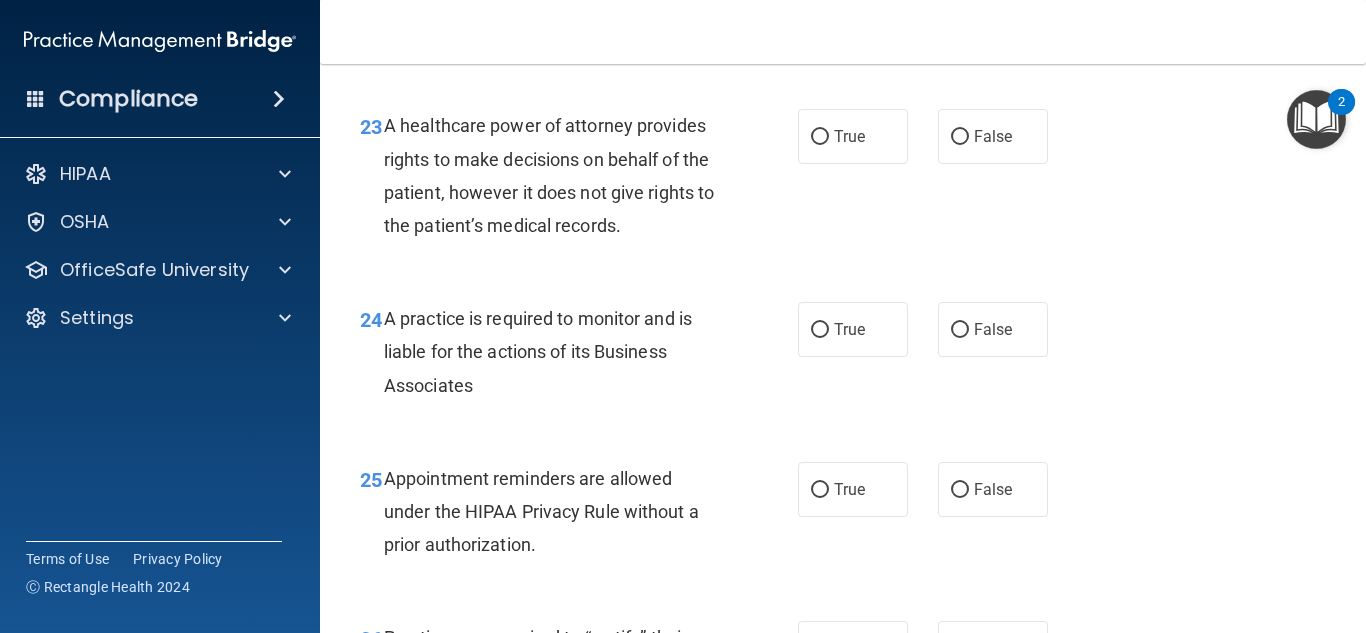 scroll, scrollTop: 4400, scrollLeft: 0, axis: vertical 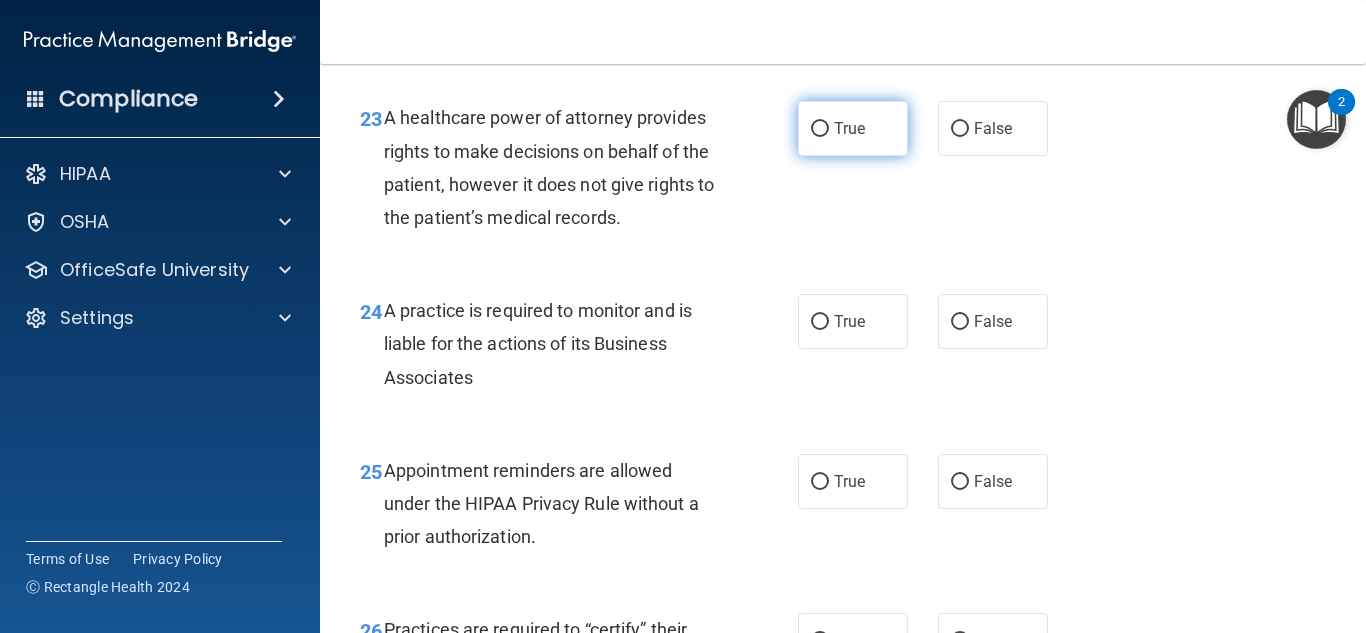 click on "True" at bounding box center (849, 128) 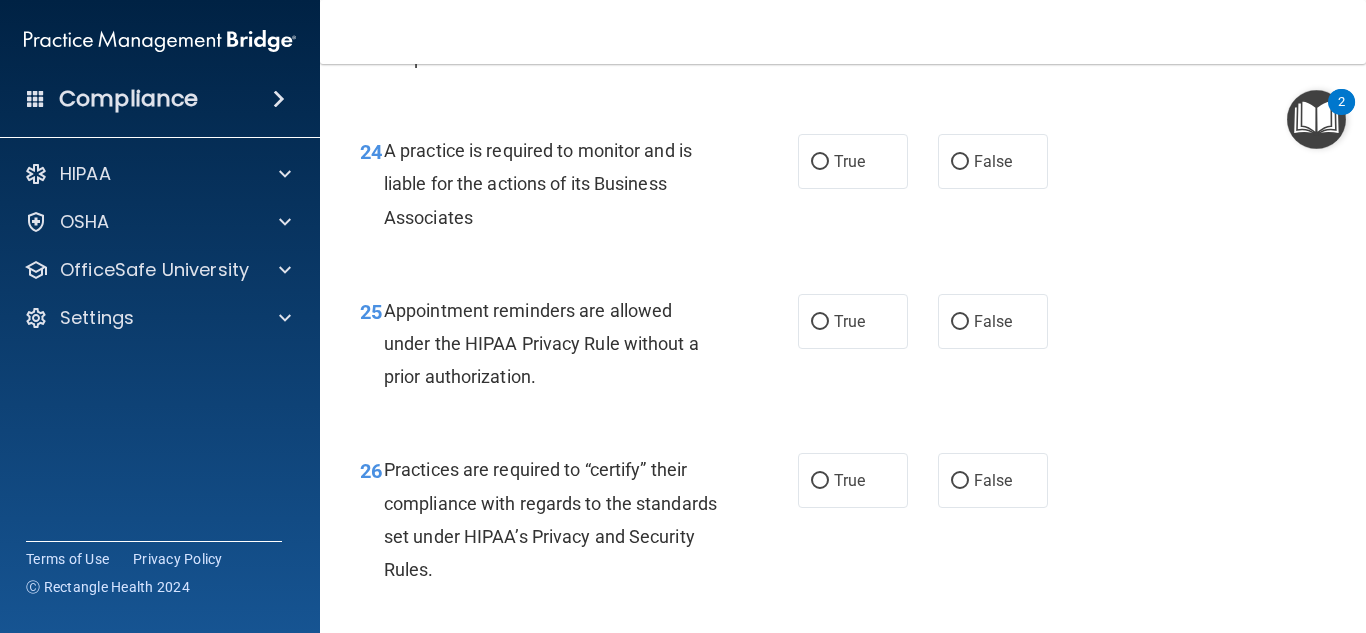 scroll, scrollTop: 4600, scrollLeft: 0, axis: vertical 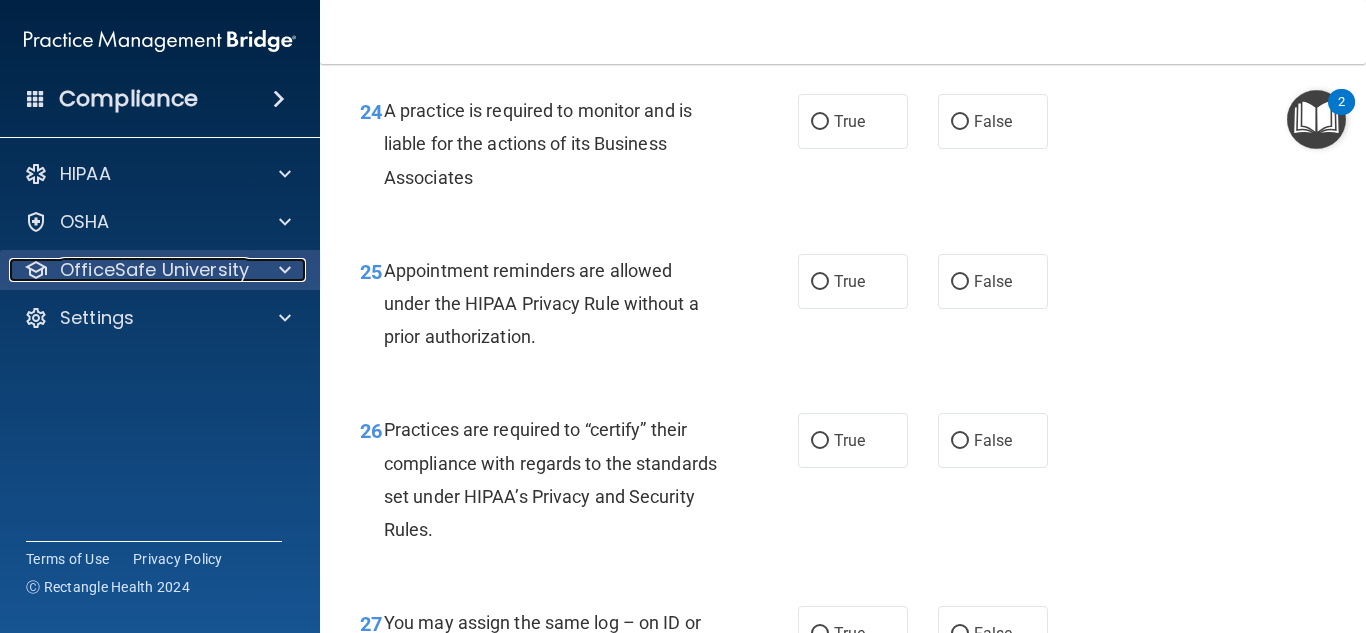 click at bounding box center (282, 270) 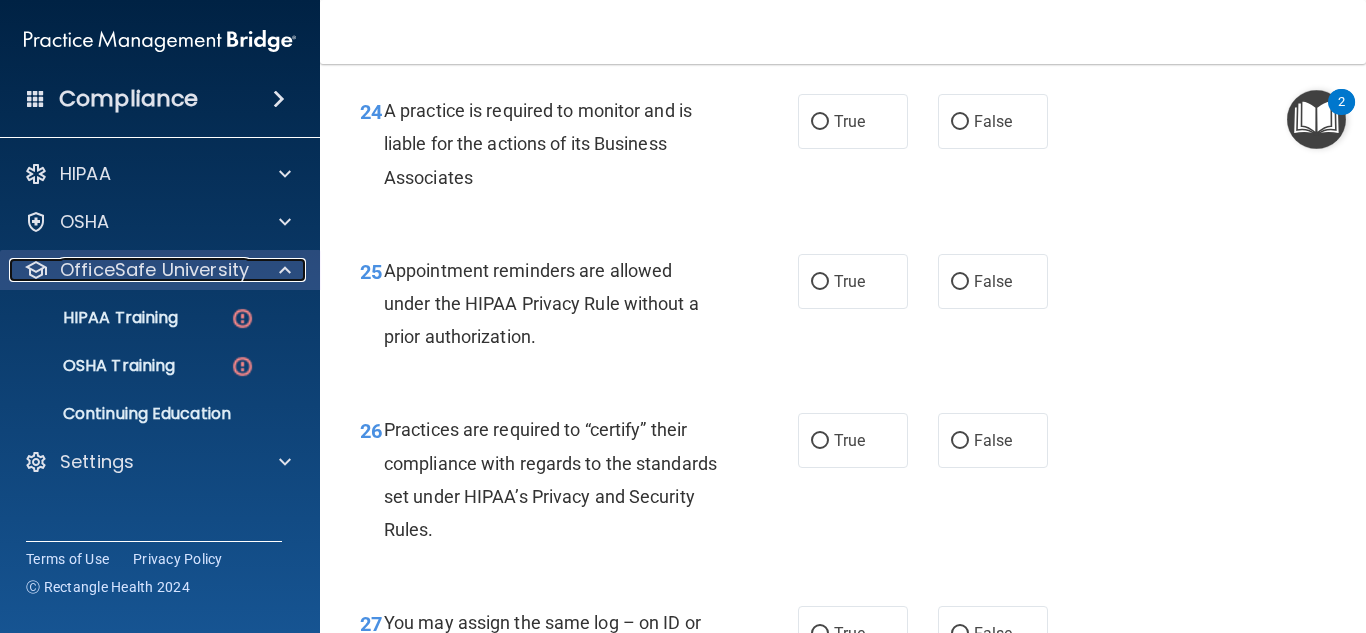 click at bounding box center (282, 270) 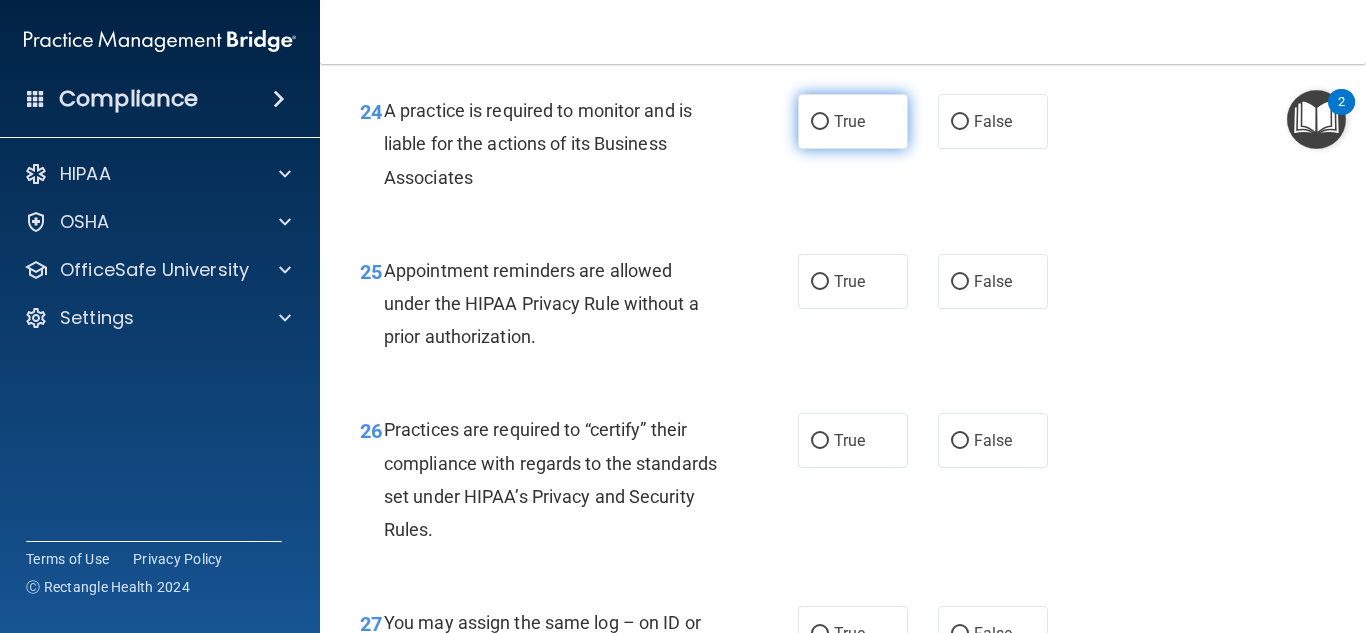 click on "True" at bounding box center (853, 121) 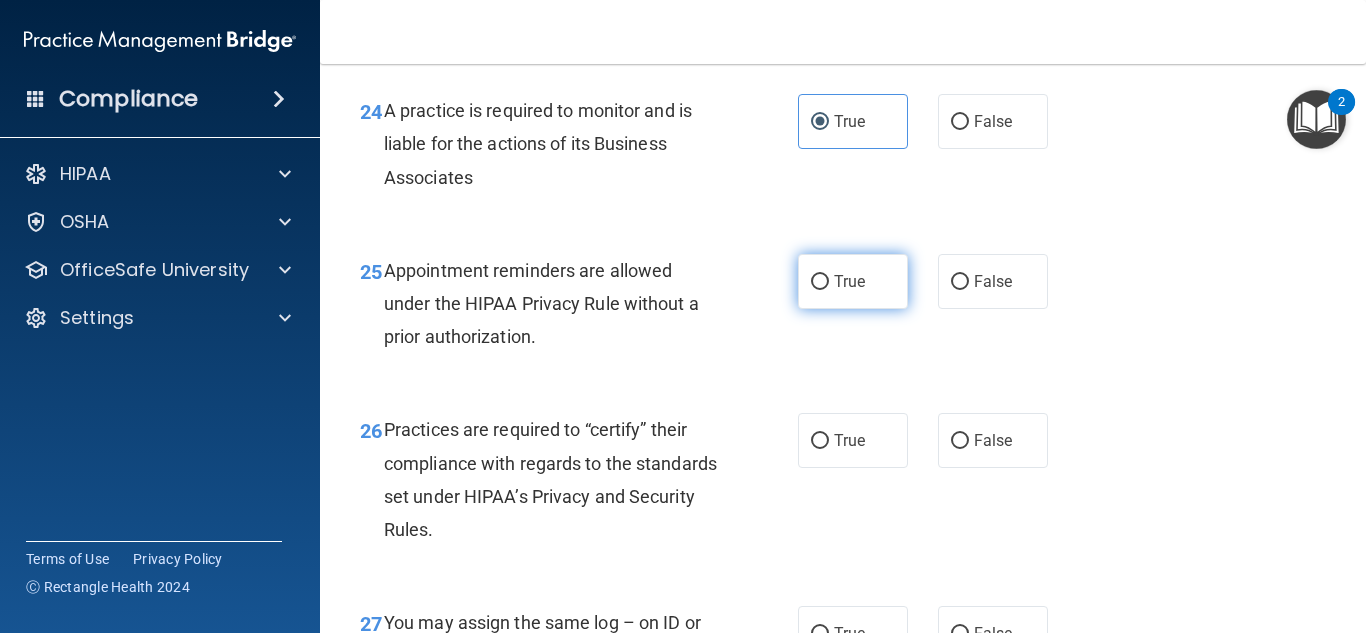 click on "True" at bounding box center [849, 281] 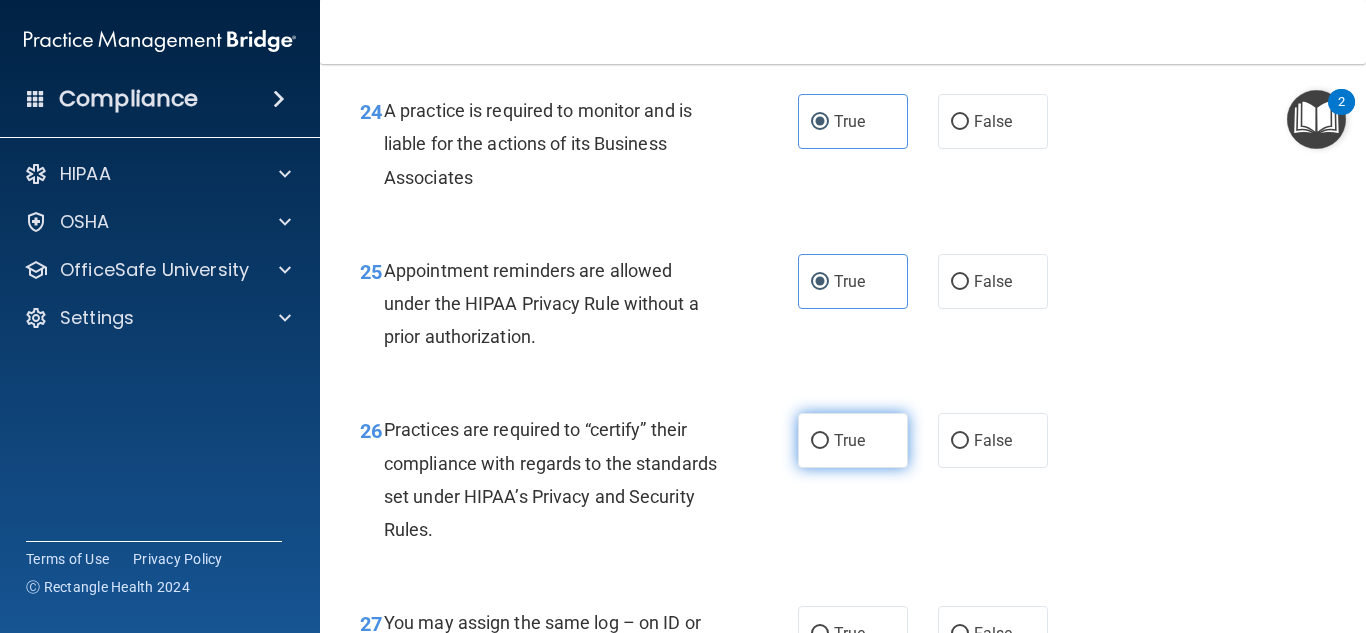 drag, startPoint x: 839, startPoint y: 488, endPoint x: 841, endPoint y: 470, distance: 18.110771 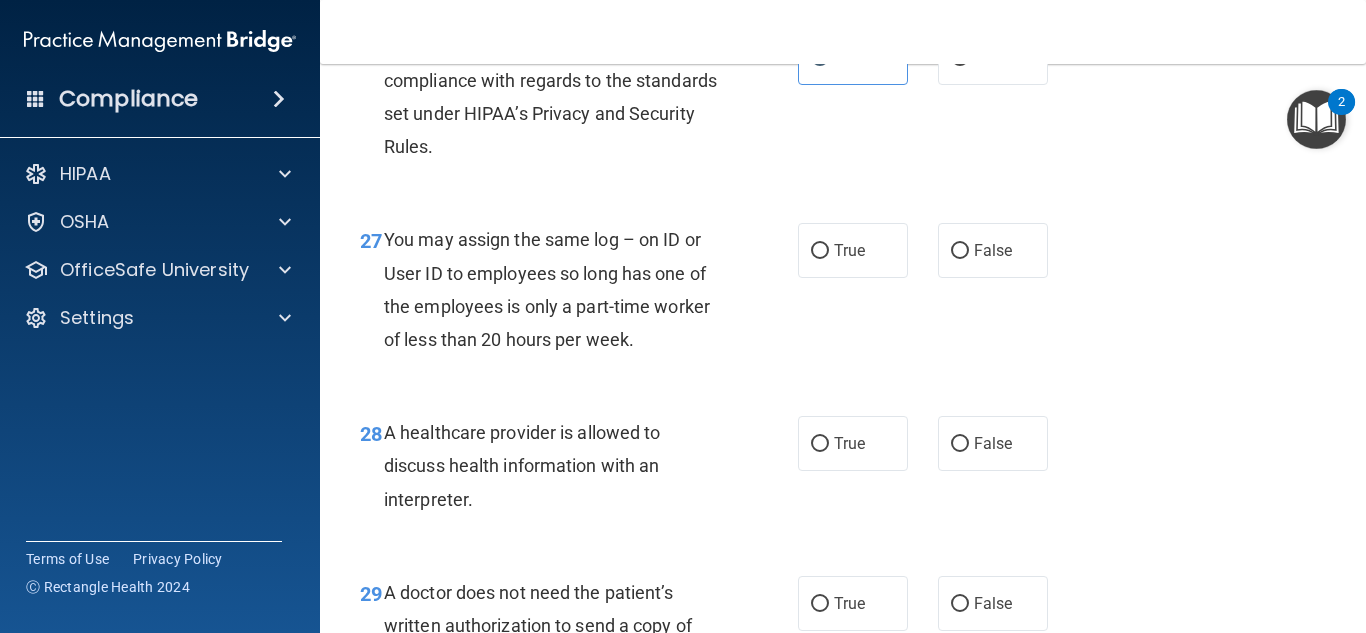 scroll, scrollTop: 5000, scrollLeft: 0, axis: vertical 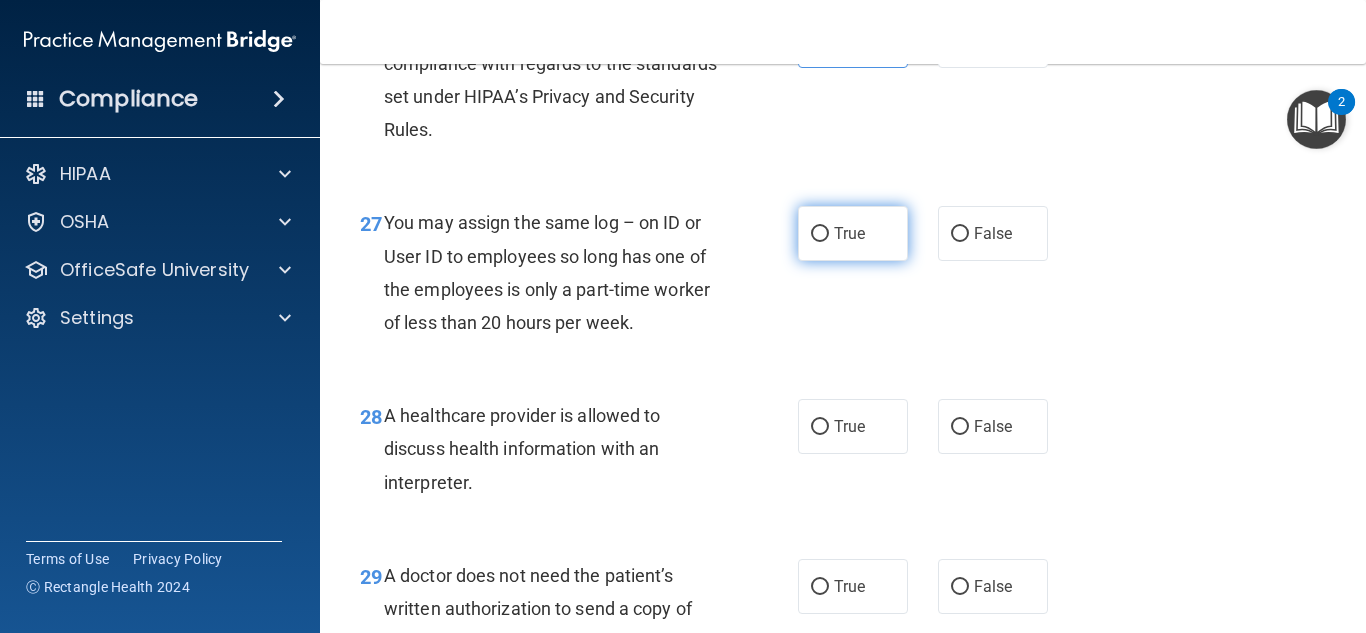 click on "True" at bounding box center (853, 233) 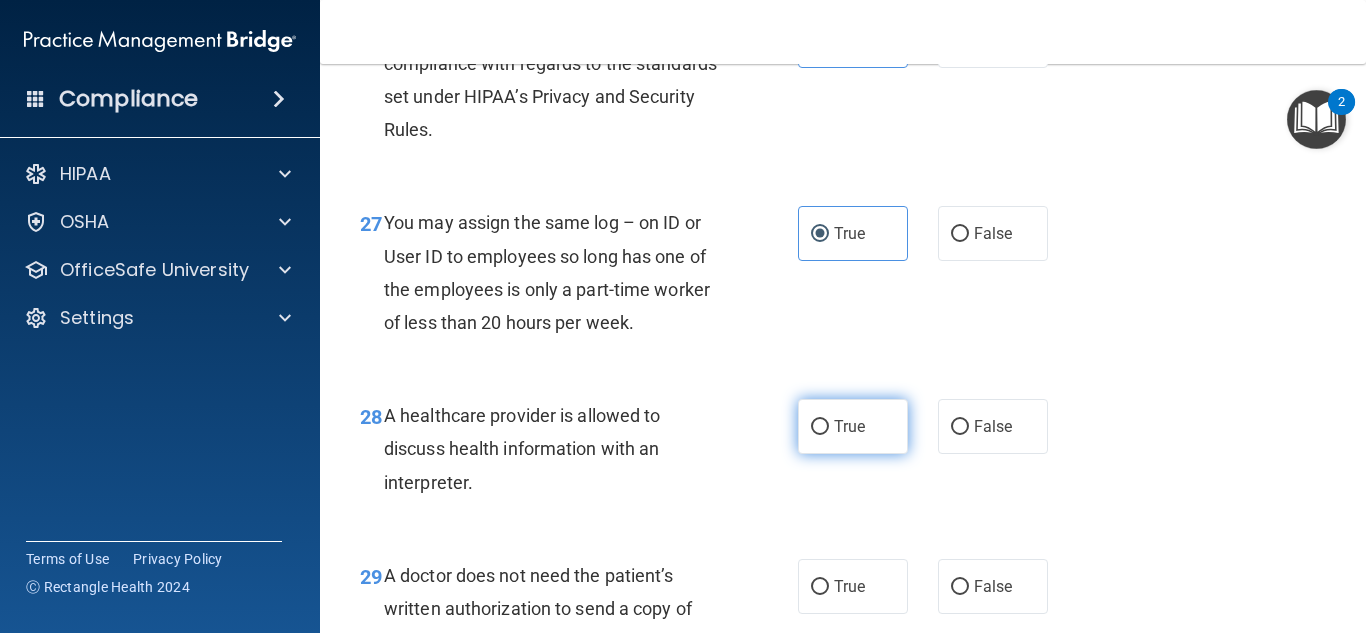 click on "True" at bounding box center (849, 426) 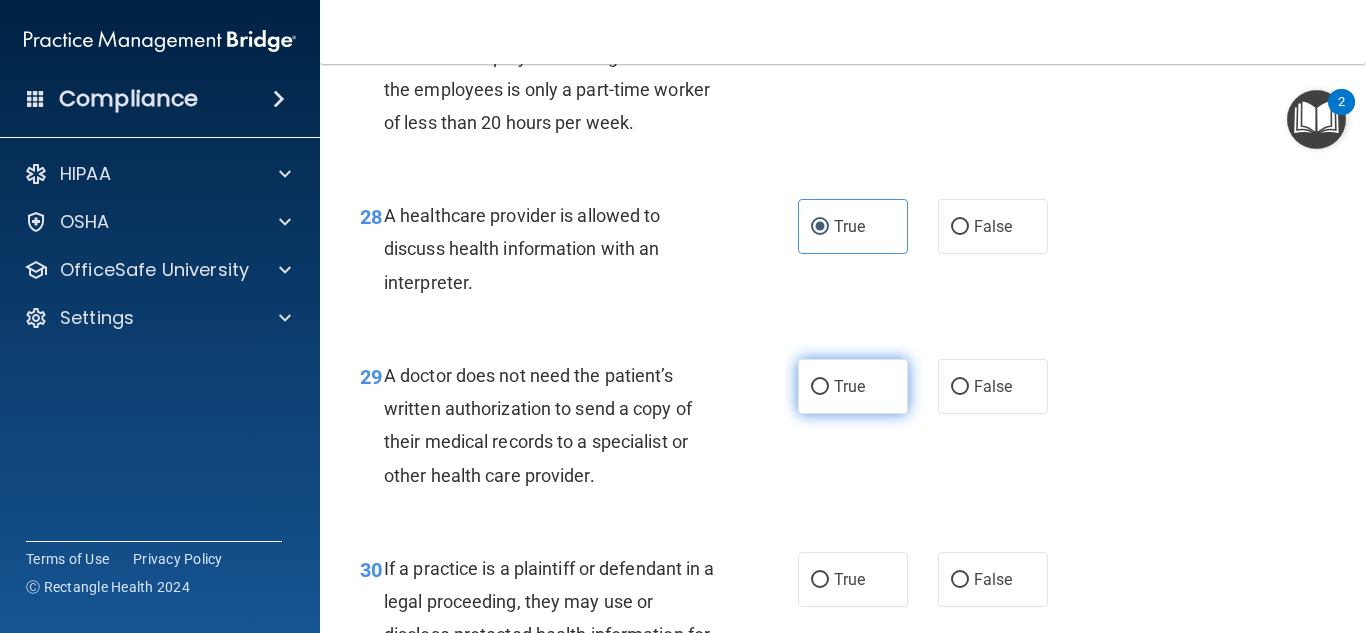 click on "True" at bounding box center [853, 386] 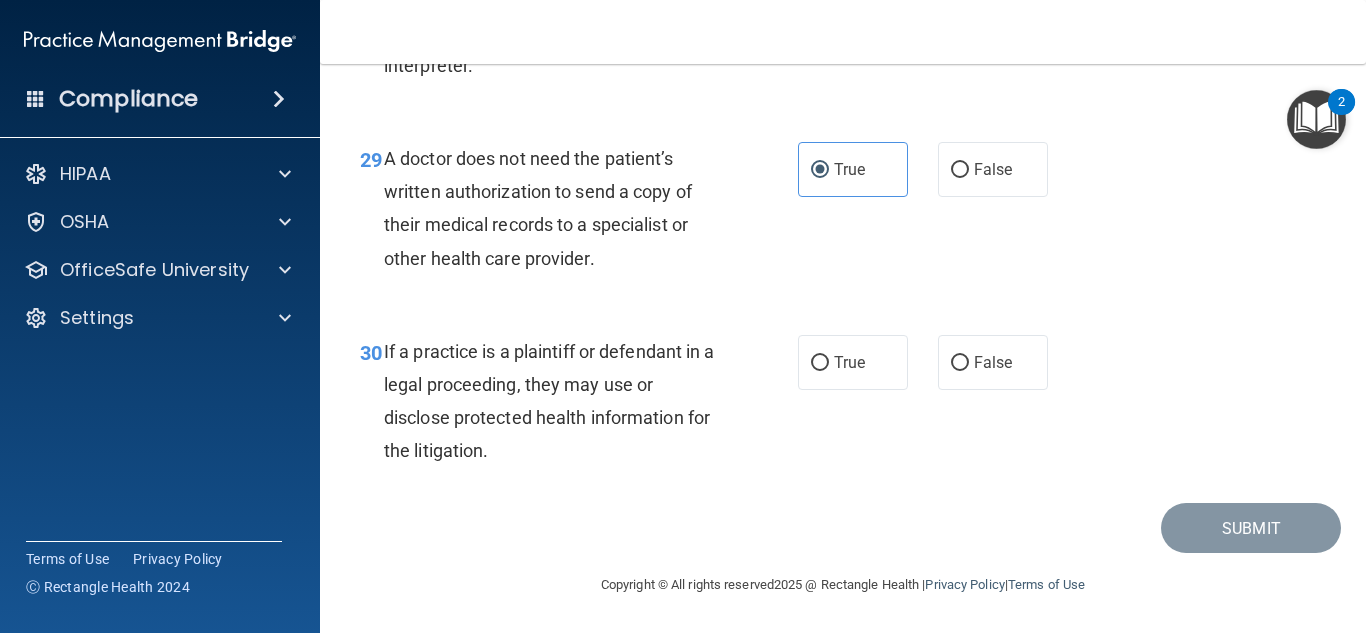 scroll, scrollTop: 5450, scrollLeft: 0, axis: vertical 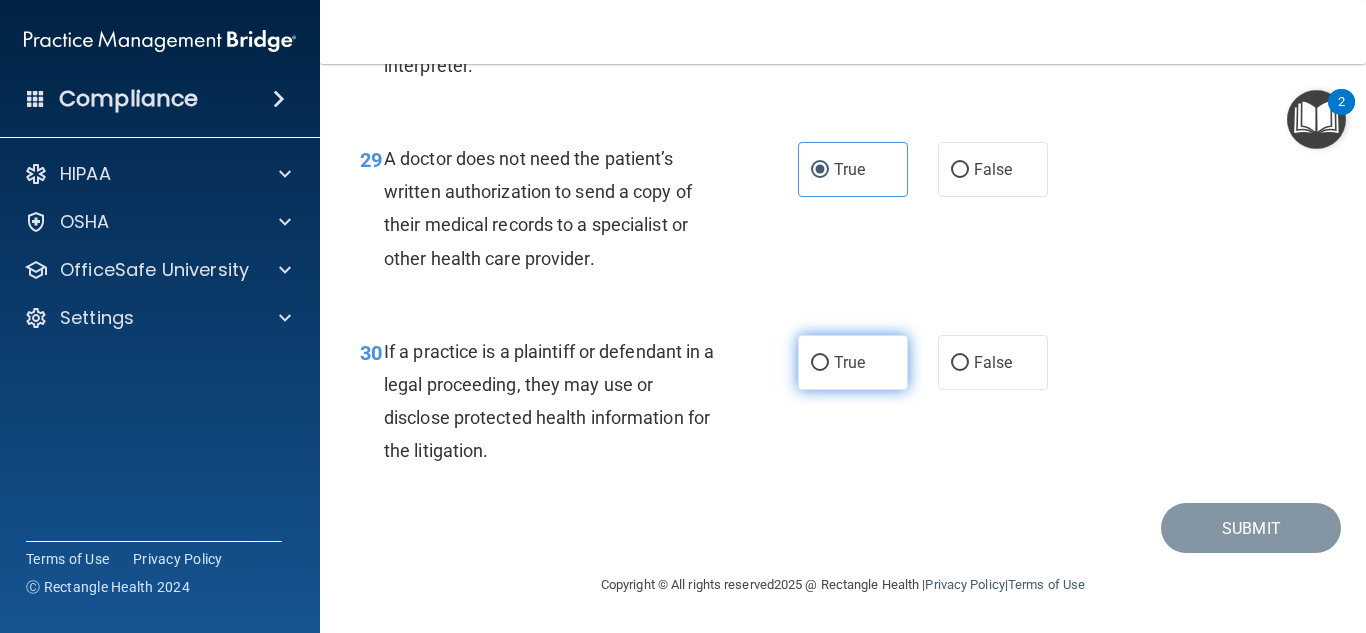 click on "True" at bounding box center [849, 362] 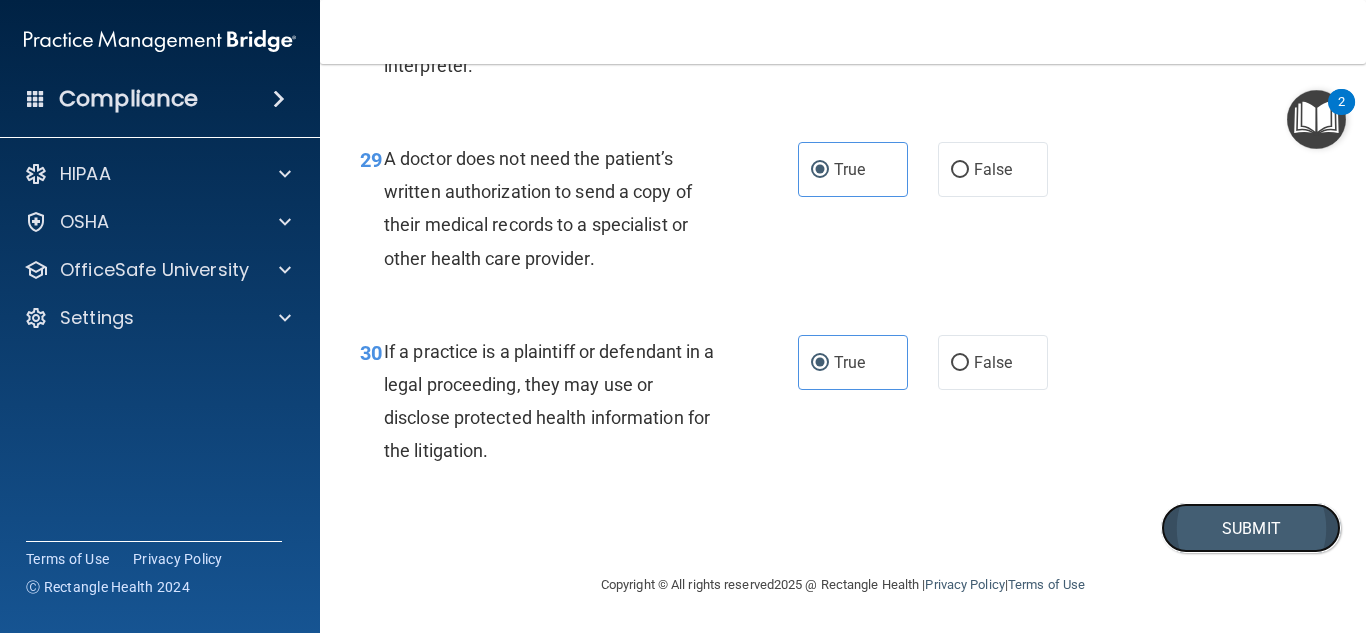click on "Submit" at bounding box center [1251, 528] 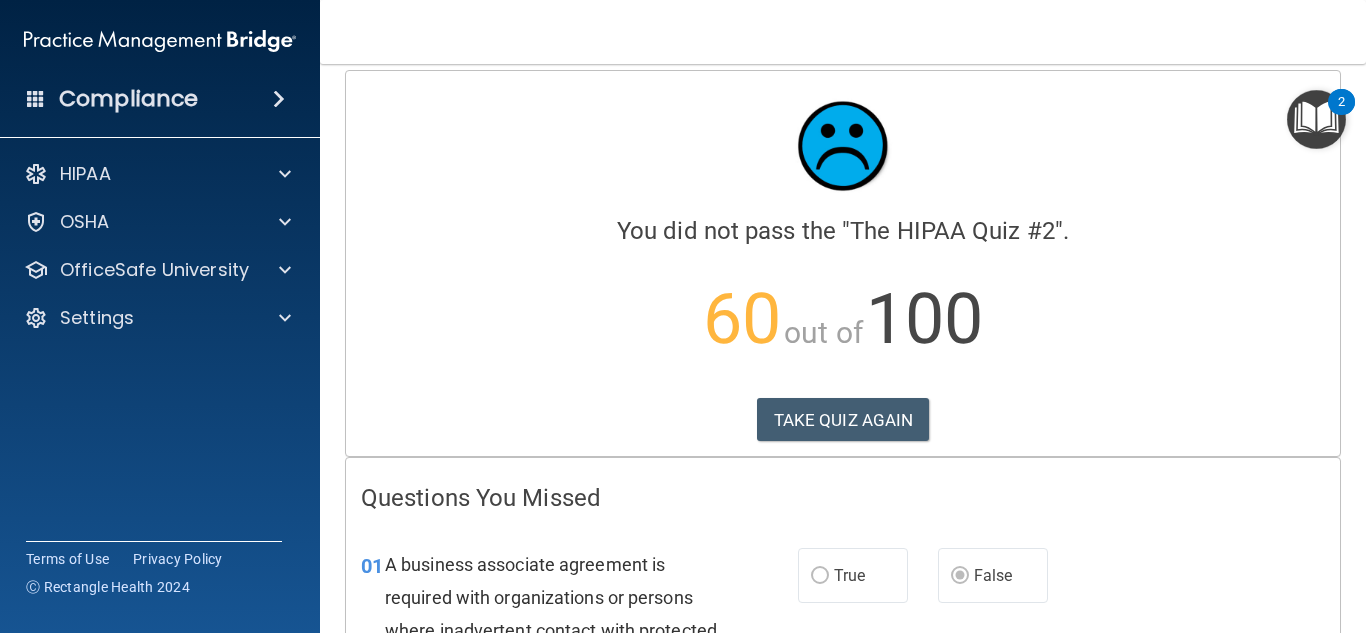 scroll, scrollTop: 0, scrollLeft: 0, axis: both 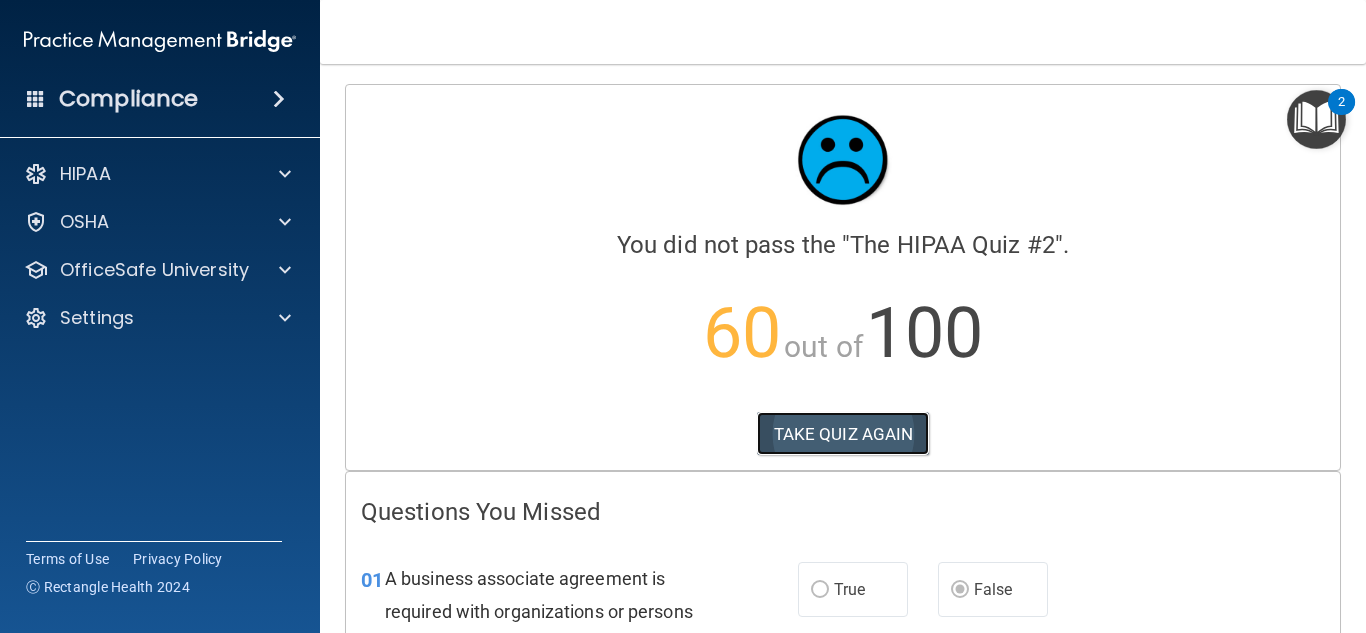 click on "TAKE QUIZ AGAIN" at bounding box center (843, 434) 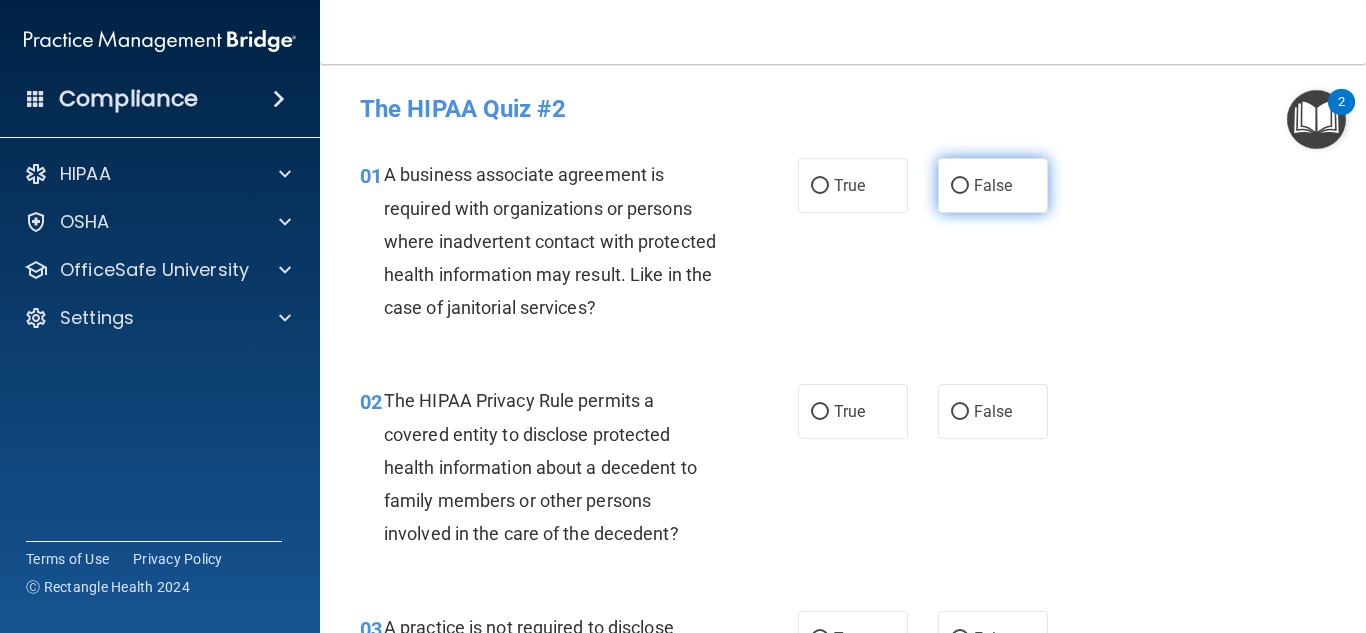 click on "False" at bounding box center [993, 185] 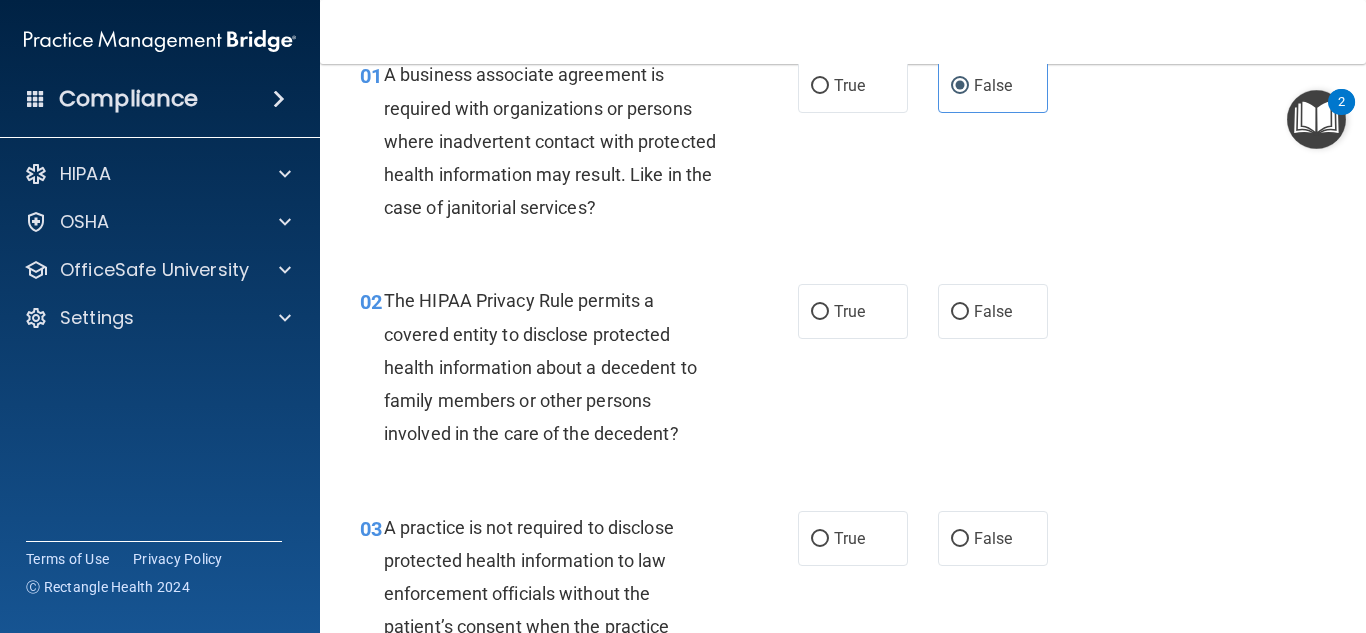 scroll, scrollTop: 200, scrollLeft: 0, axis: vertical 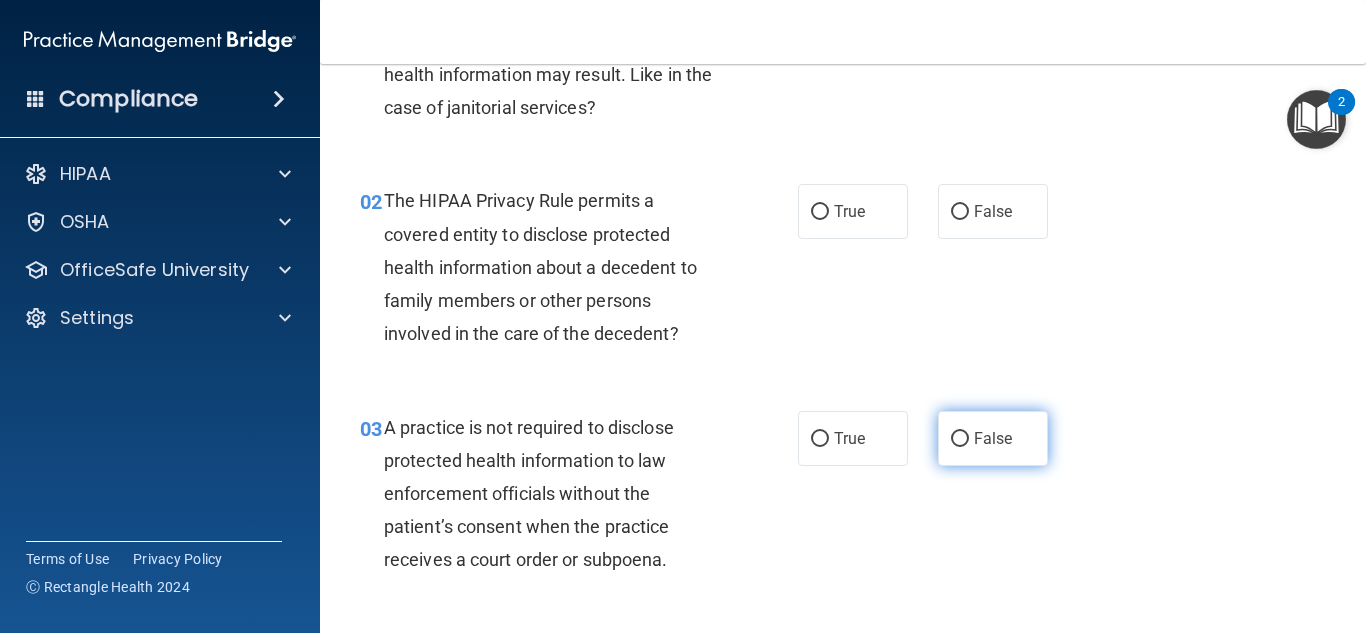 click on "False" at bounding box center (993, 438) 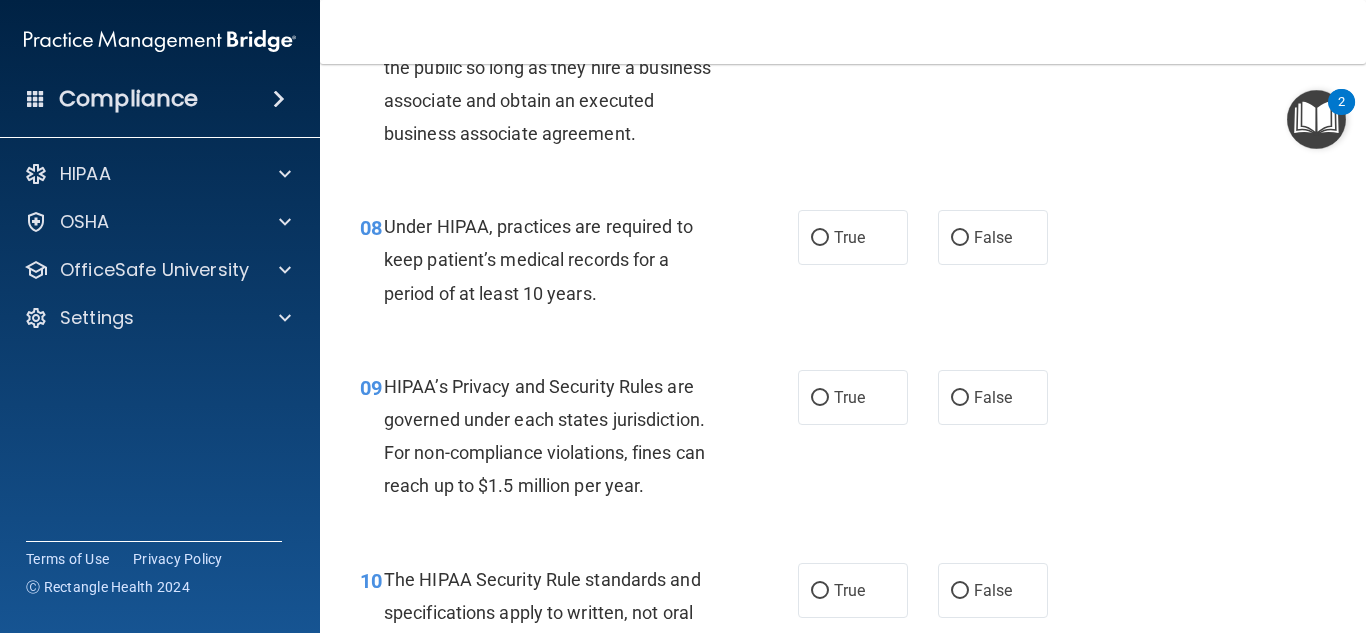 scroll, scrollTop: 1400, scrollLeft: 0, axis: vertical 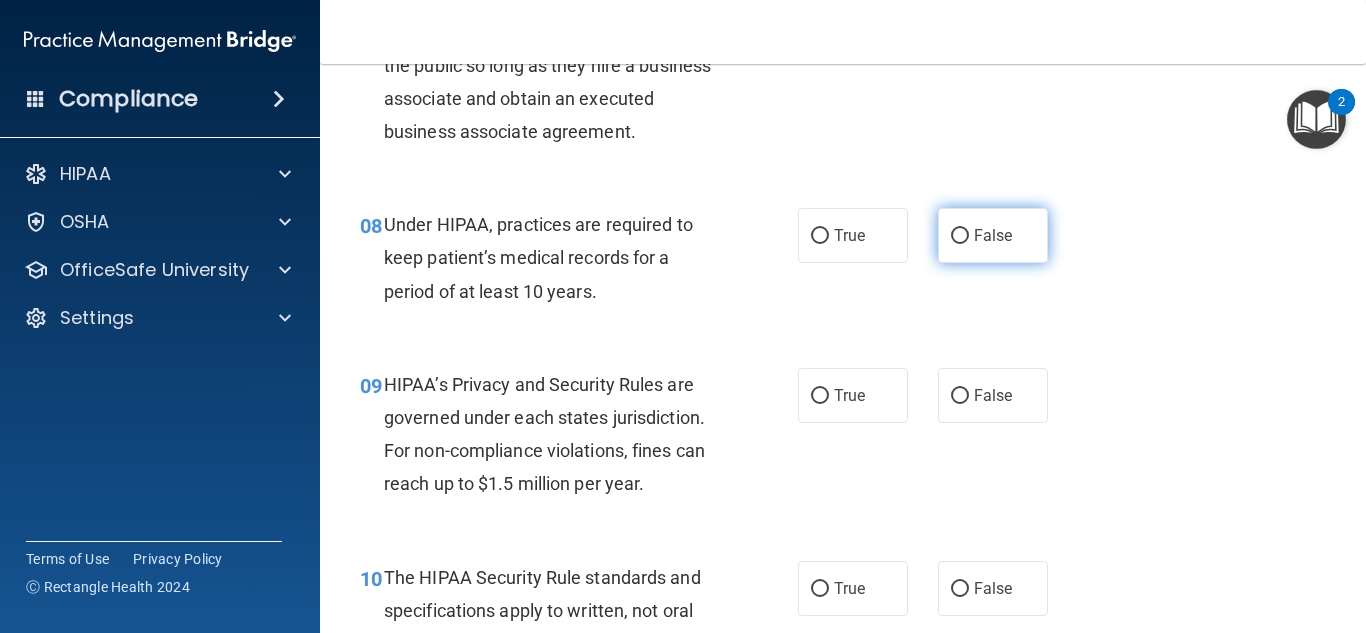 drag, startPoint x: 964, startPoint y: 237, endPoint x: 944, endPoint y: 245, distance: 21.540659 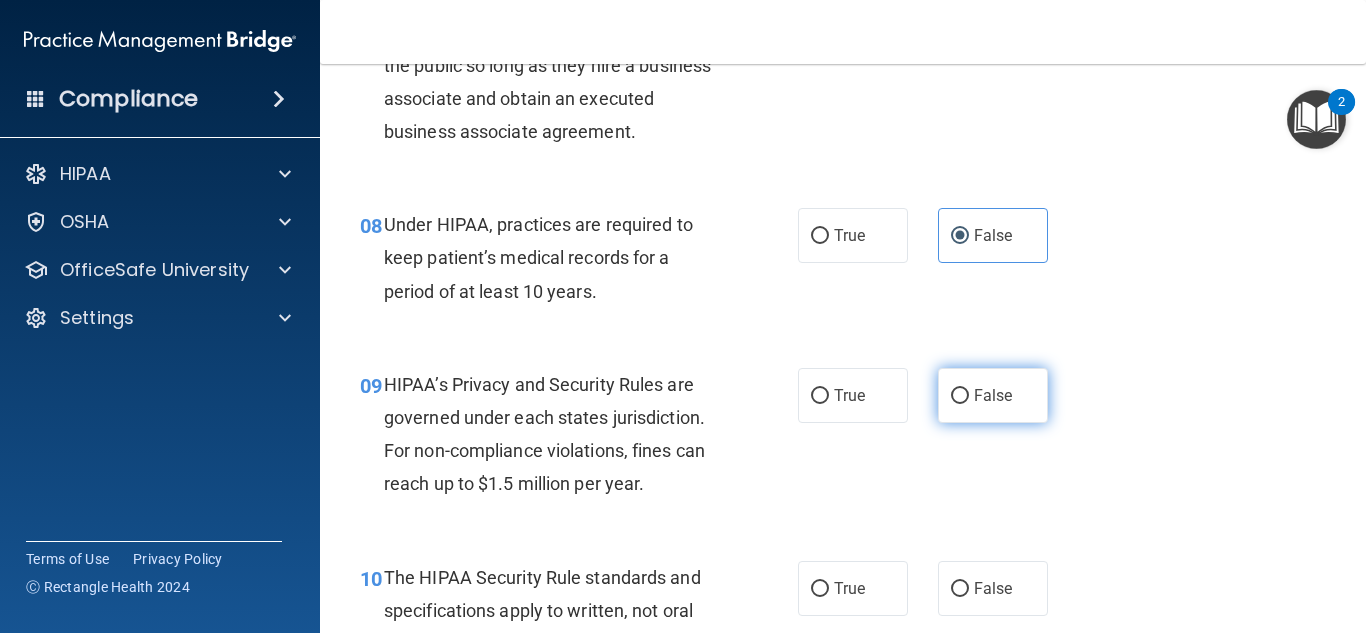 click on "False" at bounding box center (993, 395) 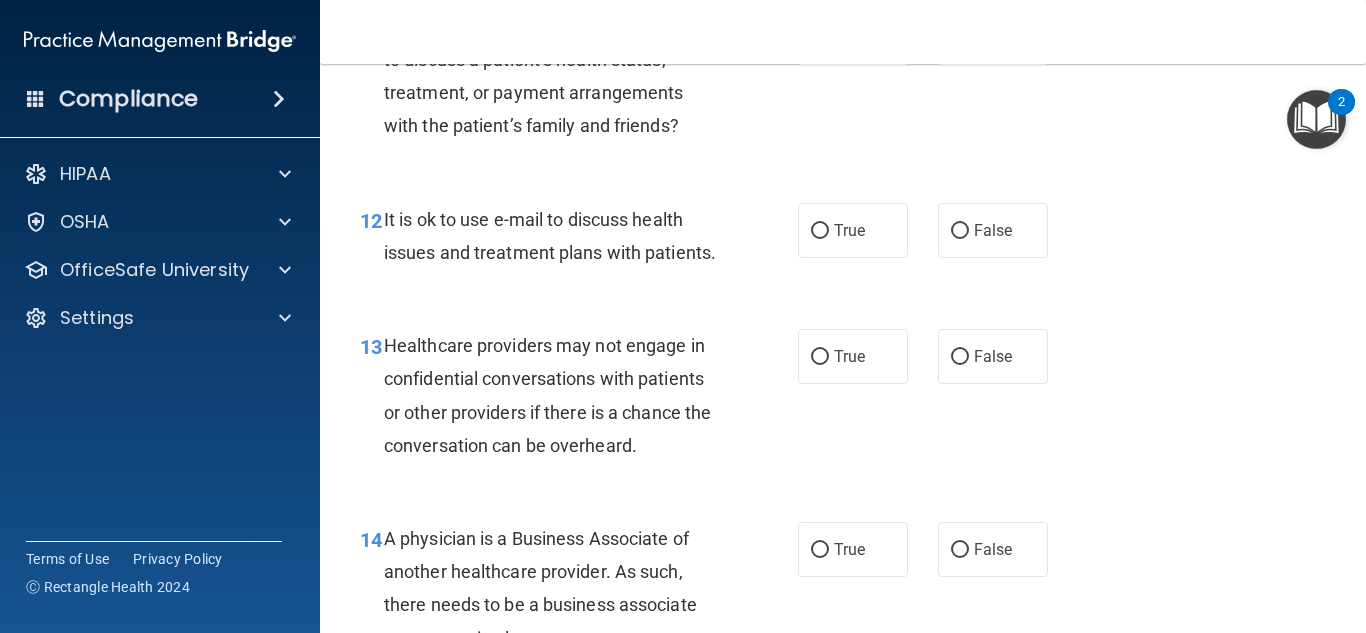 scroll, scrollTop: 2200, scrollLeft: 0, axis: vertical 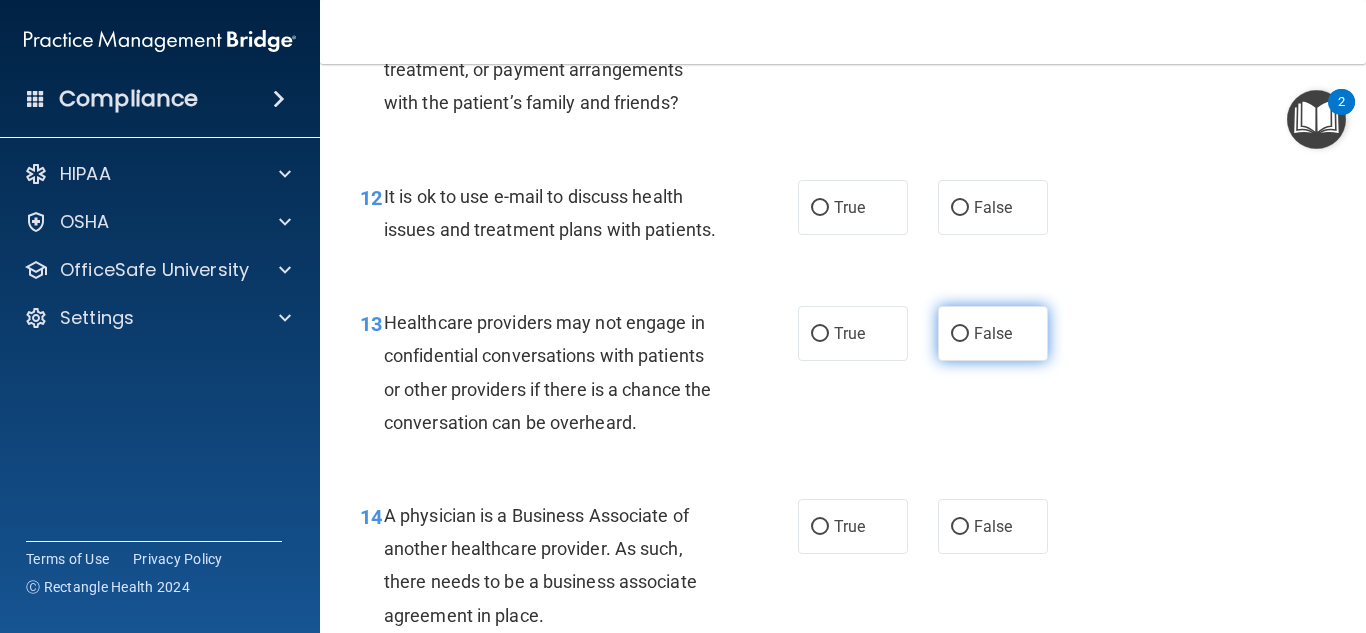 click on "False" at bounding box center [993, 333] 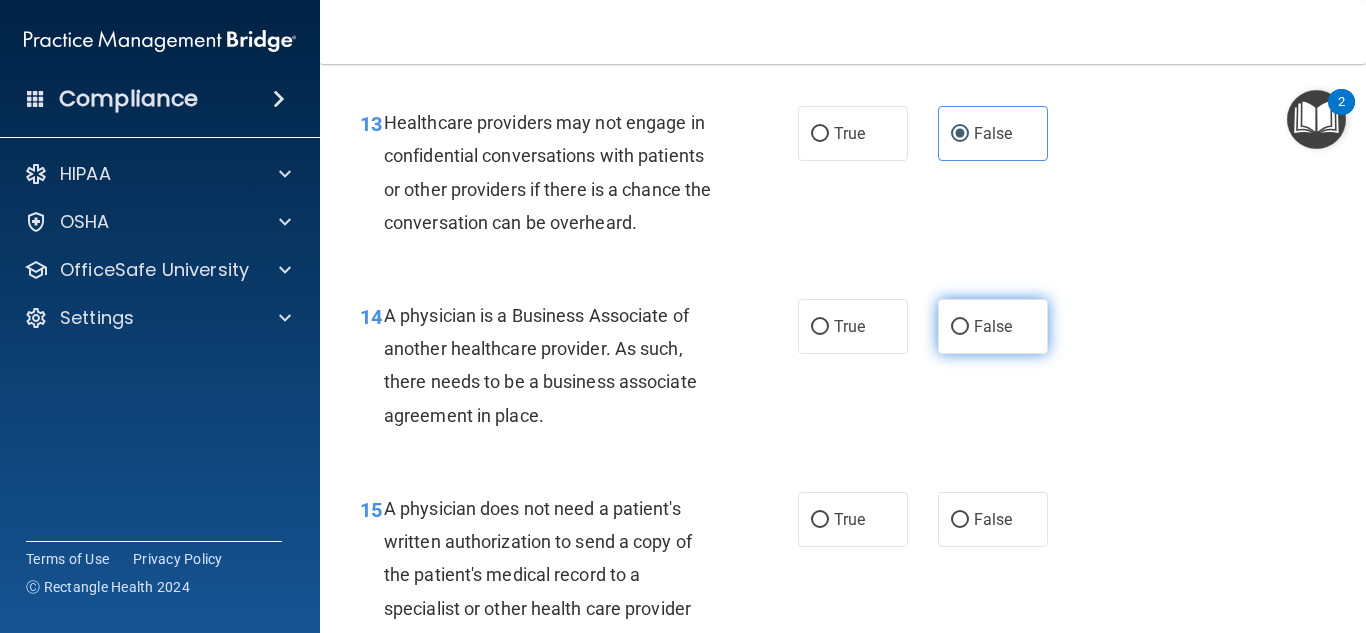 click on "False" at bounding box center (993, 326) 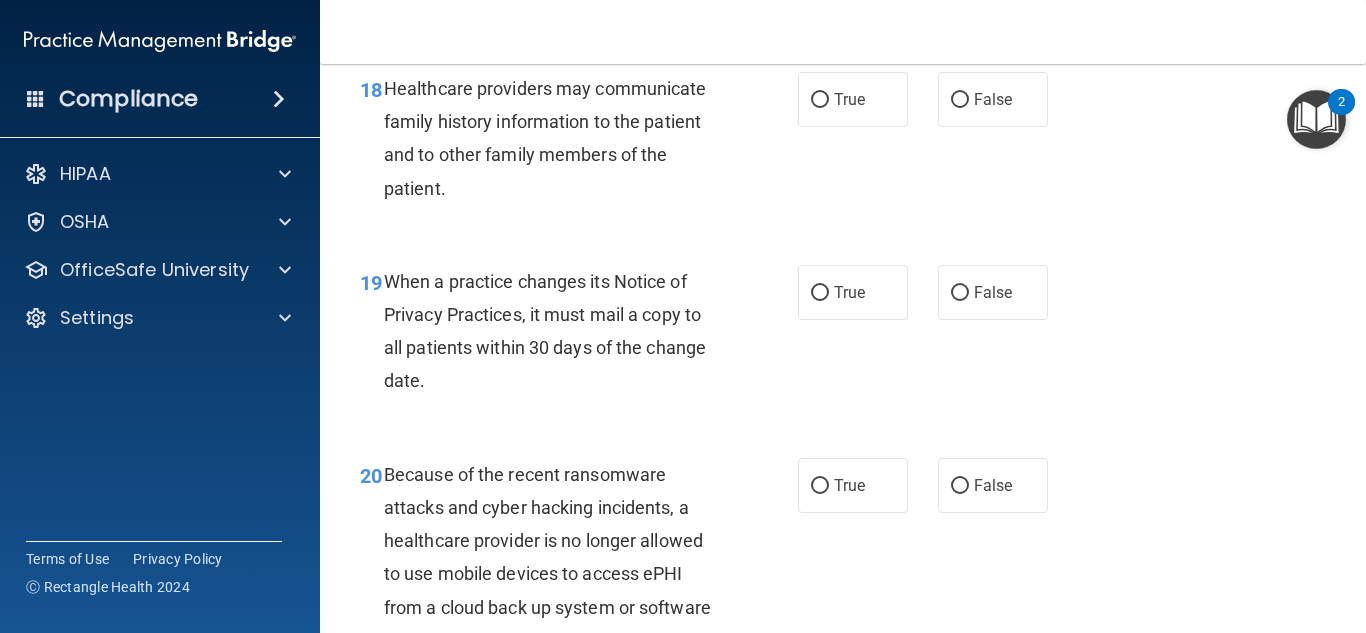 scroll, scrollTop: 3500, scrollLeft: 0, axis: vertical 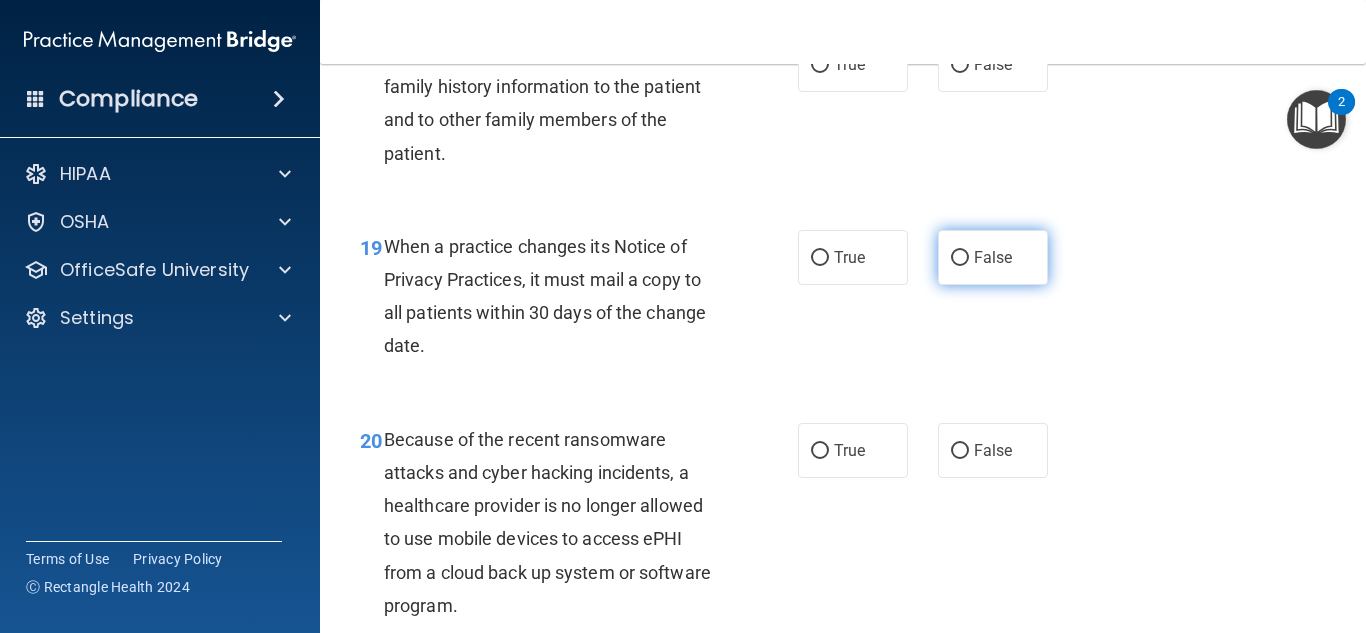 click on "False" at bounding box center (993, 257) 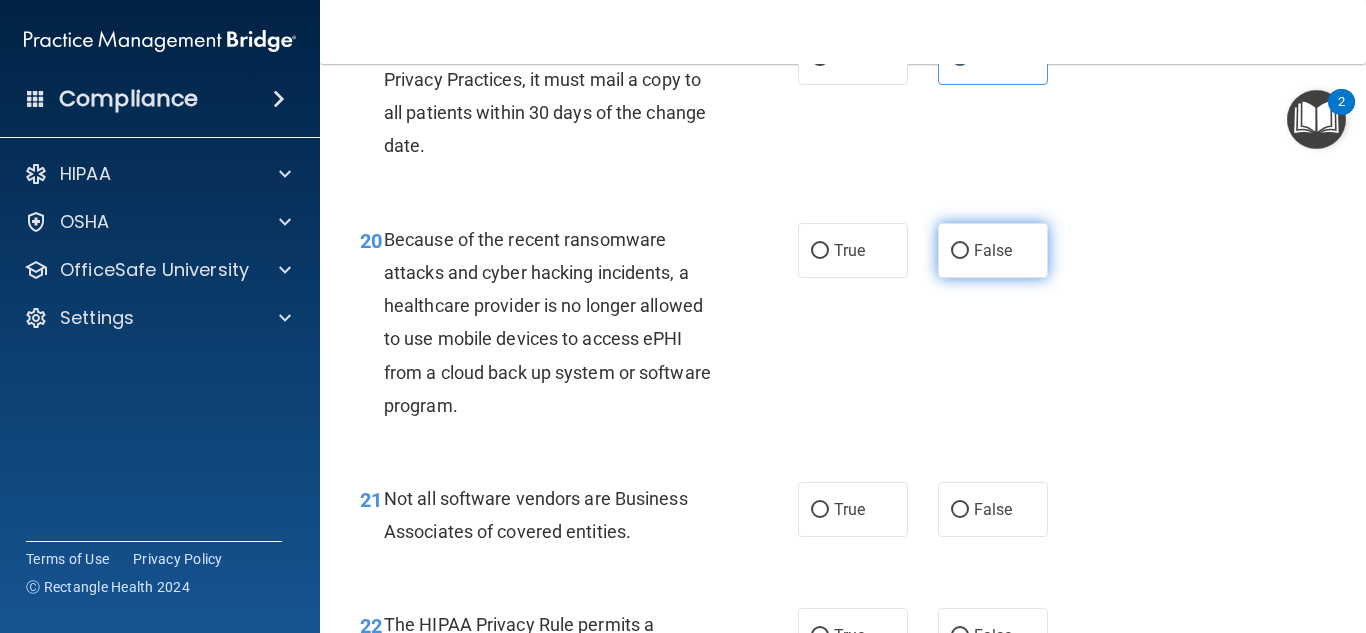 click on "False" at bounding box center (993, 250) 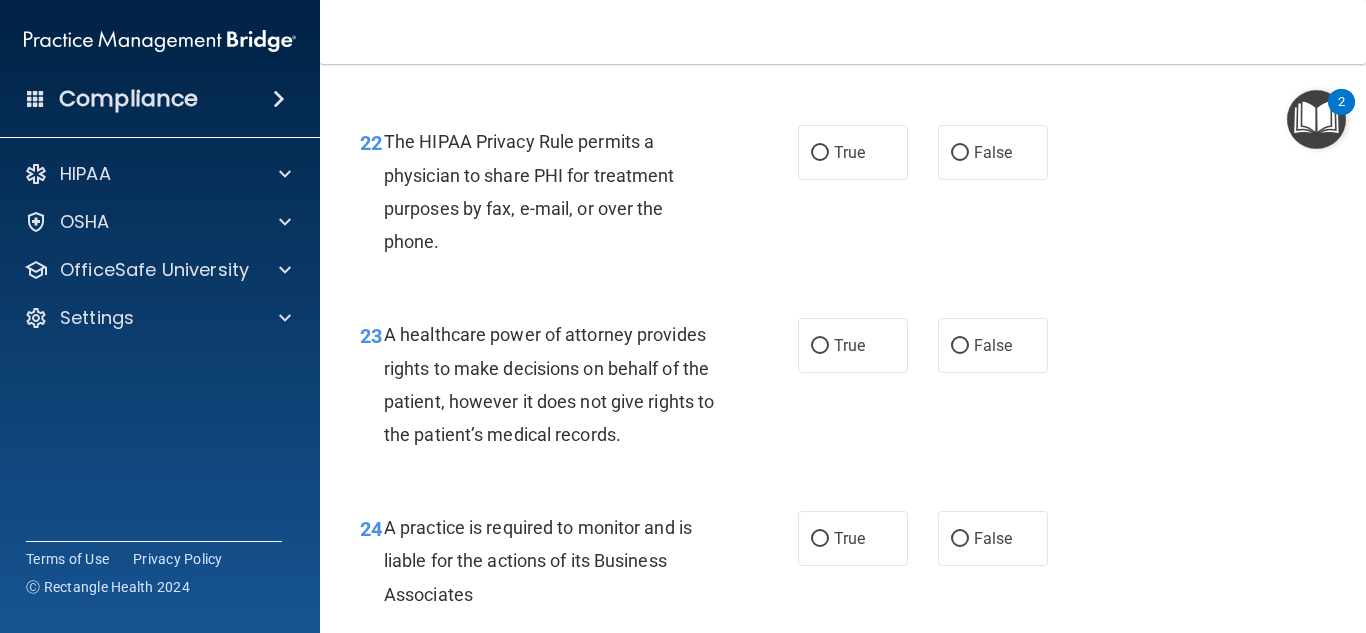 scroll, scrollTop: 4200, scrollLeft: 0, axis: vertical 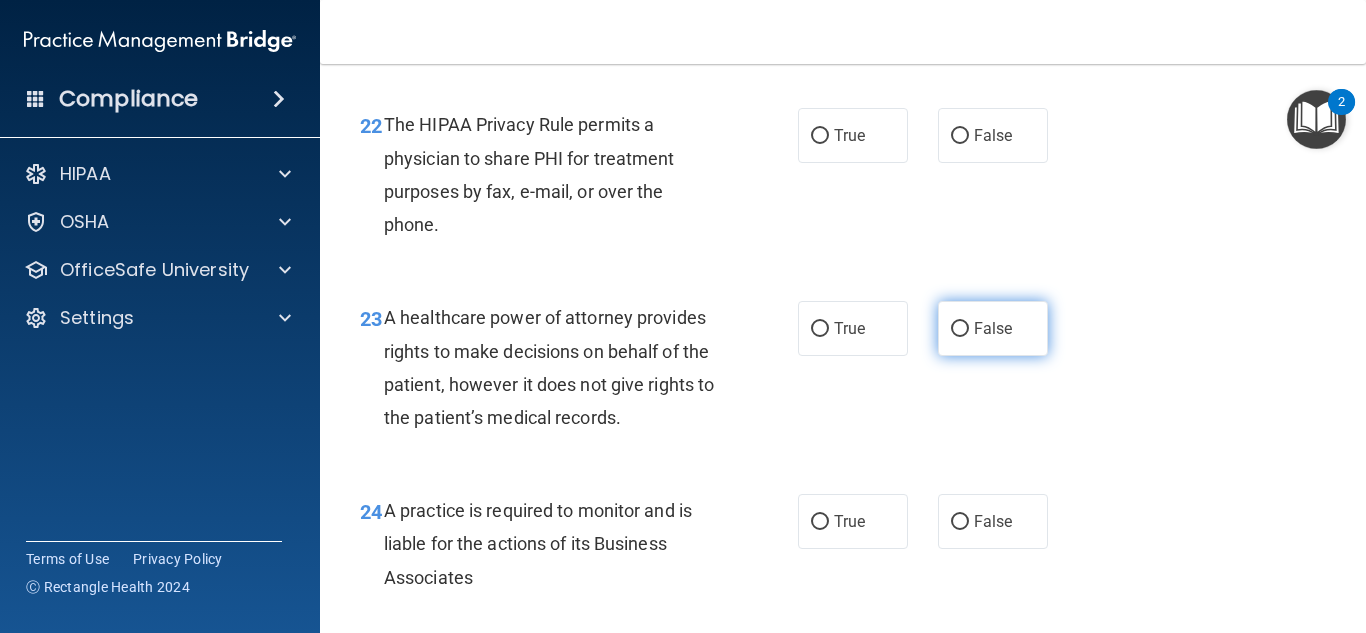 click on "False" at bounding box center [993, 328] 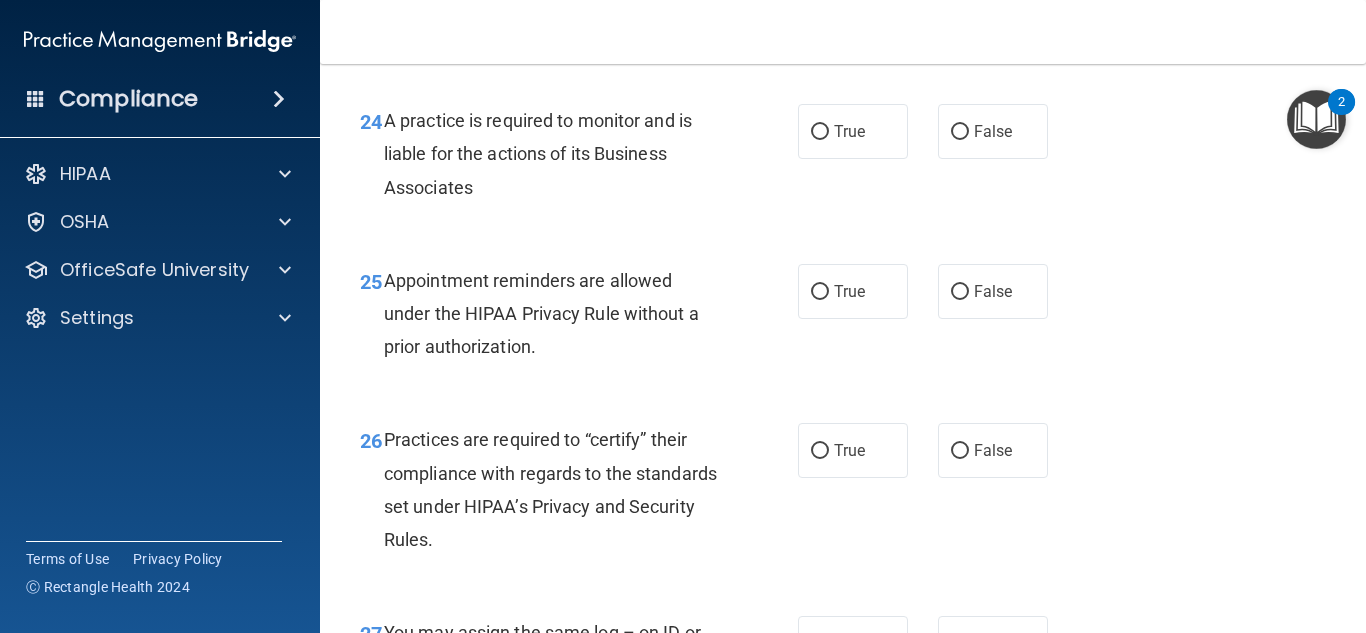 scroll, scrollTop: 4600, scrollLeft: 0, axis: vertical 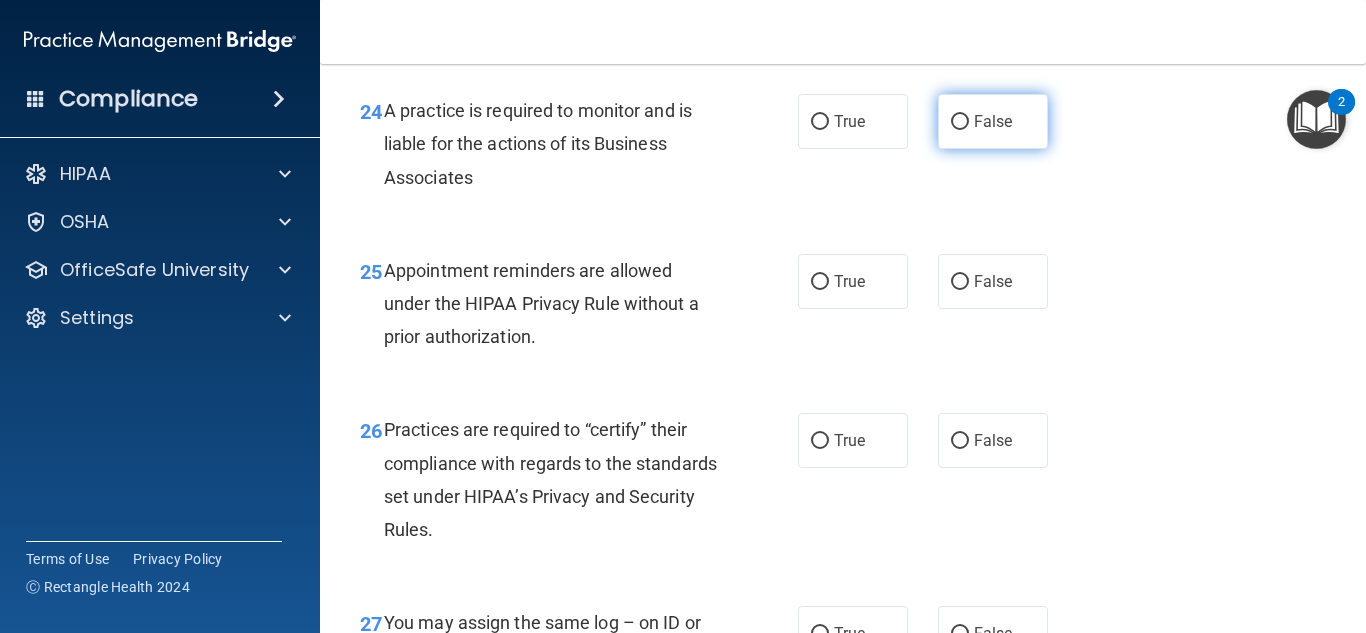 click on "False" at bounding box center [993, 121] 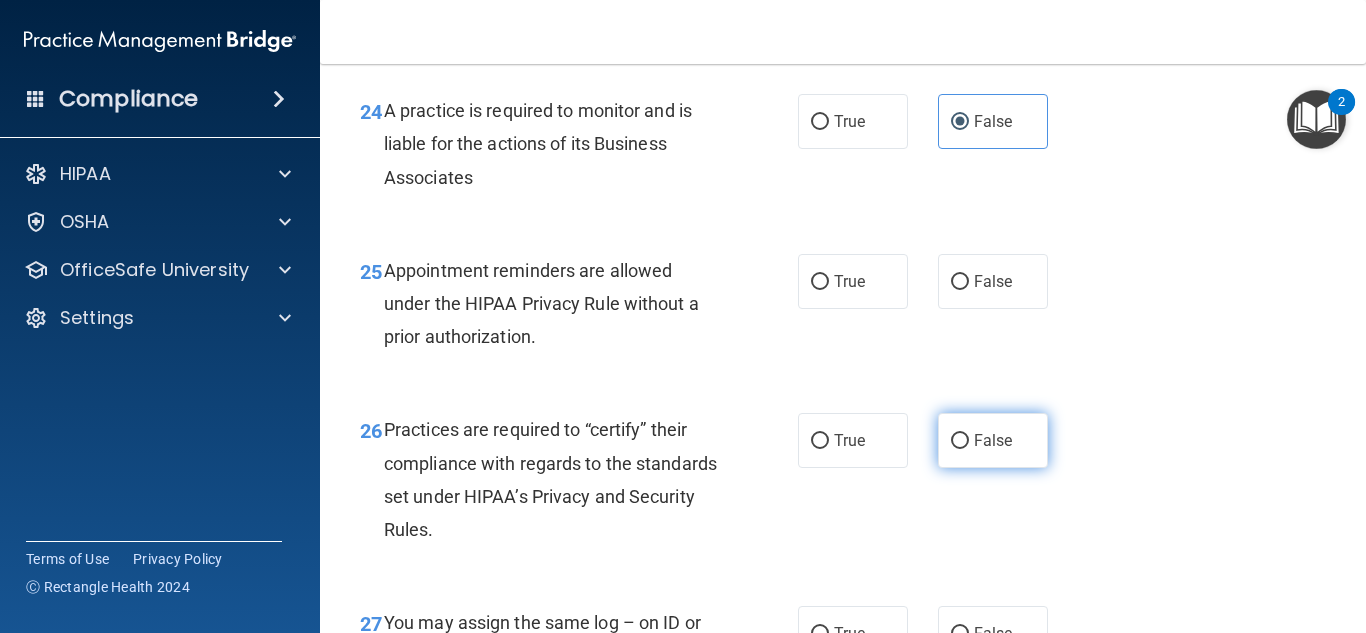 click on "False" at bounding box center (993, 440) 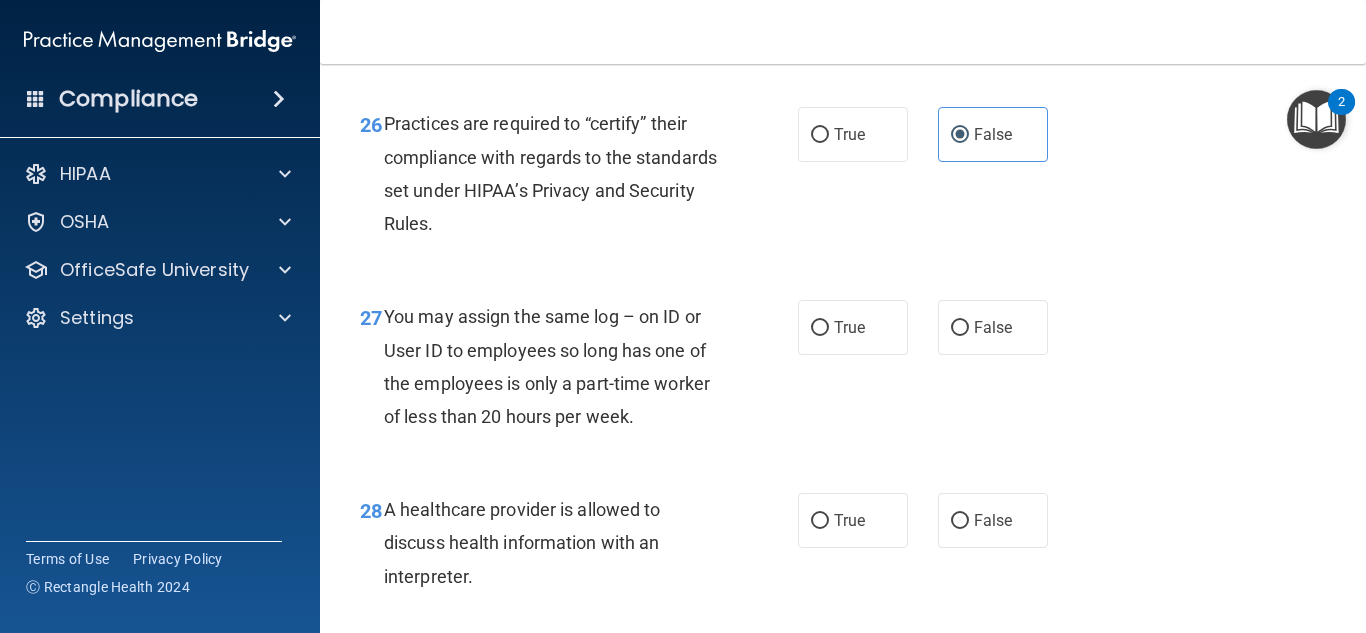 scroll, scrollTop: 5000, scrollLeft: 0, axis: vertical 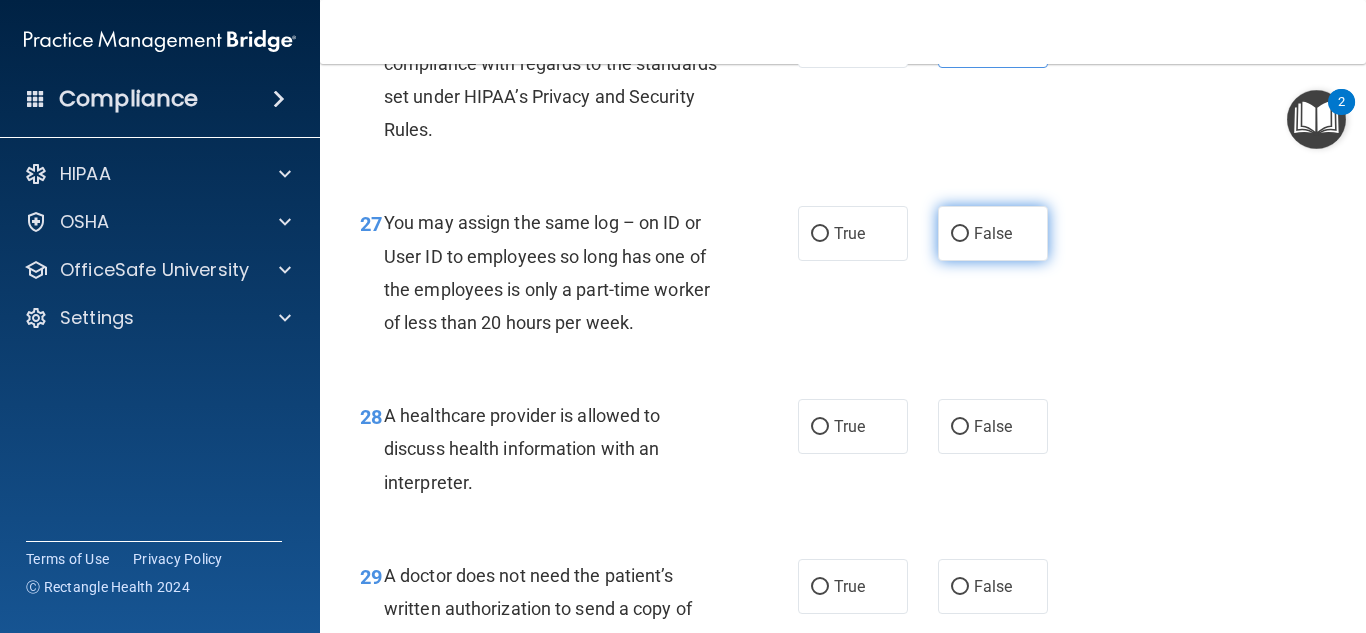 click on "False" at bounding box center [993, 233] 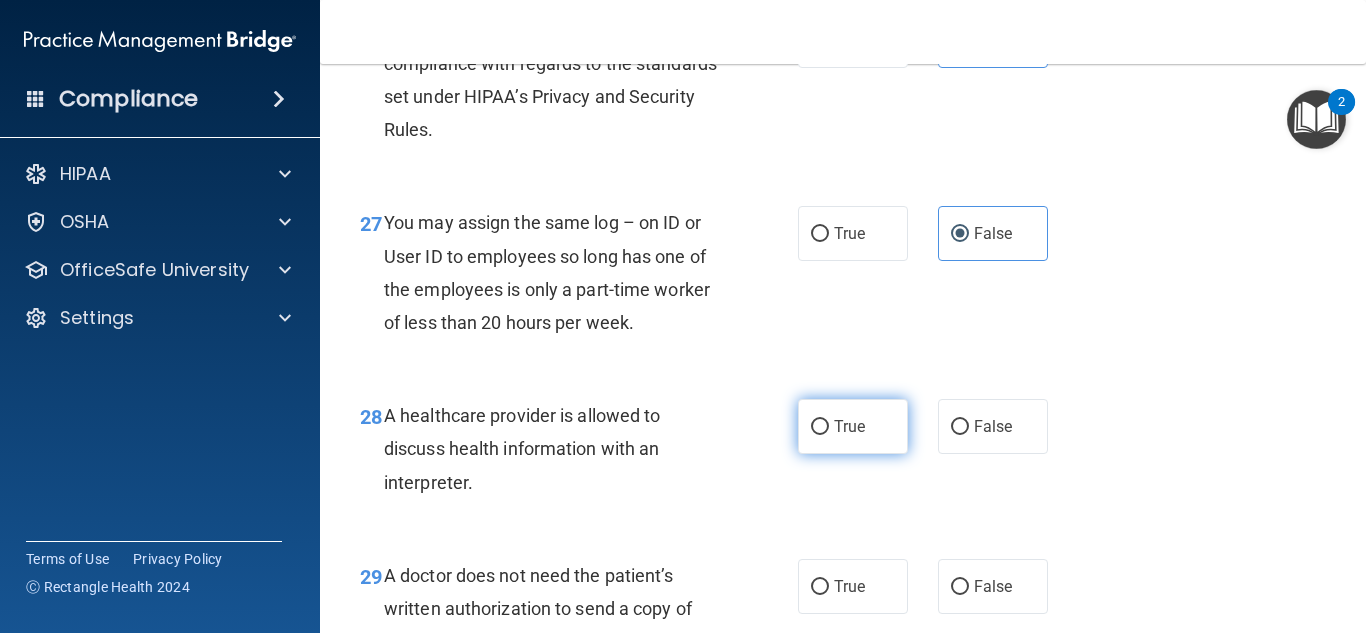 scroll, scrollTop: 5200, scrollLeft: 0, axis: vertical 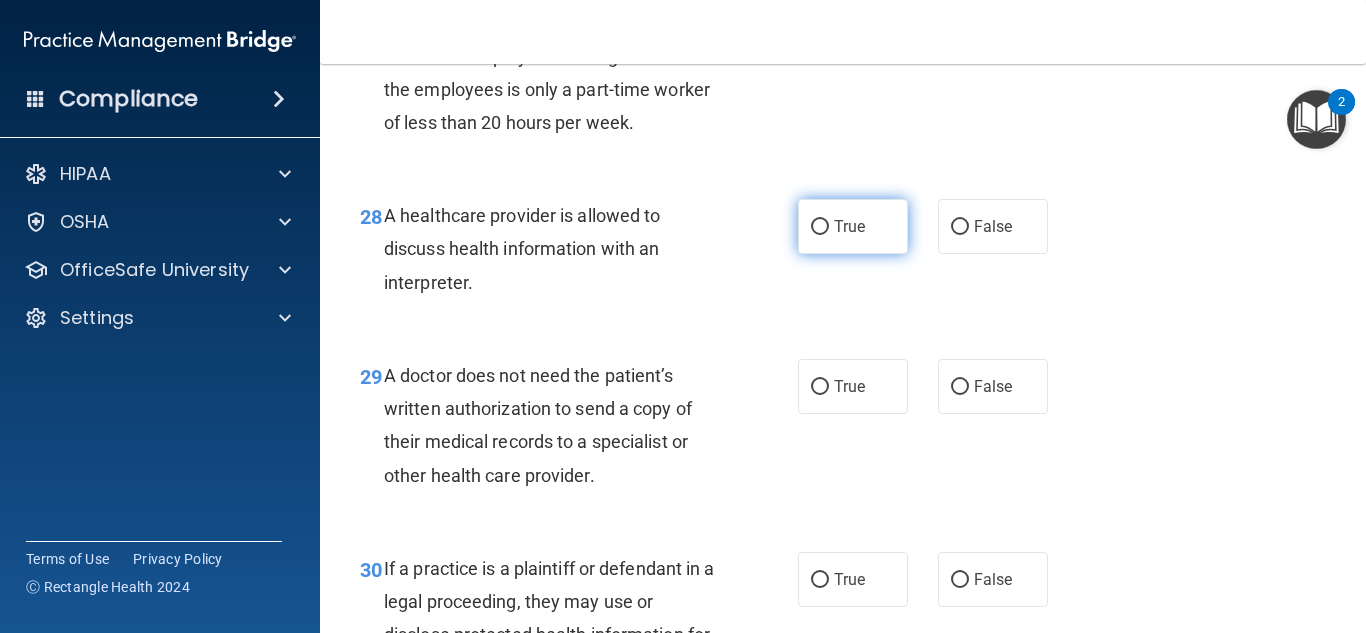 click on "True" at bounding box center (820, 227) 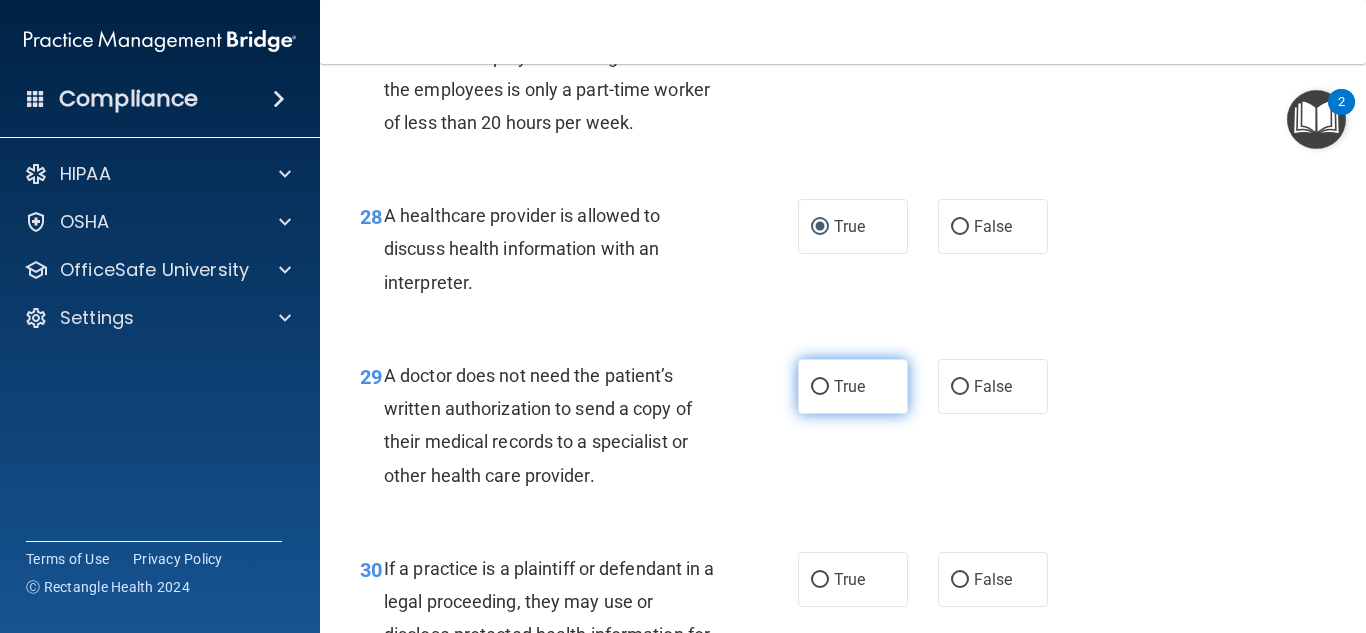 click on "True" at bounding box center (853, 386) 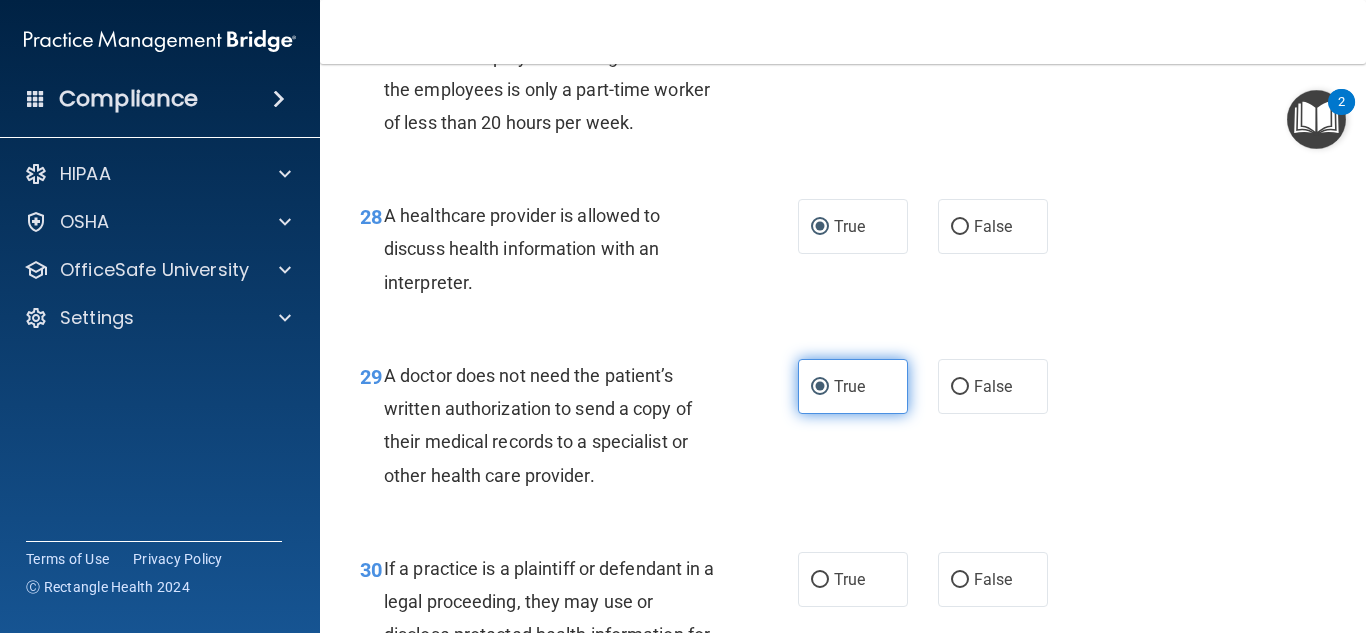 scroll, scrollTop: 5400, scrollLeft: 0, axis: vertical 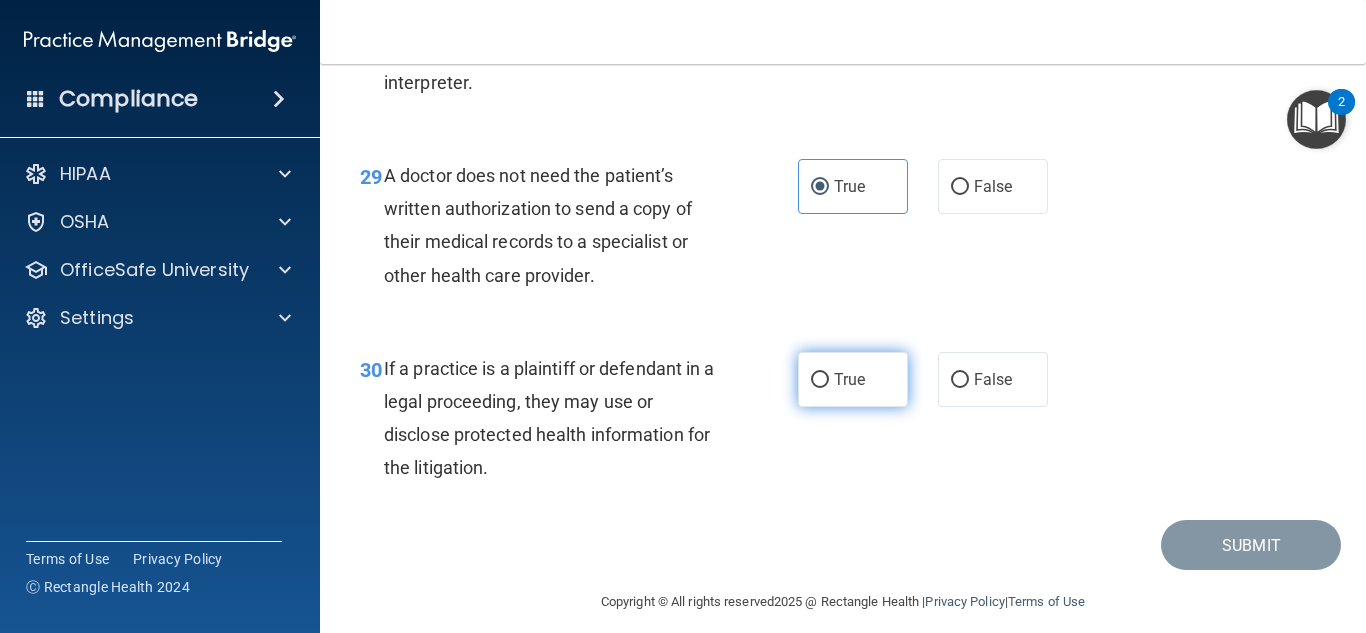 click on "True" at bounding box center (849, 379) 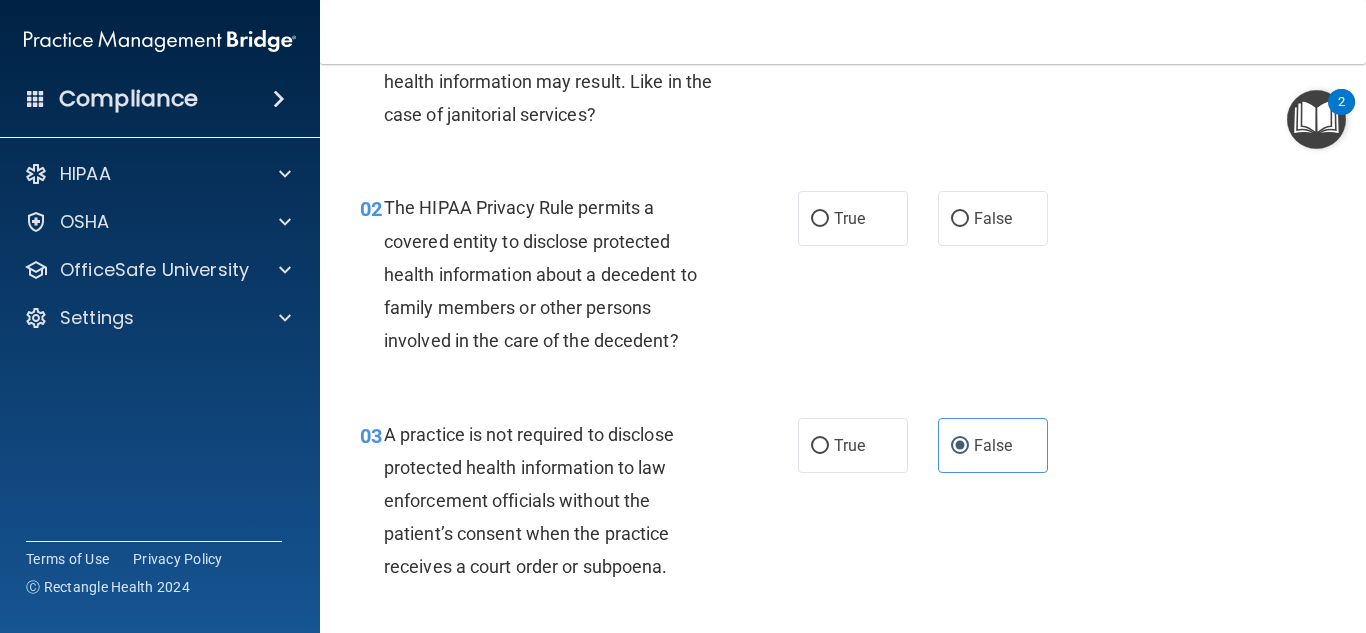 scroll, scrollTop: 0, scrollLeft: 0, axis: both 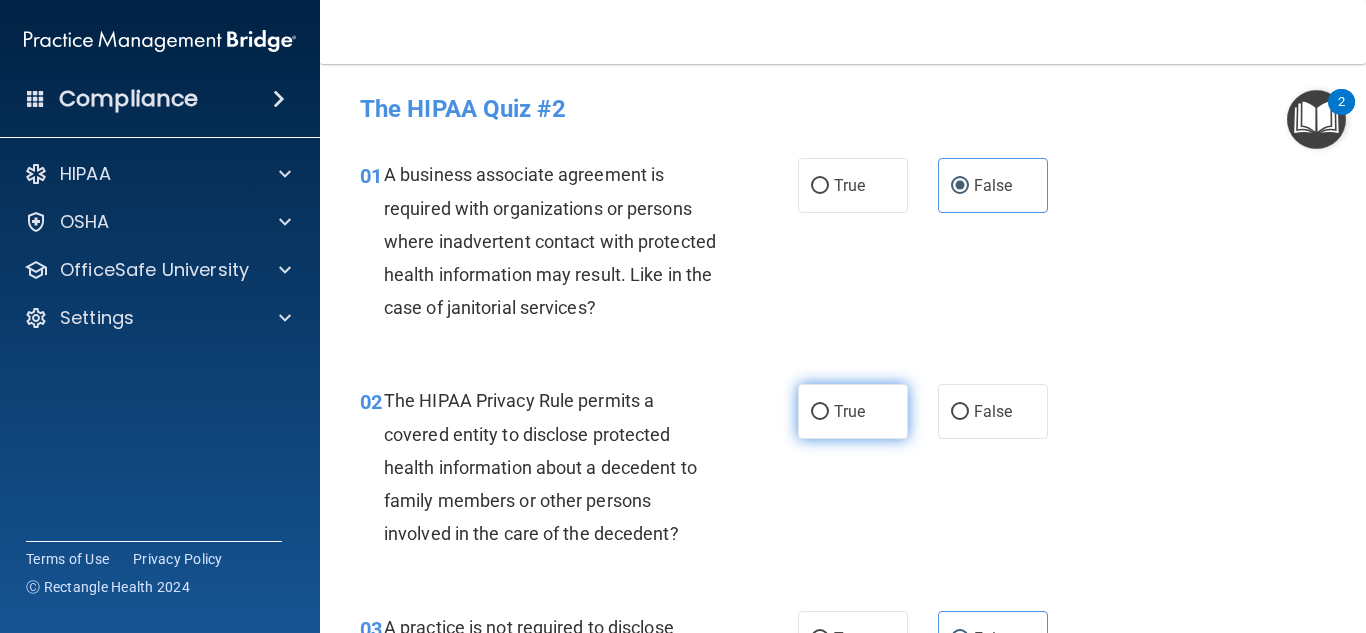 click on "True" at bounding box center [820, 412] 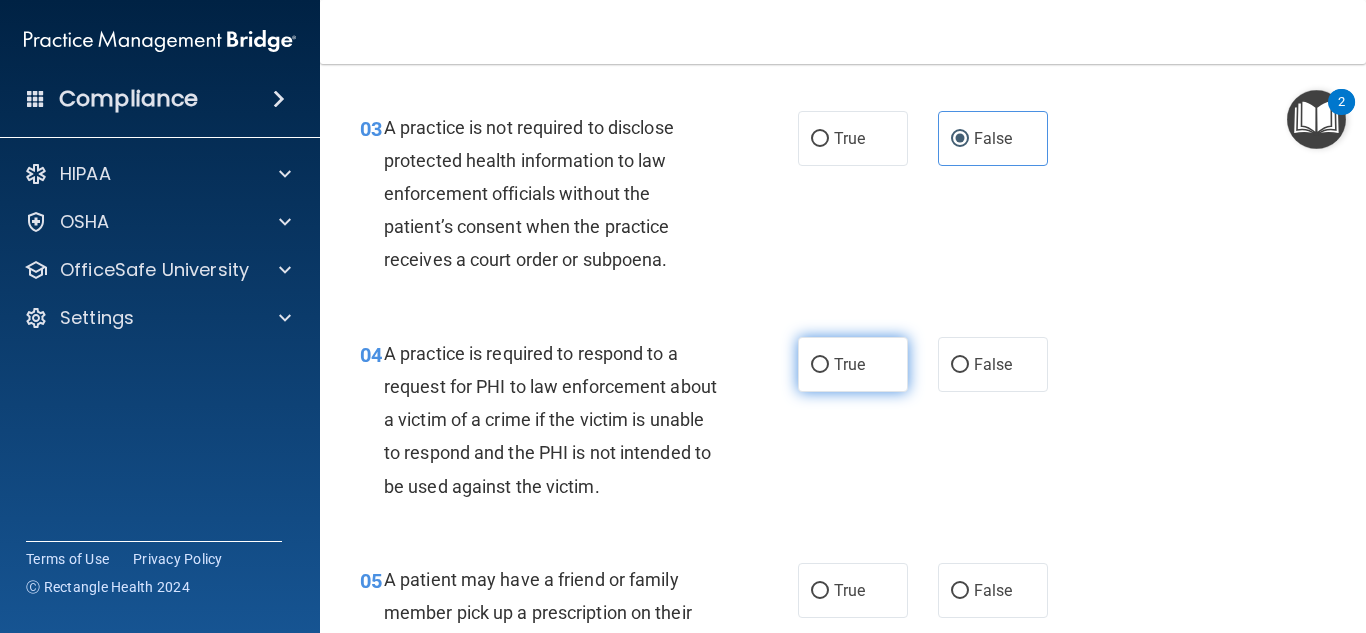 click on "True" at bounding box center [853, 364] 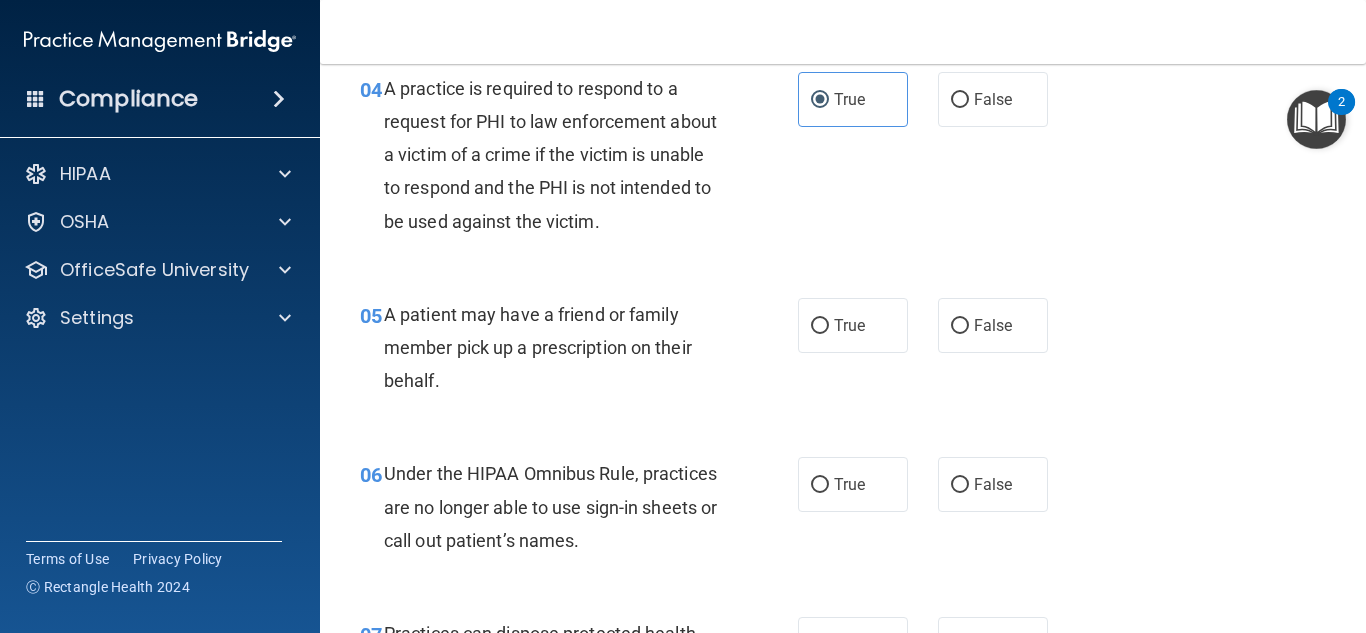 scroll, scrollTop: 800, scrollLeft: 0, axis: vertical 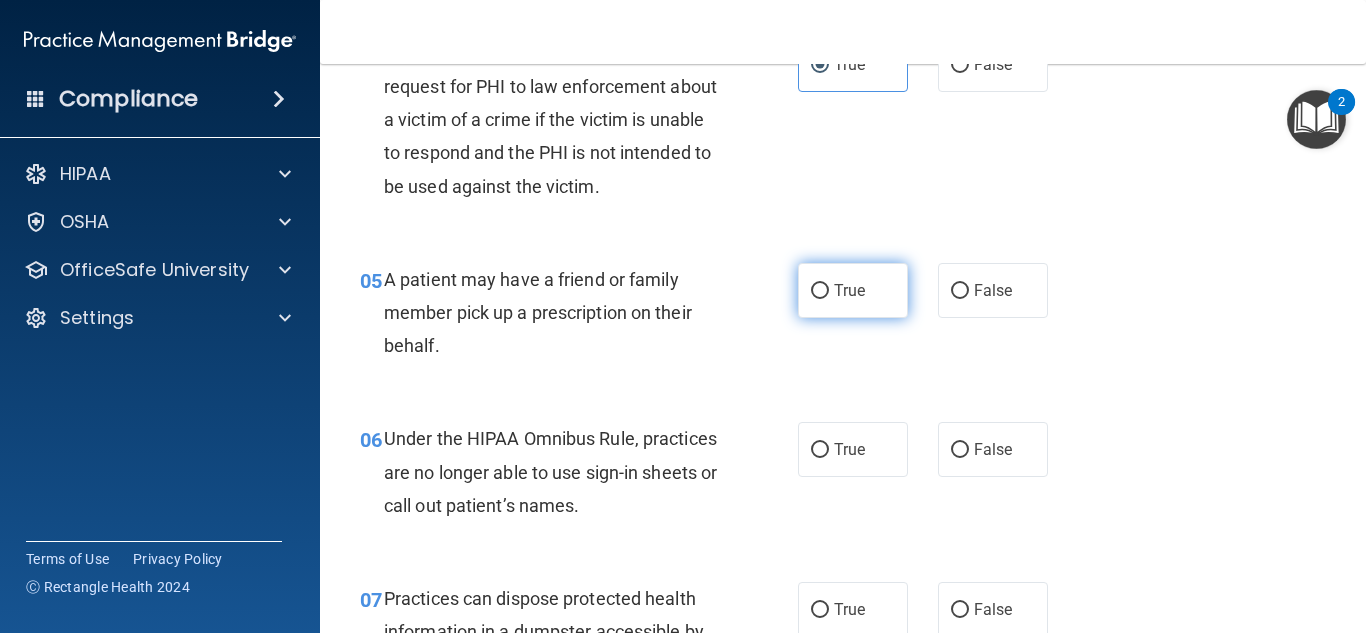 click on "True" at bounding box center (853, 290) 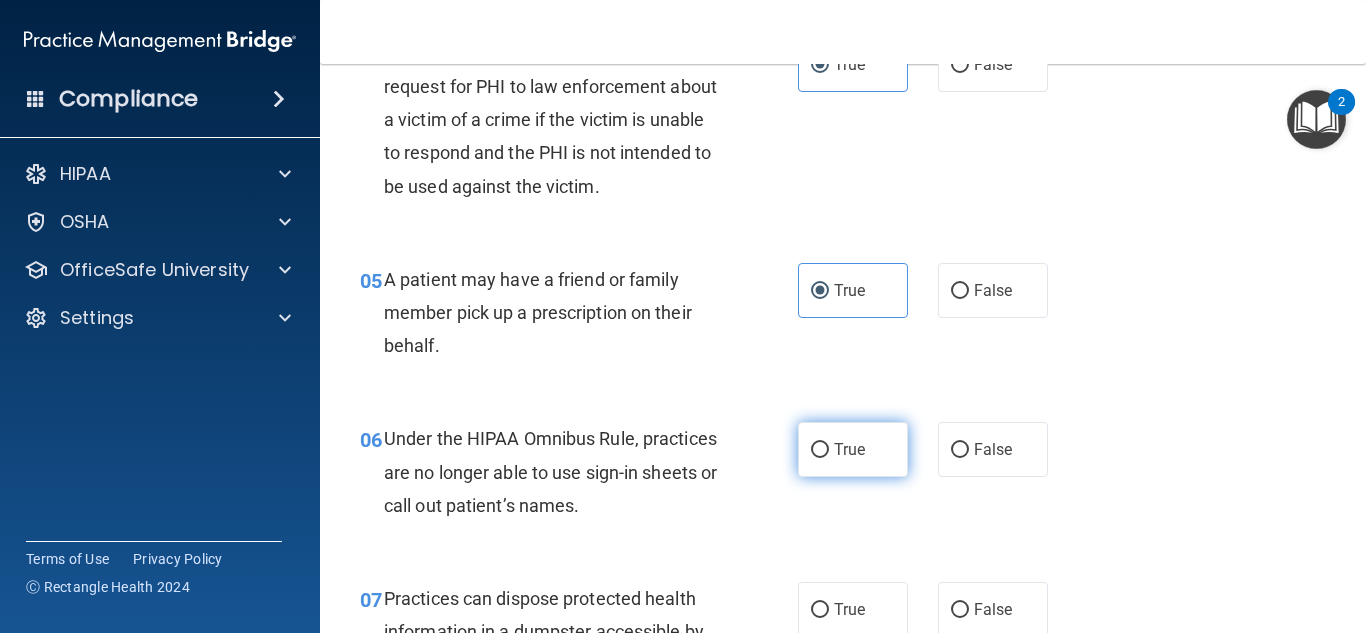 click on "True" at bounding box center (849, 449) 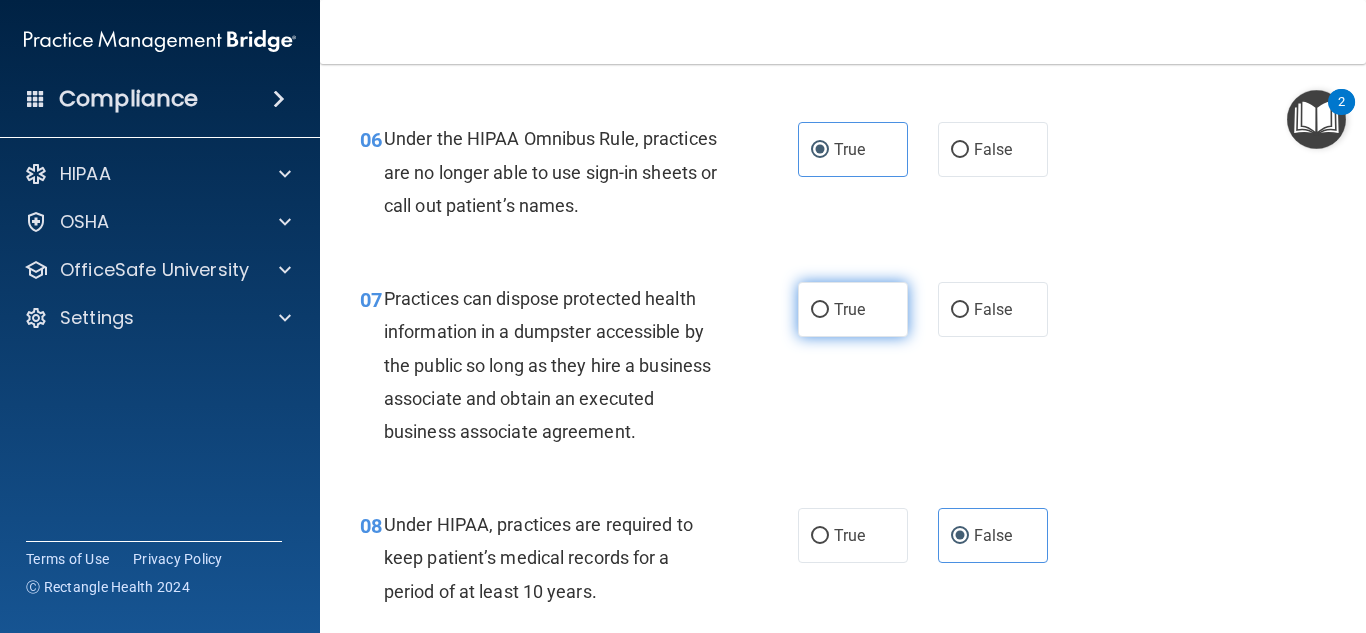 click on "True" at bounding box center [849, 309] 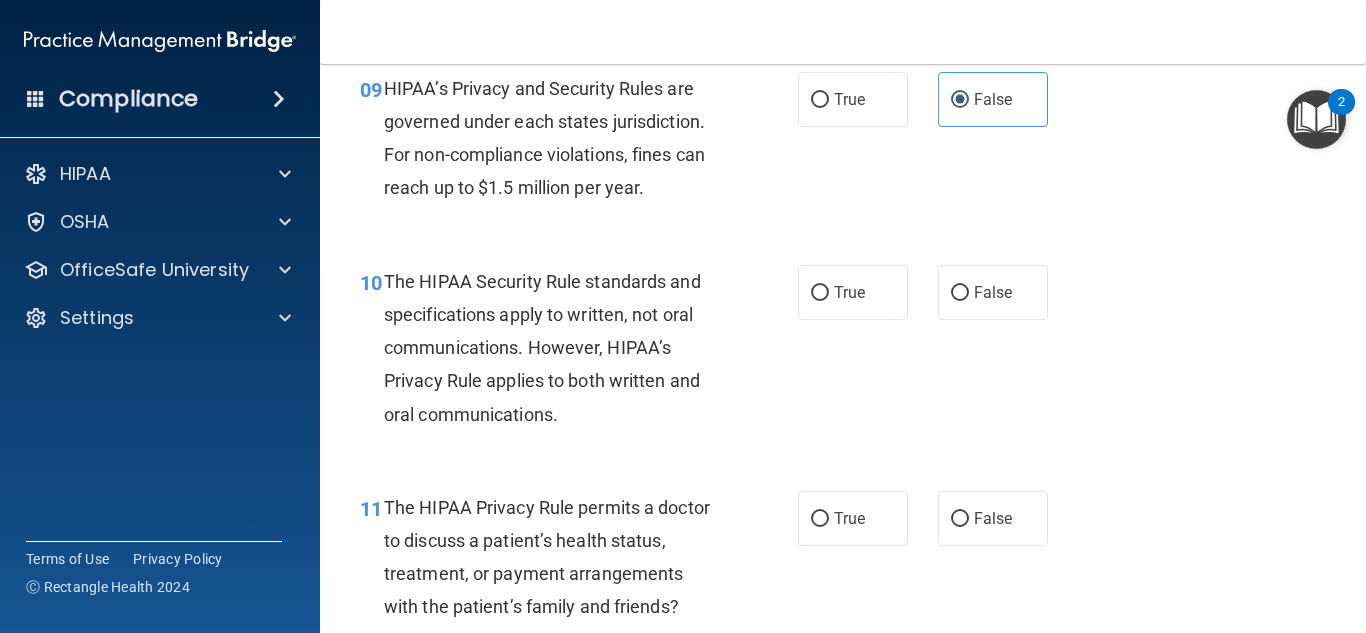 scroll, scrollTop: 1700, scrollLeft: 0, axis: vertical 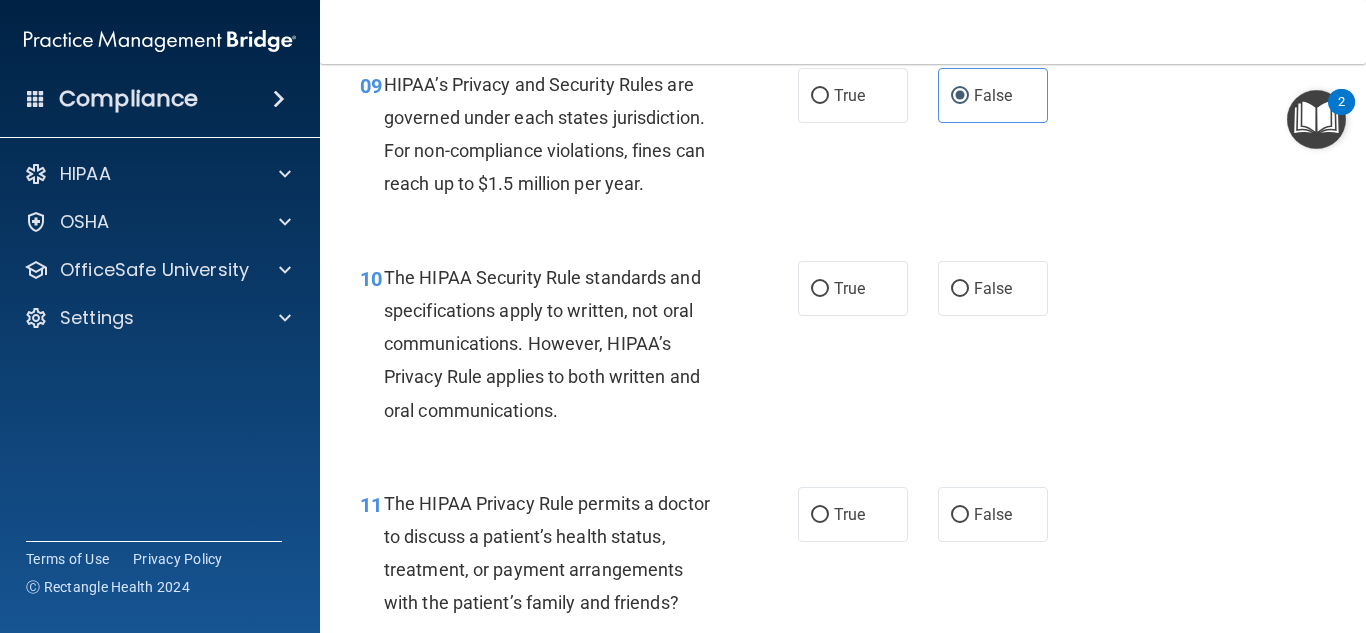 click on "True" at bounding box center (853, 288) 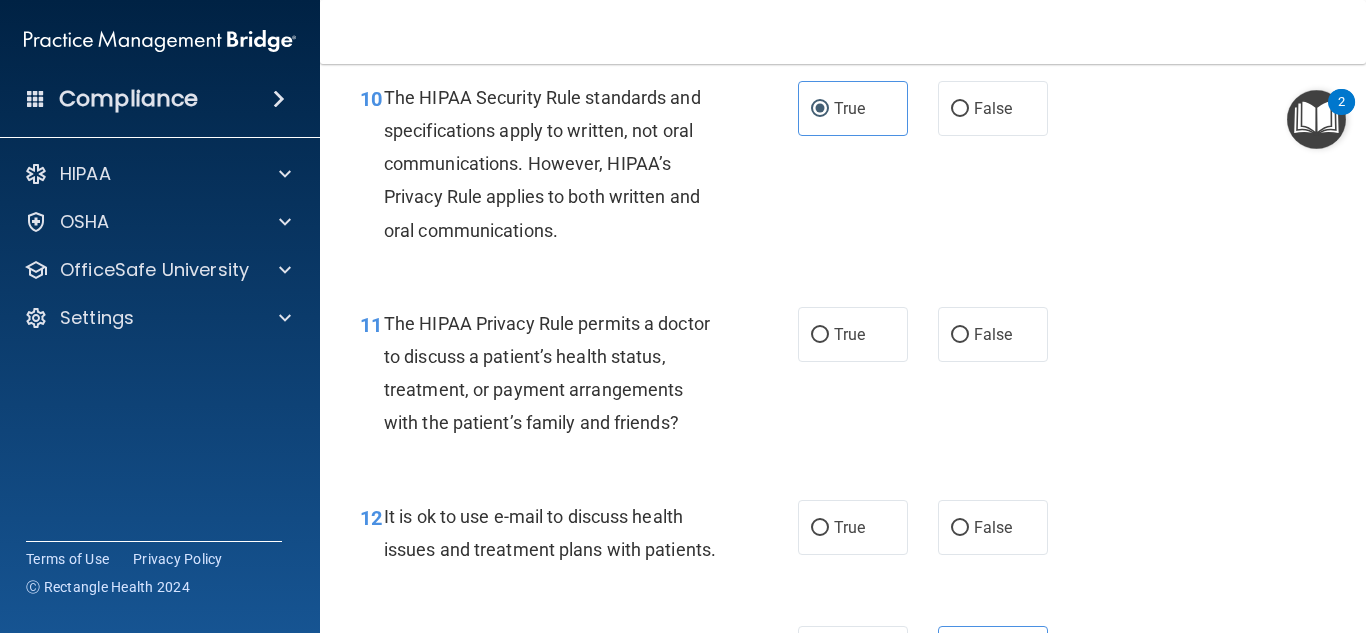 scroll, scrollTop: 1900, scrollLeft: 0, axis: vertical 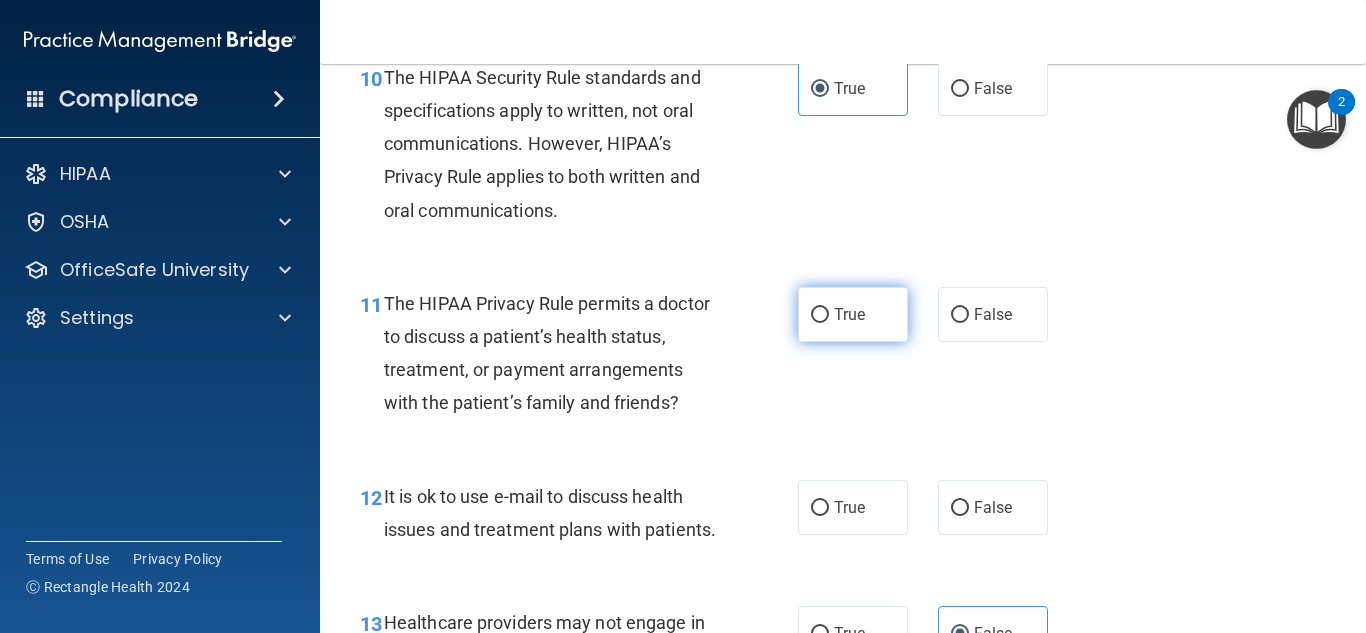 click on "True" at bounding box center (849, 314) 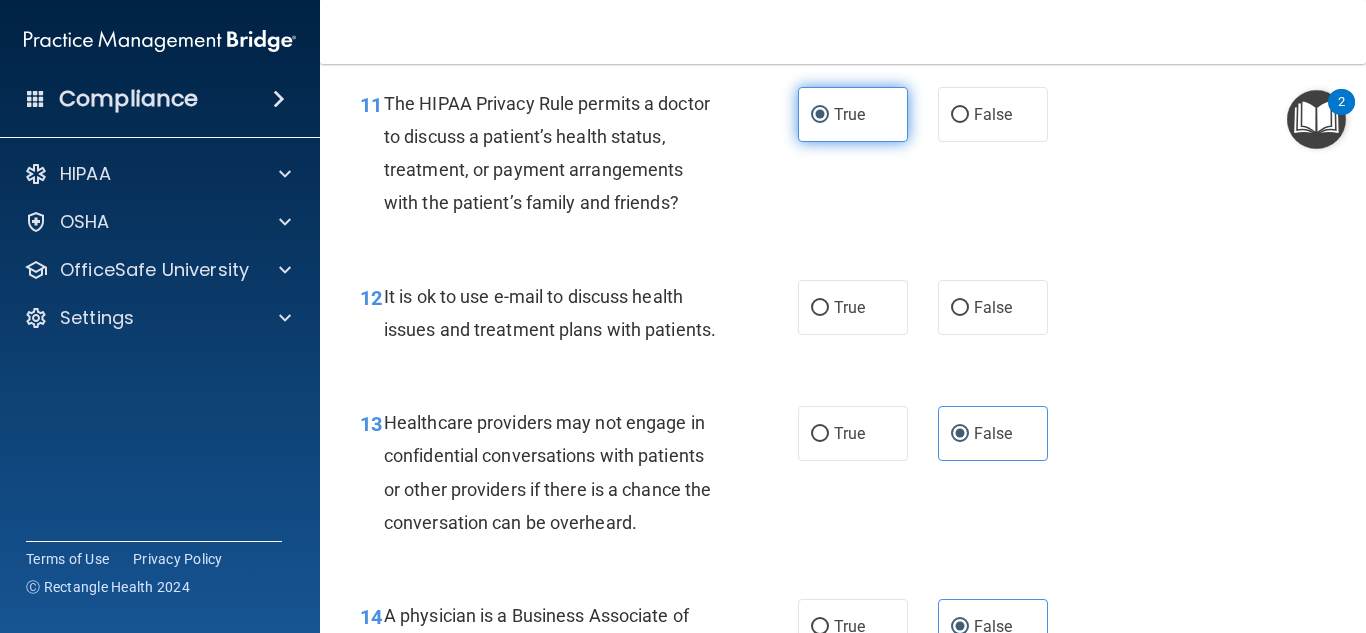 click on "True" at bounding box center (849, 307) 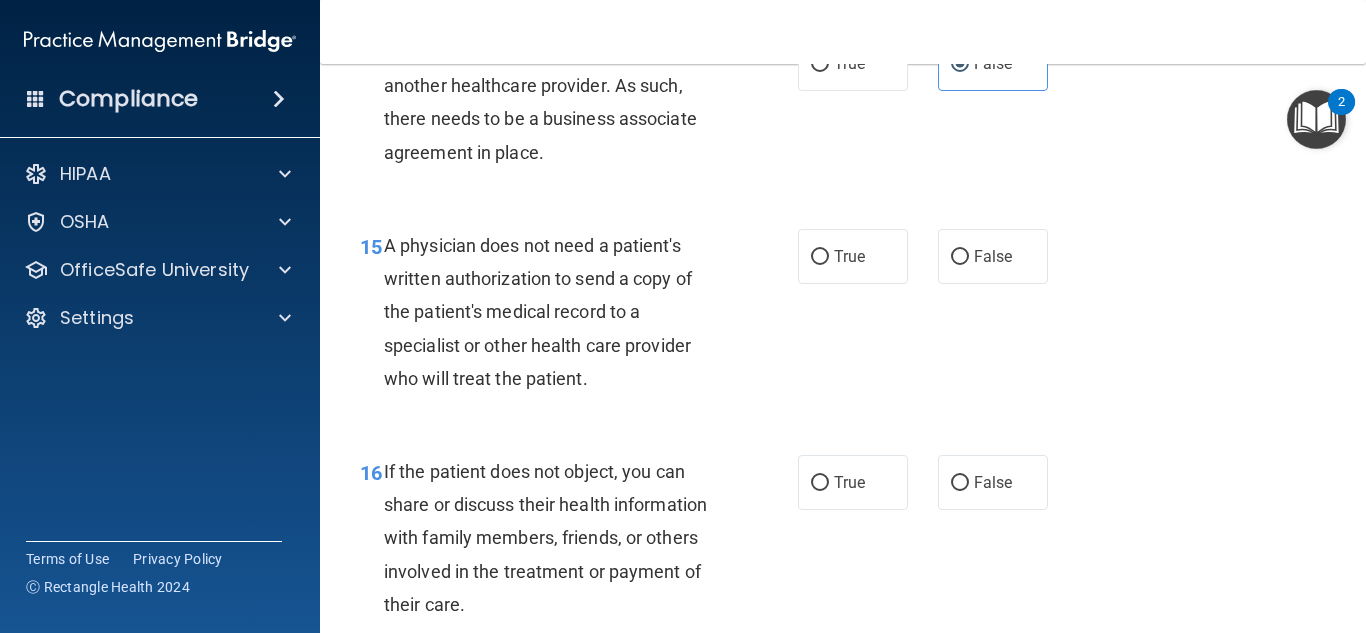 scroll, scrollTop: 2700, scrollLeft: 0, axis: vertical 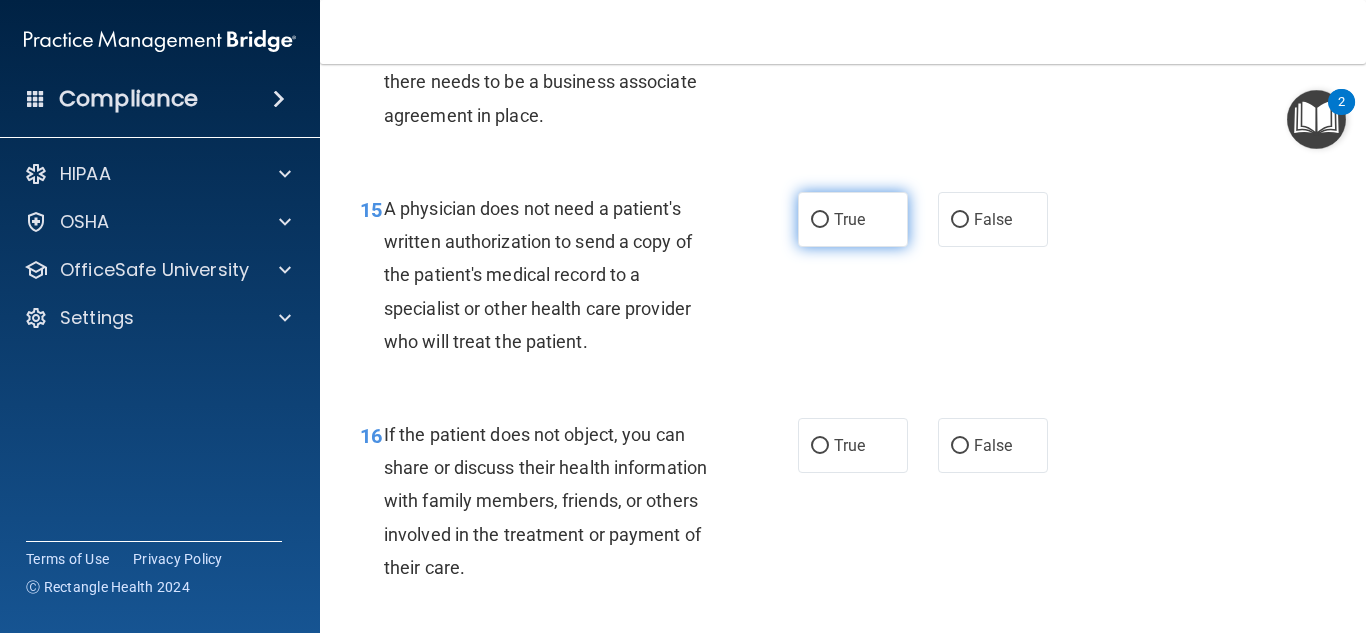 click on "True" at bounding box center (853, 219) 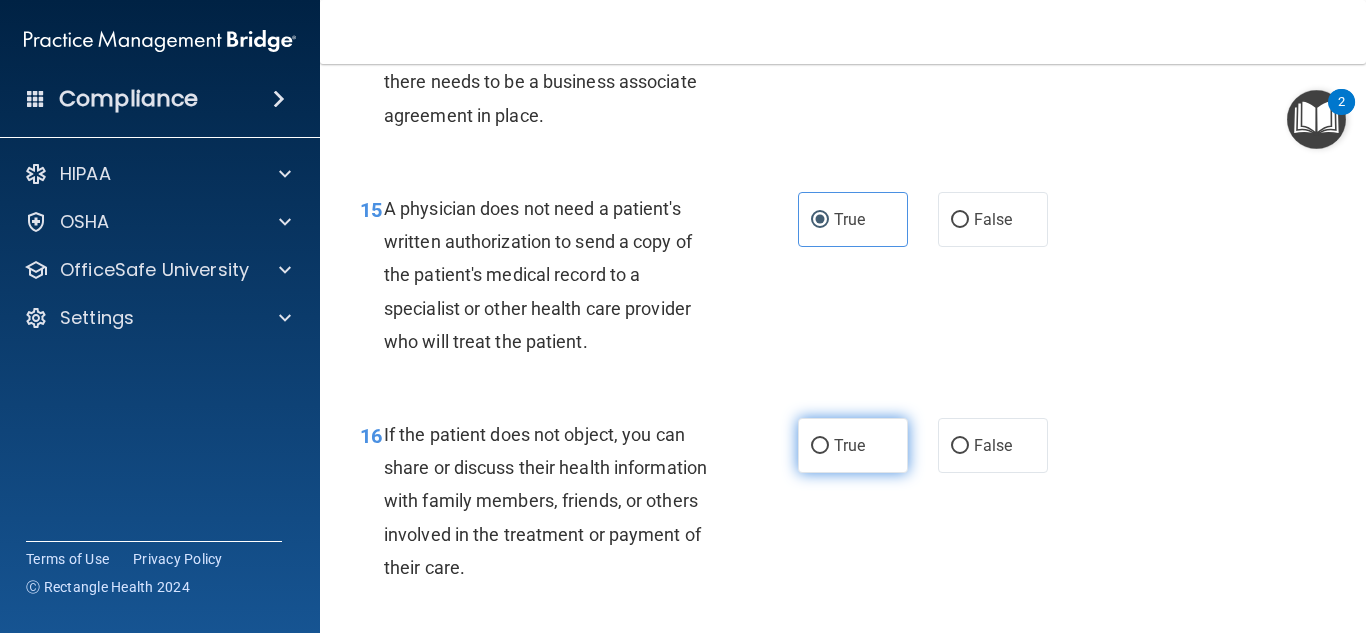 click on "True" at bounding box center [853, 445] 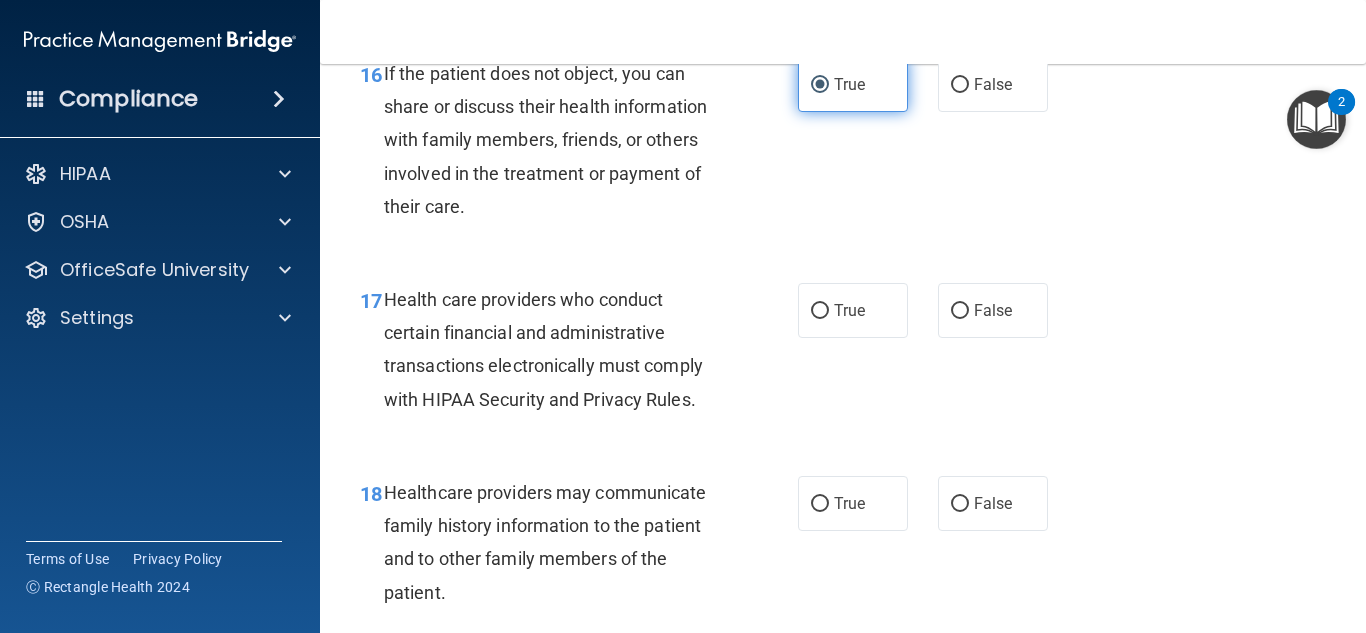 scroll, scrollTop: 3100, scrollLeft: 0, axis: vertical 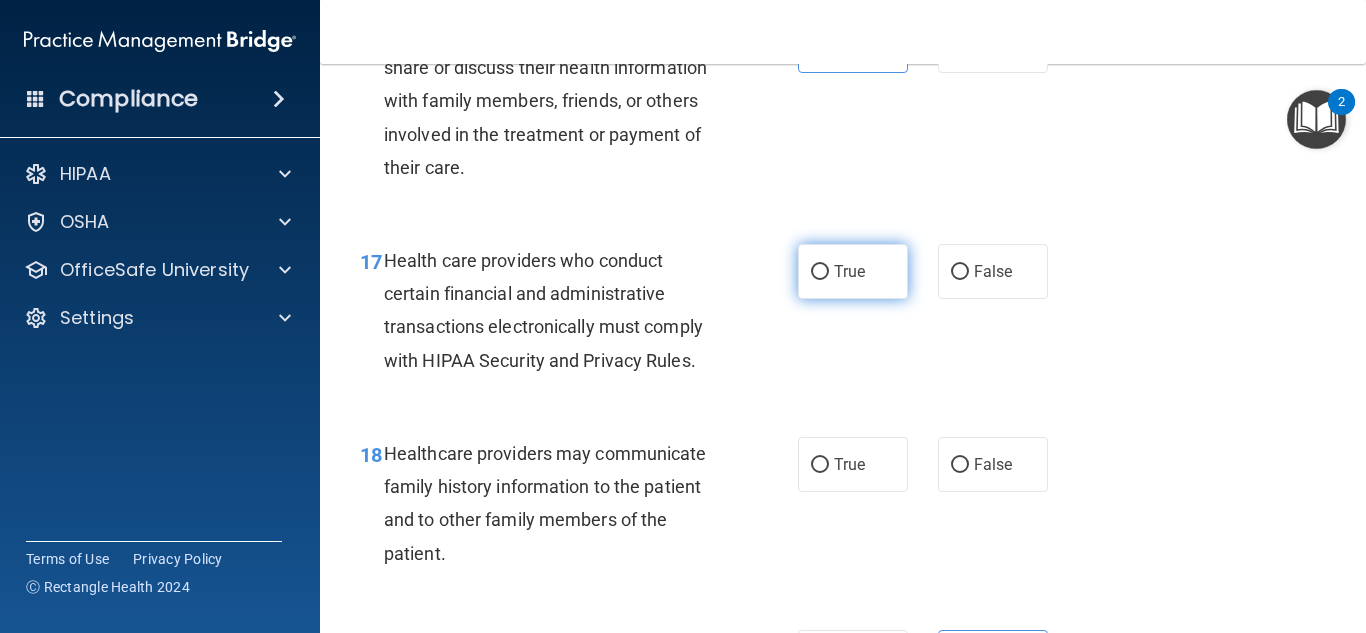 click on "True" at bounding box center (853, 271) 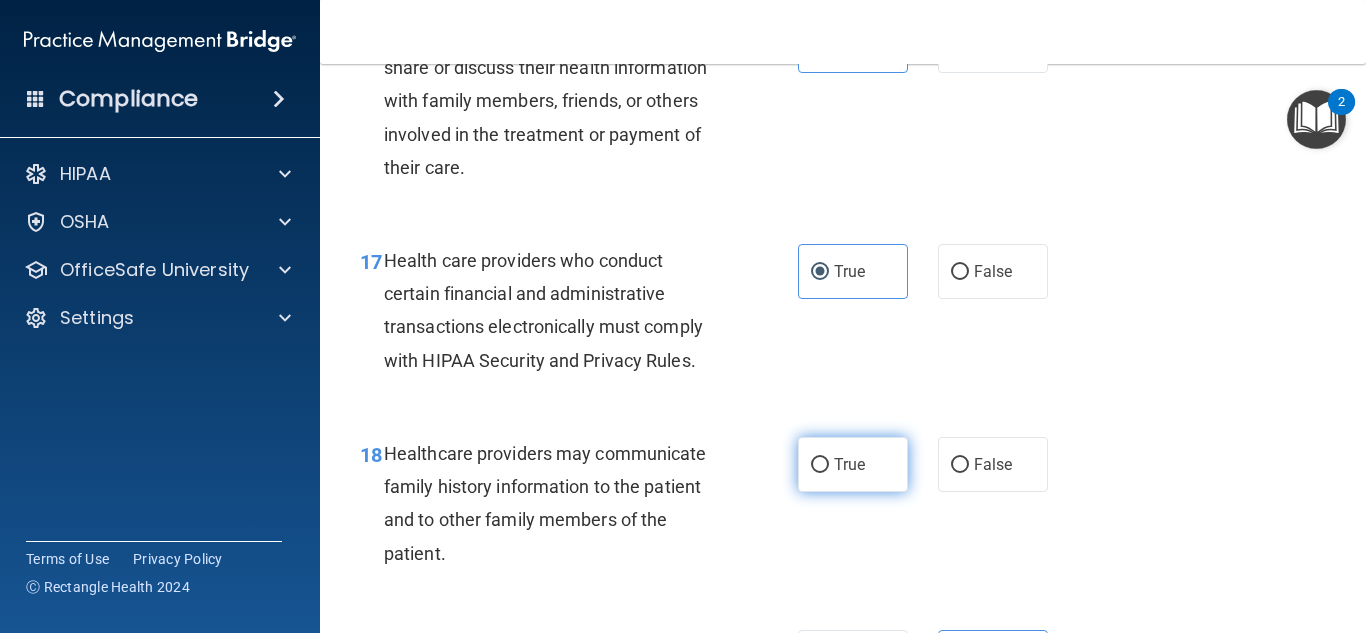 click on "True" at bounding box center (853, 464) 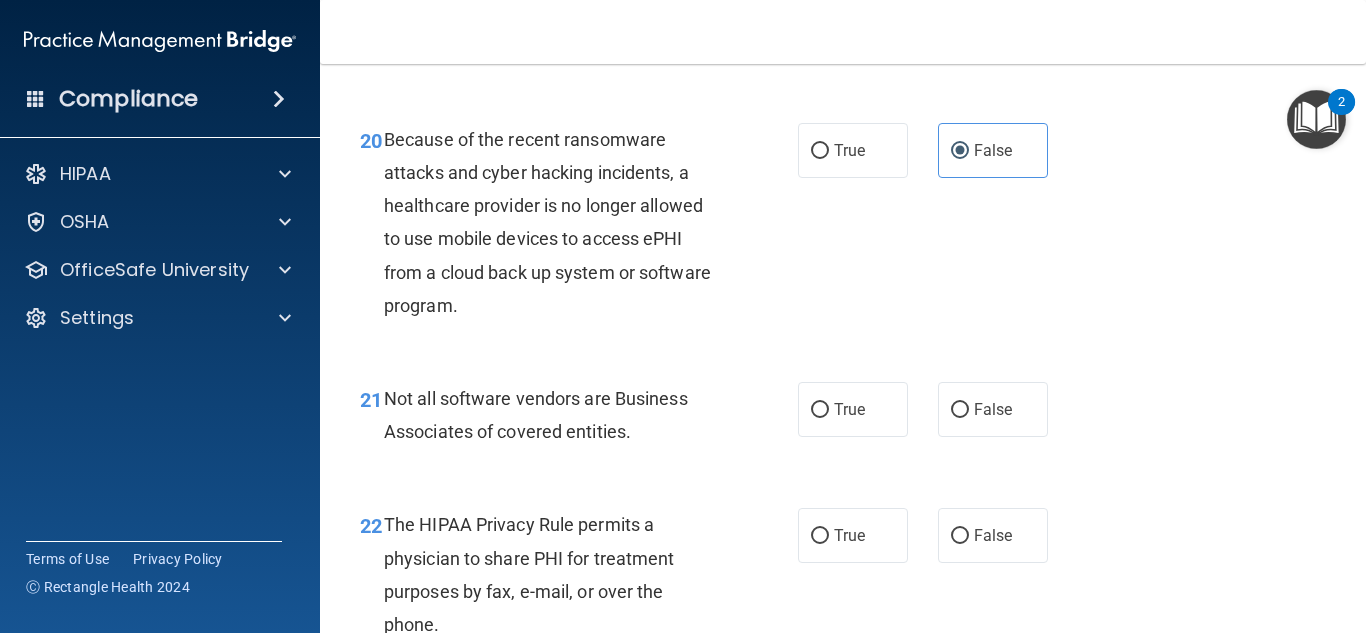 scroll, scrollTop: 3900, scrollLeft: 0, axis: vertical 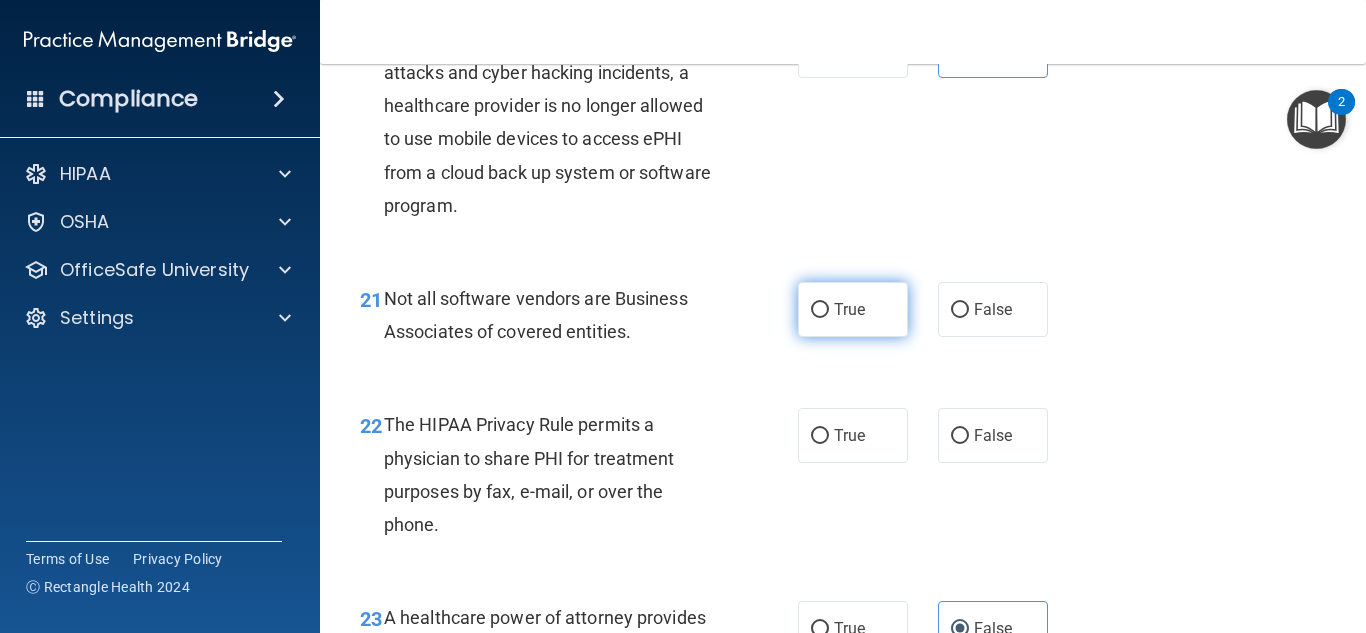 click on "True" at bounding box center [853, 309] 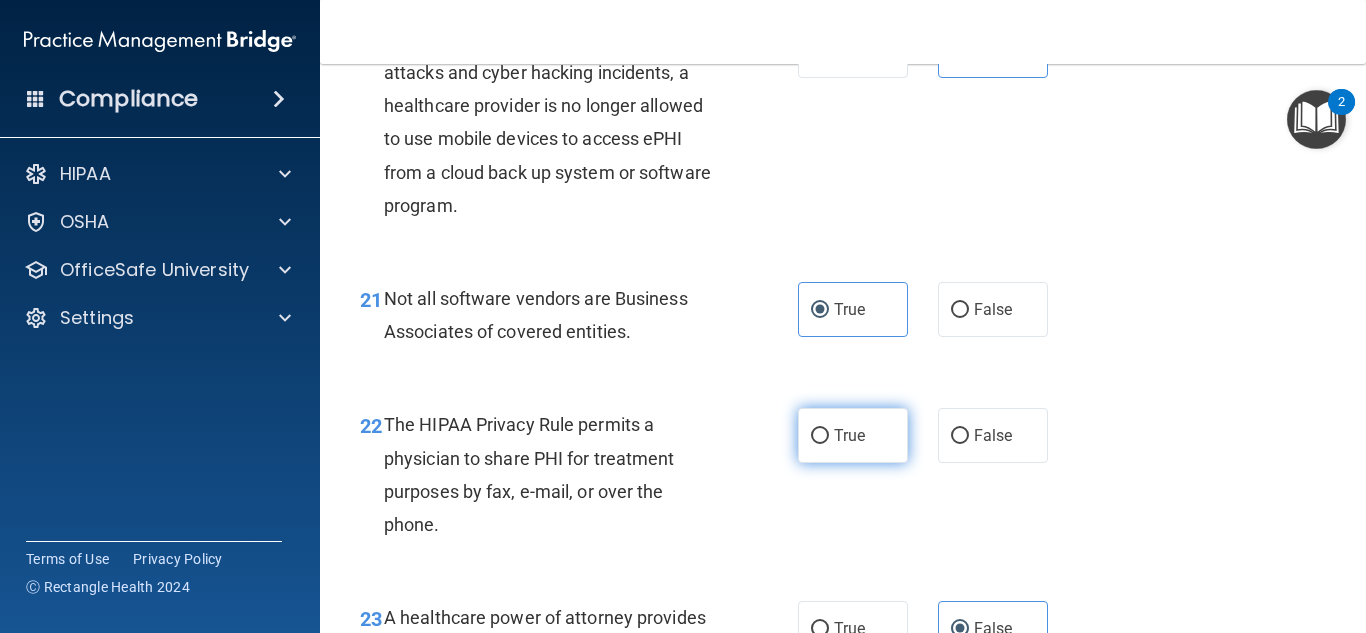 click on "True" at bounding box center (853, 435) 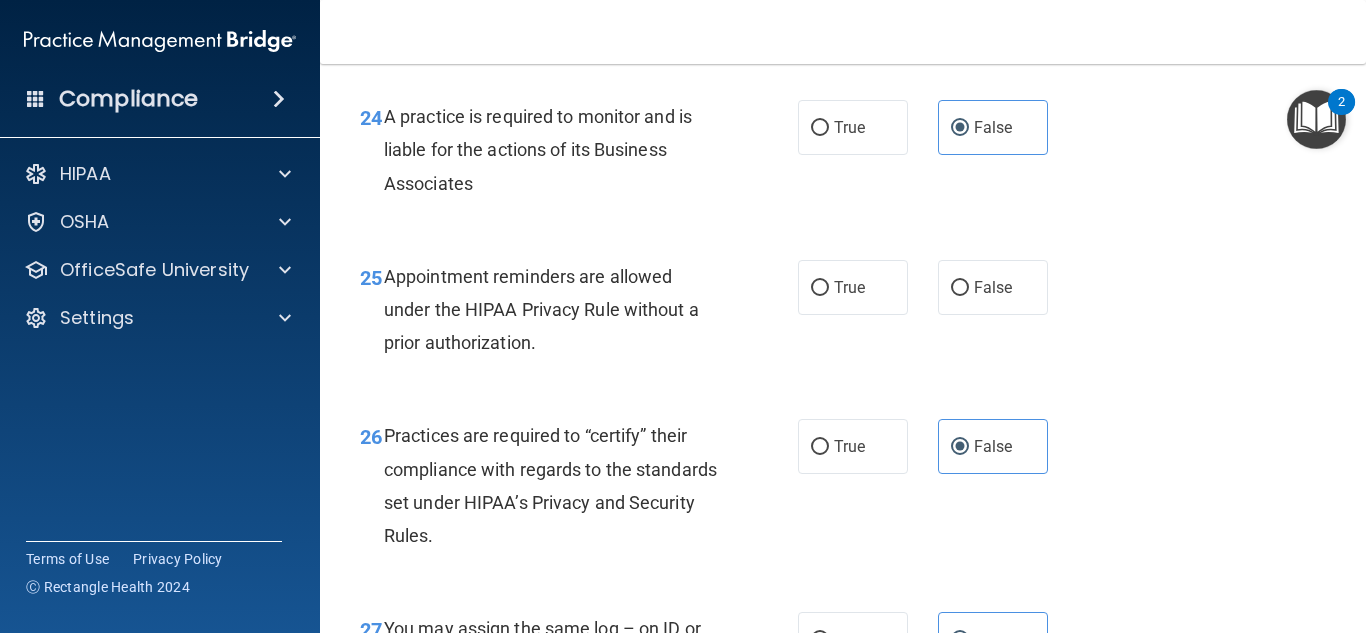 scroll, scrollTop: 4600, scrollLeft: 0, axis: vertical 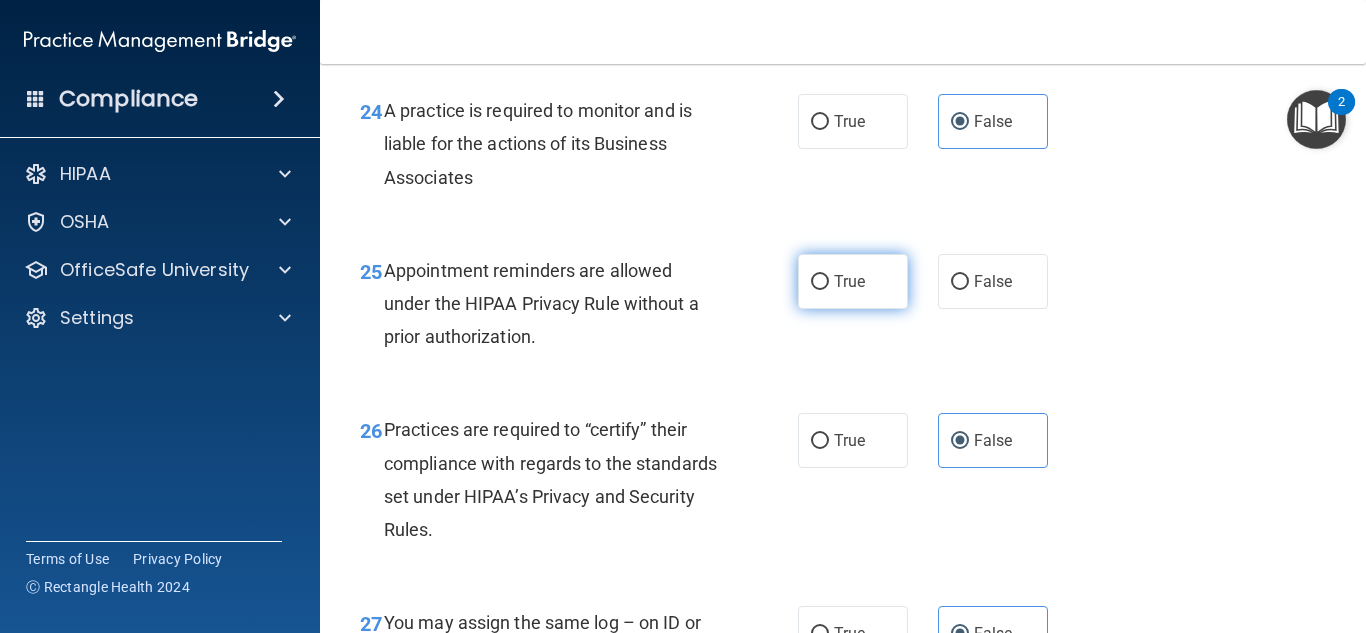 click on "True" at bounding box center (853, 281) 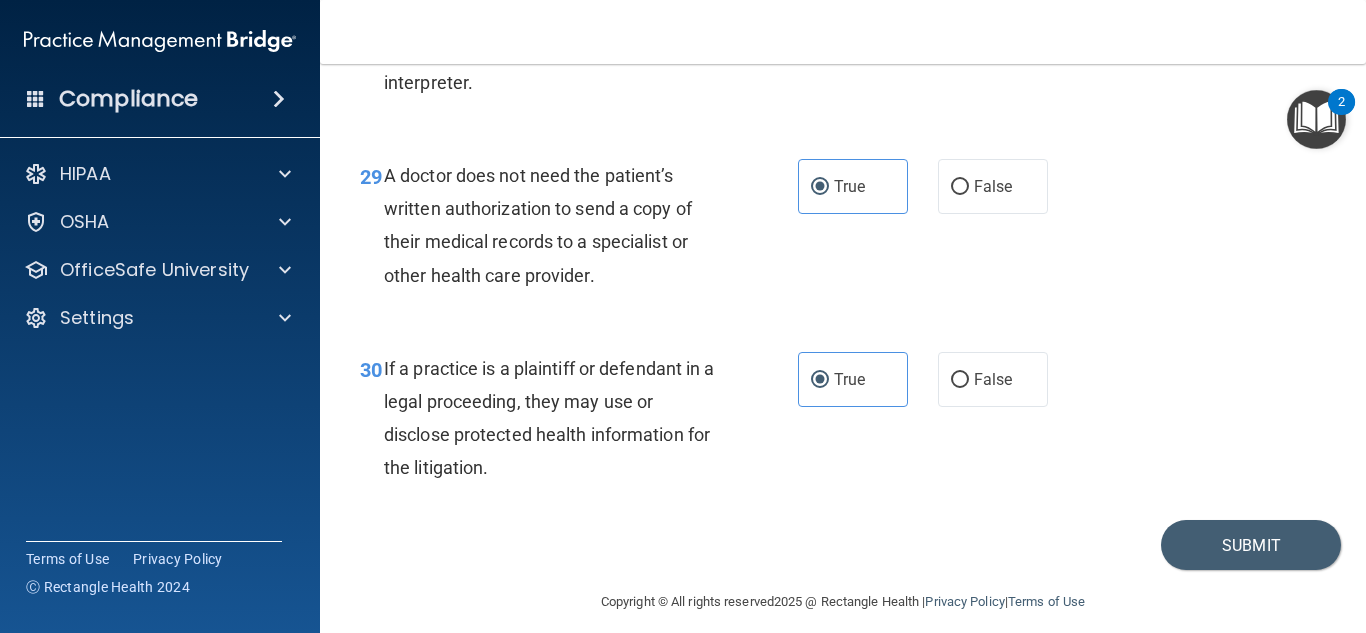 scroll, scrollTop: 5450, scrollLeft: 0, axis: vertical 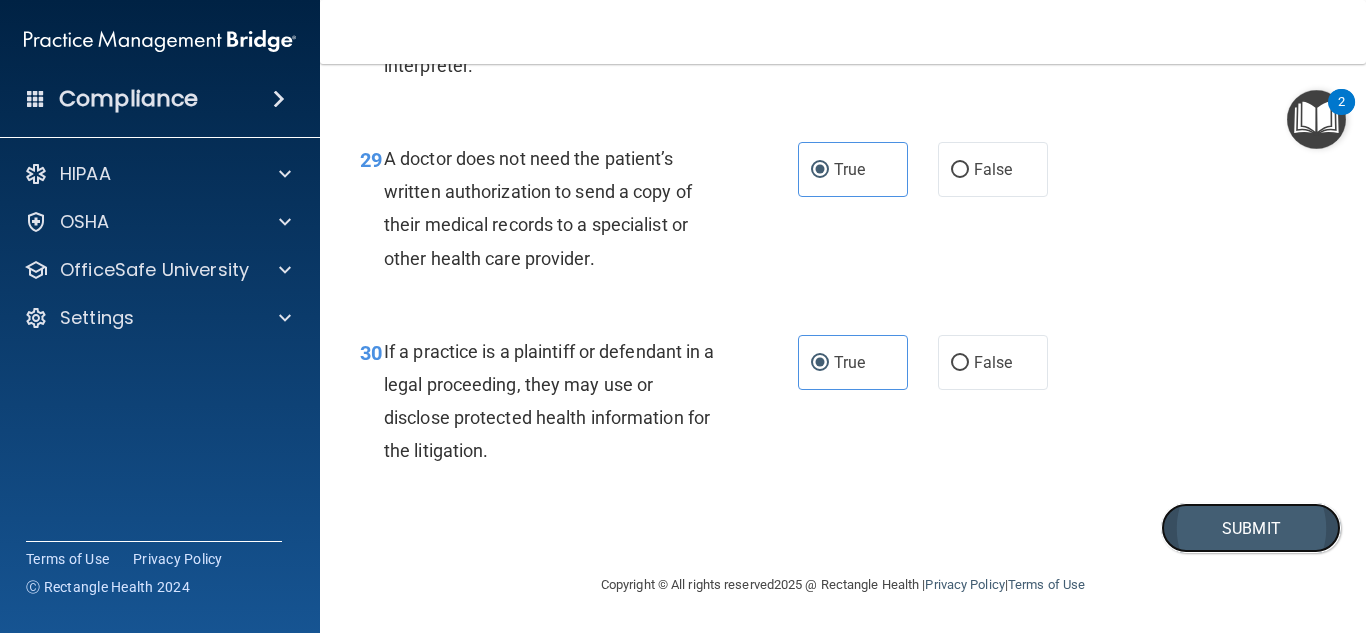 click on "Submit" at bounding box center (1251, 528) 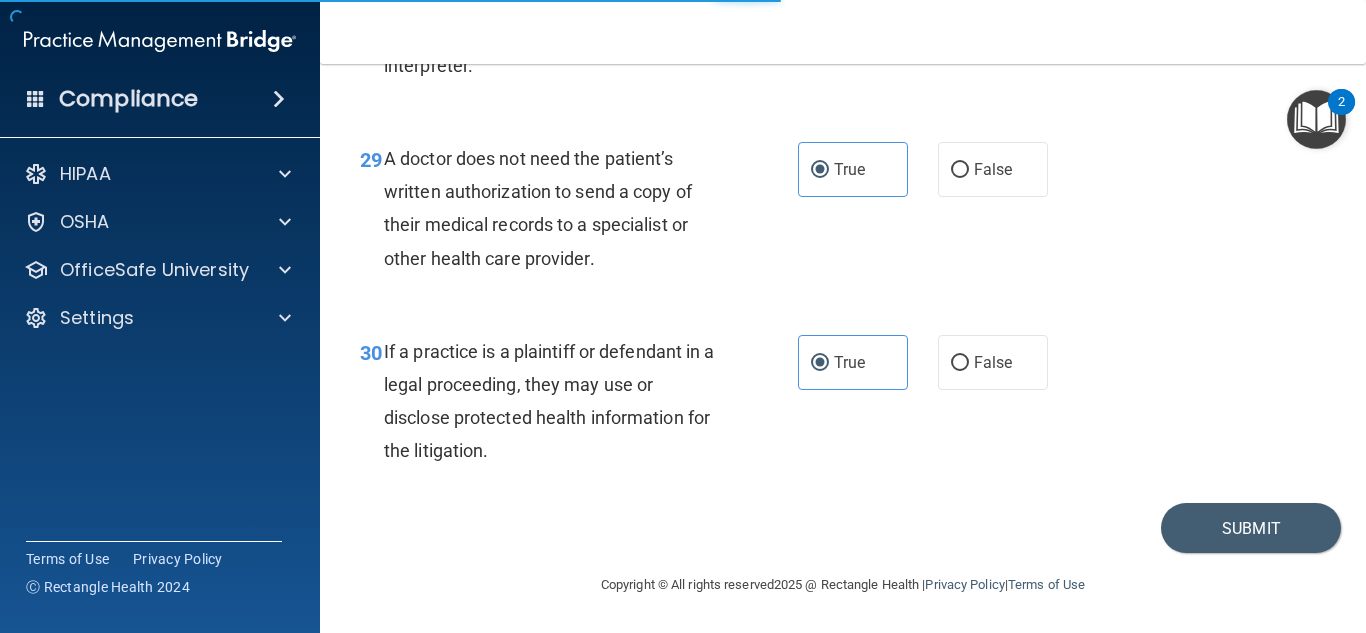 scroll, scrollTop: 0, scrollLeft: 0, axis: both 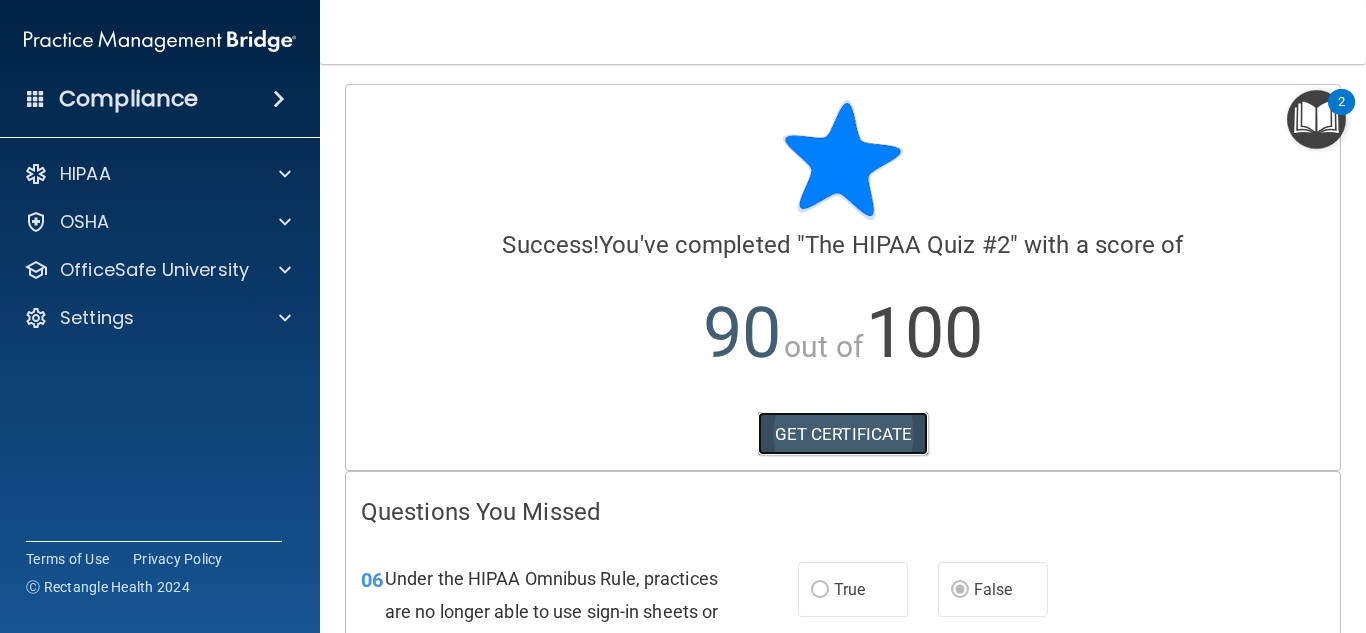 click on "GET CERTIFICATE" at bounding box center [843, 434] 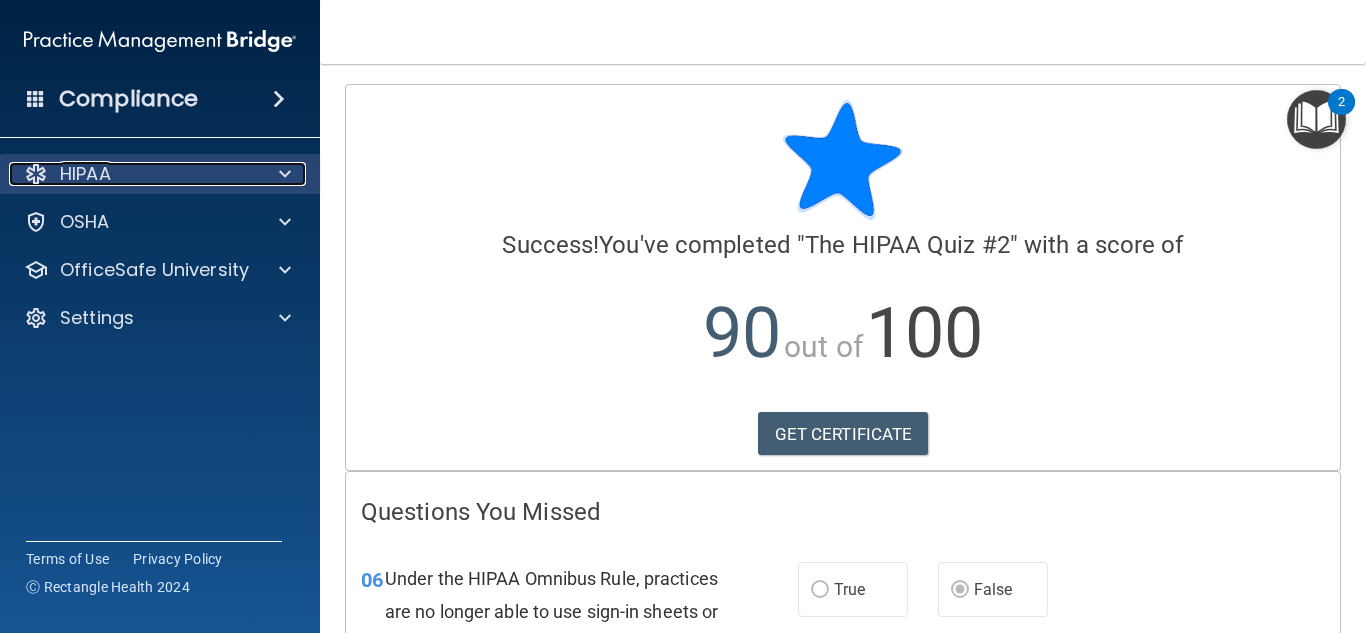 click on "HIPAA" at bounding box center (133, 174) 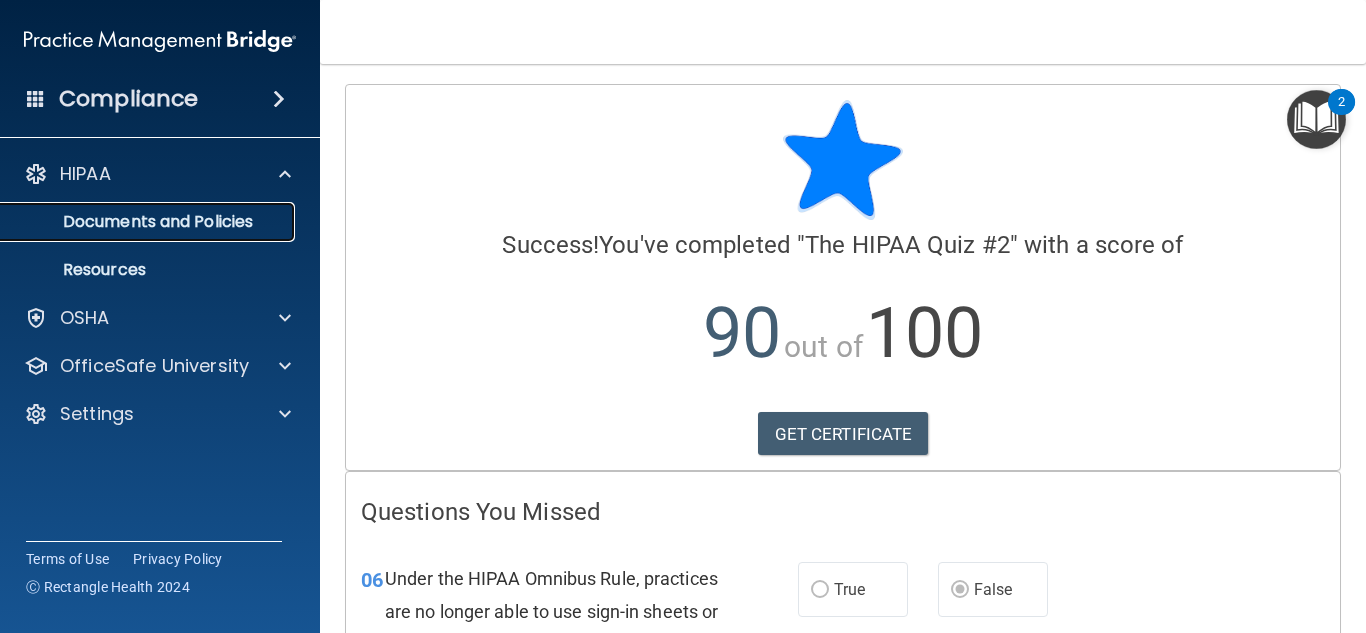 click on "Documents and Policies" at bounding box center (149, 222) 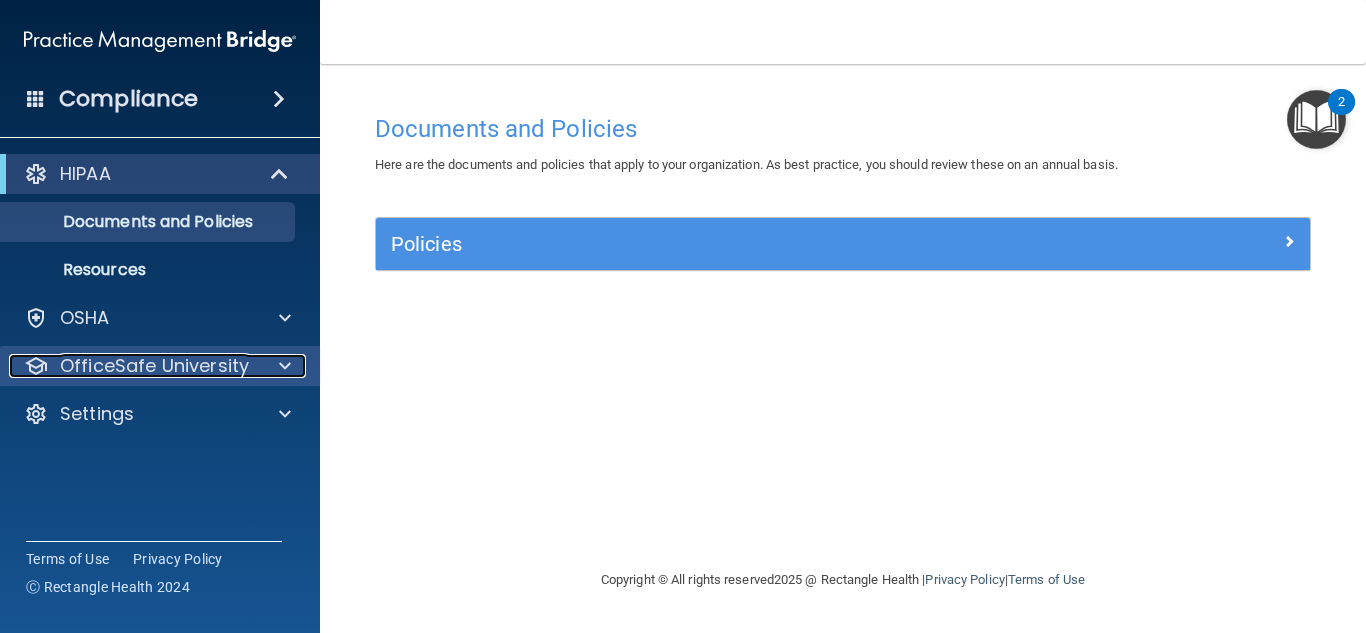 click on "OfficeSafe University" at bounding box center [154, 366] 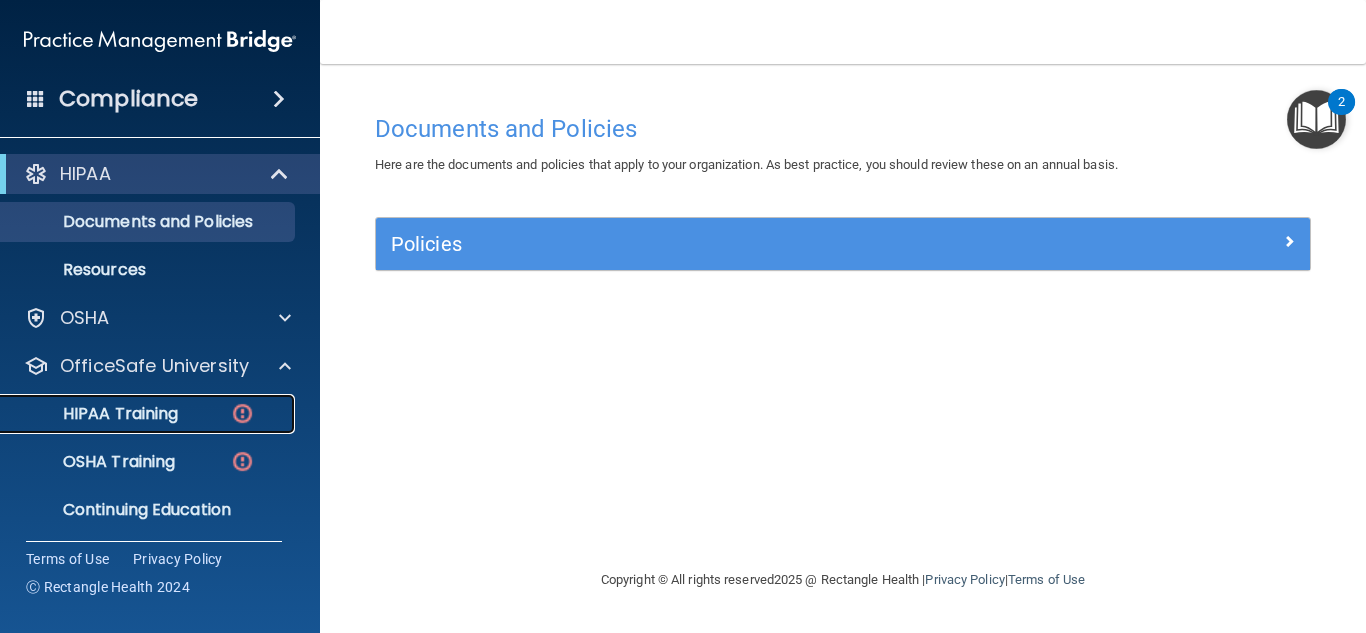 click on "HIPAA Training" at bounding box center [149, 414] 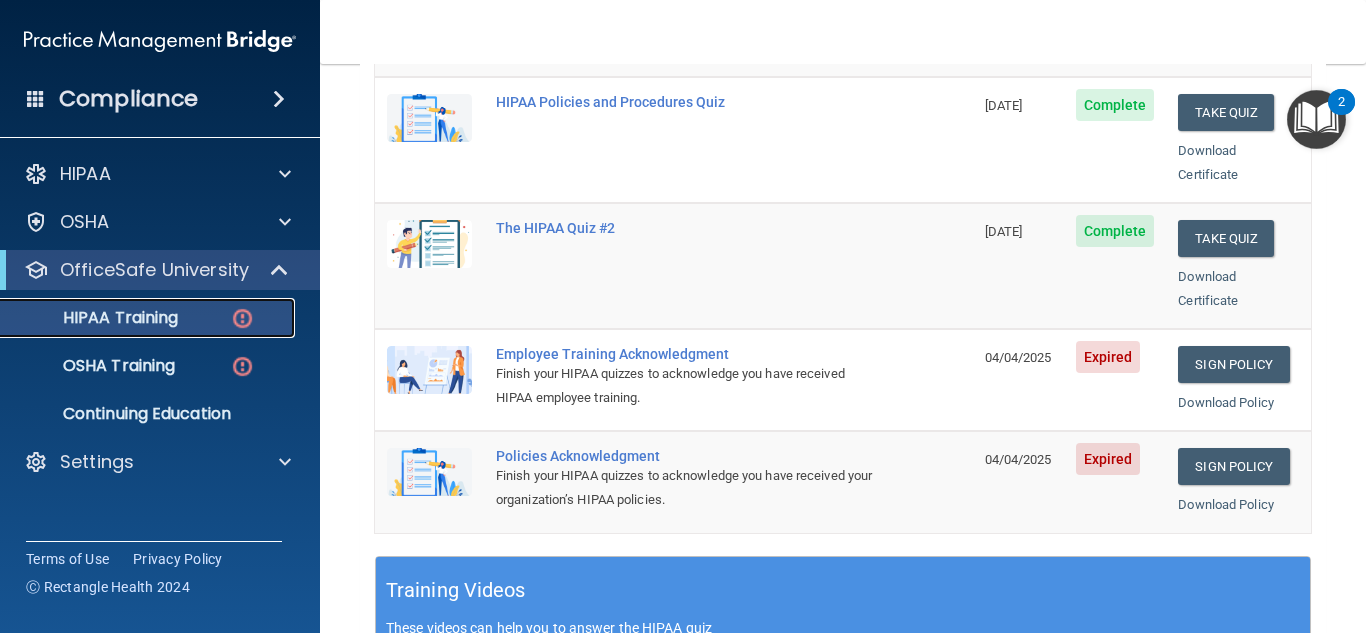 scroll, scrollTop: 500, scrollLeft: 0, axis: vertical 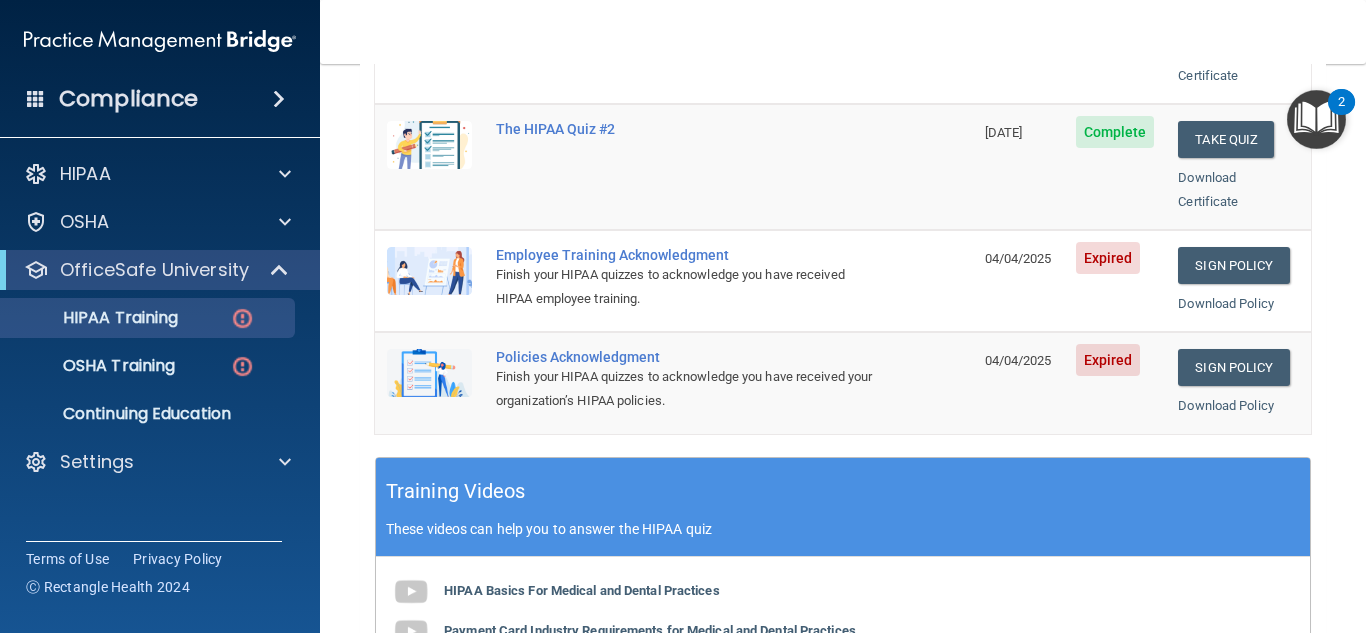 click on "Employee Training Acknowledgment" at bounding box center (684, 255) 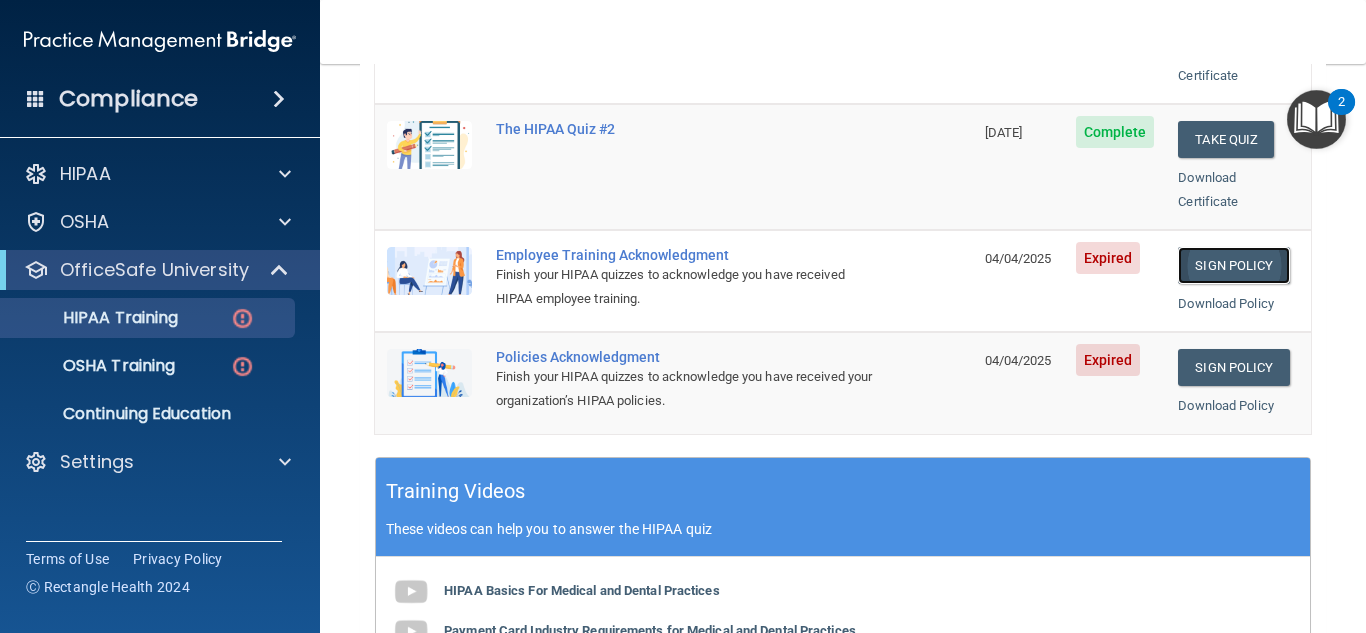 click on "Sign Policy" at bounding box center [1233, 265] 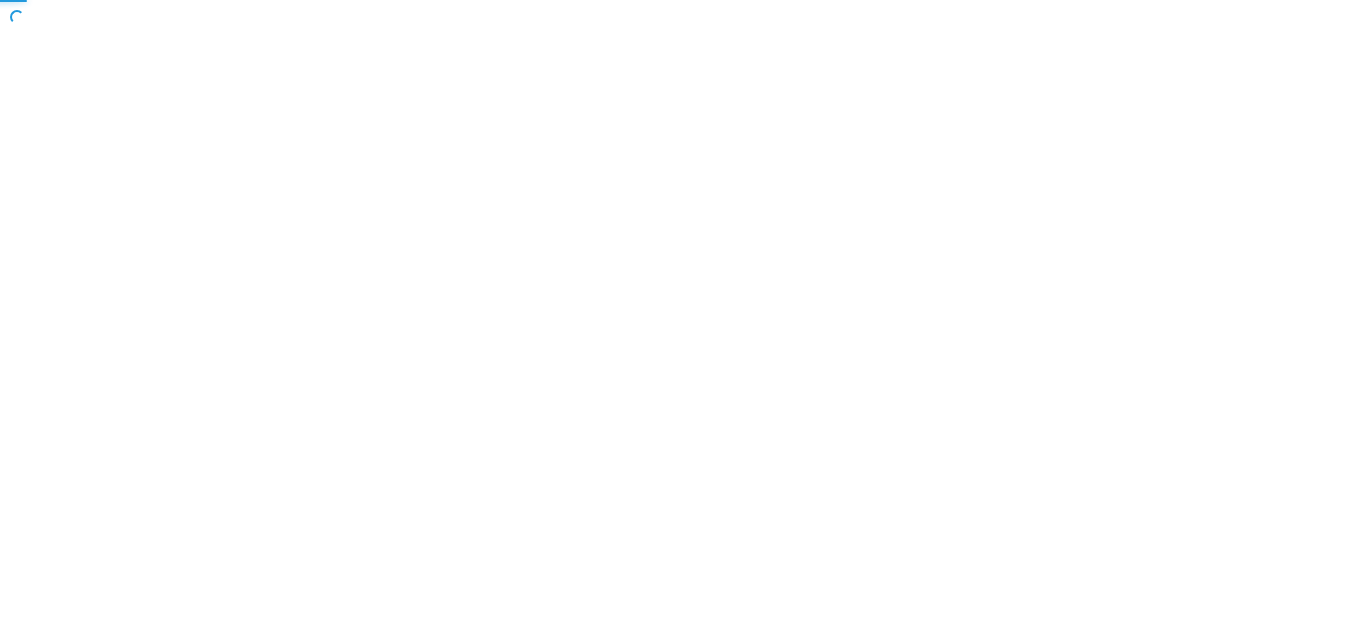scroll, scrollTop: 0, scrollLeft: 0, axis: both 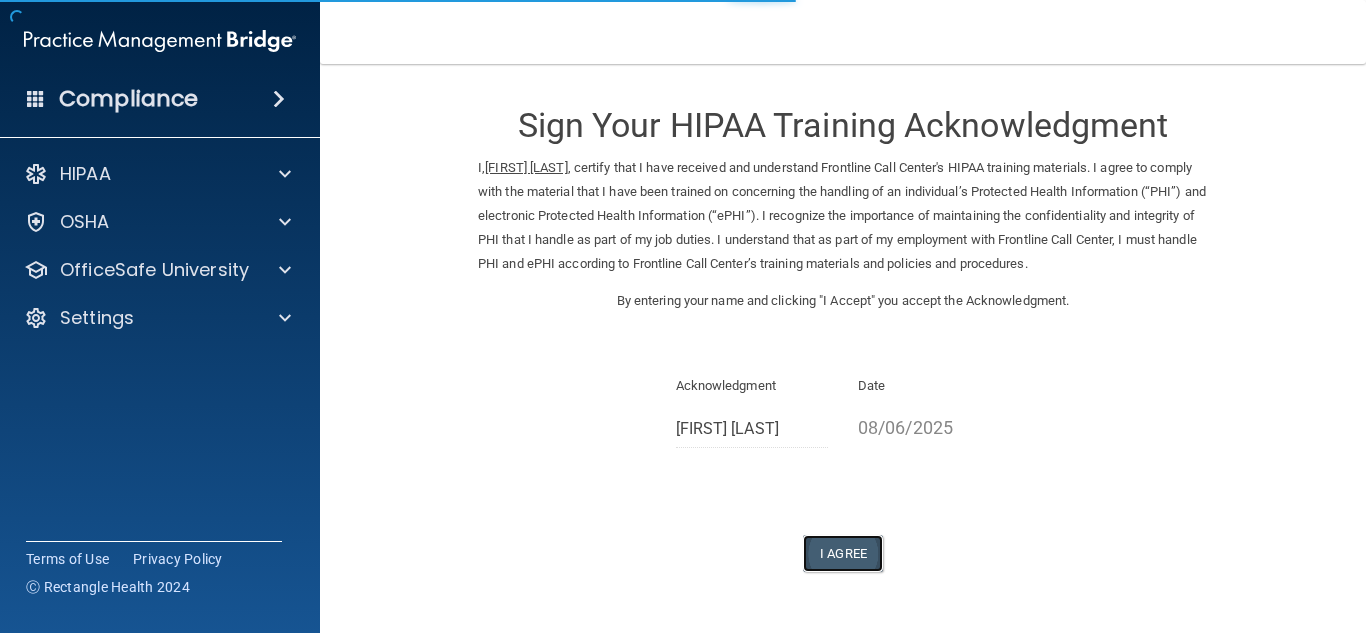 click on "I Agree" at bounding box center [843, 553] 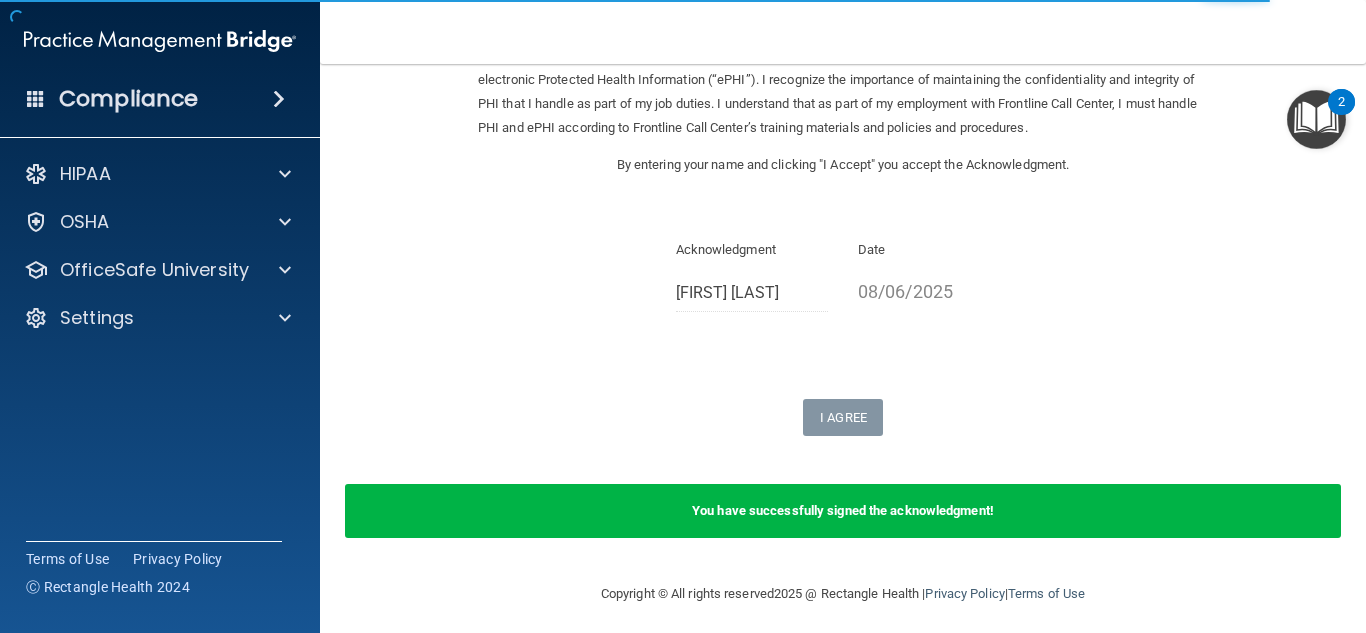 scroll, scrollTop: 145, scrollLeft: 0, axis: vertical 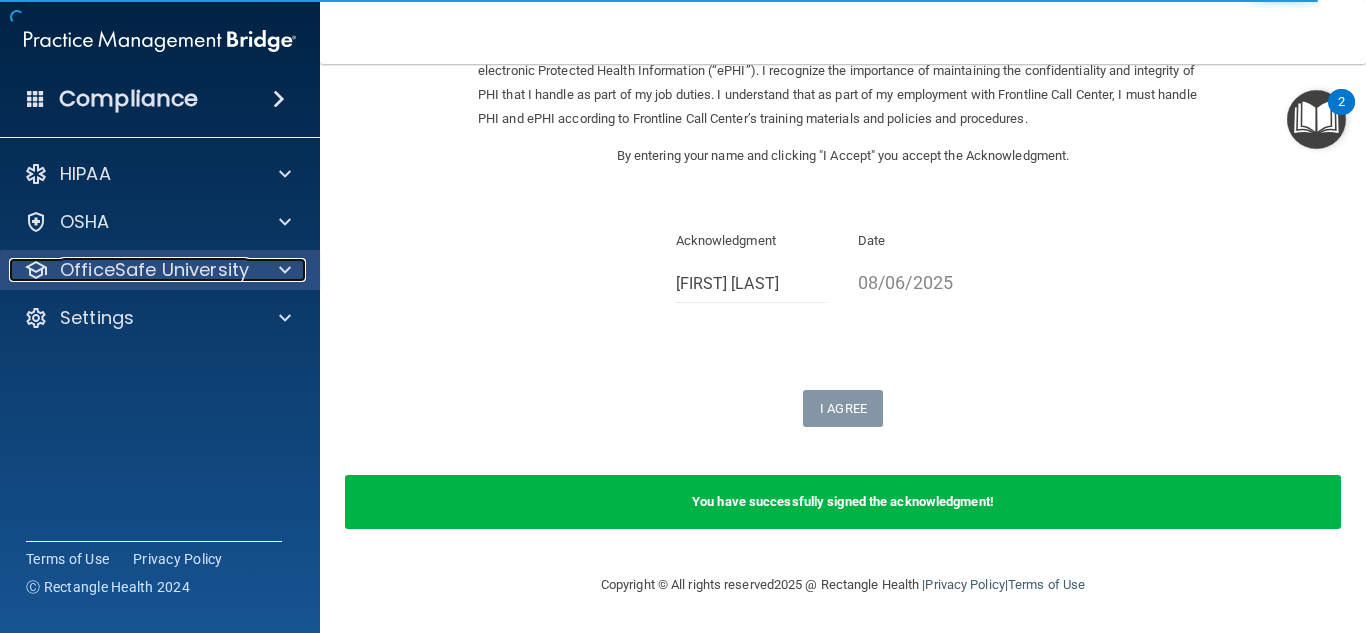 click at bounding box center [282, 270] 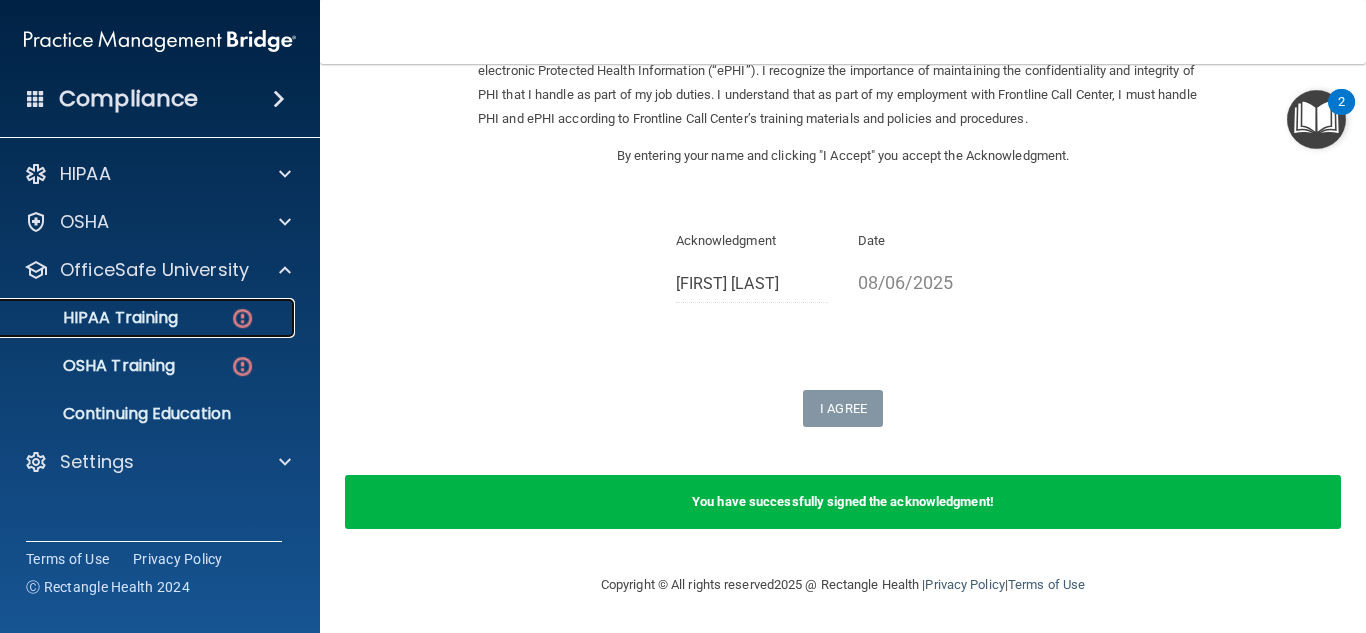 click on "HIPAA Training" at bounding box center [149, 318] 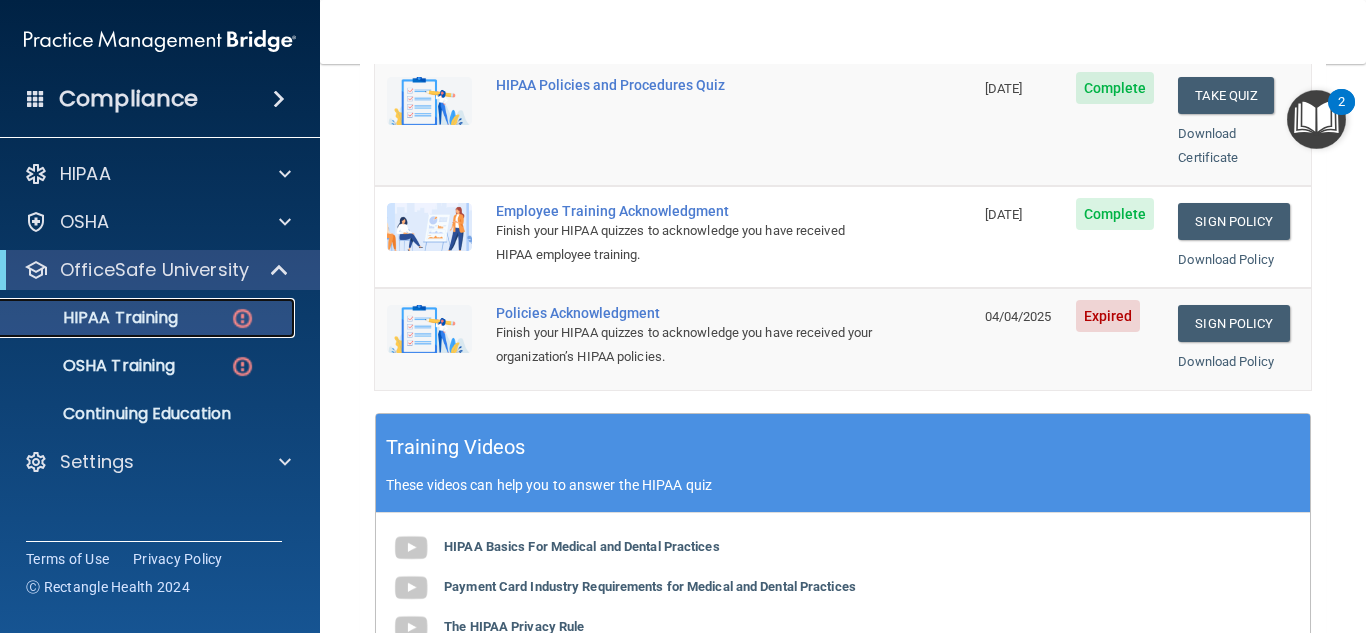 scroll, scrollTop: 545, scrollLeft: 0, axis: vertical 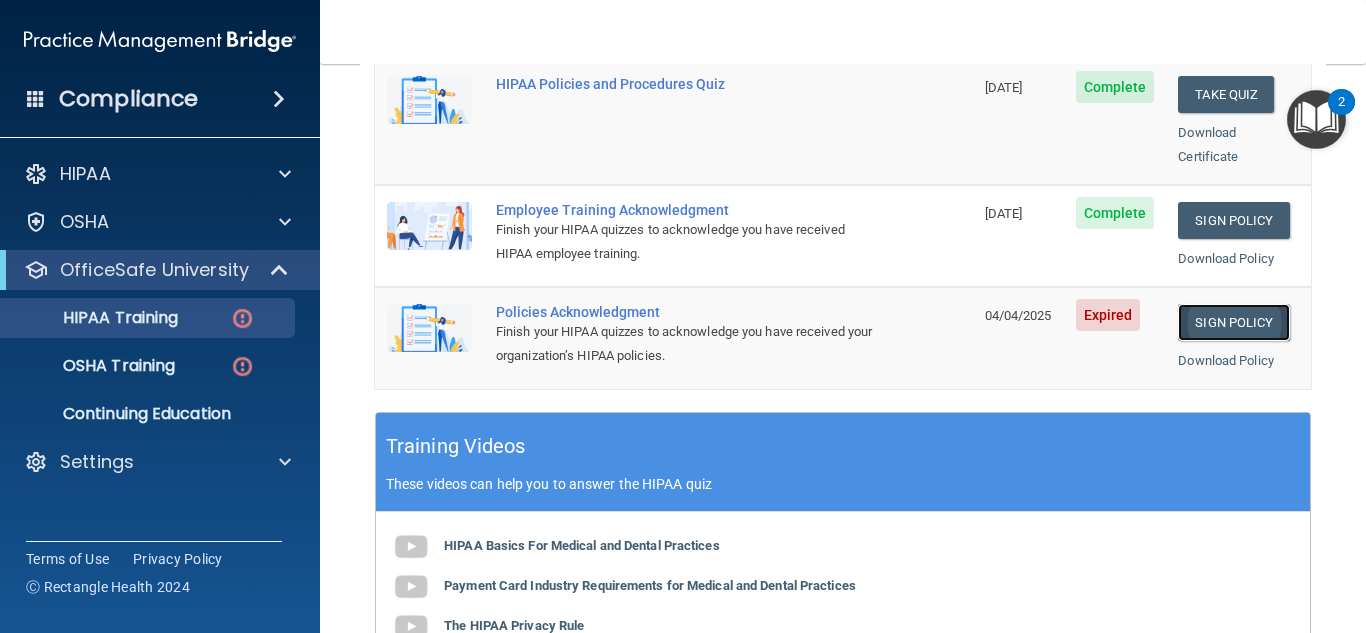 click on "Sign Policy" at bounding box center (1233, 322) 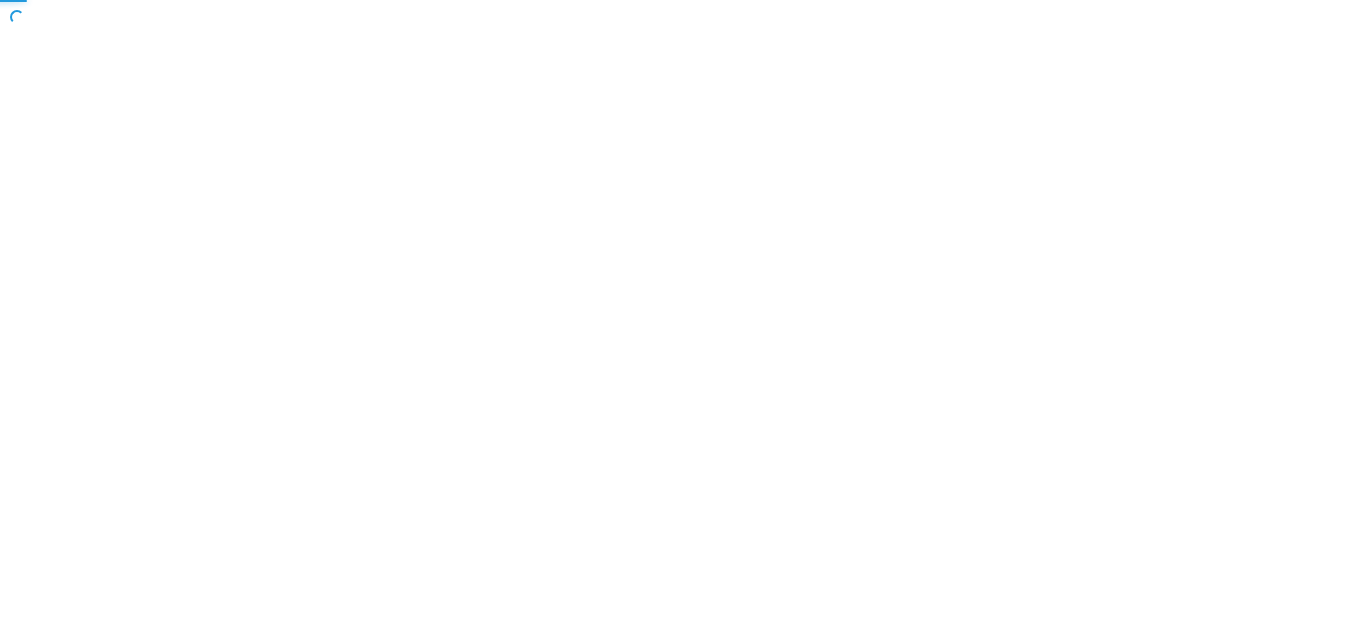 scroll, scrollTop: 0, scrollLeft: 0, axis: both 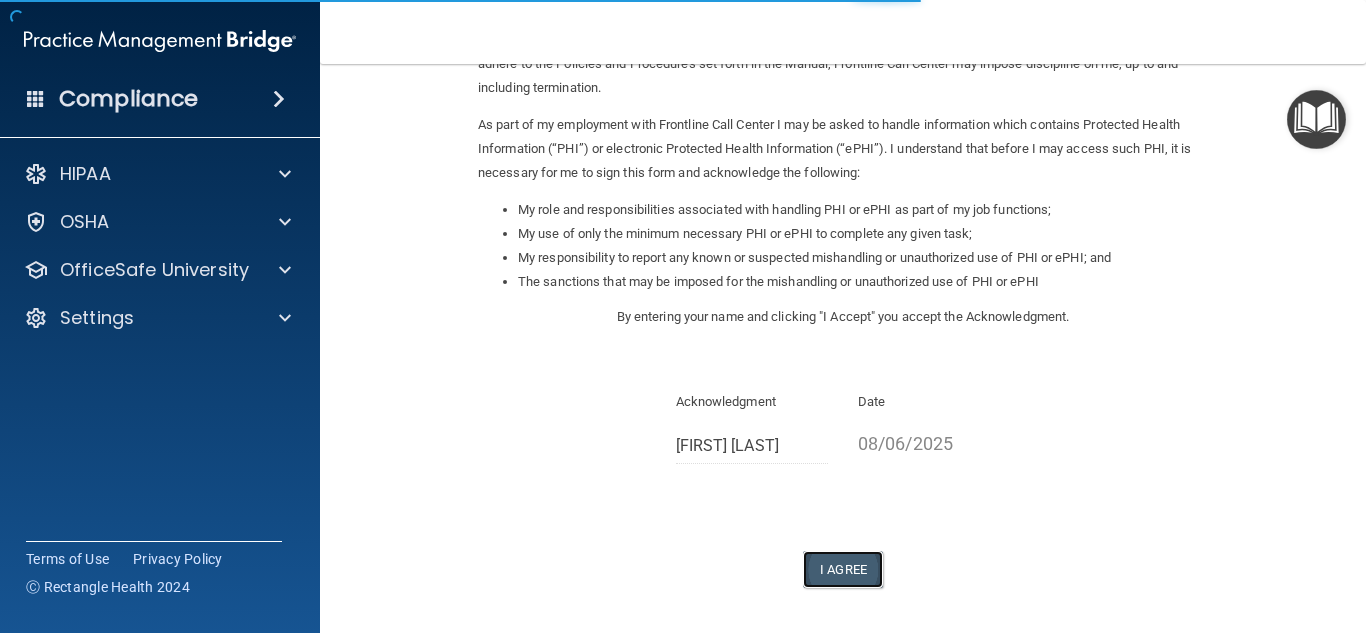 click on "I Agree" at bounding box center [843, 569] 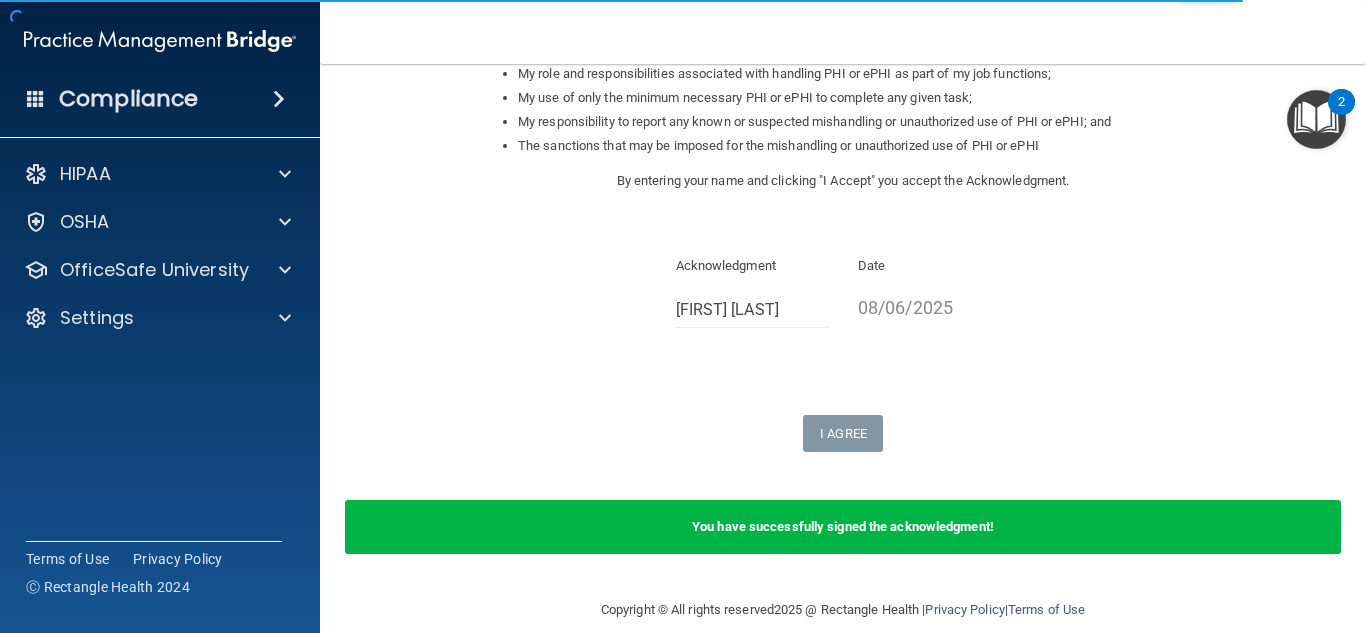 scroll, scrollTop: 361, scrollLeft: 0, axis: vertical 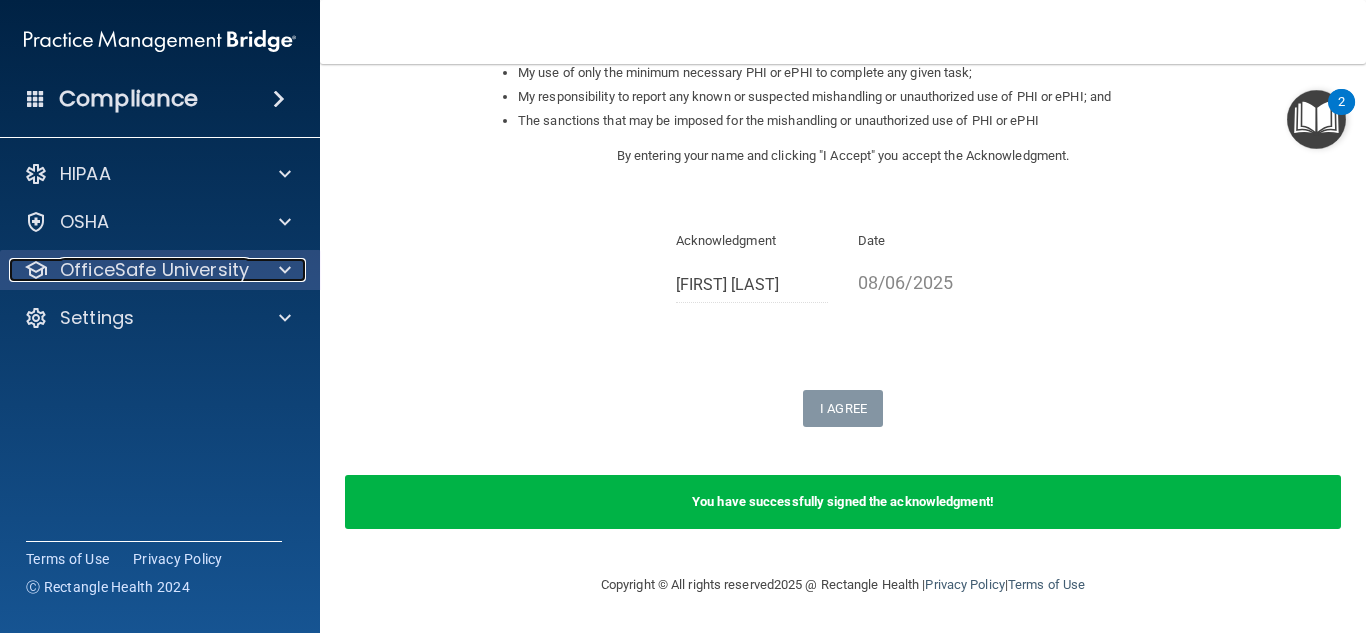 click at bounding box center (285, 270) 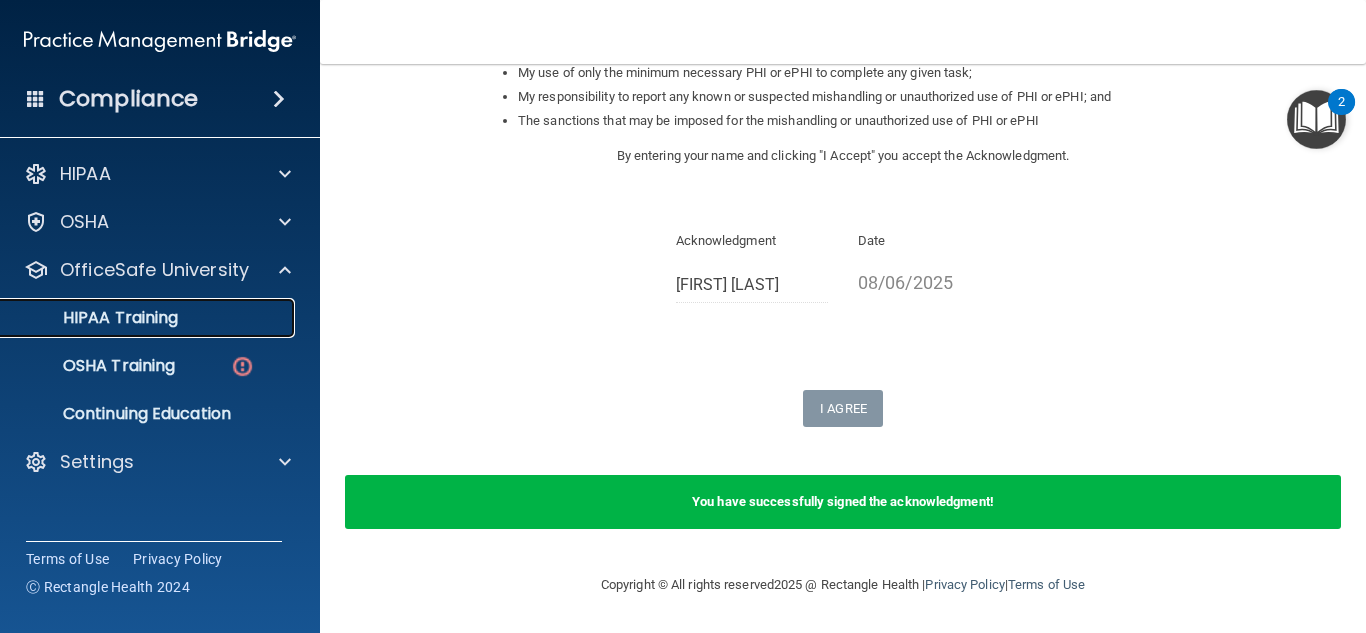click on "HIPAA Training" at bounding box center (149, 318) 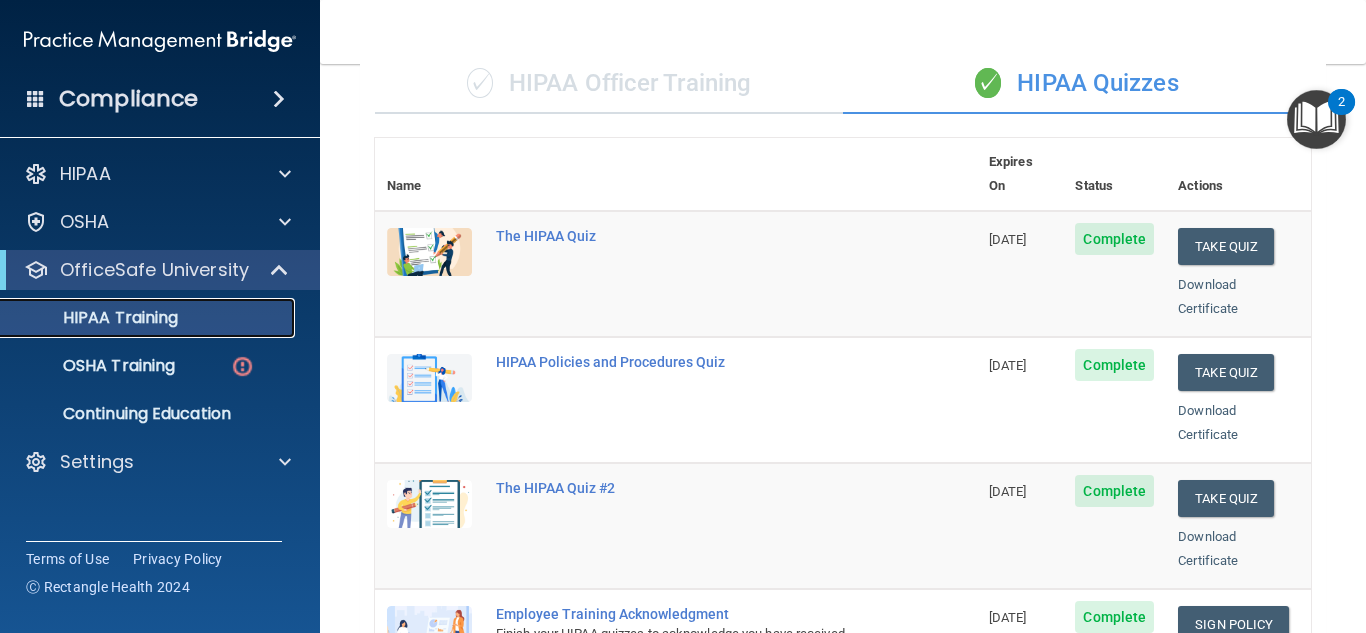 scroll, scrollTop: 145, scrollLeft: 0, axis: vertical 